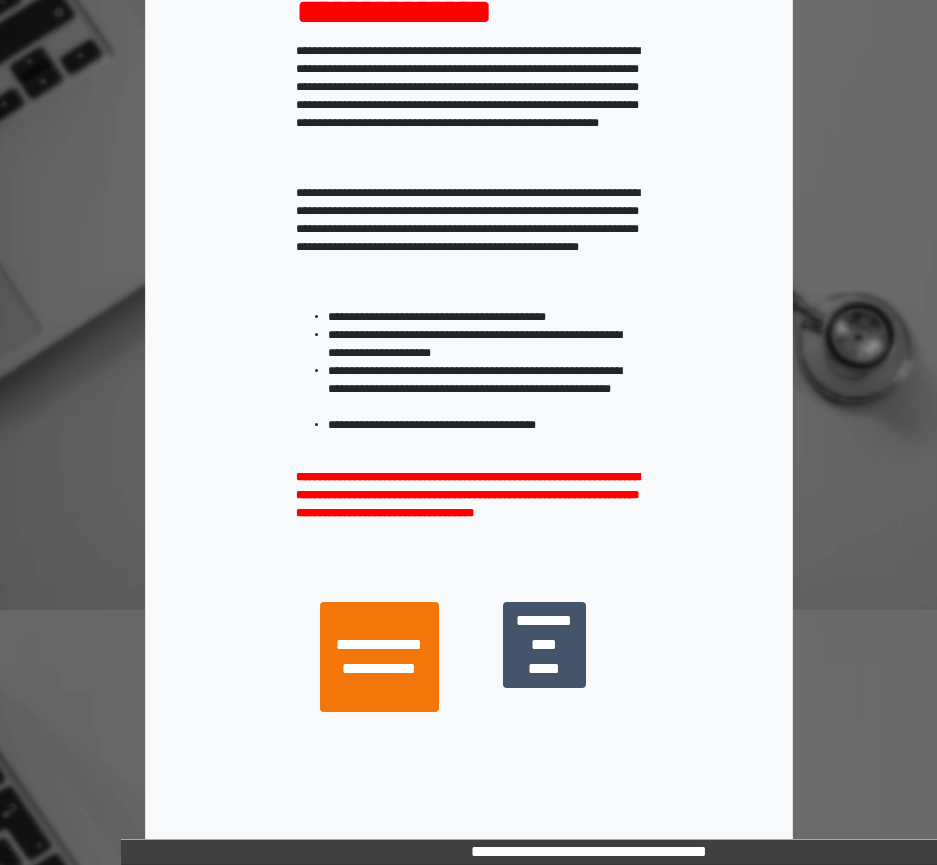 scroll, scrollTop: 302, scrollLeft: 0, axis: vertical 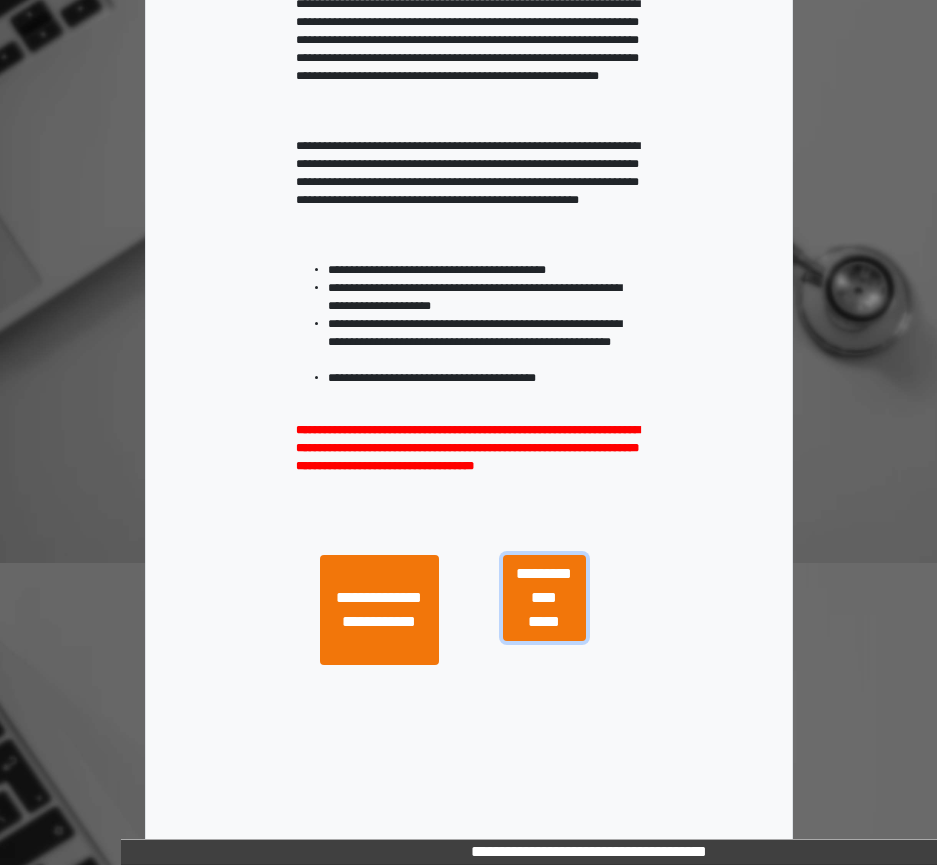 click on "**********" at bounding box center [544, 598] 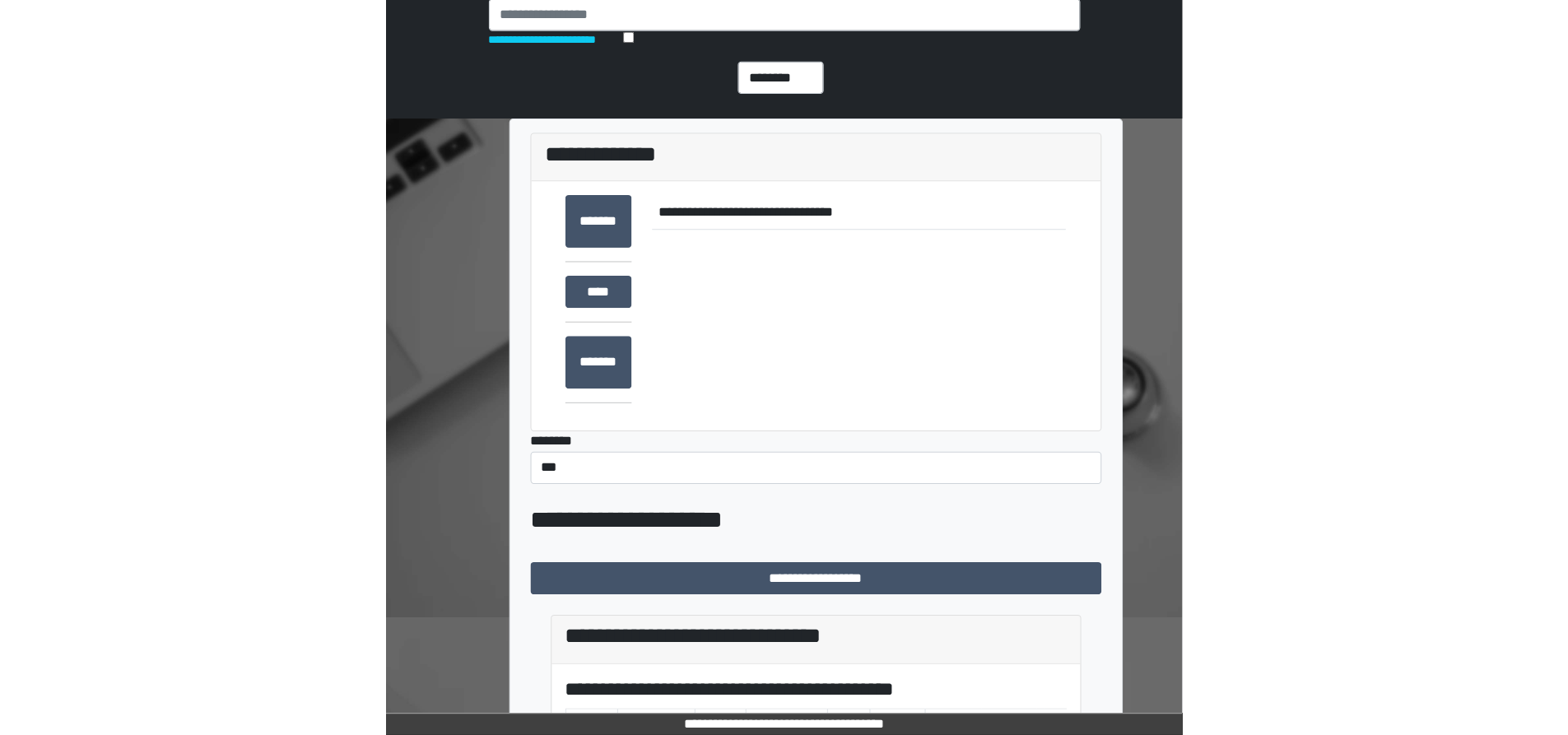 scroll, scrollTop: 0, scrollLeft: 0, axis: both 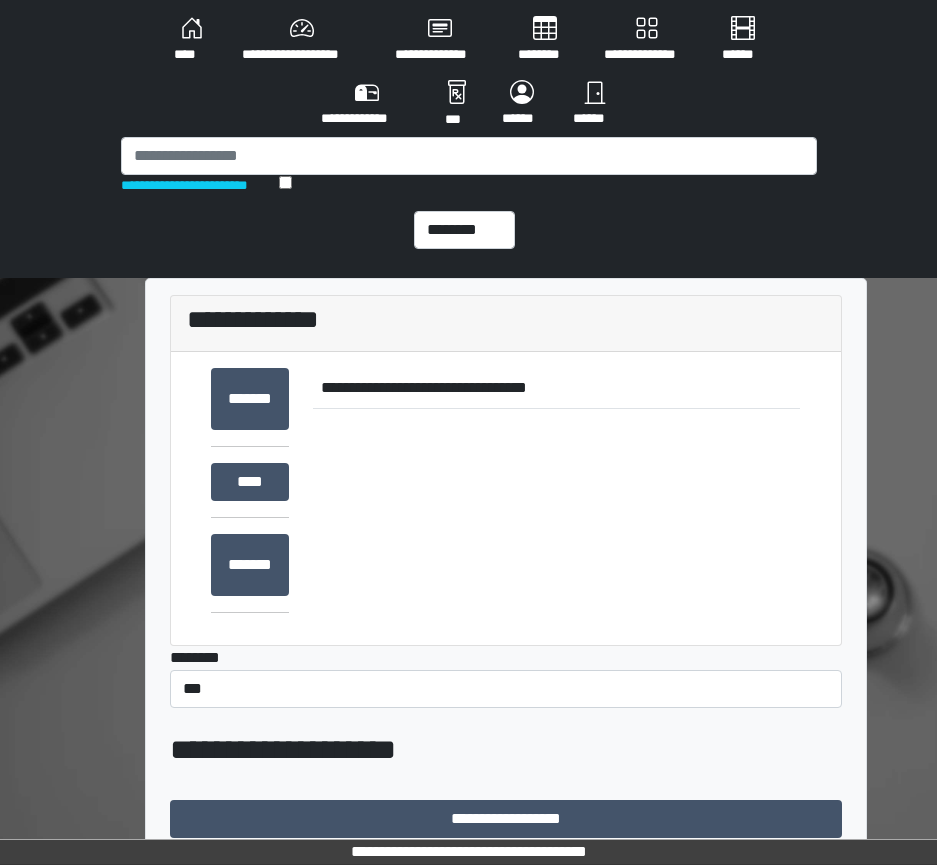 click on "**********" at bounding box center [367, 104] 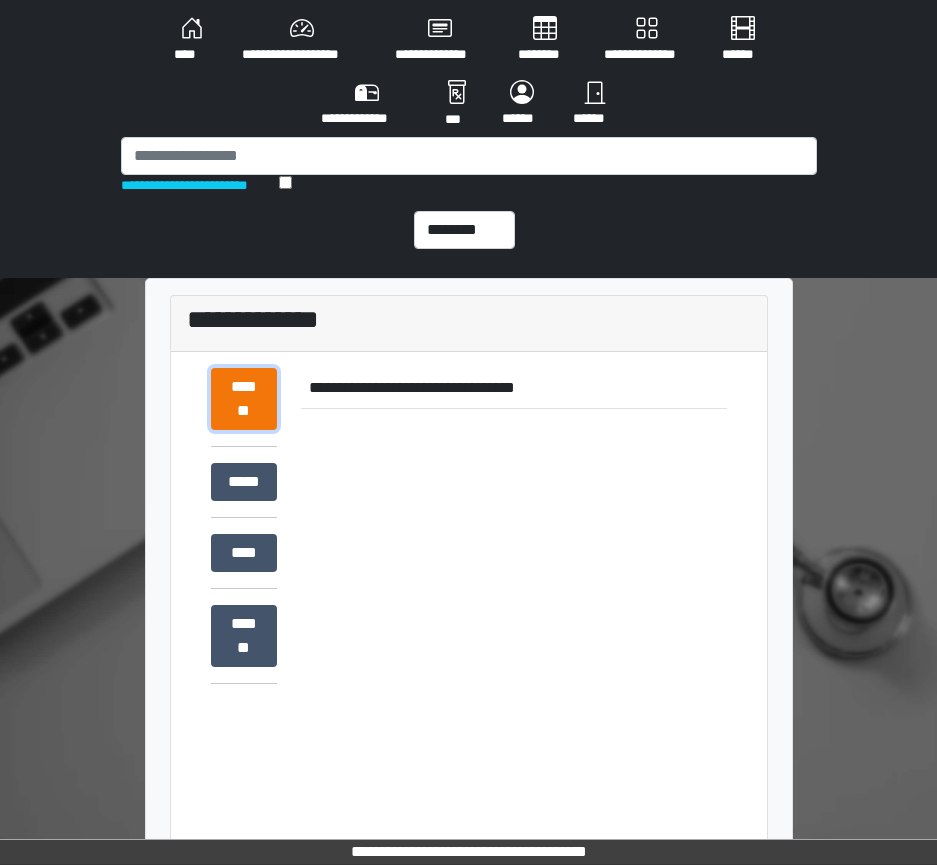 click on "*******" at bounding box center [244, 399] 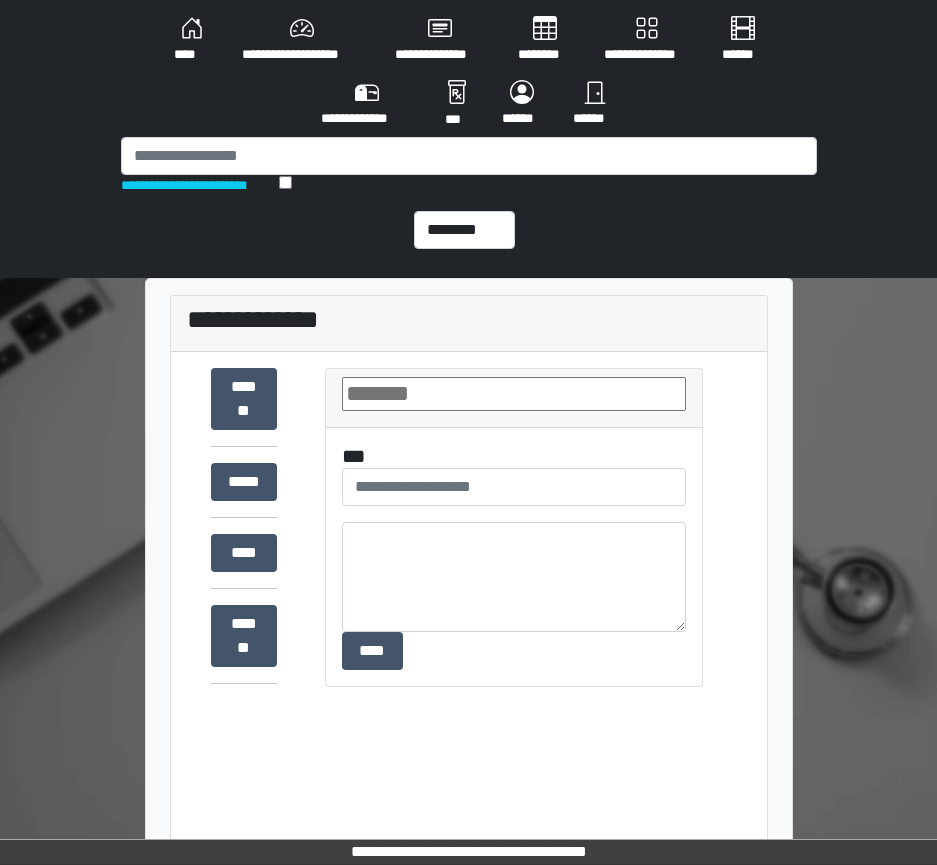 click at bounding box center (514, 394) 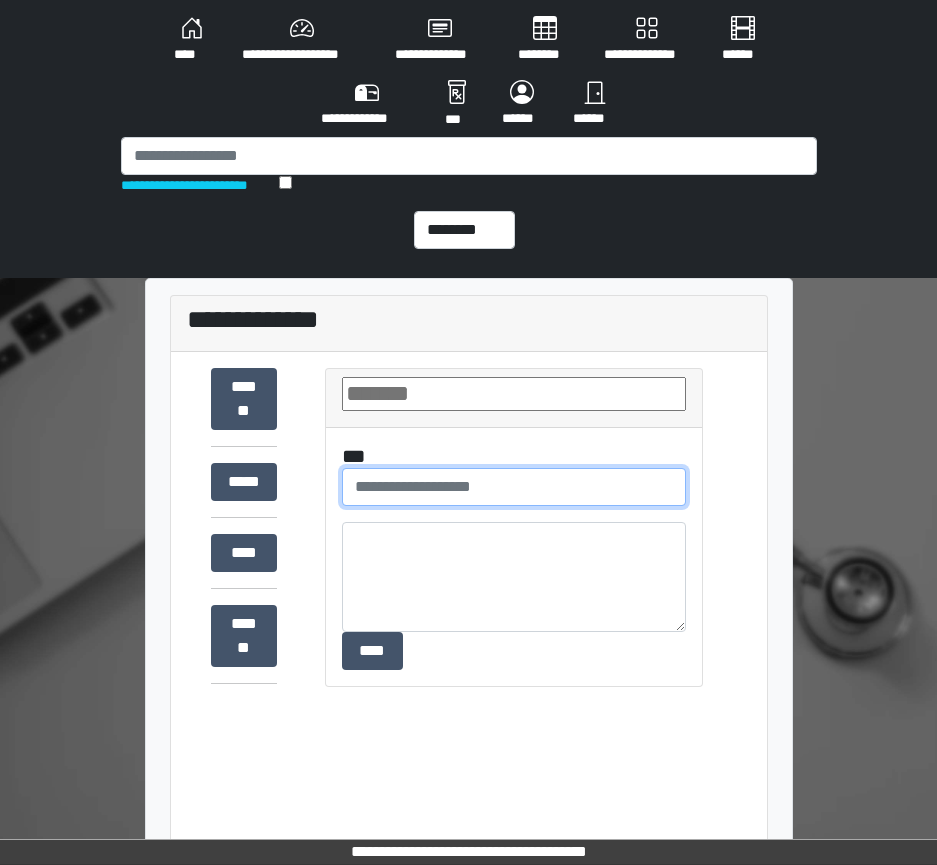 click at bounding box center (514, 487) 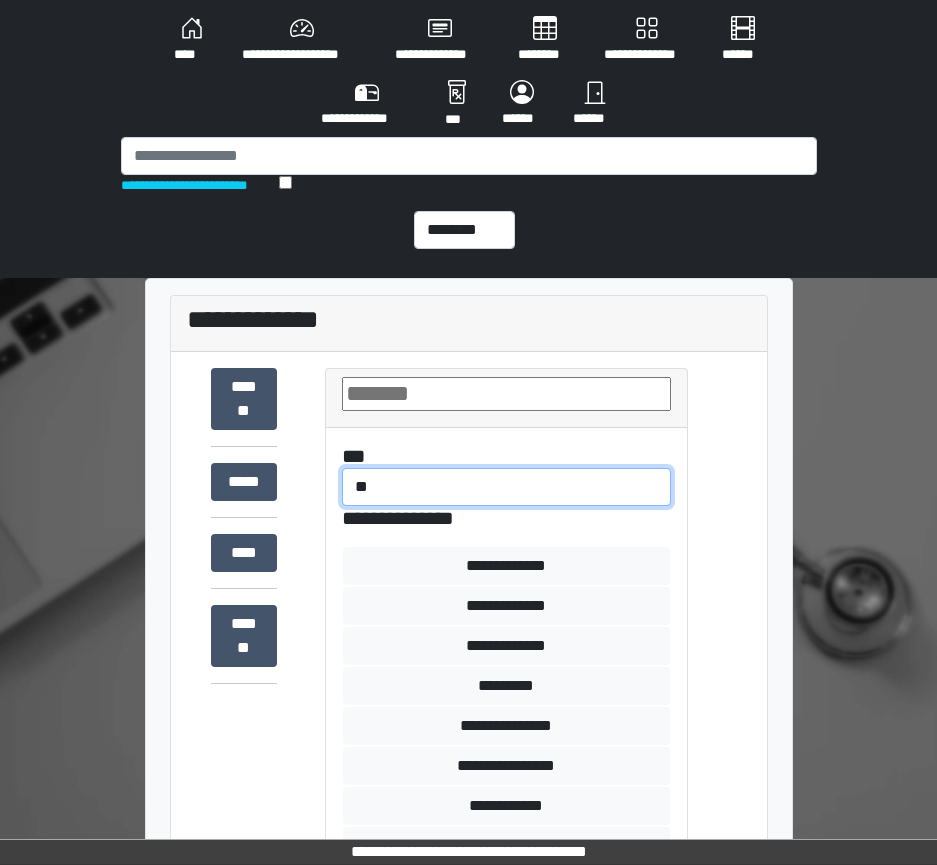 type on "*" 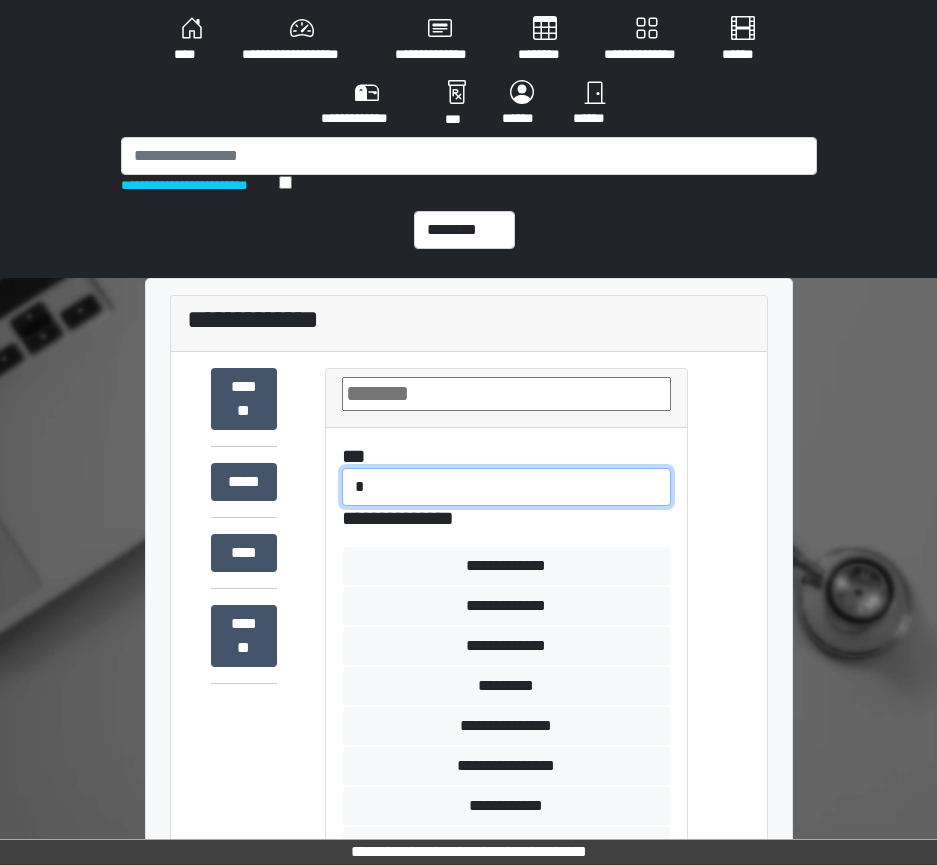type 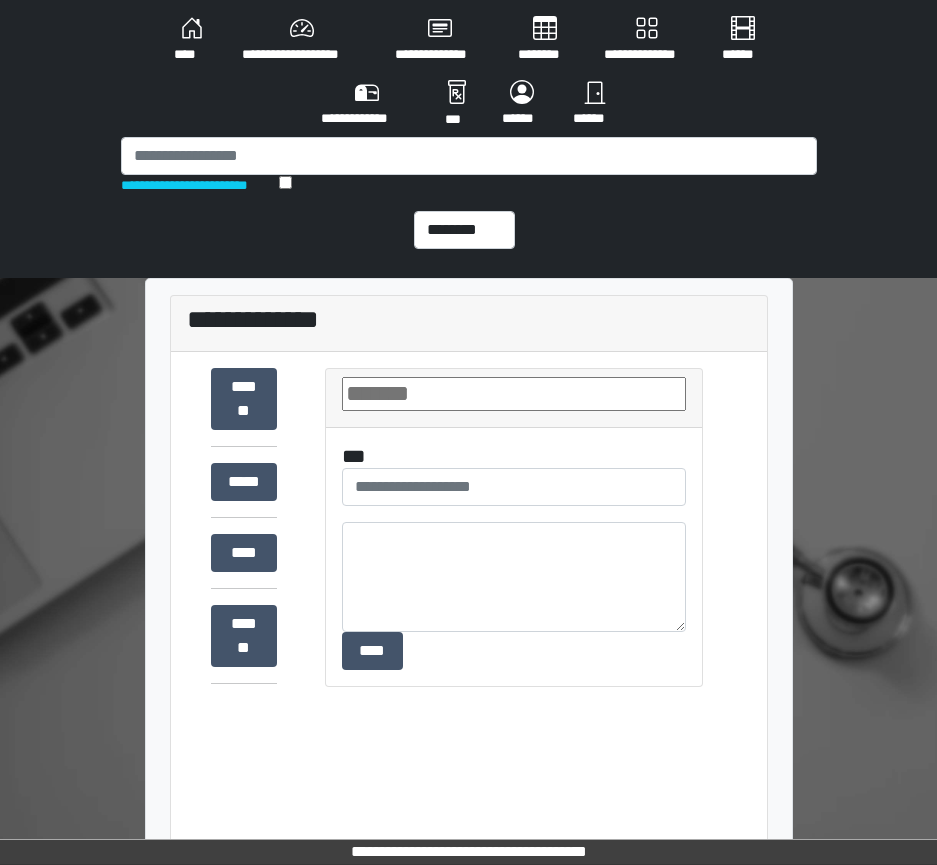click on "**********" at bounding box center (302, 40) 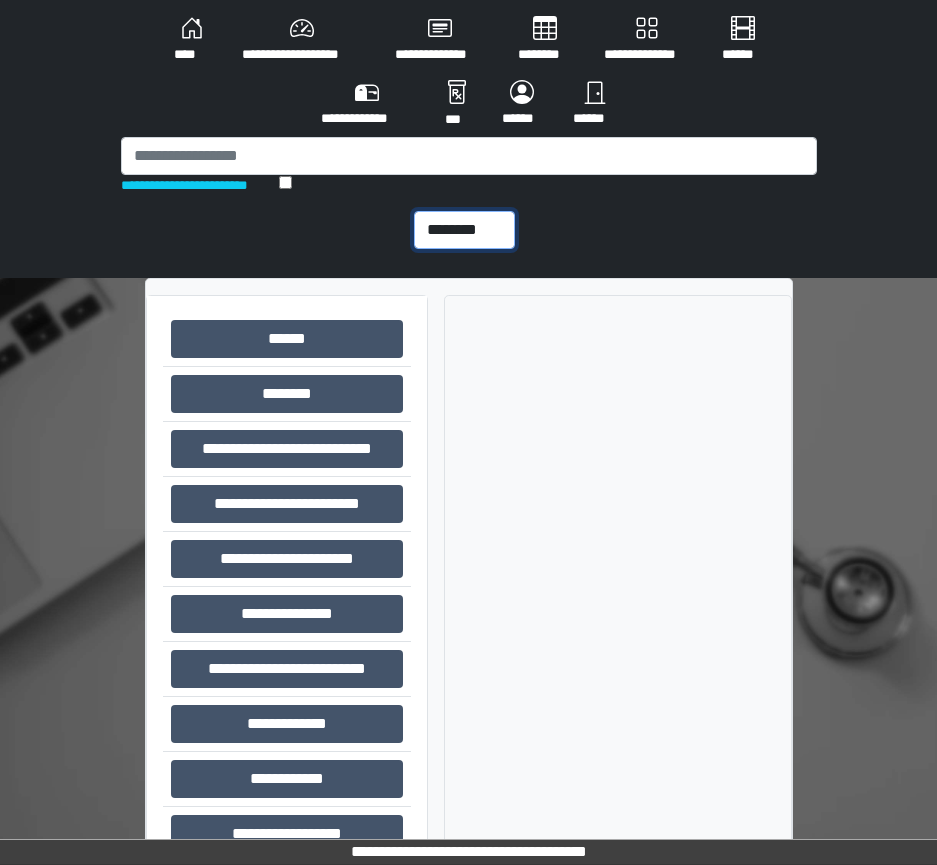 click on "******** *** ******** *** ******** ***** ***" at bounding box center [464, 230] 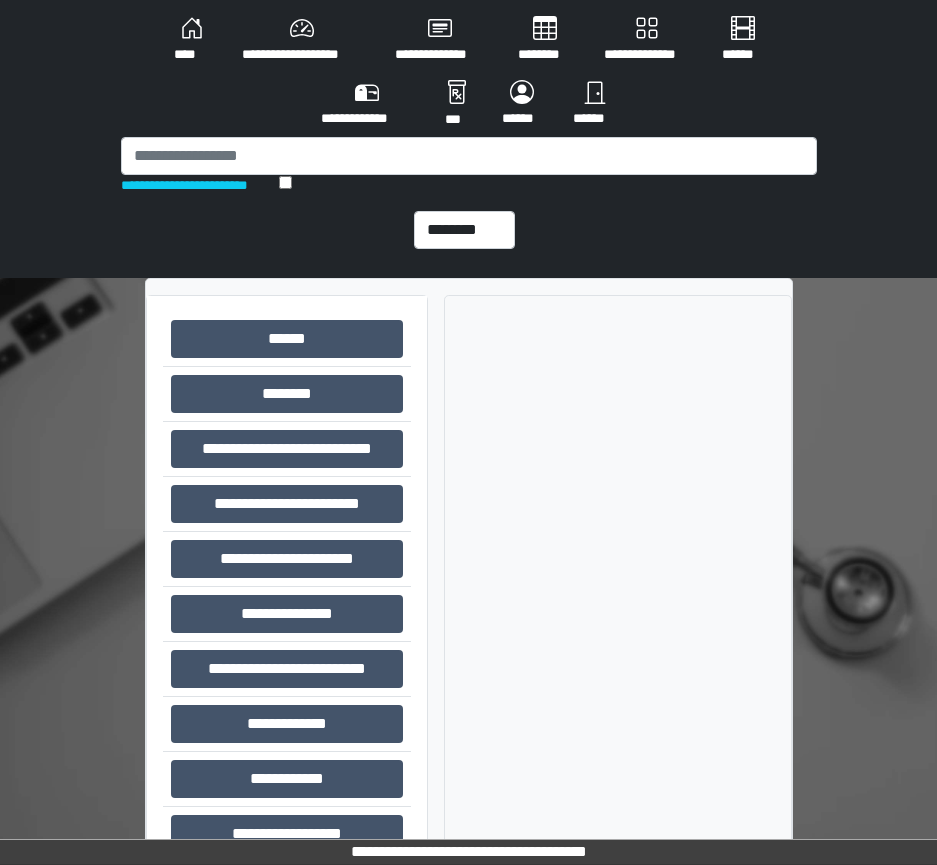 click on "**********" at bounding box center [469, 139] 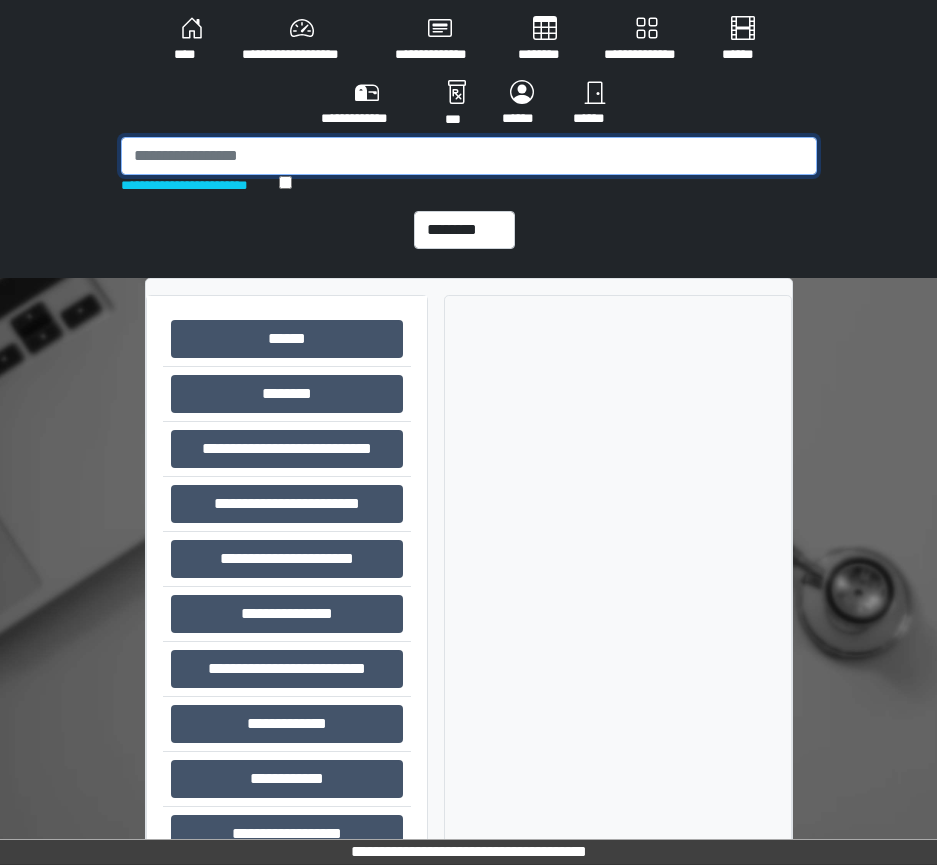 click at bounding box center [469, 156] 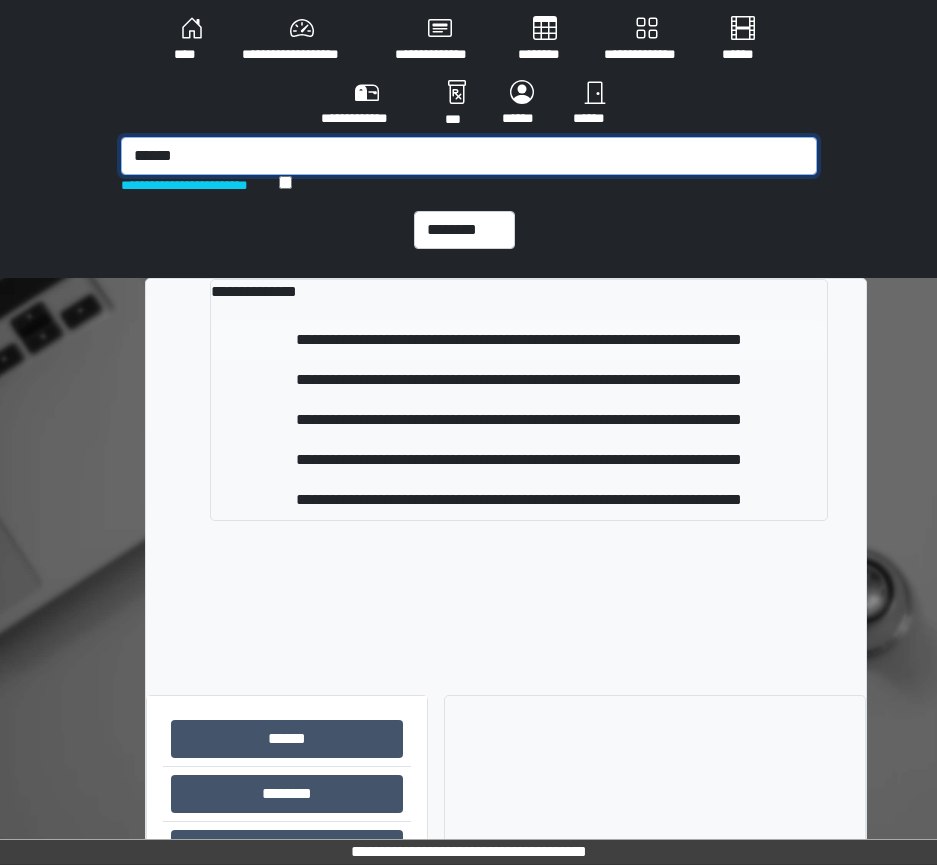 type on "******" 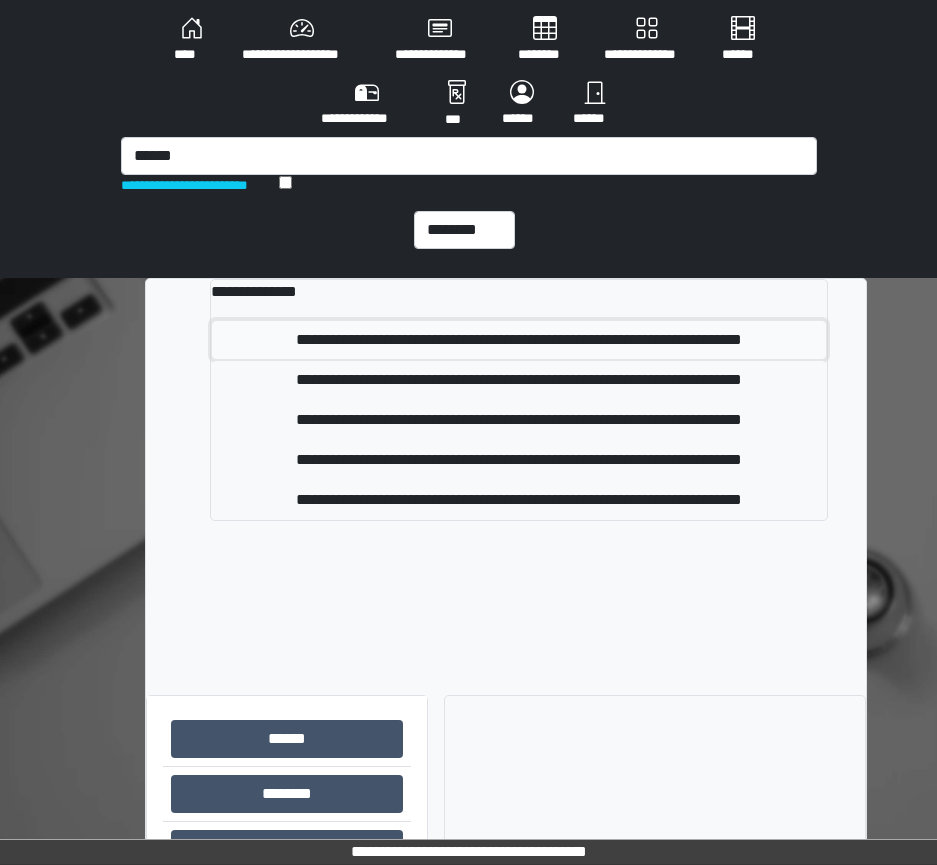 click on "**********" at bounding box center [519, 340] 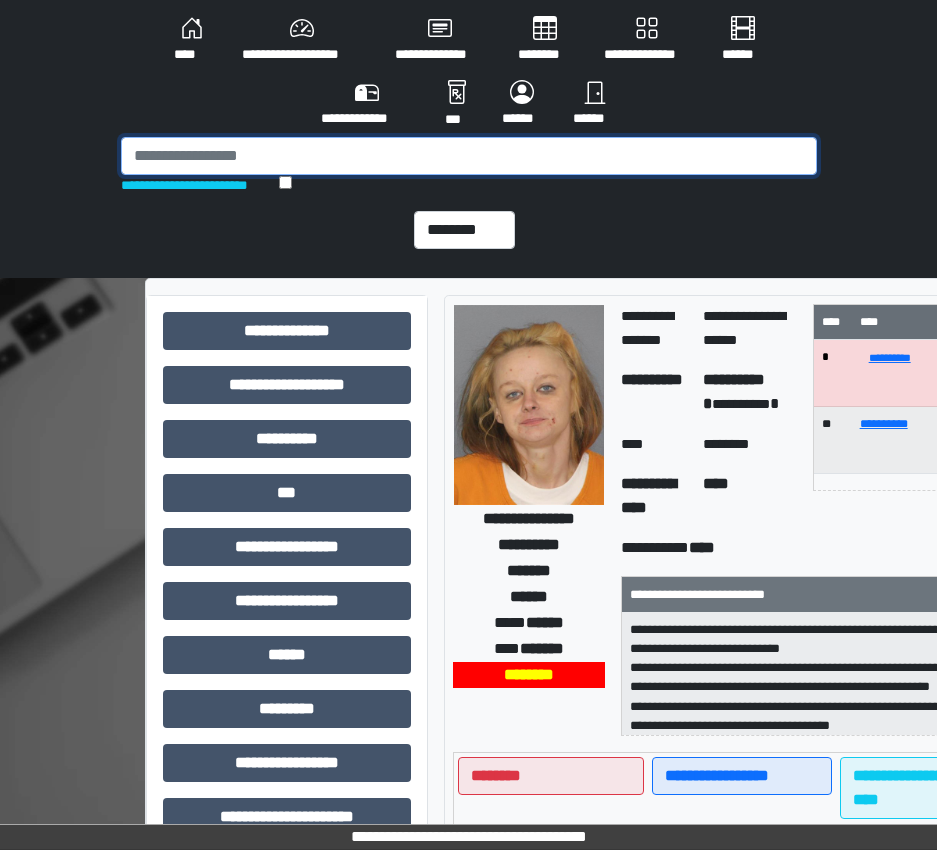 click at bounding box center (469, 156) 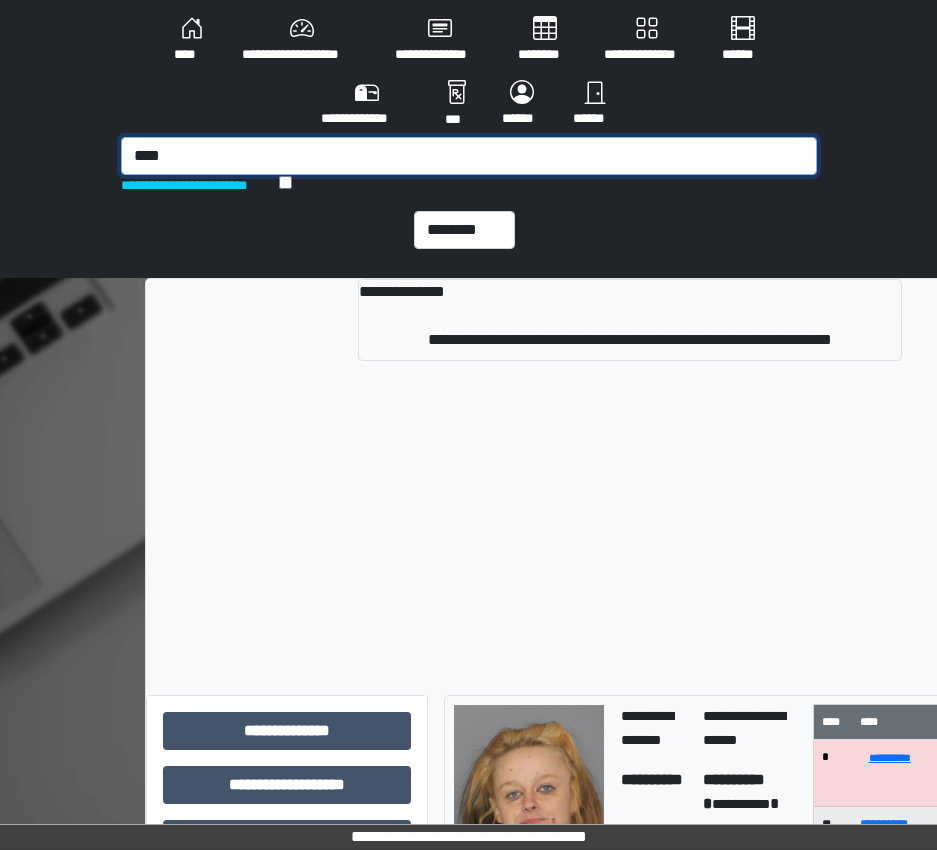 type on "****" 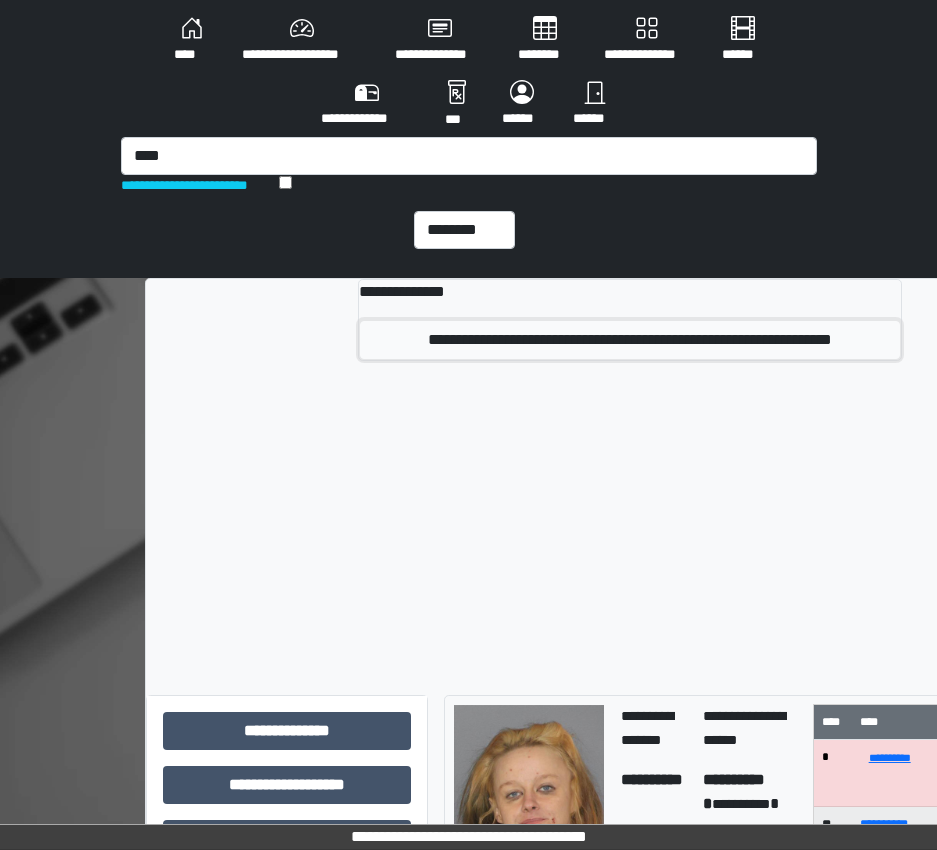 click on "**********" at bounding box center (630, 340) 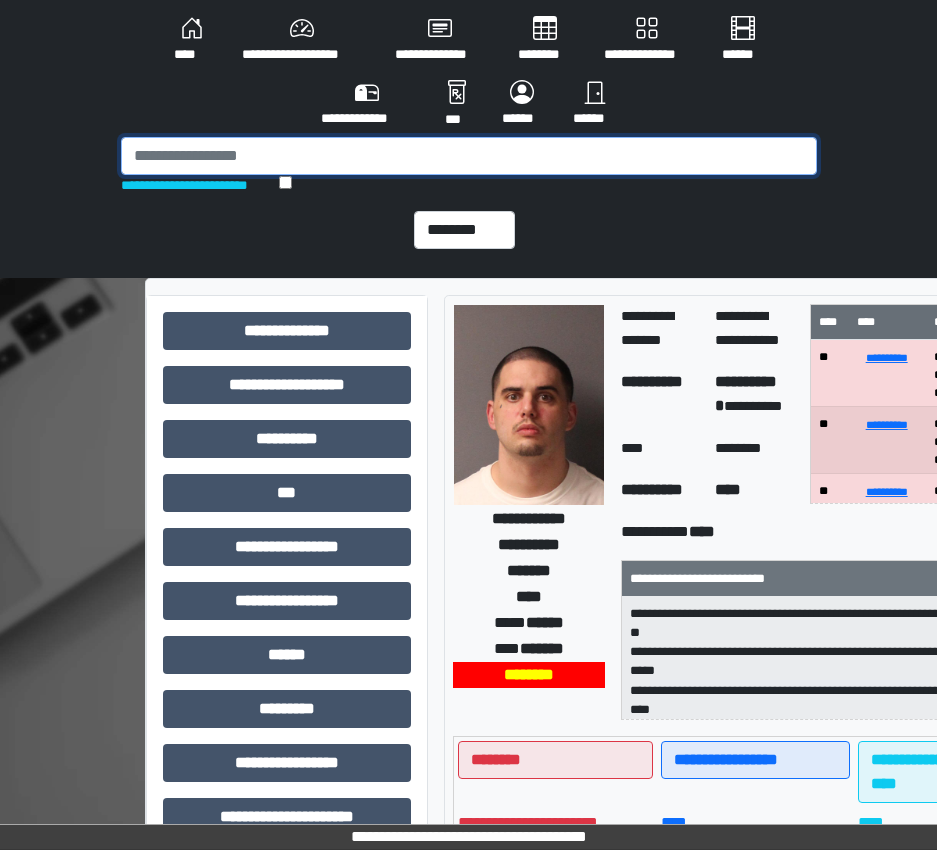 click at bounding box center [469, 156] 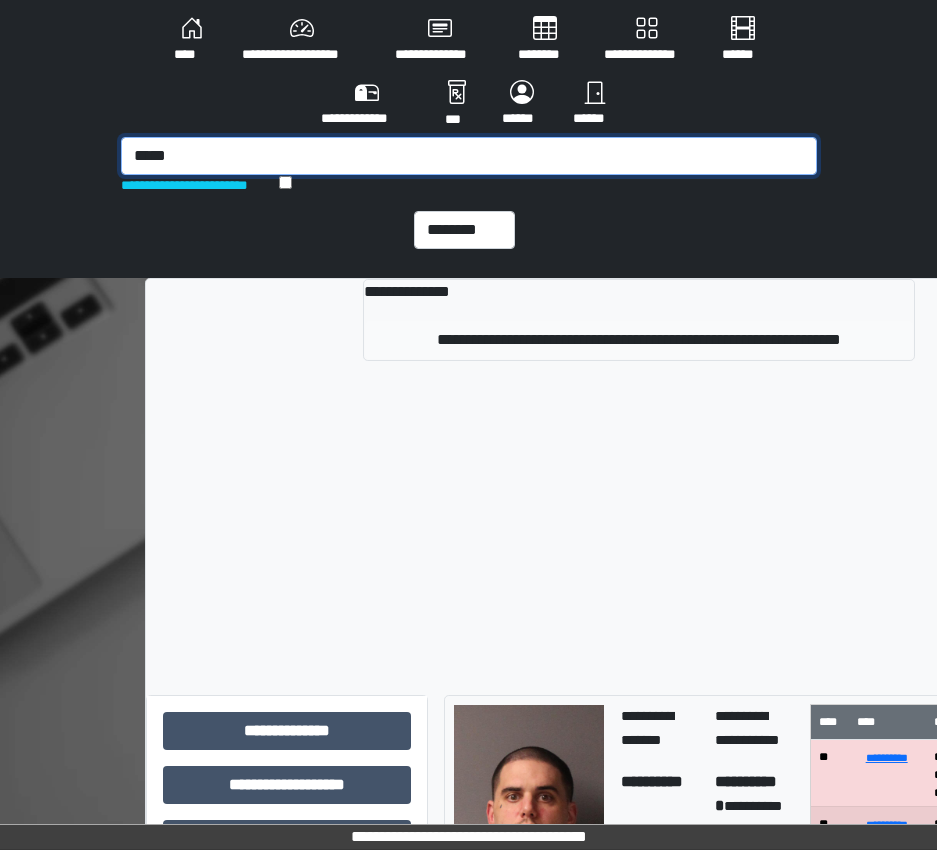 type on "*****" 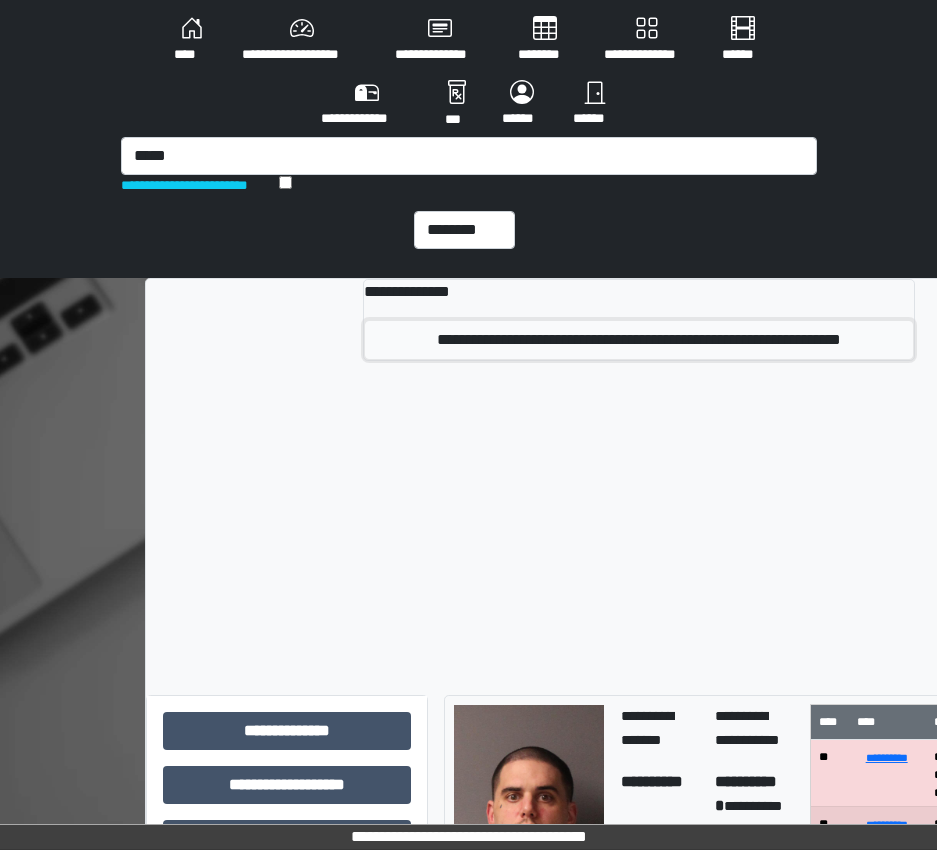 click on "**********" at bounding box center (639, 340) 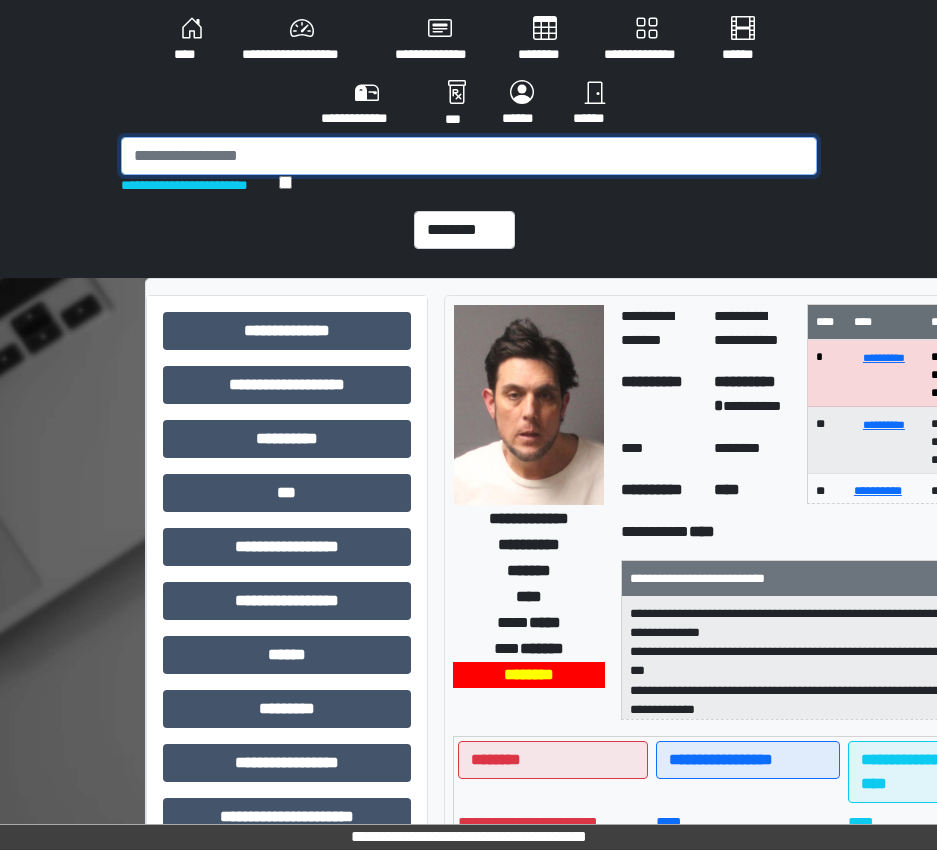 click at bounding box center [469, 156] 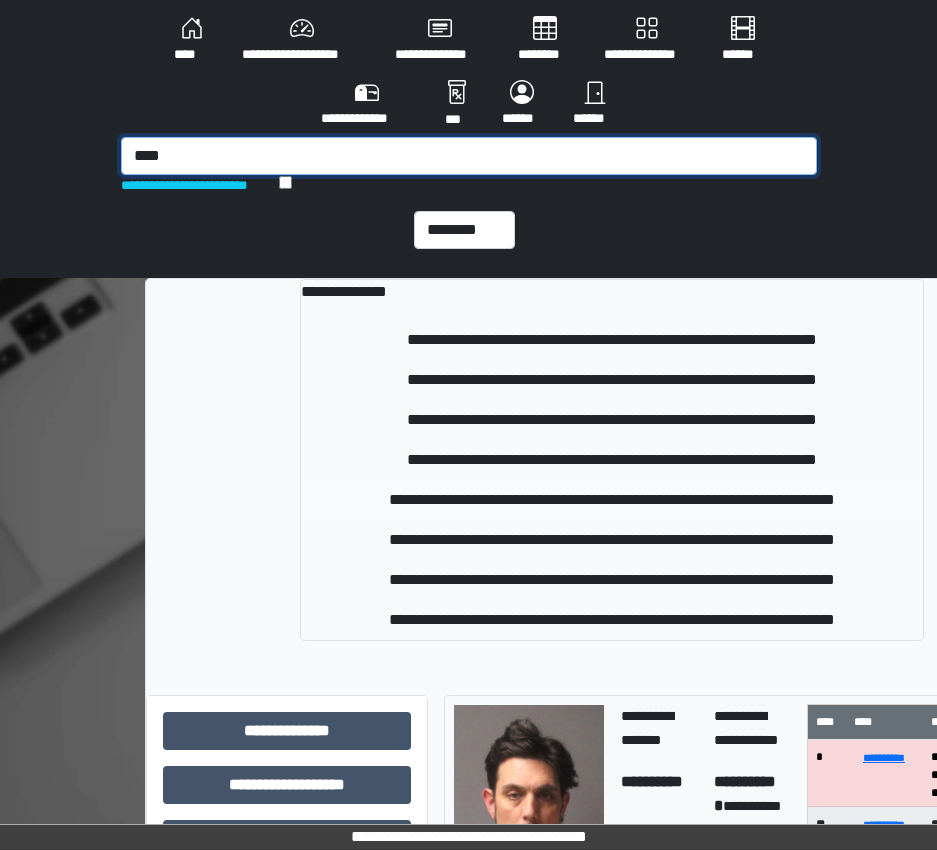 type on "****" 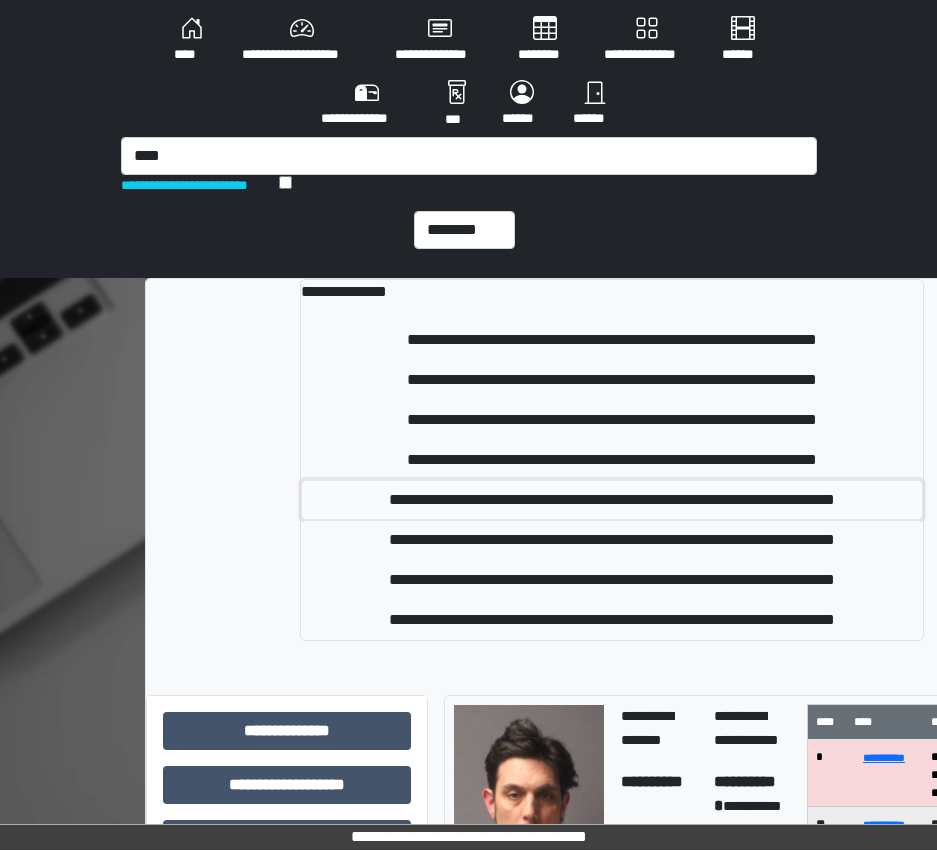click on "**********" at bounding box center (612, 500) 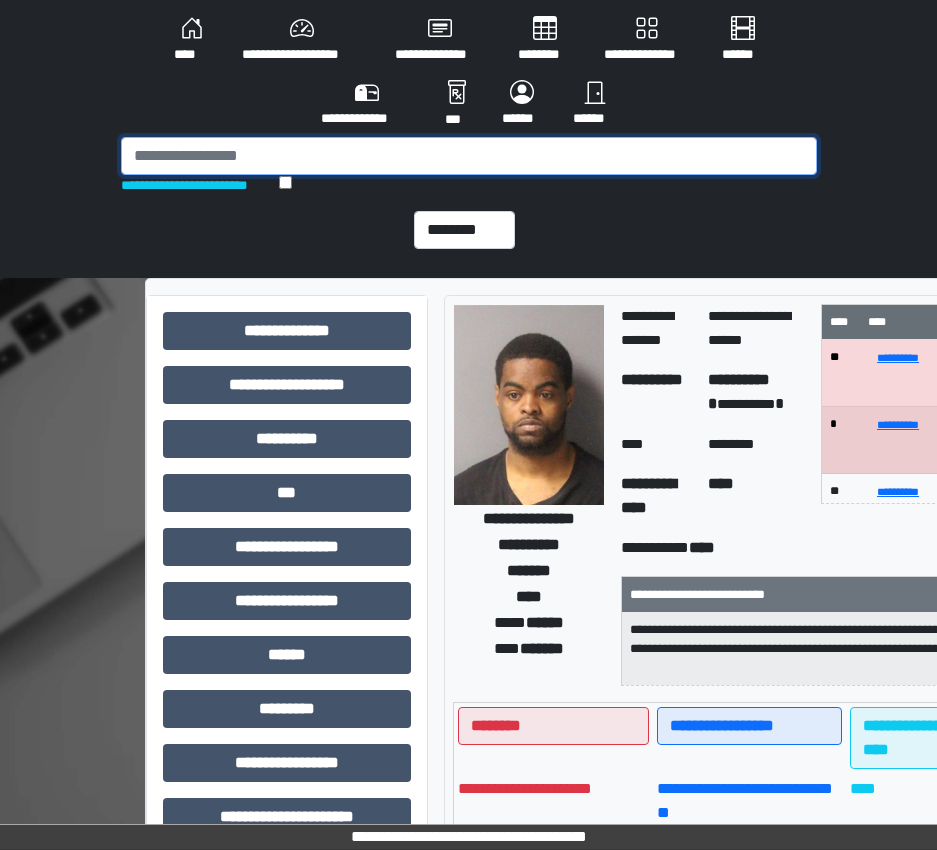 click at bounding box center [469, 156] 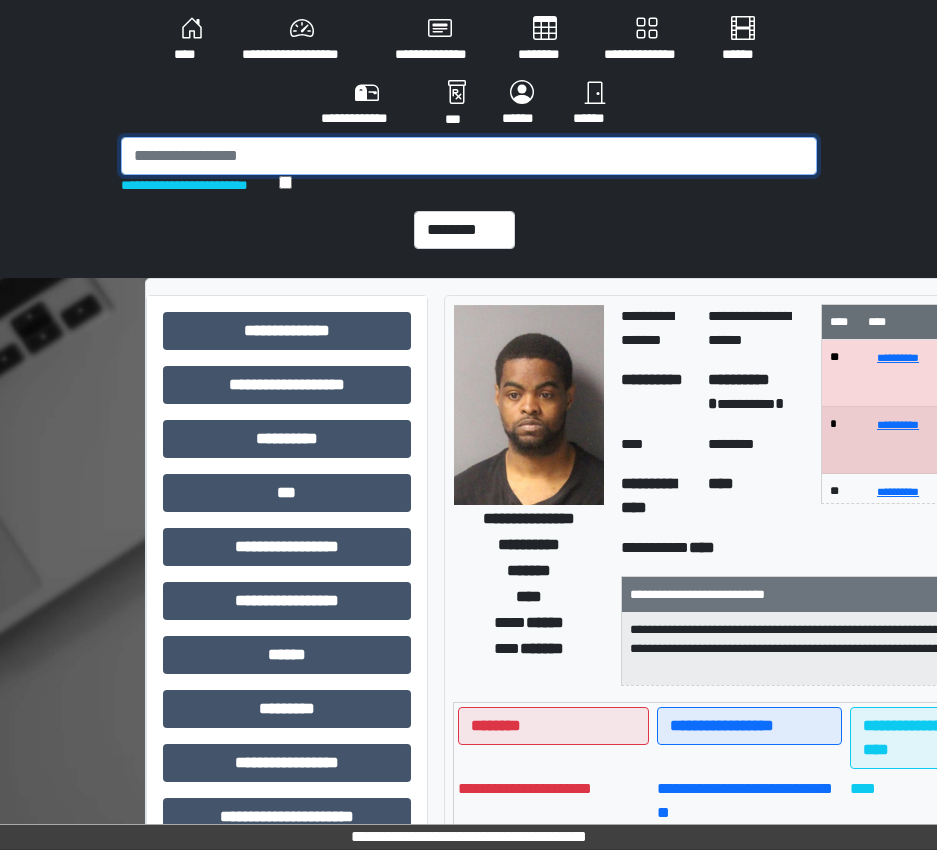 click at bounding box center (469, 156) 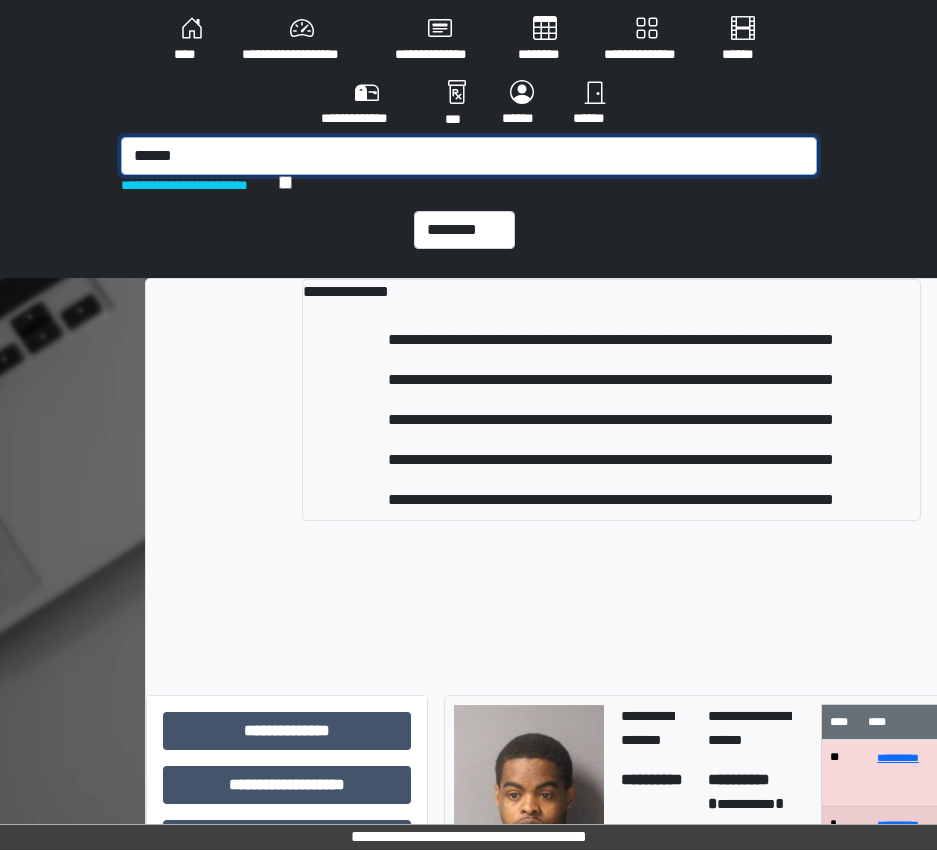 type on "******" 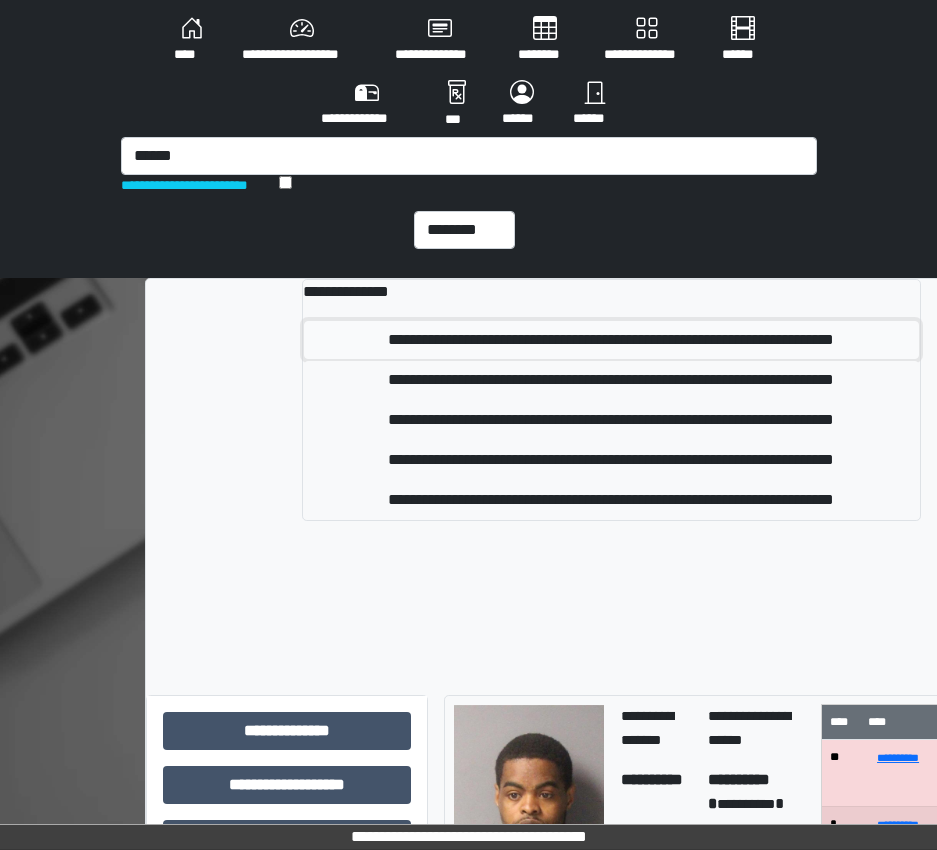 click on "**********" at bounding box center (611, 340) 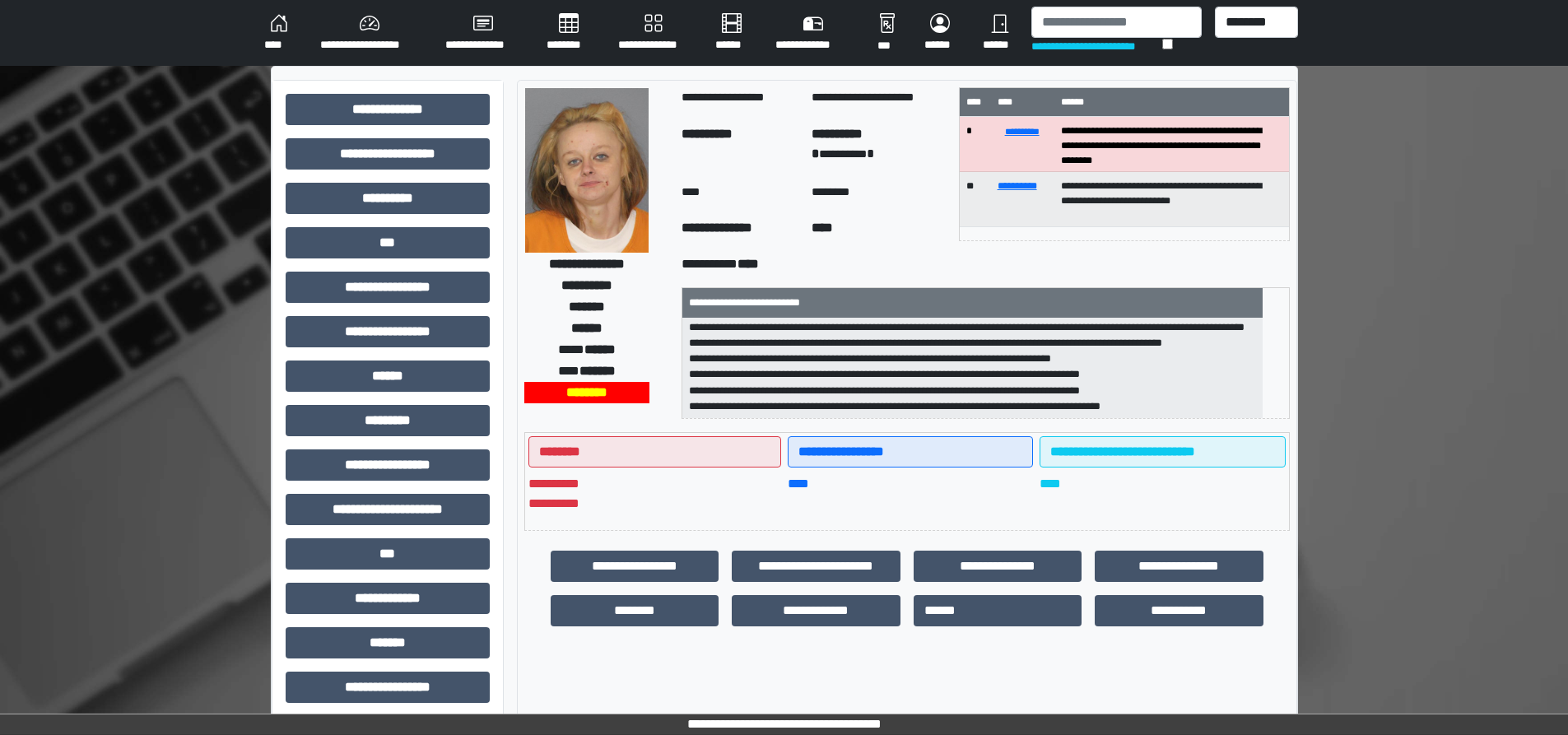 scroll, scrollTop: 52, scrollLeft: 0, axis: vertical 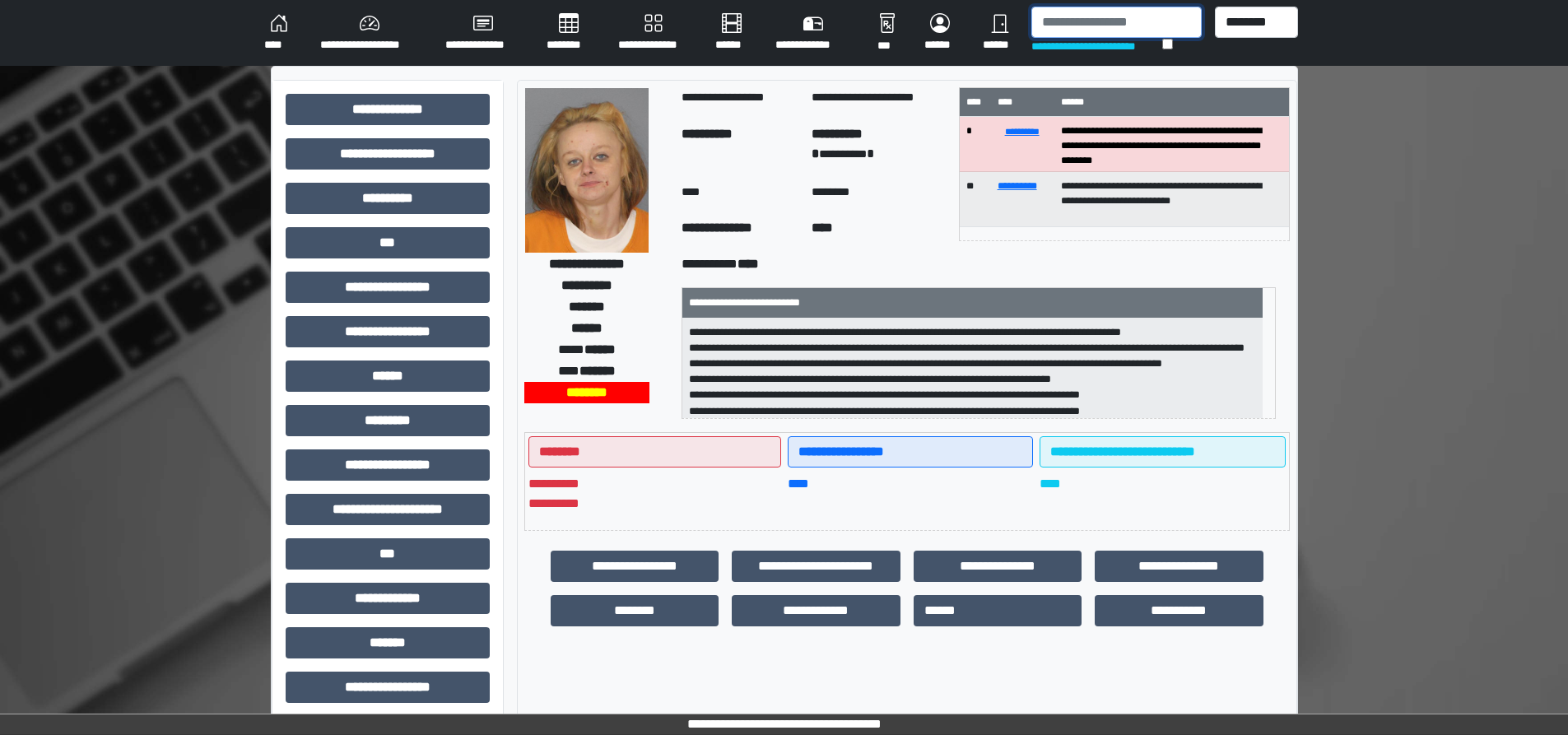 click at bounding box center [1116, 22] 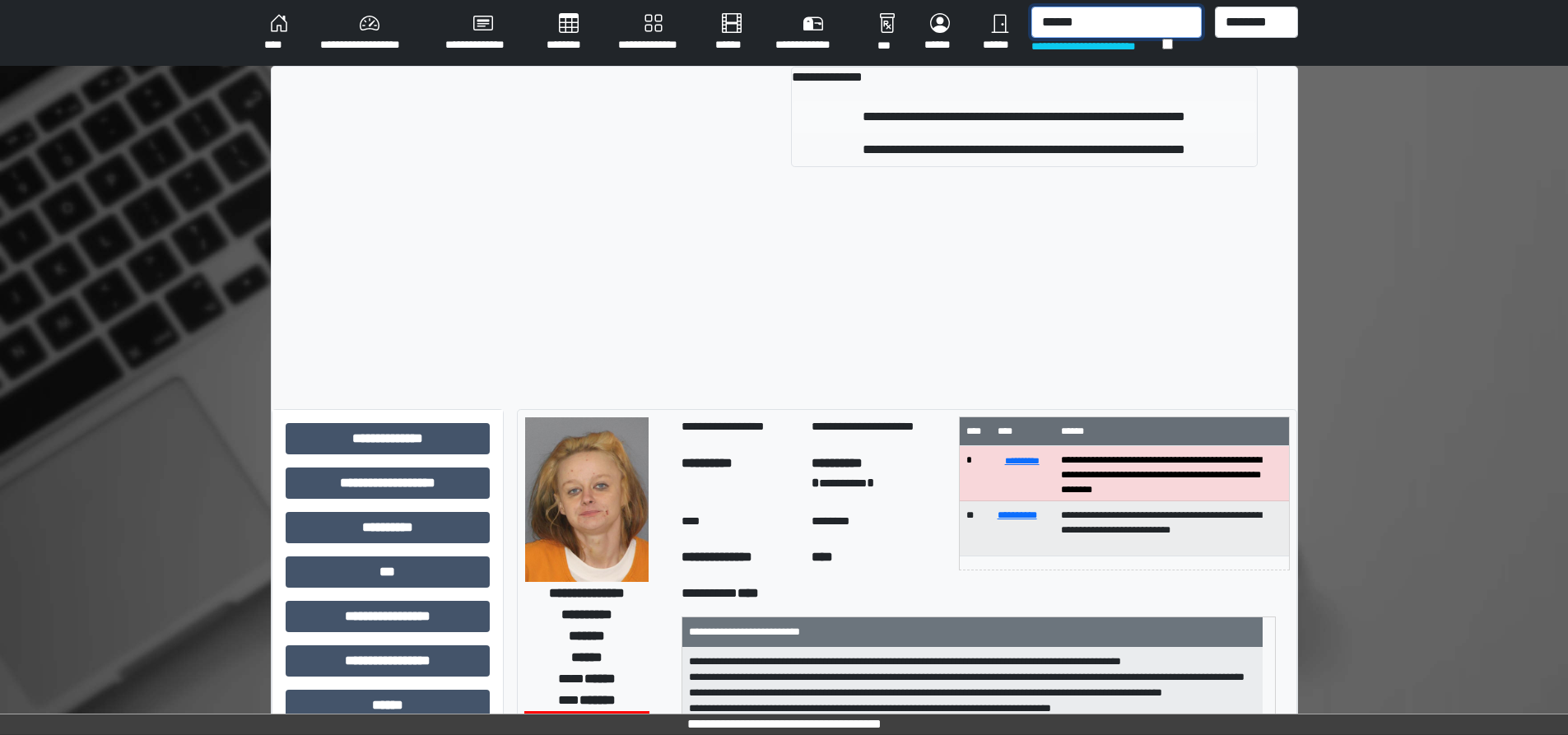 type on "******" 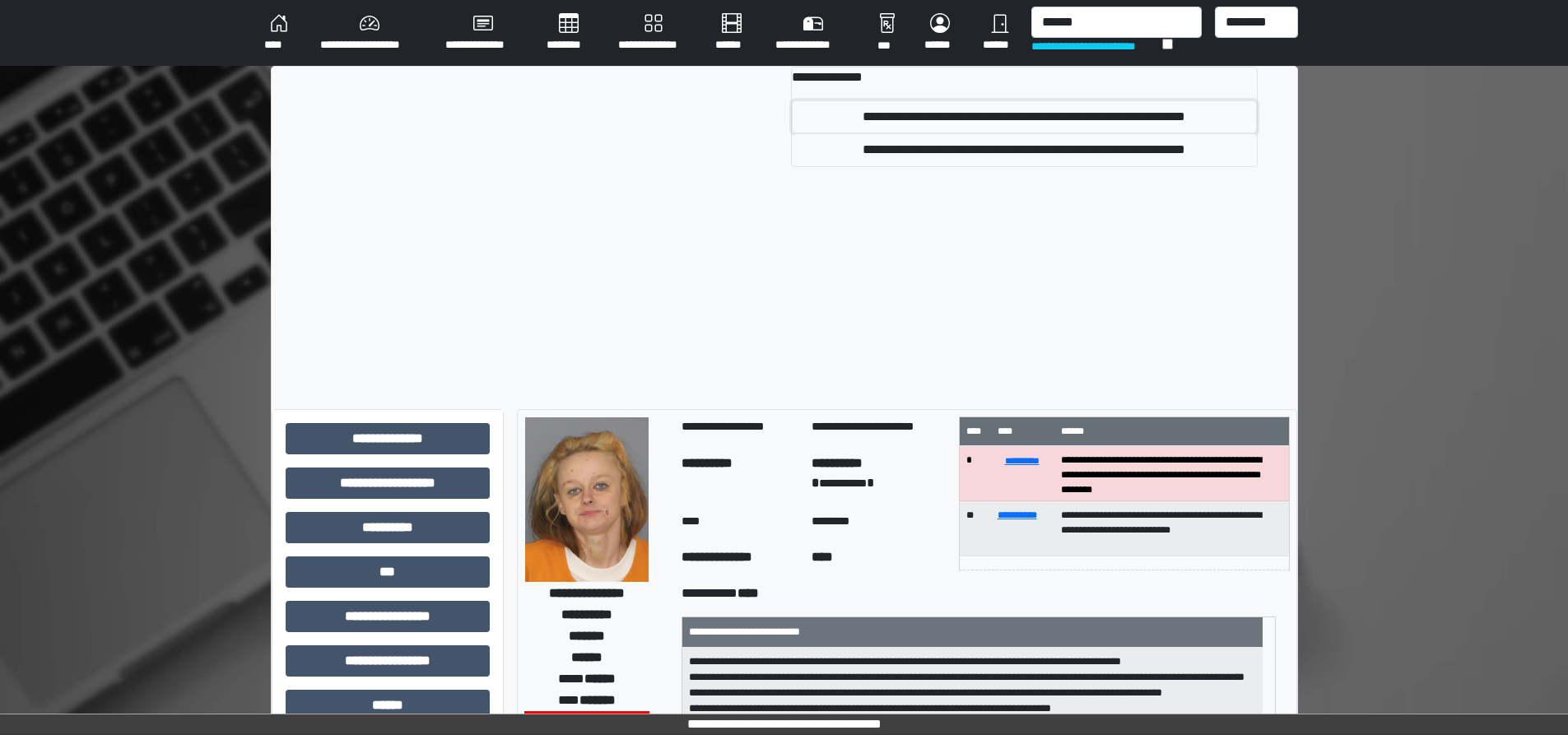 click on "**********" at bounding box center [1024, 117] 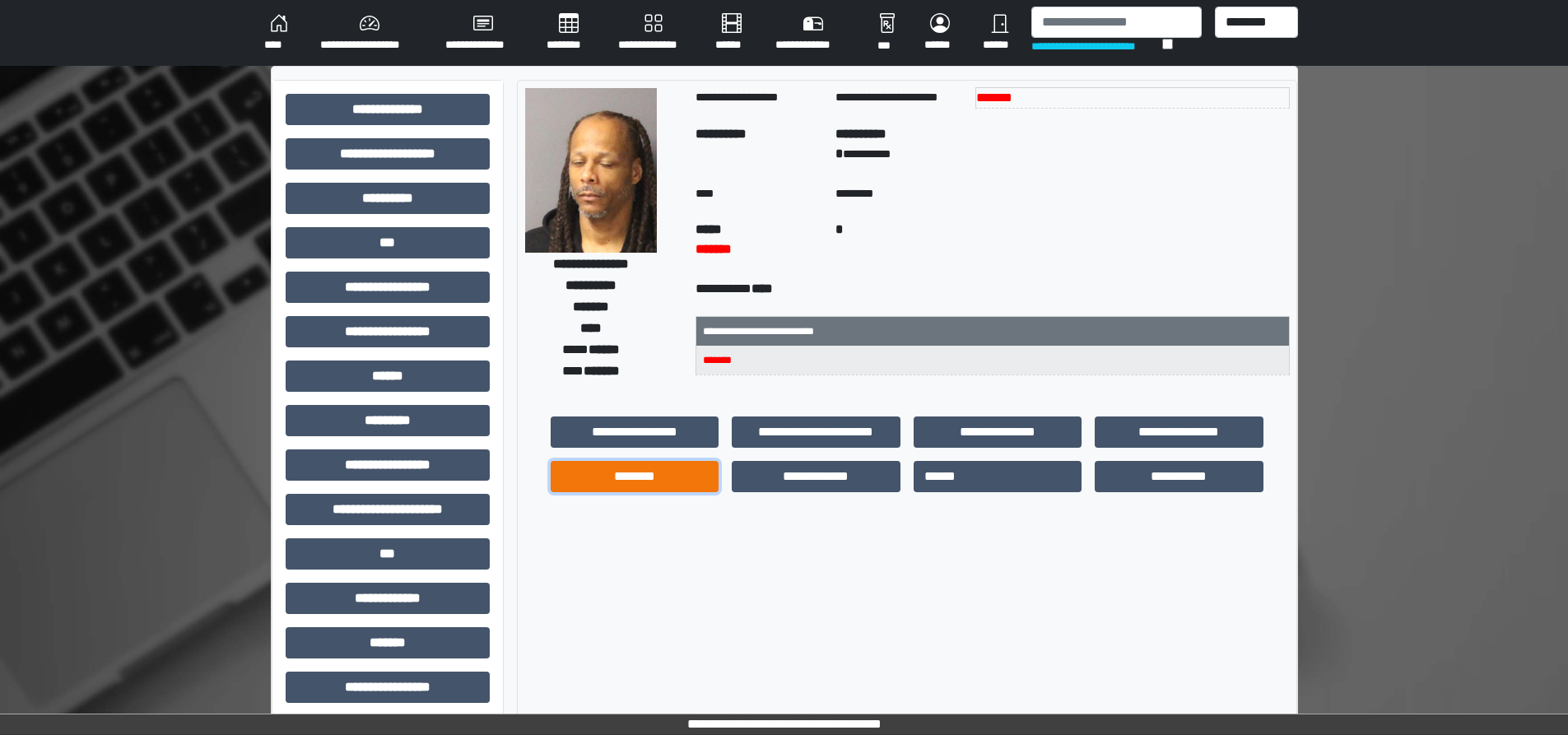 click on "********" at bounding box center (635, 477) 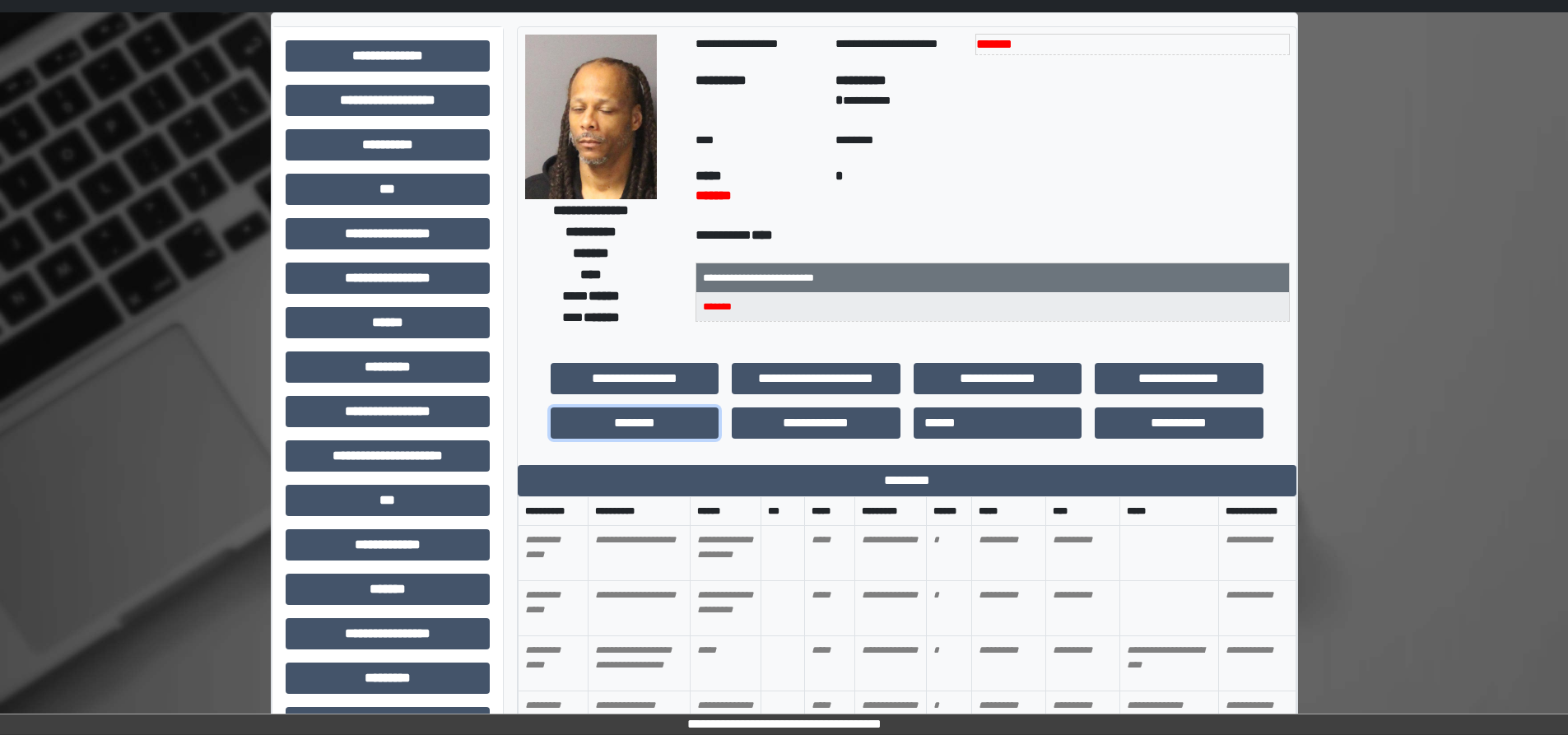 scroll, scrollTop: 82, scrollLeft: 0, axis: vertical 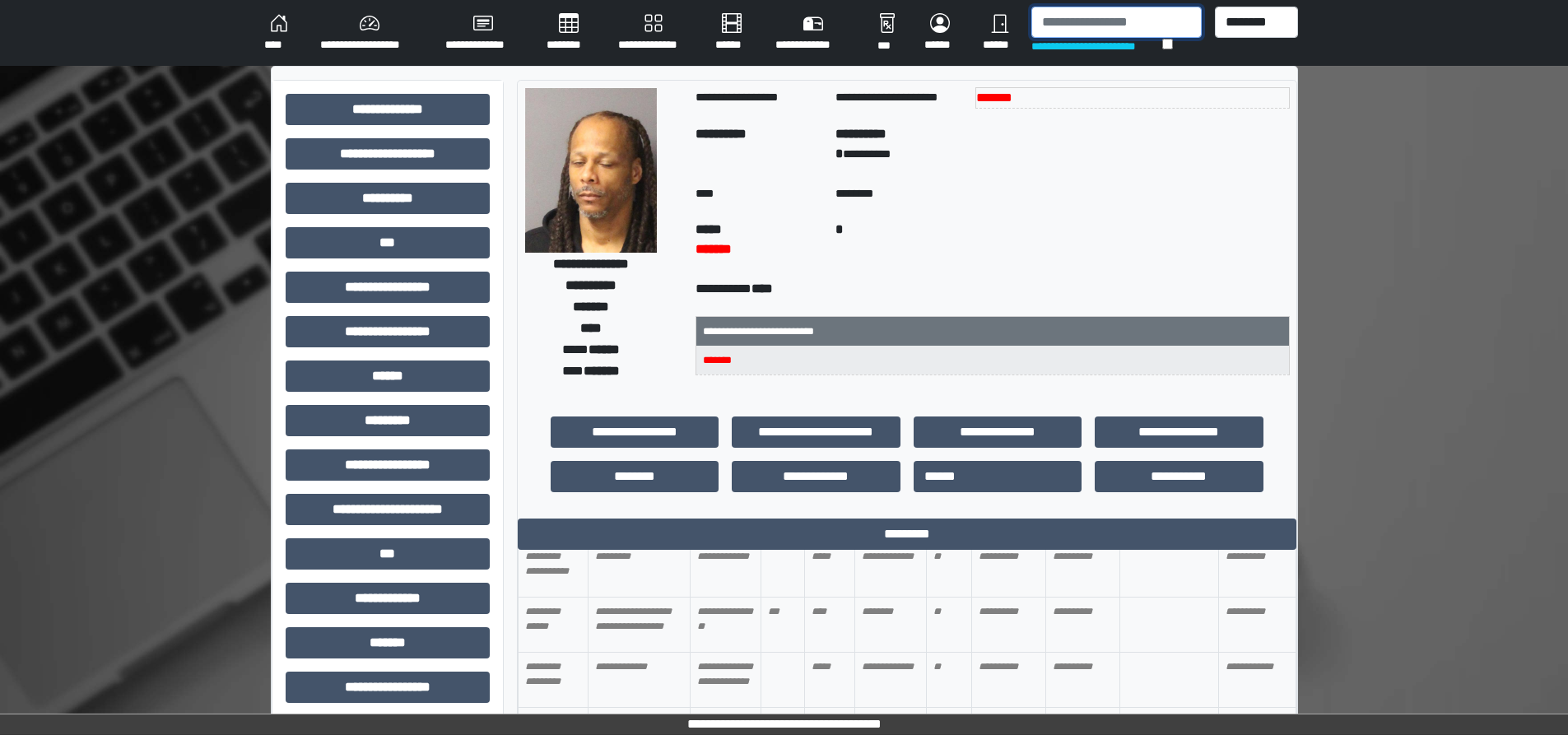 click at bounding box center (1116, 22) 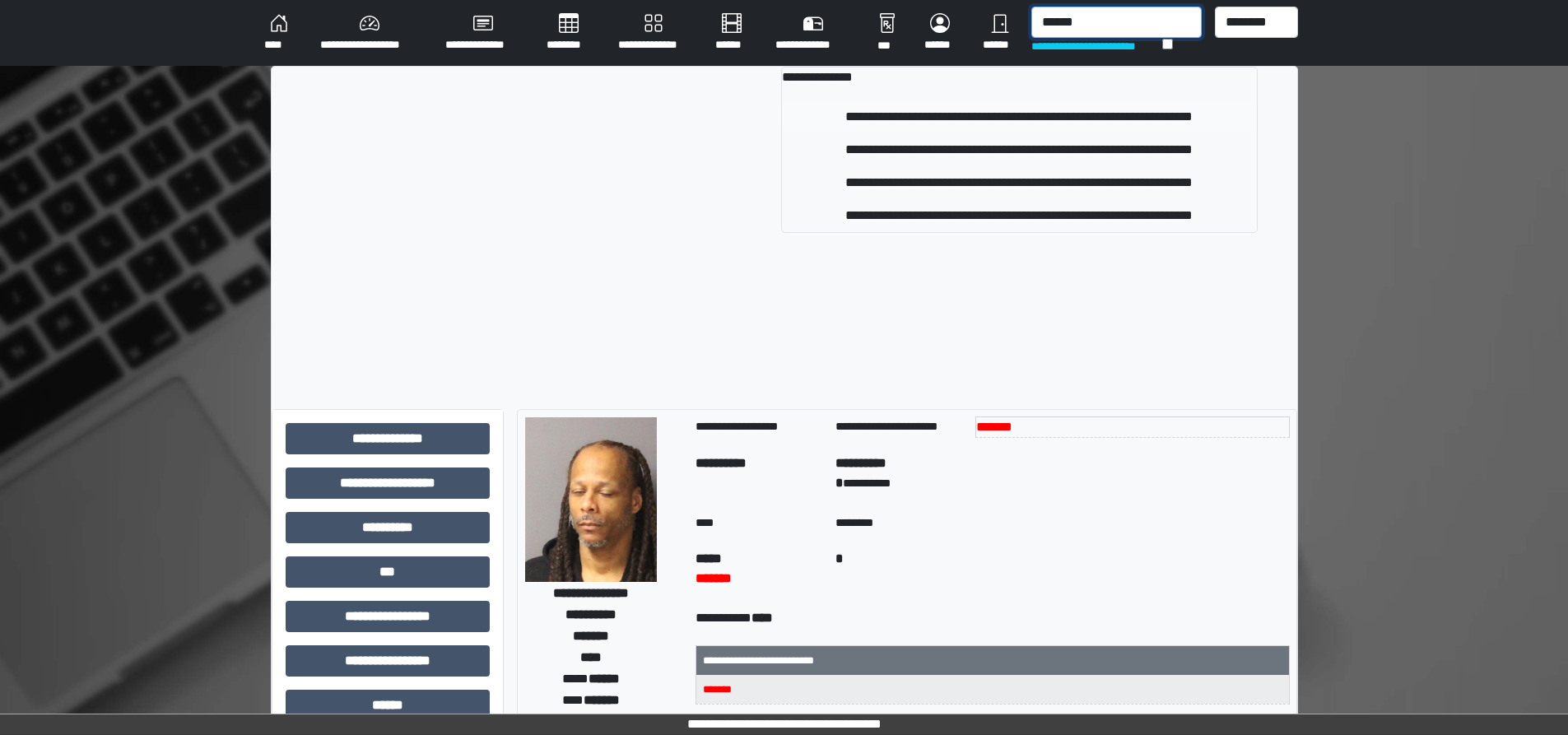 type on "******" 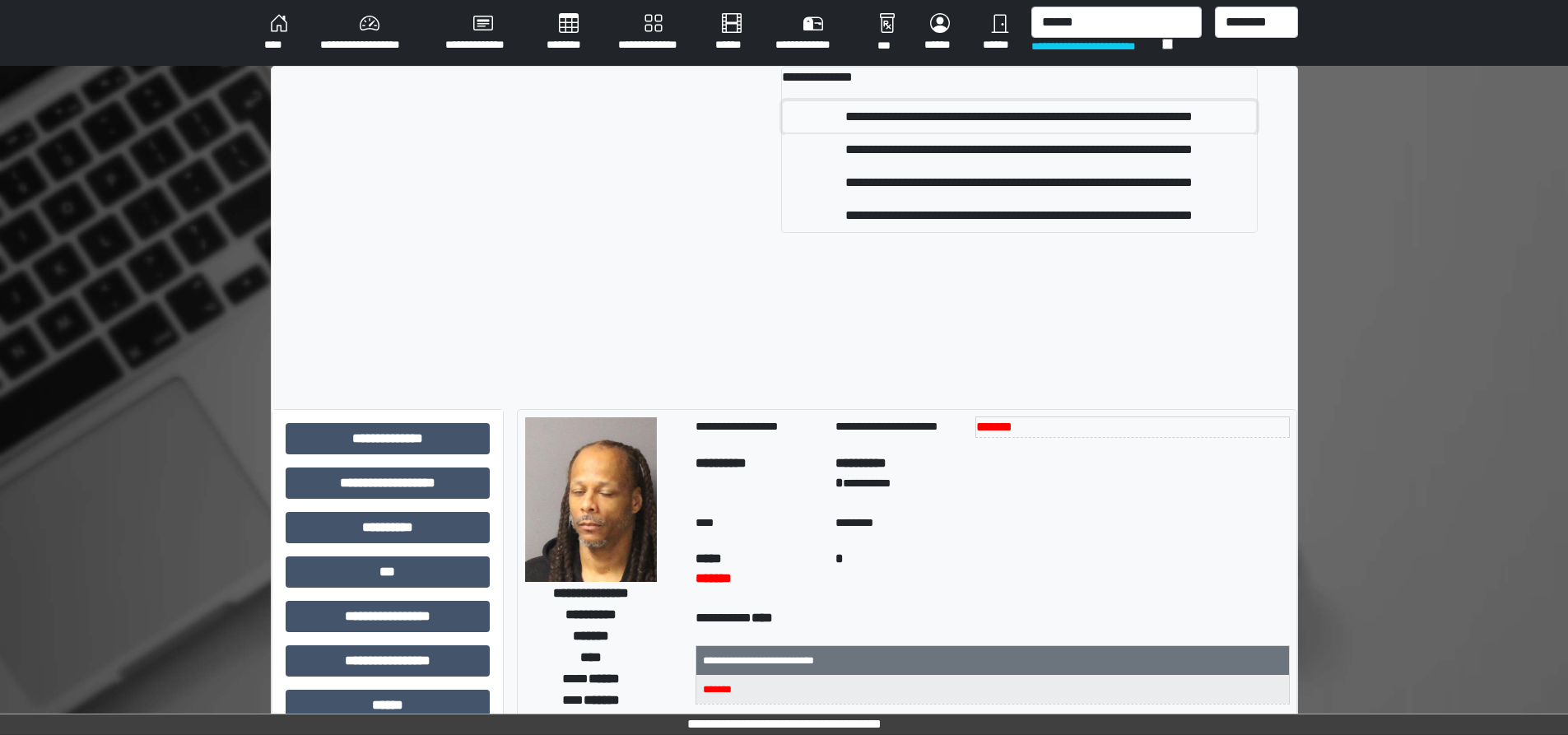 click on "**********" at bounding box center [1019, 117] 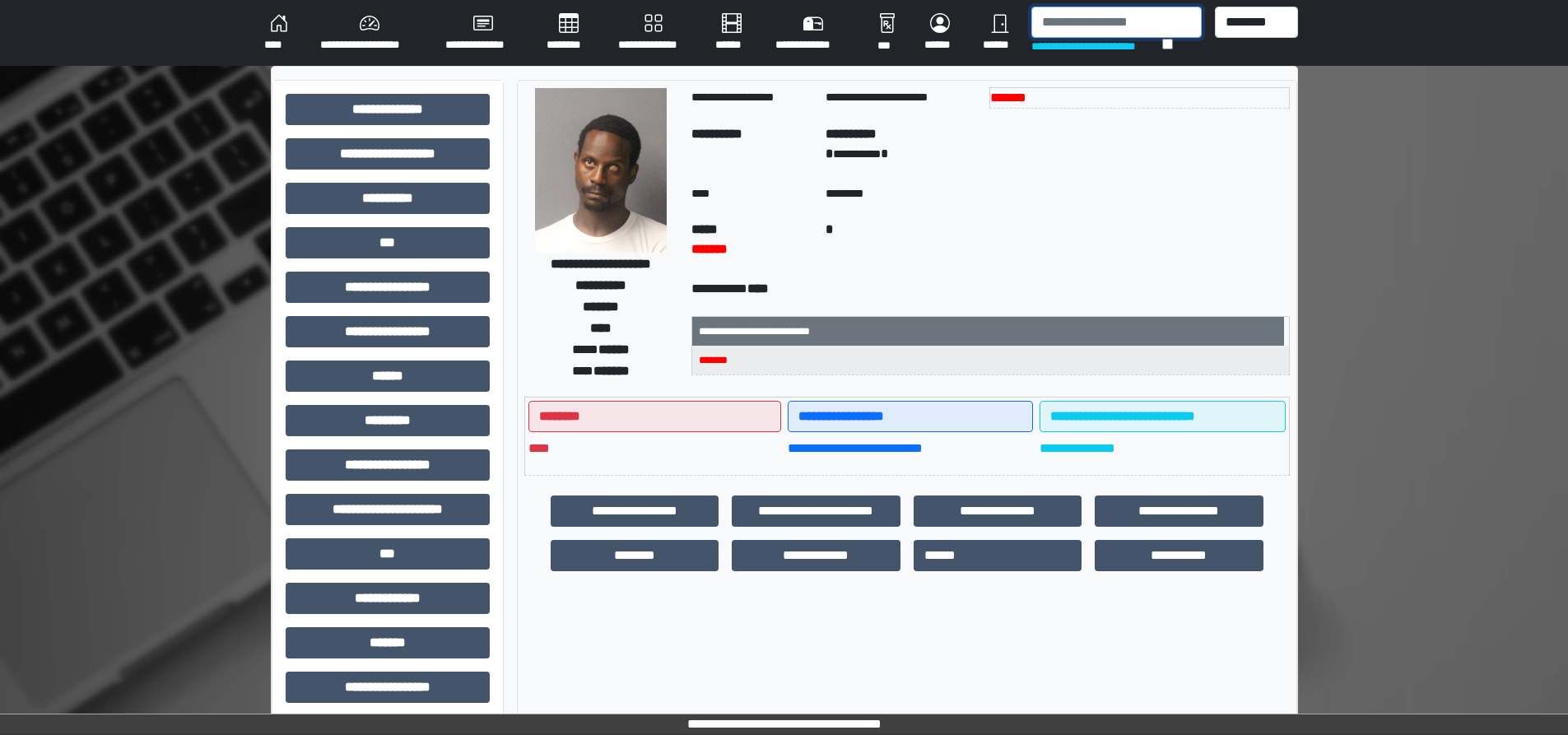click at bounding box center (1116, 22) 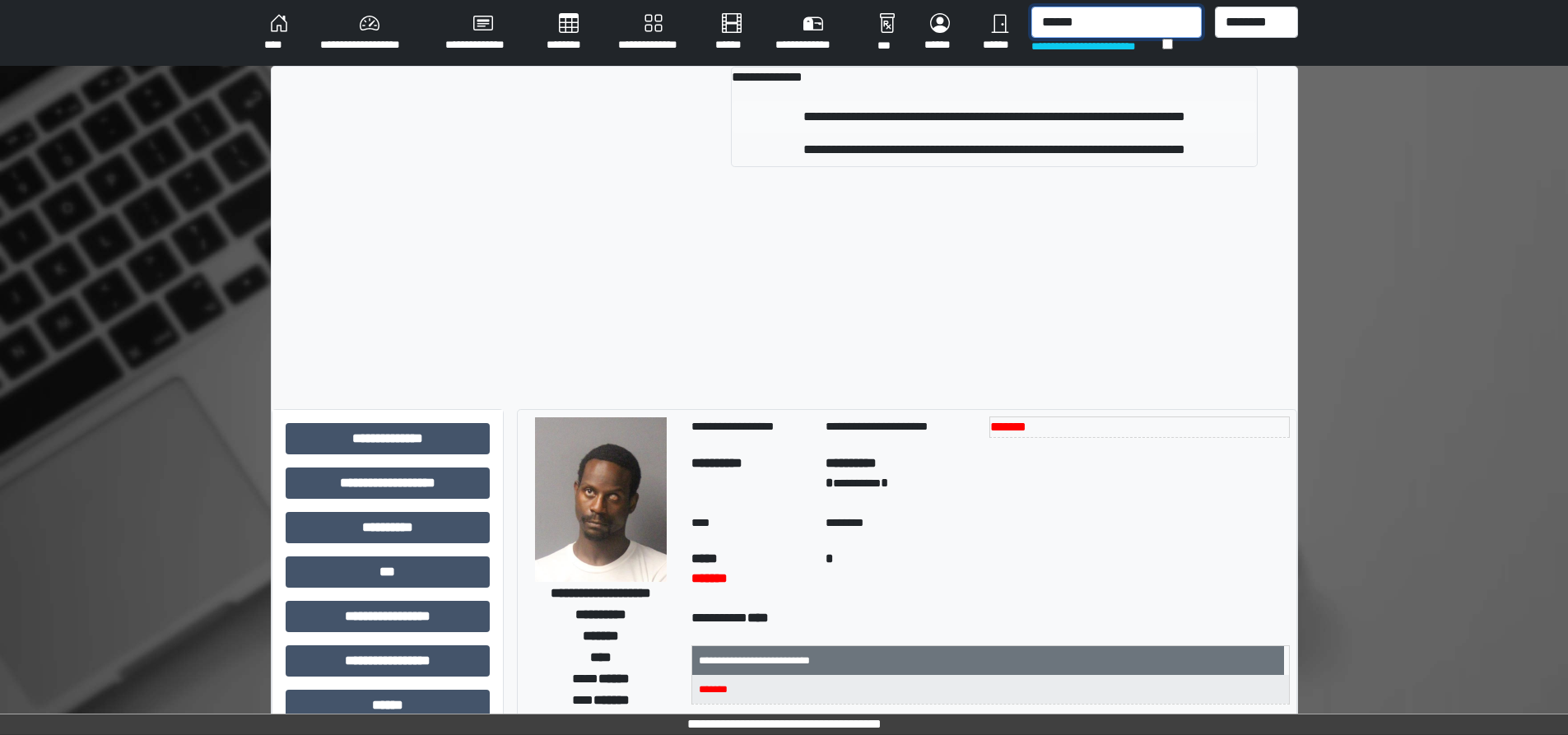 type on "******" 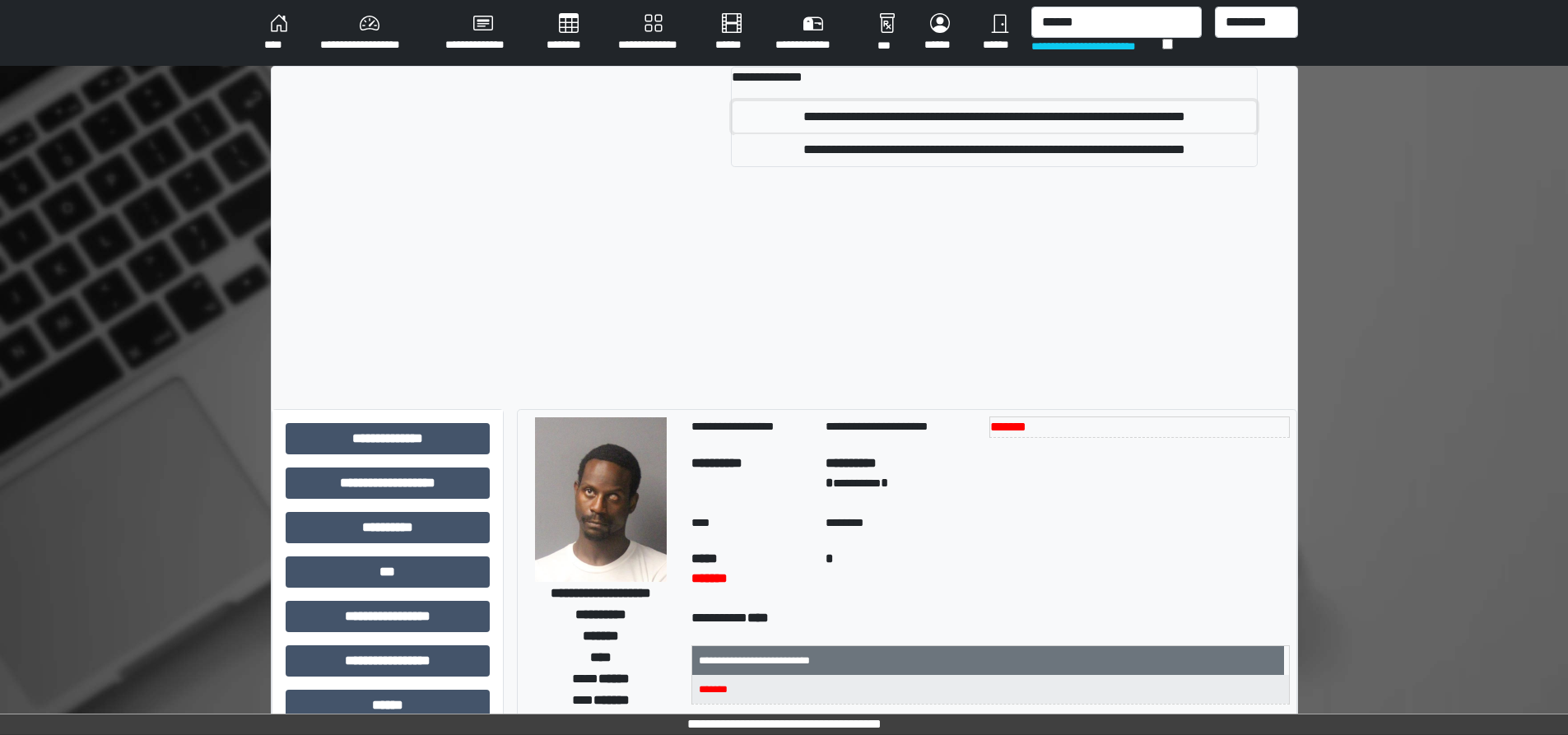 click on "**********" at bounding box center [994, 117] 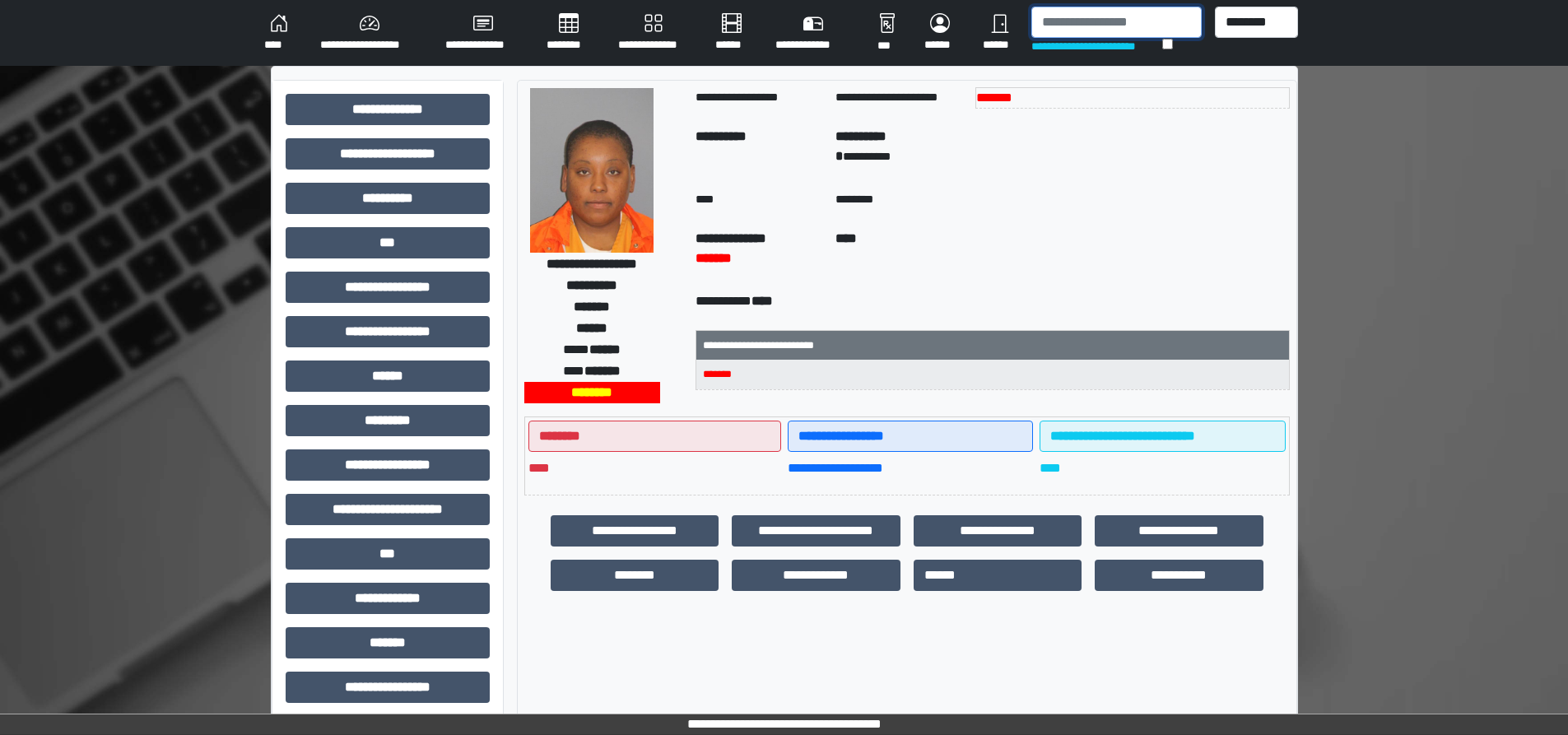 click at bounding box center [1116, 22] 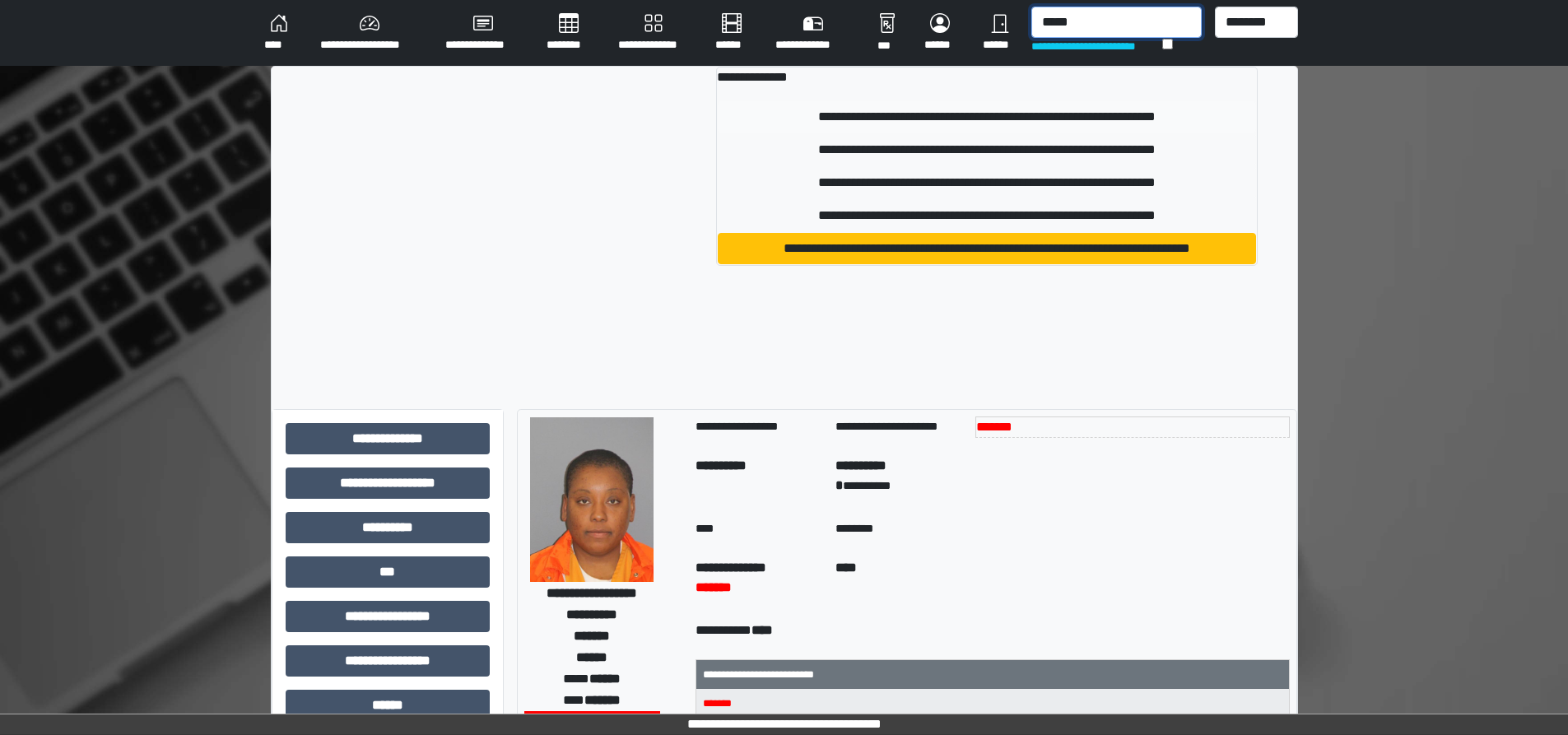 type on "*****" 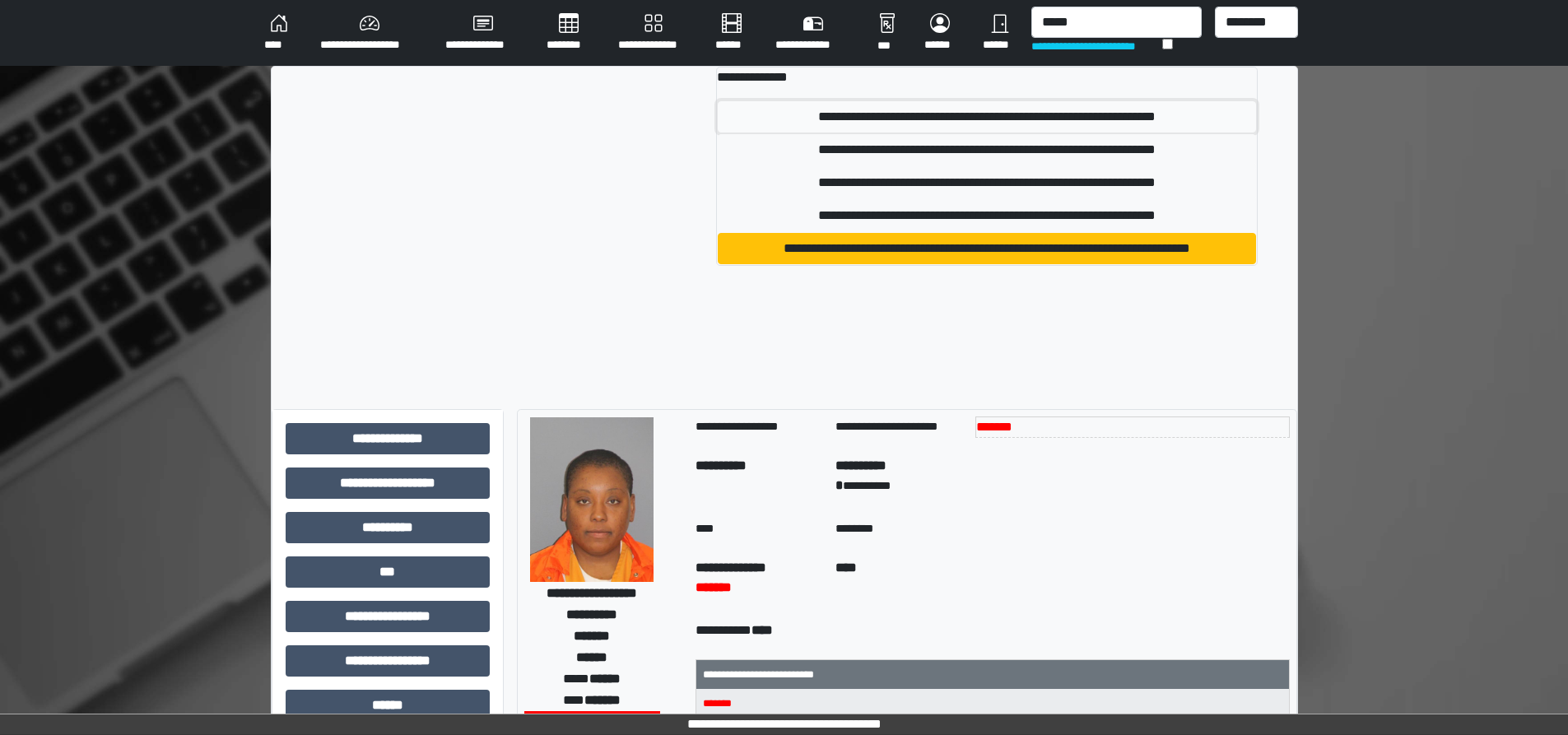 click on "**********" at bounding box center (987, 117) 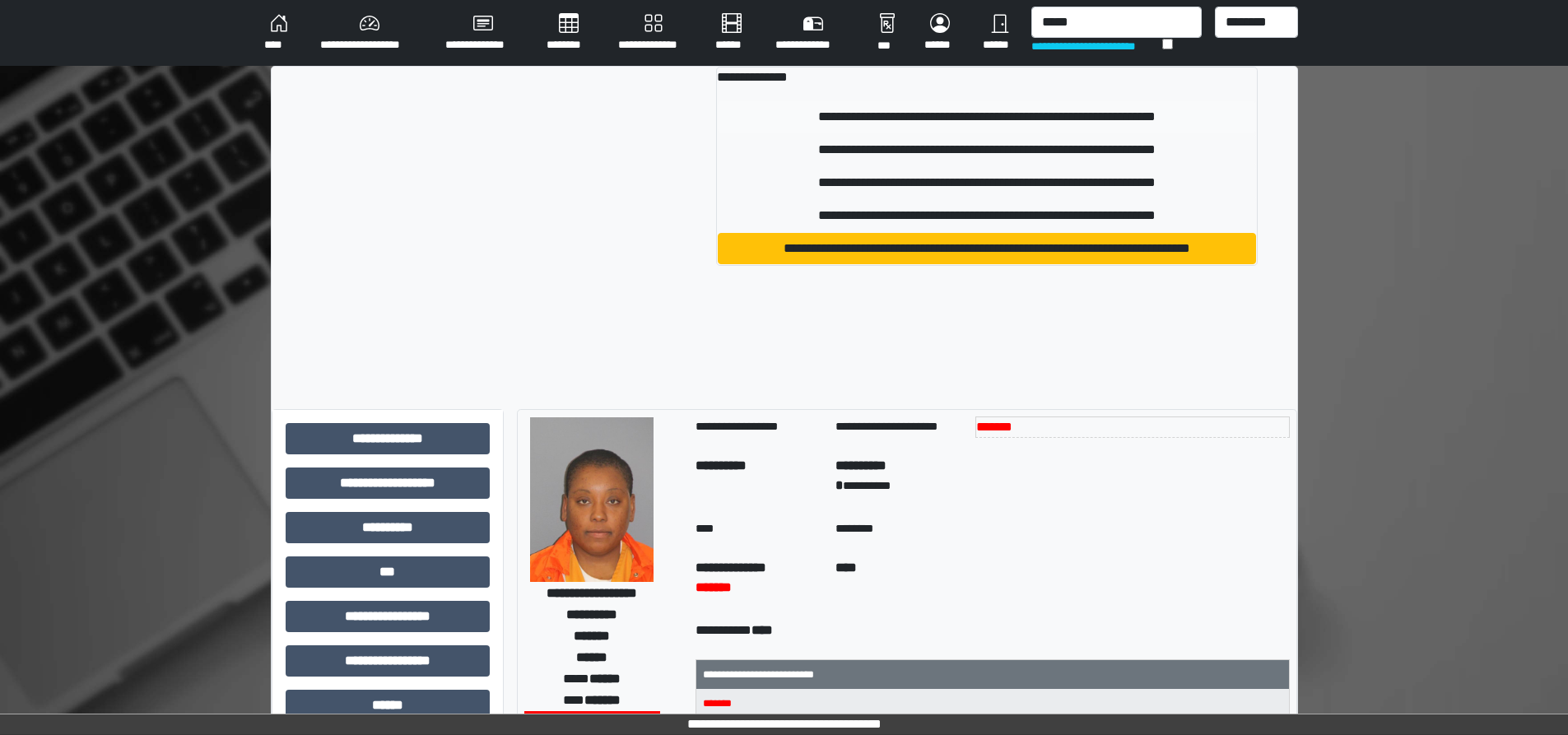 type 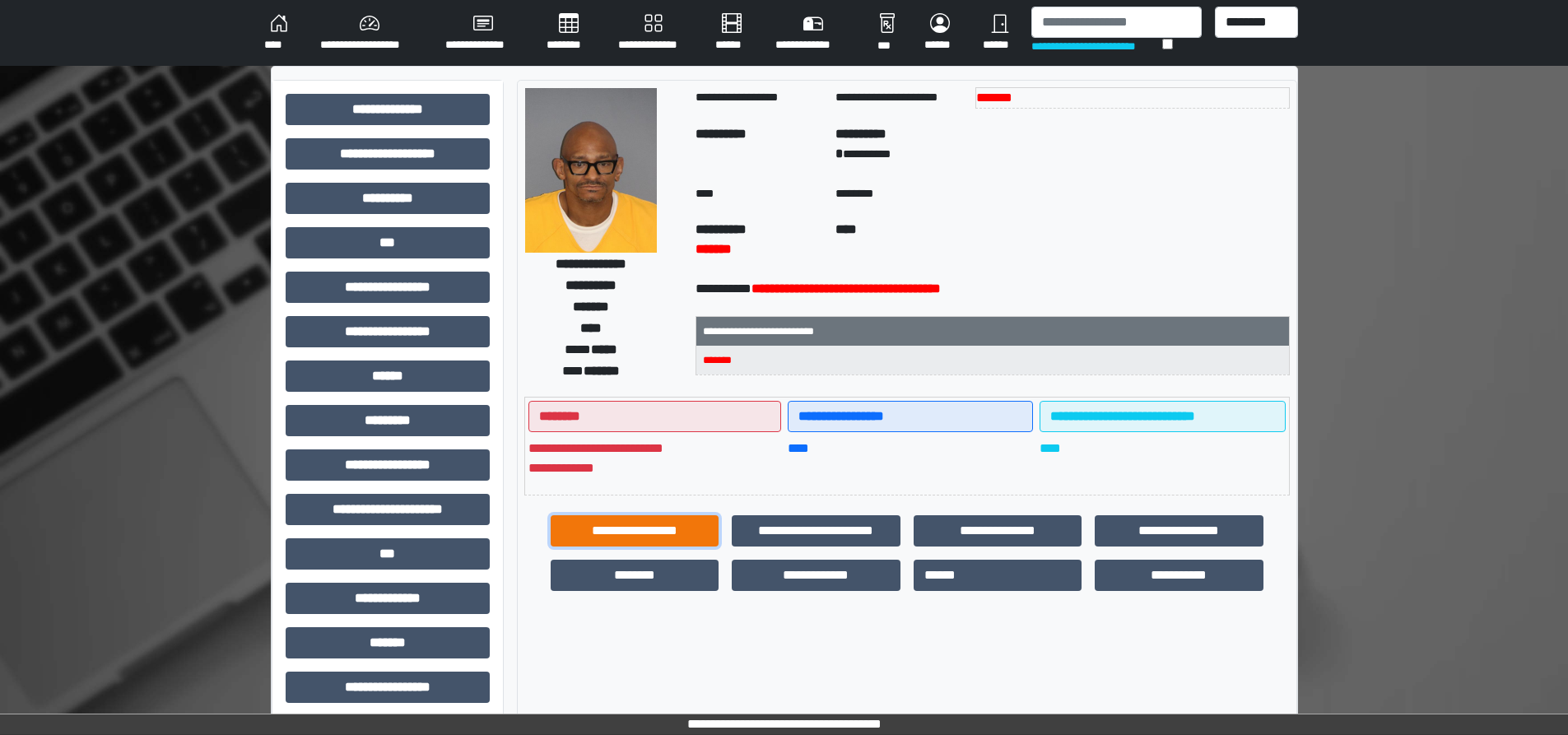 click on "**********" at bounding box center (635, 531) 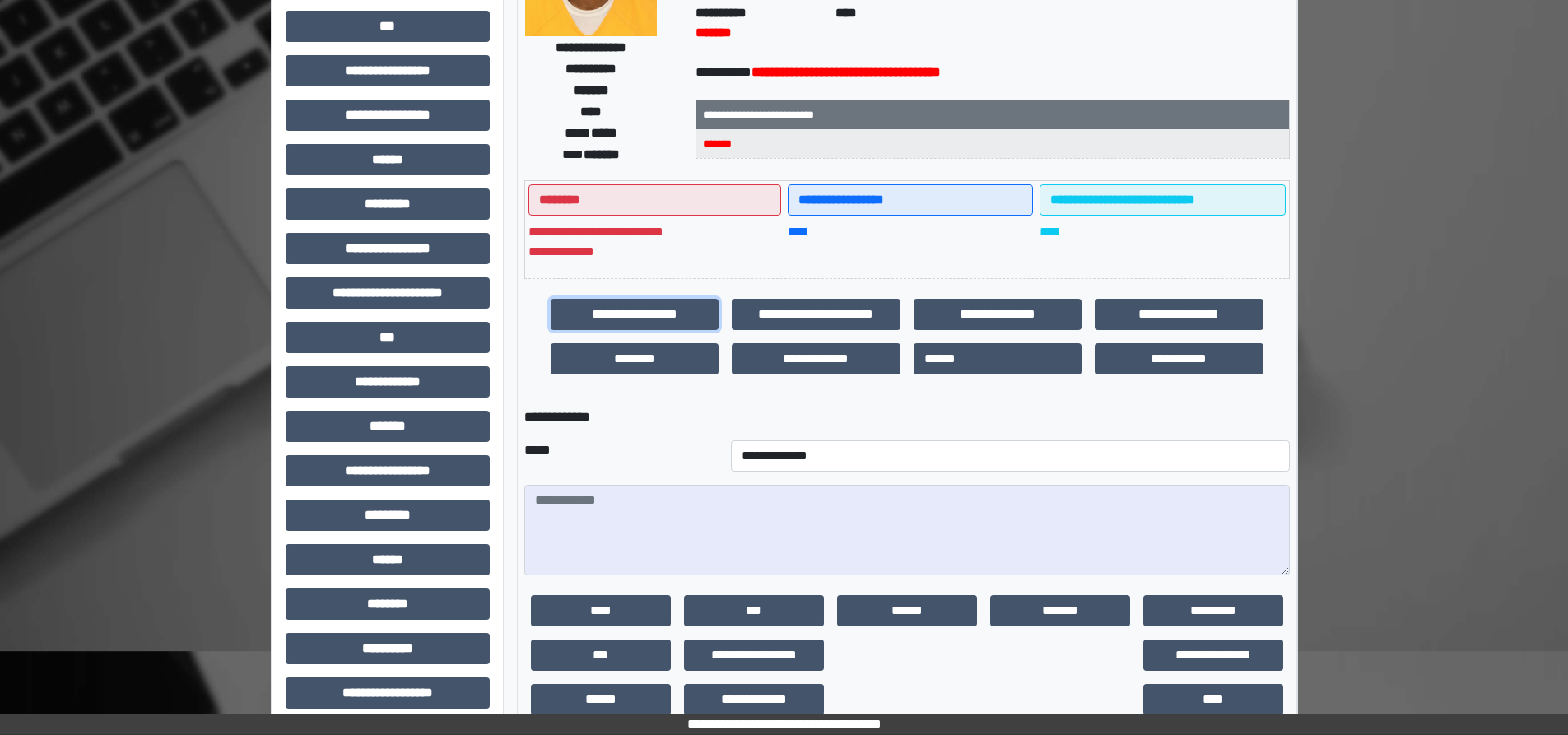 scroll, scrollTop: 251, scrollLeft: 0, axis: vertical 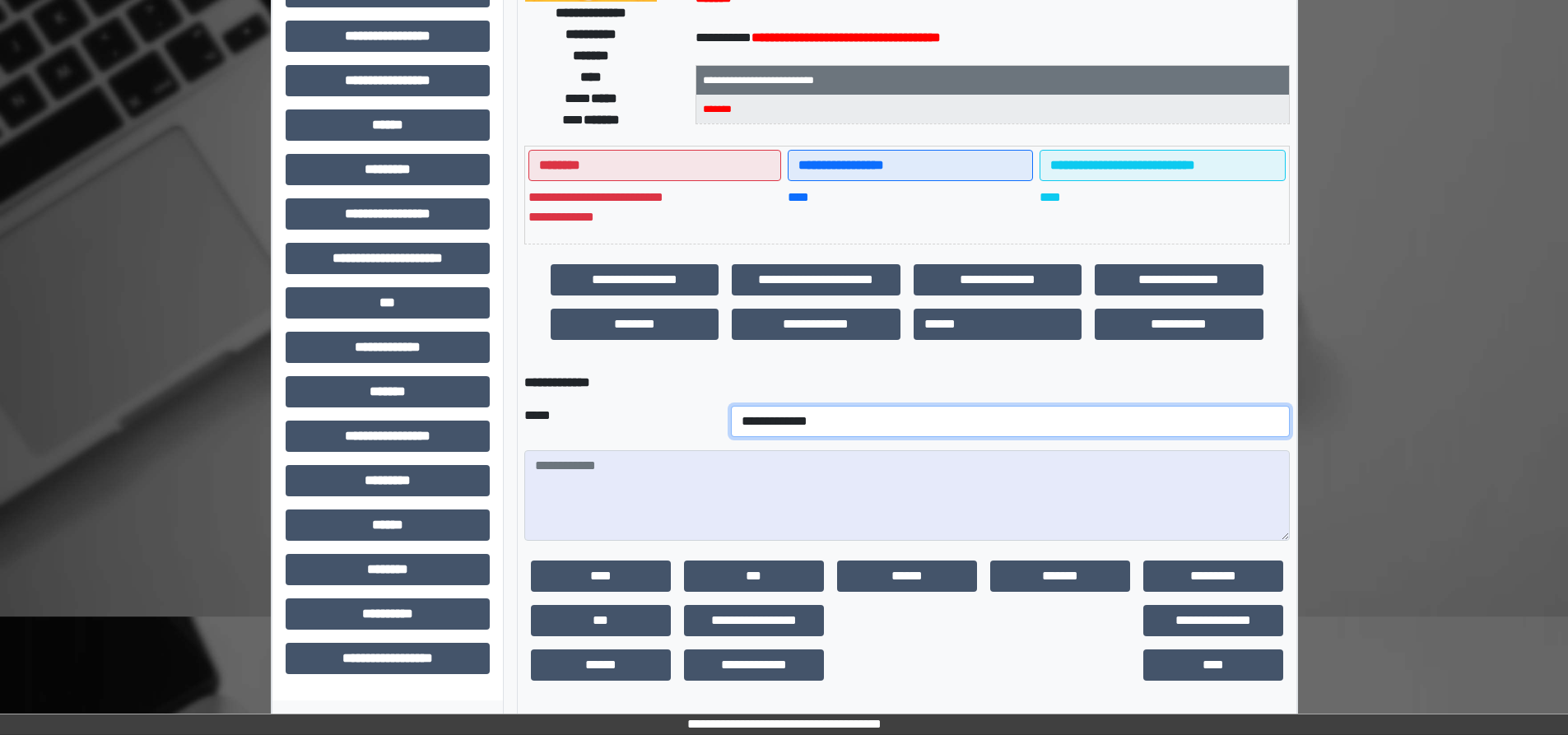 click on "**********" at bounding box center (1010, 421) 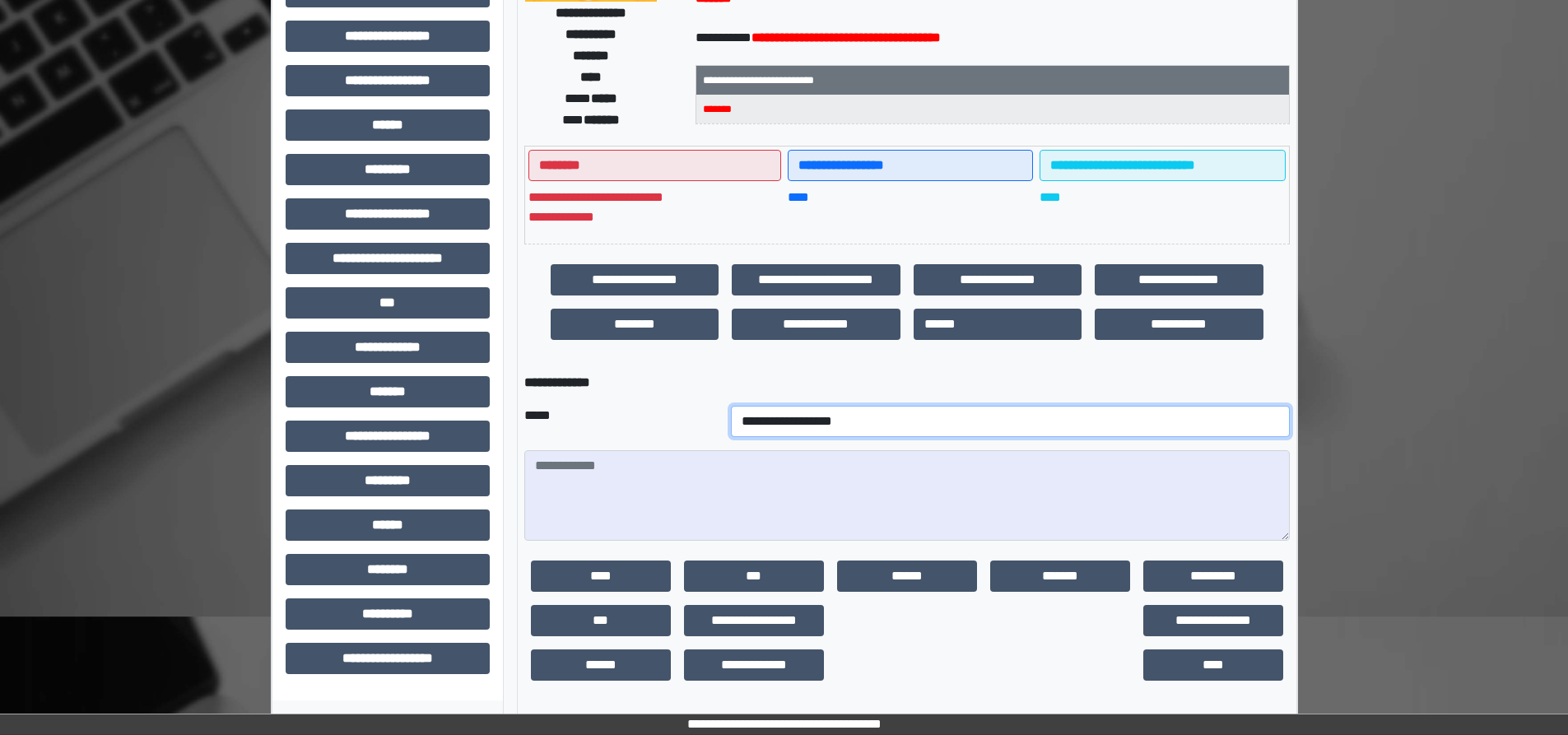 click on "**********" at bounding box center [1010, 421] 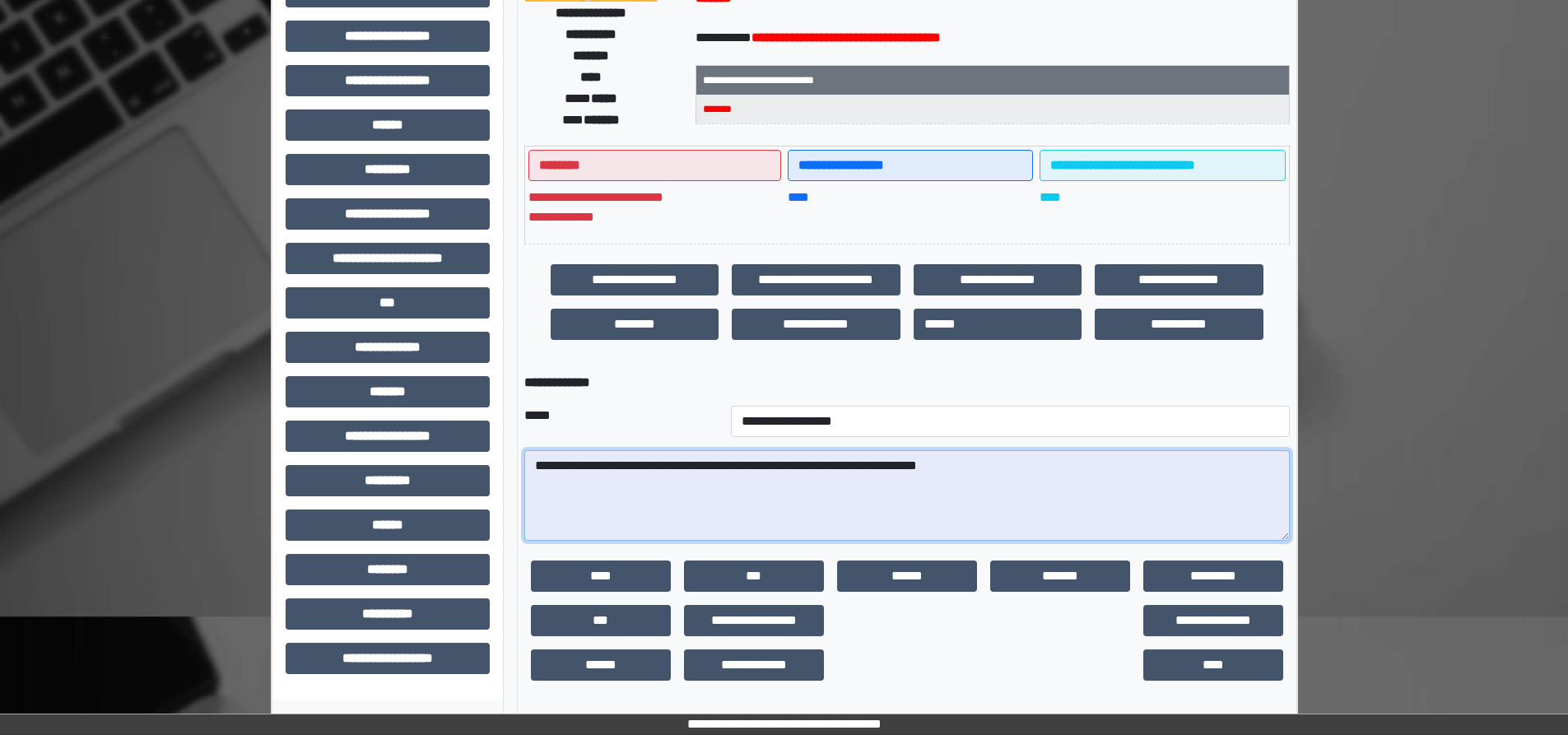 drag, startPoint x: 1055, startPoint y: 467, endPoint x: 233, endPoint y: 490, distance: 822.32171 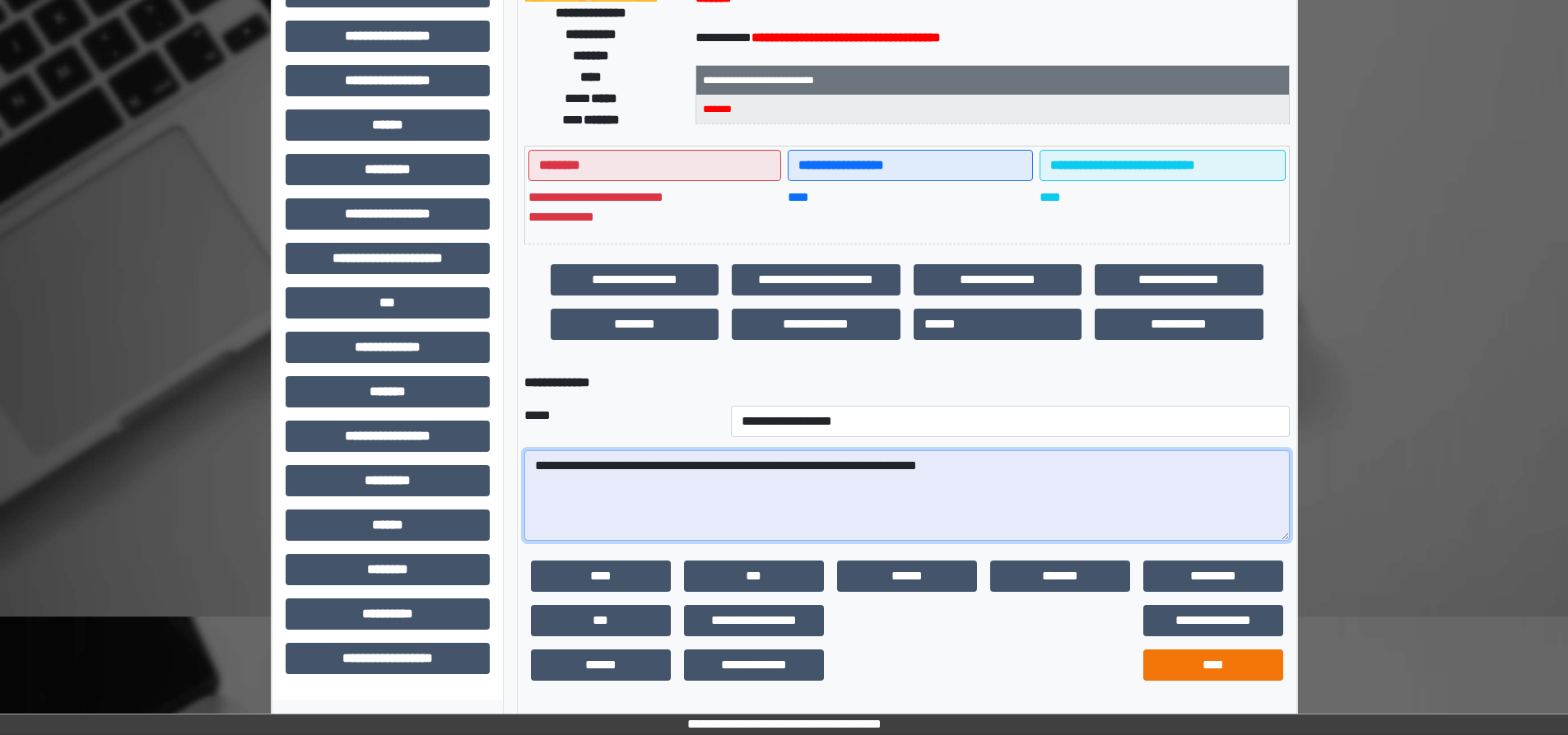 type on "**********" 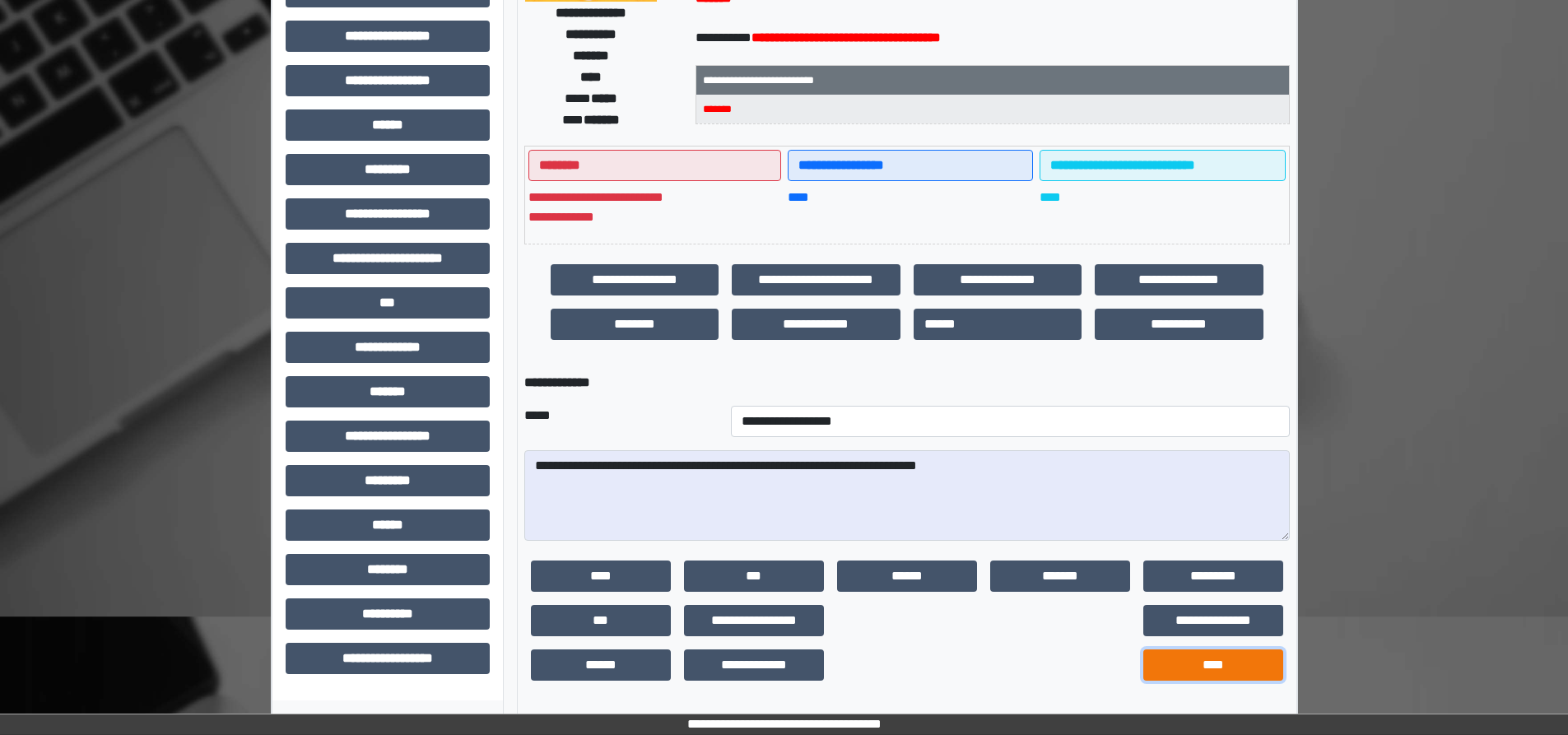 click on "****" at bounding box center [1213, 665] 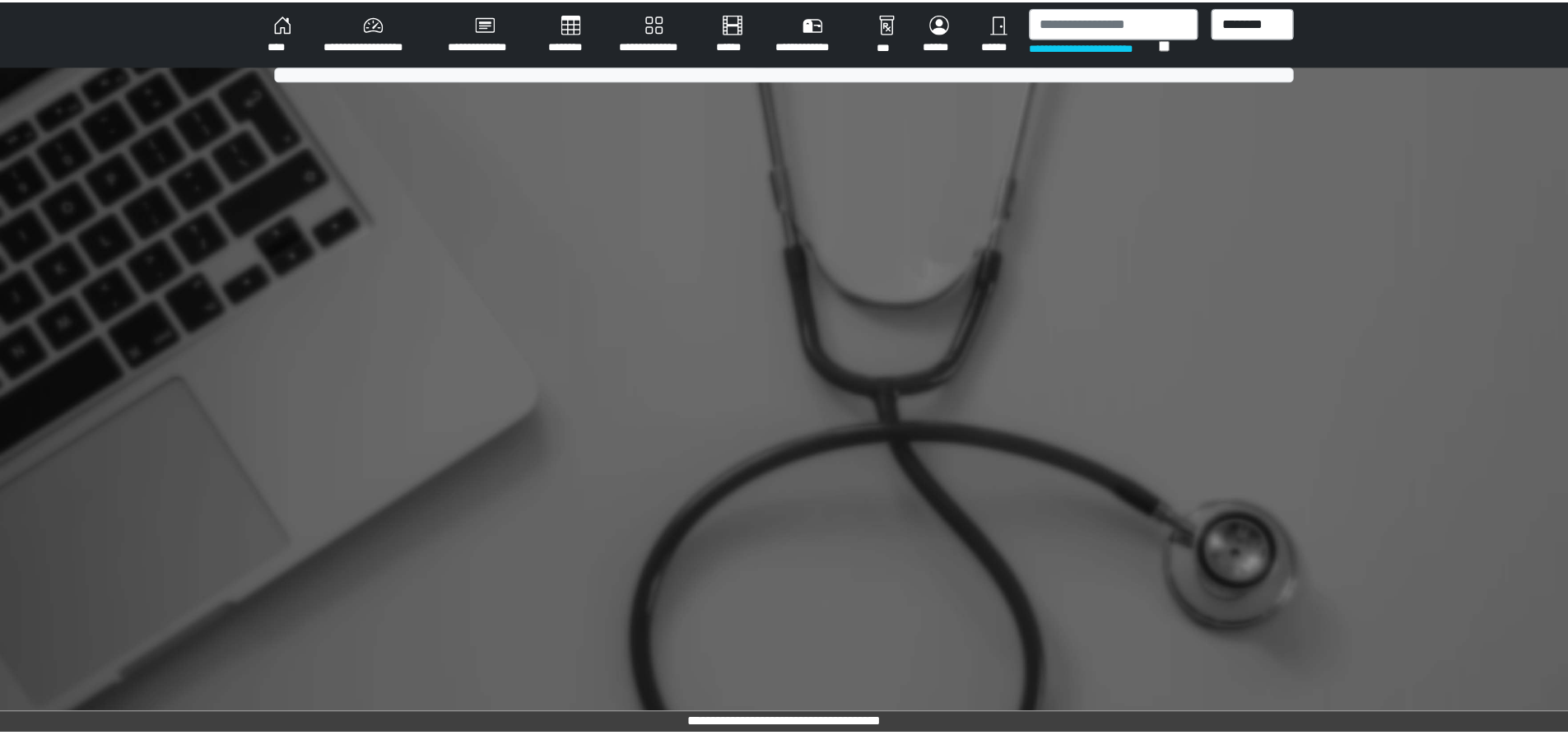 scroll, scrollTop: 0, scrollLeft: 0, axis: both 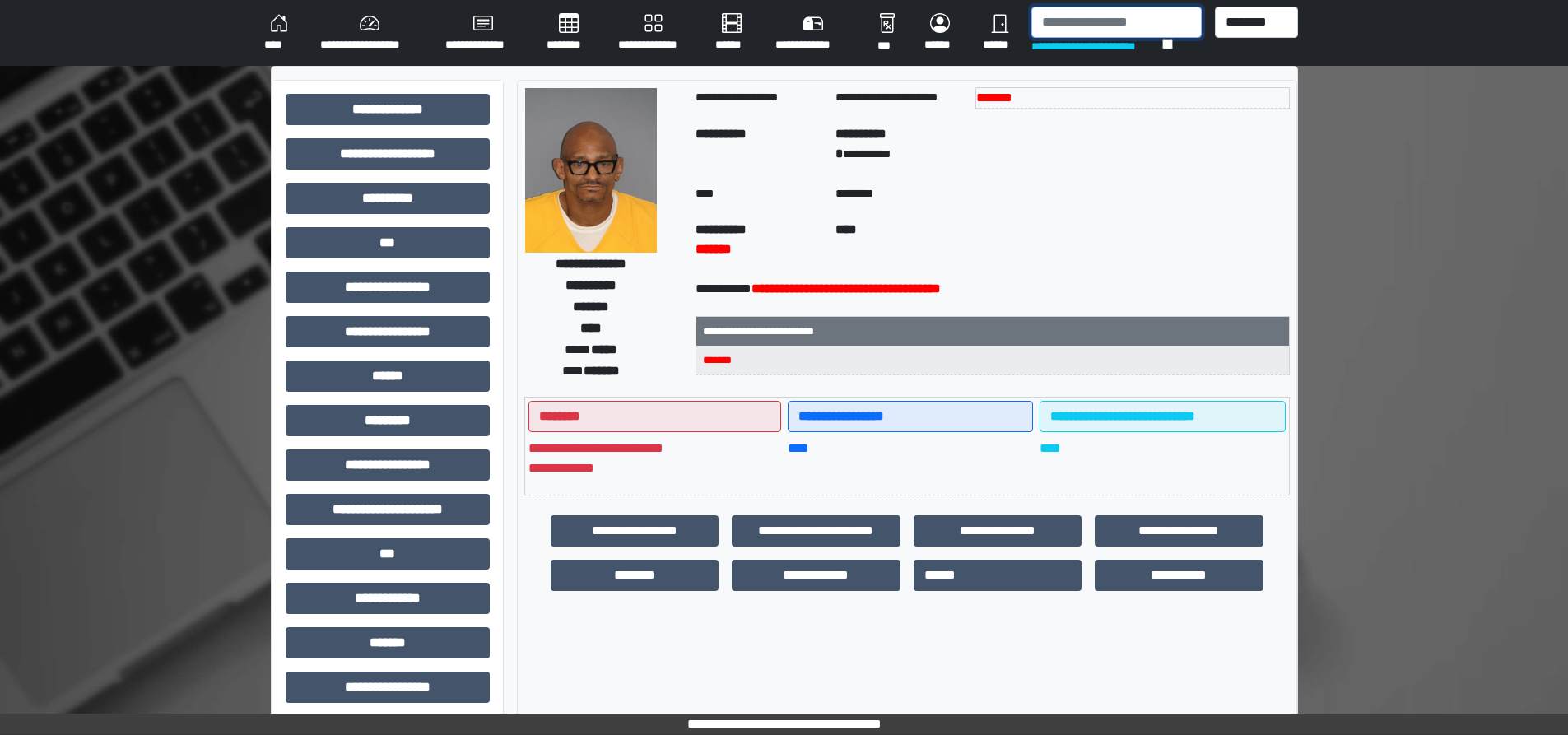 click at bounding box center [1116, 22] 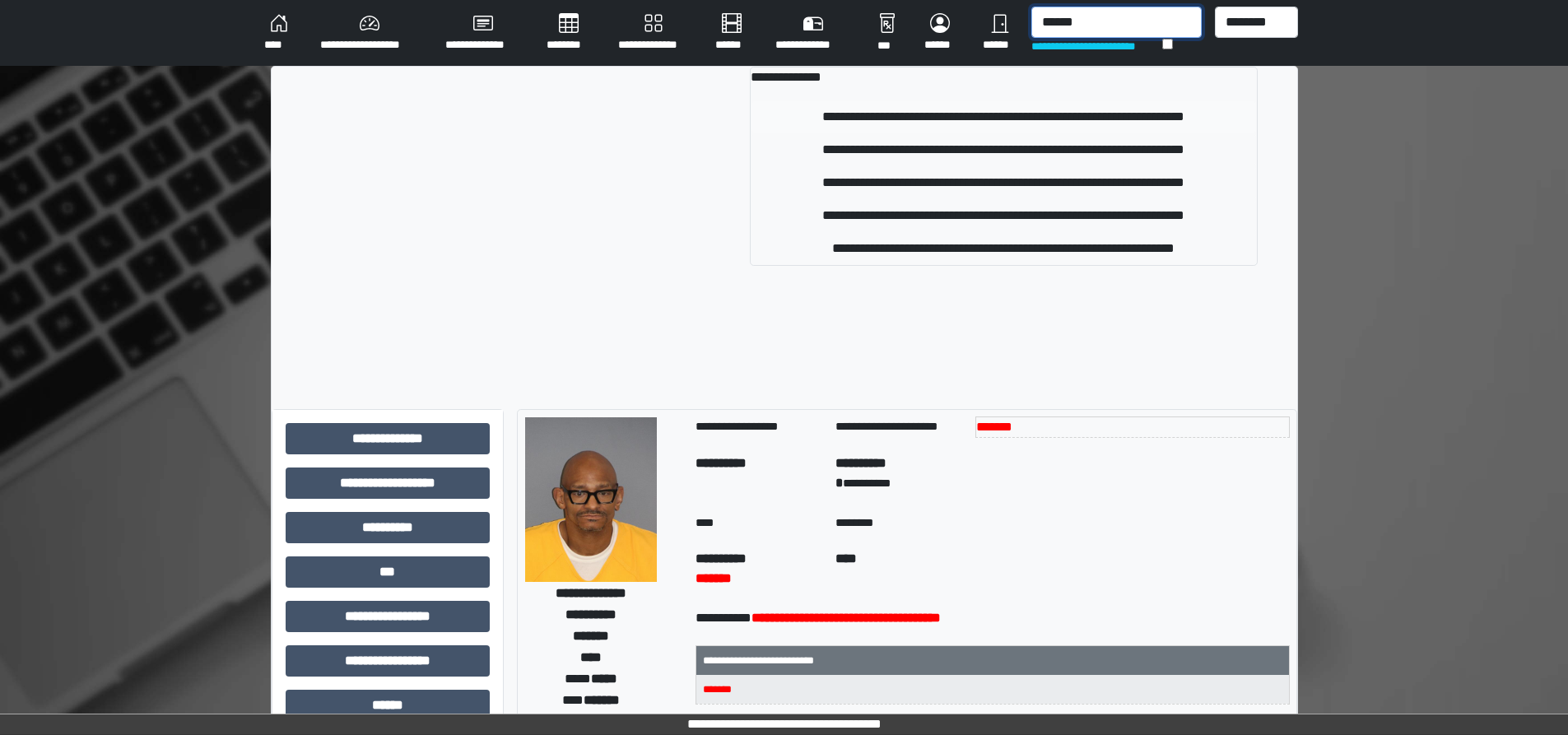 type on "******" 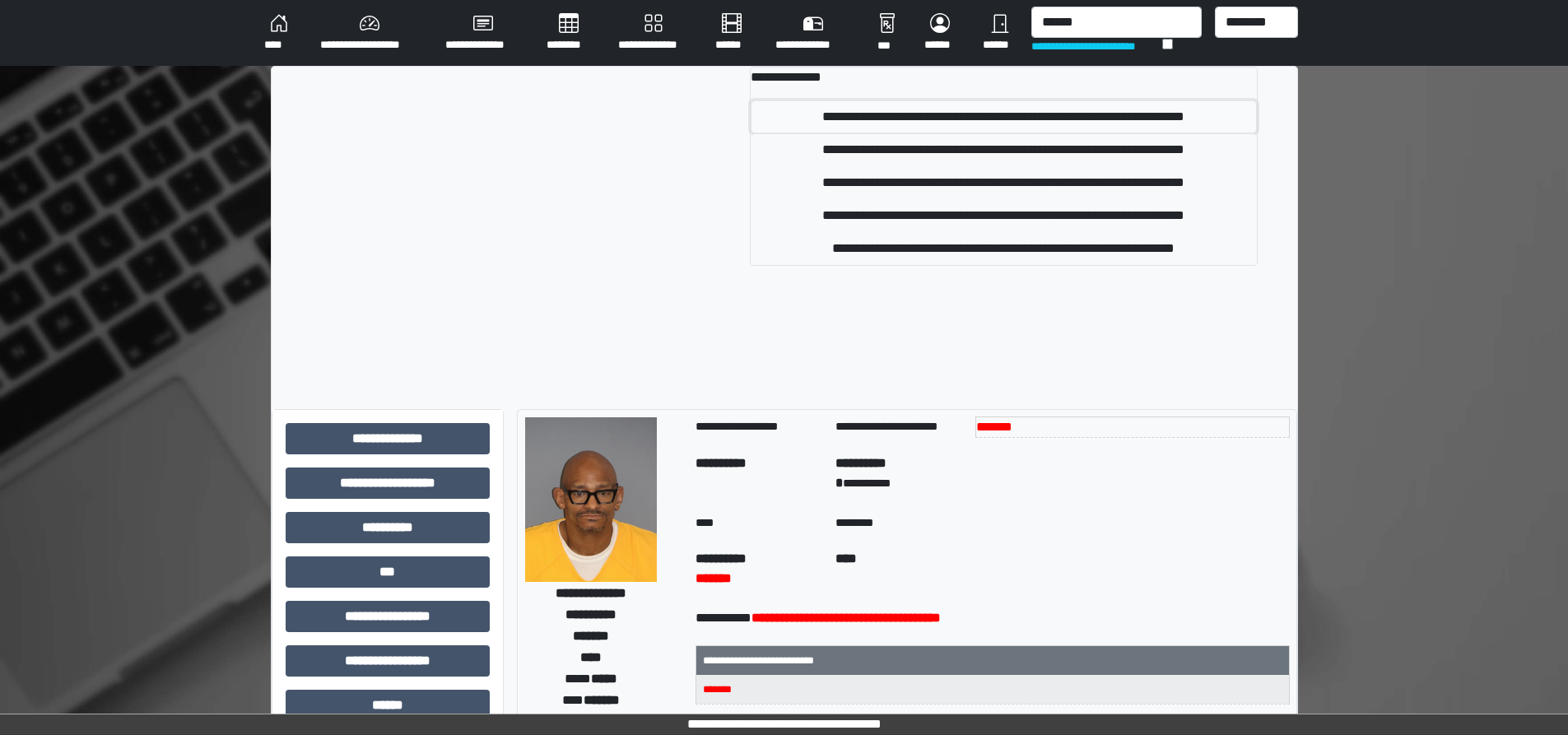 click on "**********" at bounding box center [1003, 117] 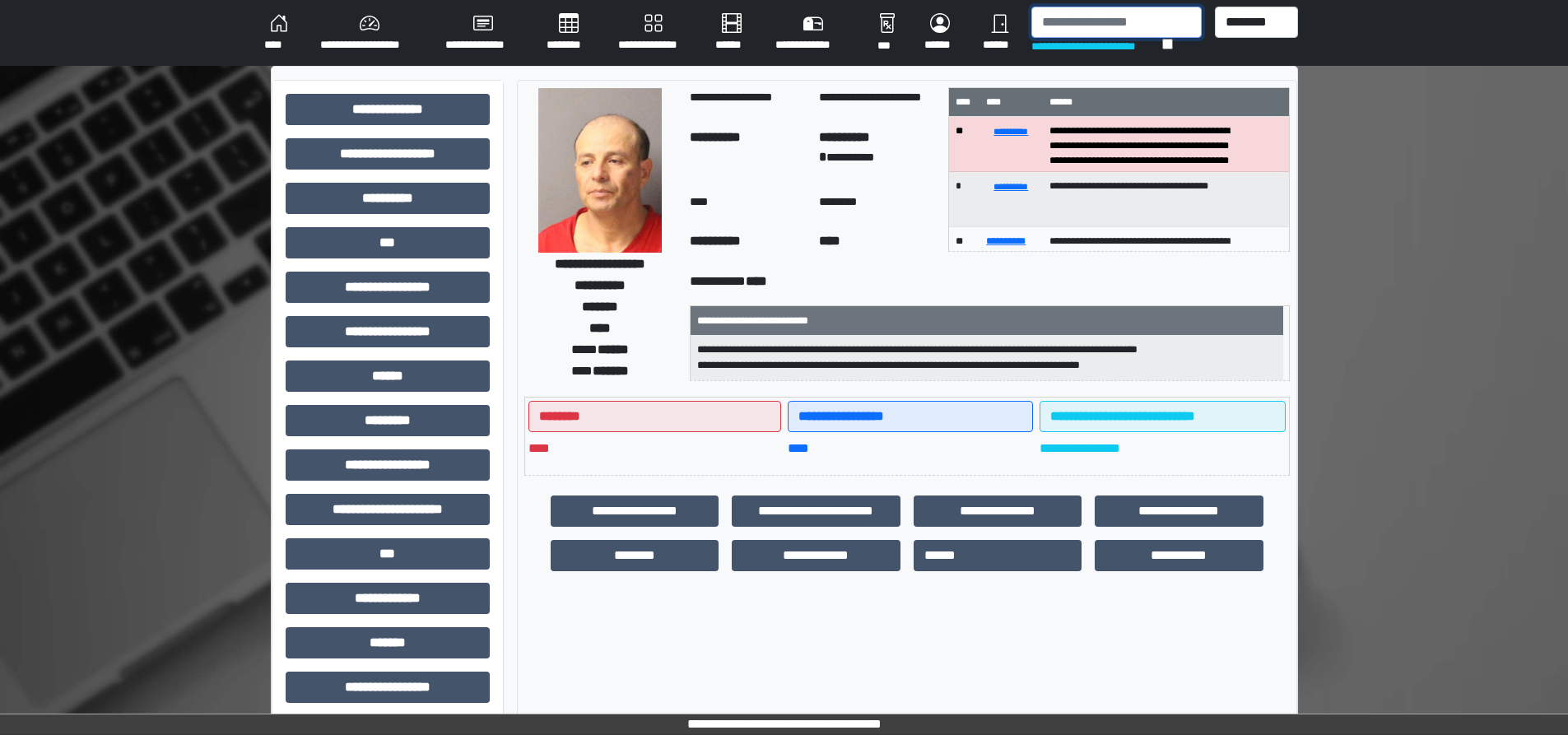 click at bounding box center [1116, 22] 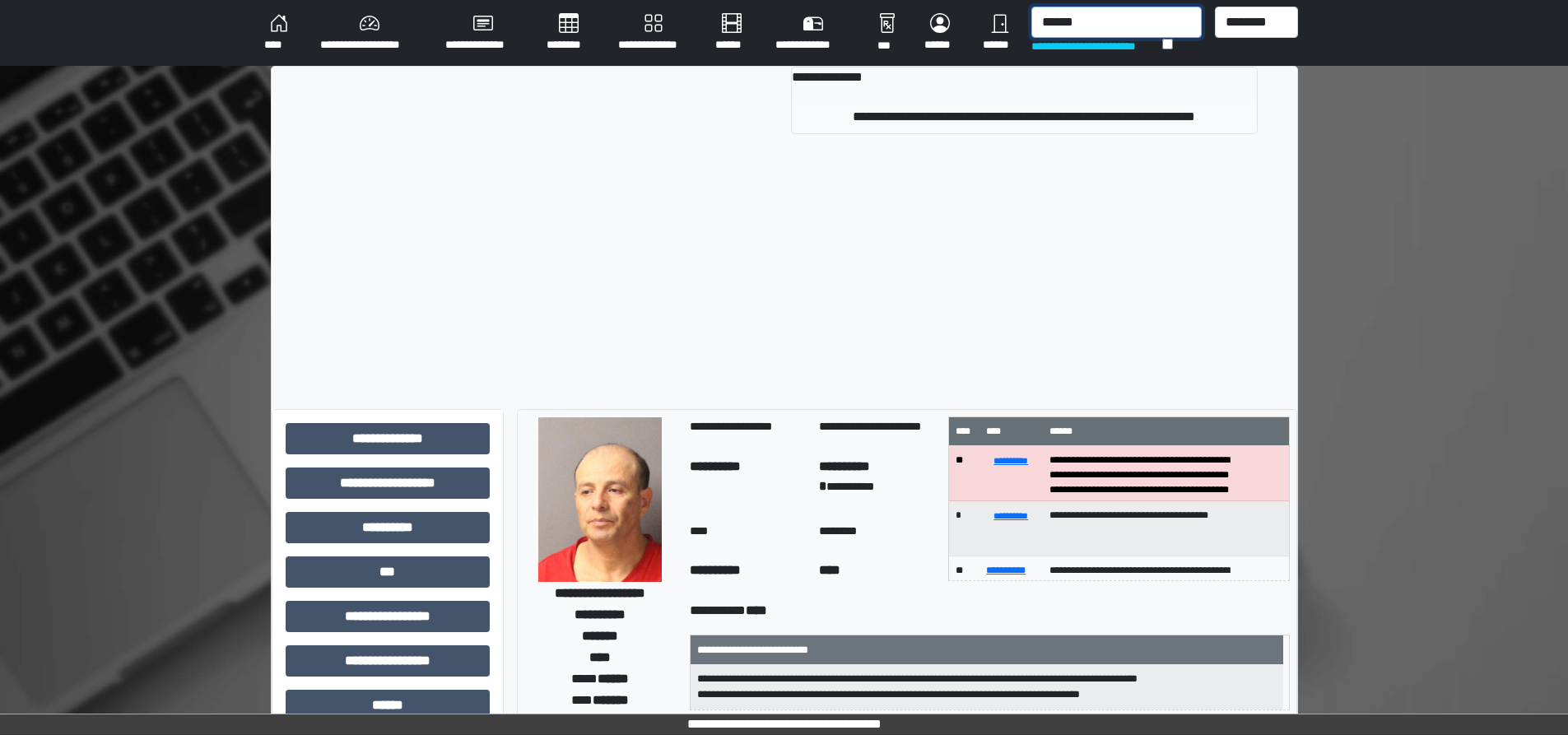 type on "******" 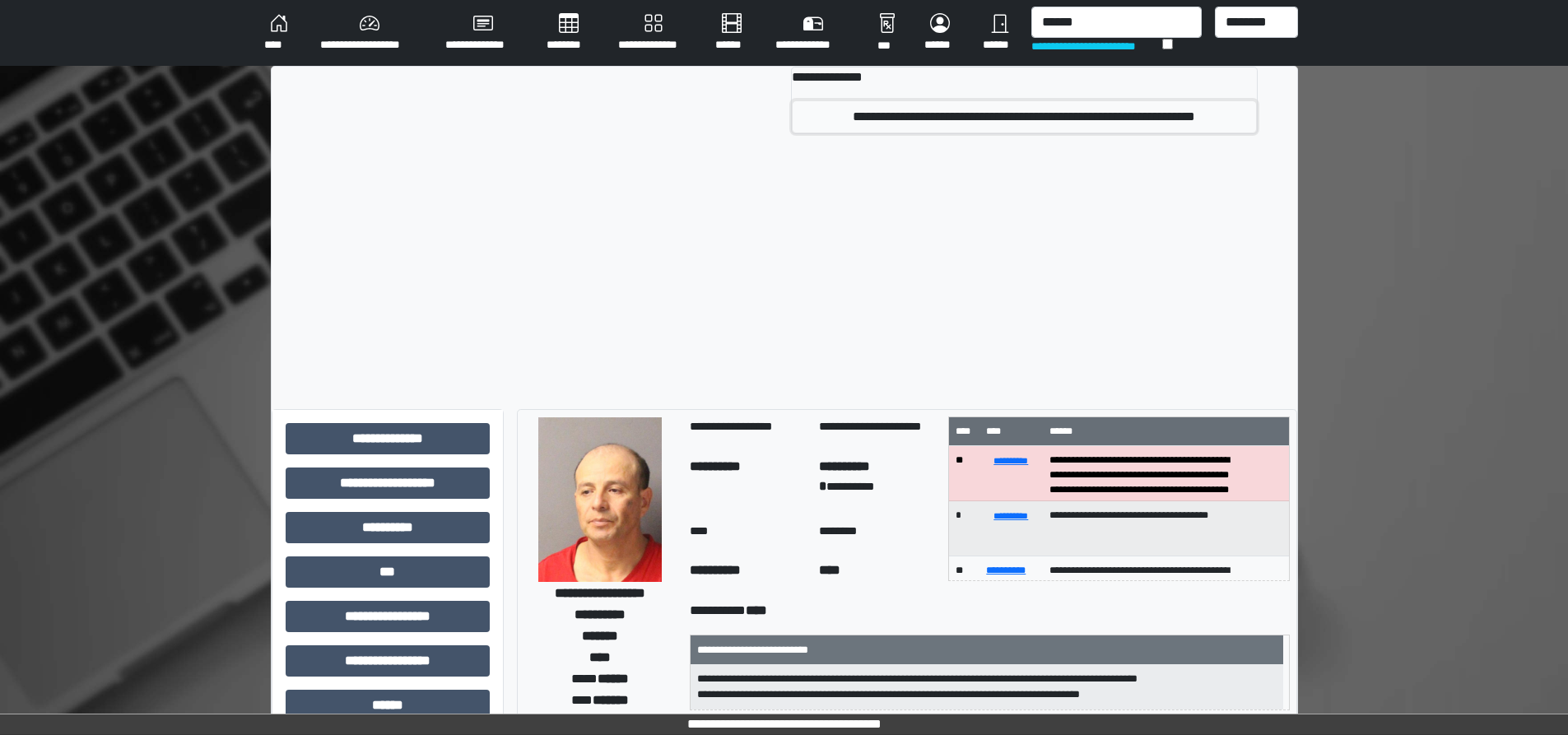 click on "**********" at bounding box center (1024, 117) 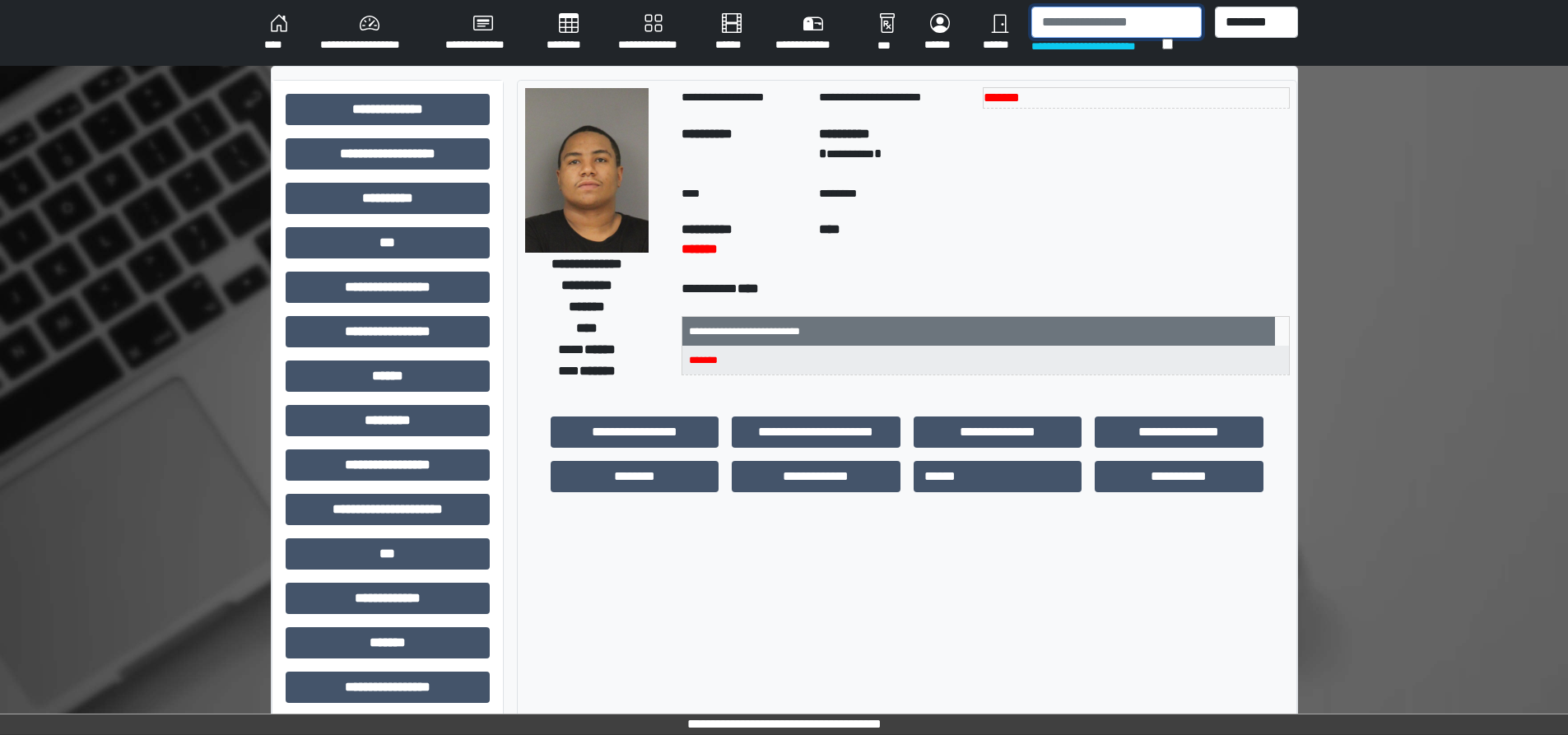 click at bounding box center (1116, 22) 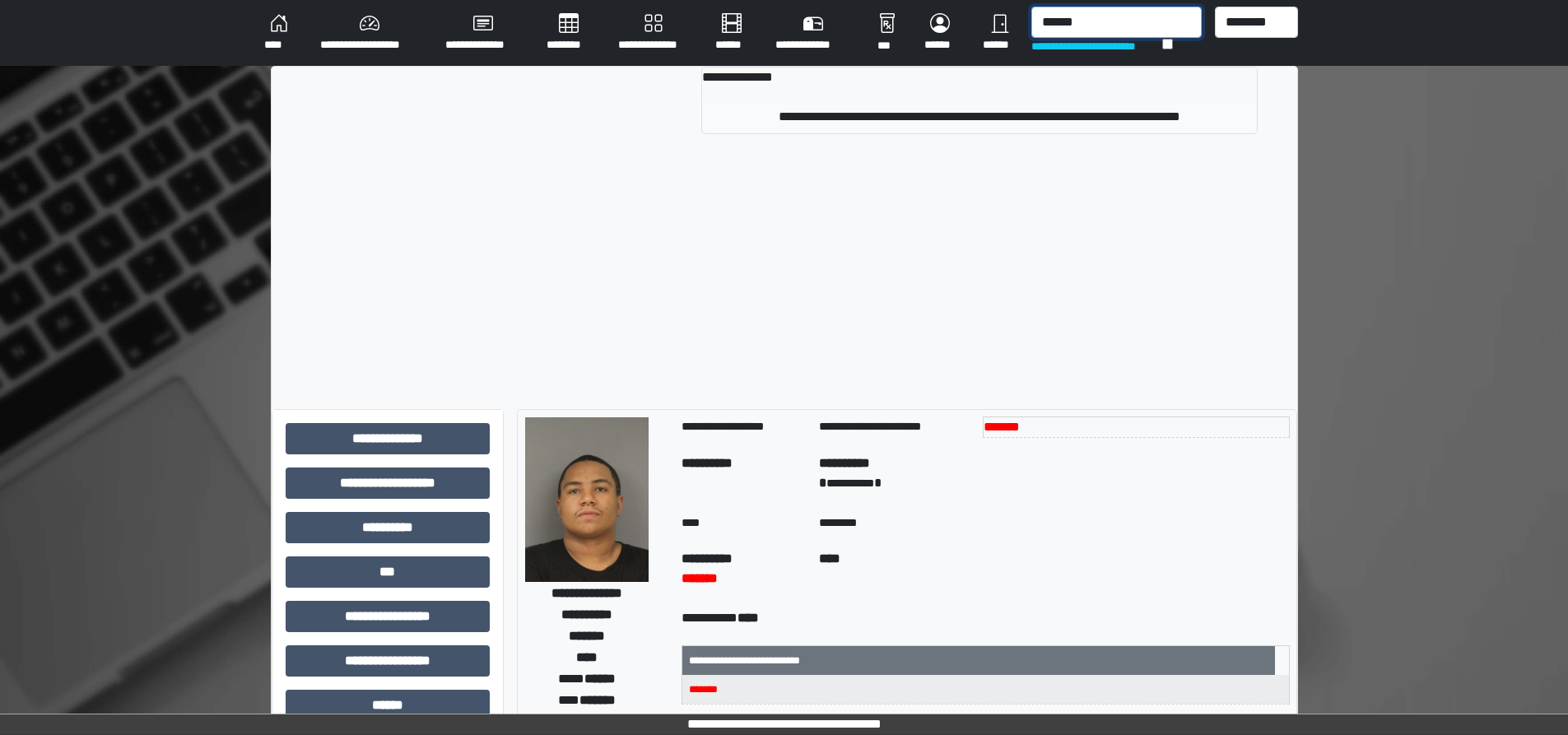 type on "******" 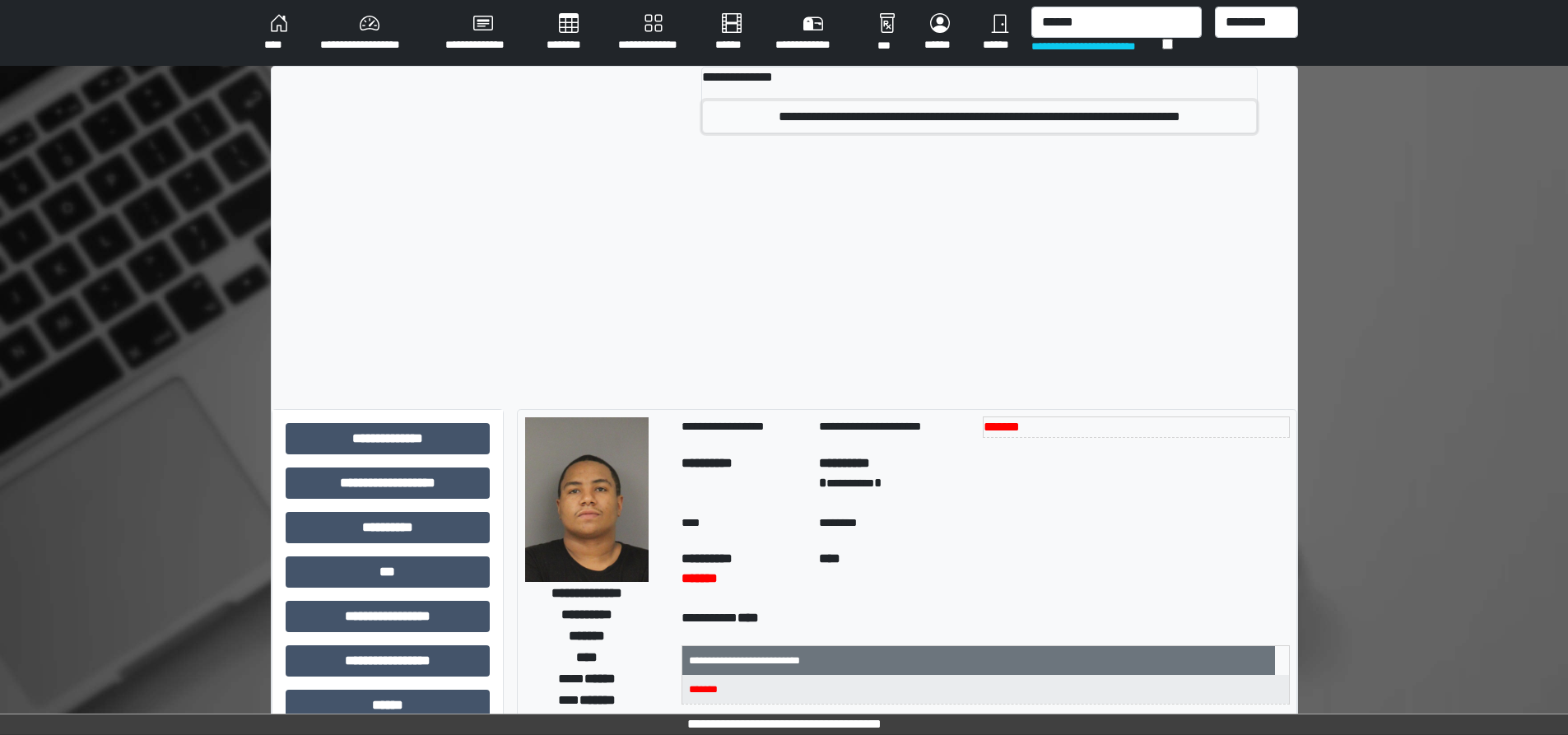 click on "**********" at bounding box center [979, 117] 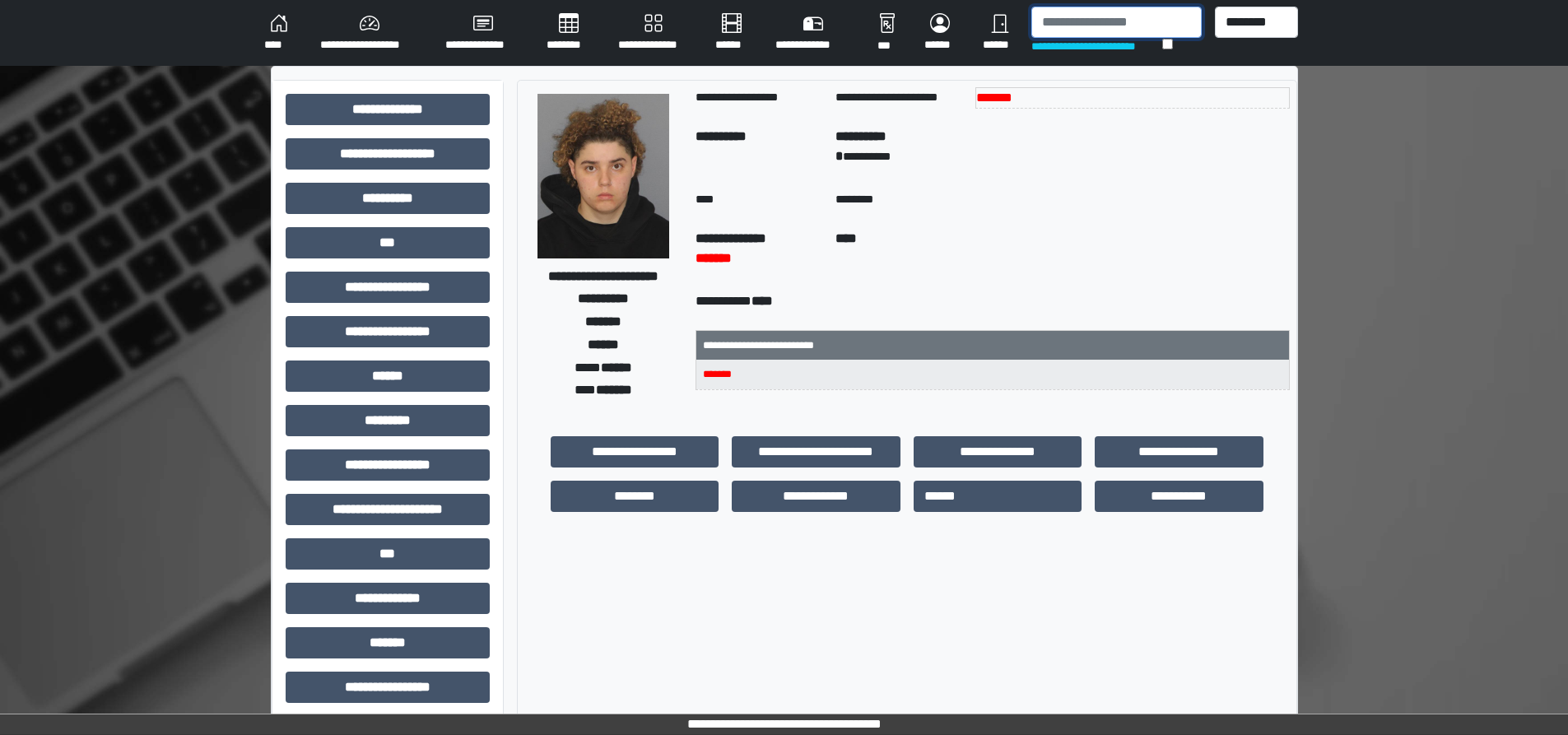 click at bounding box center (1116, 22) 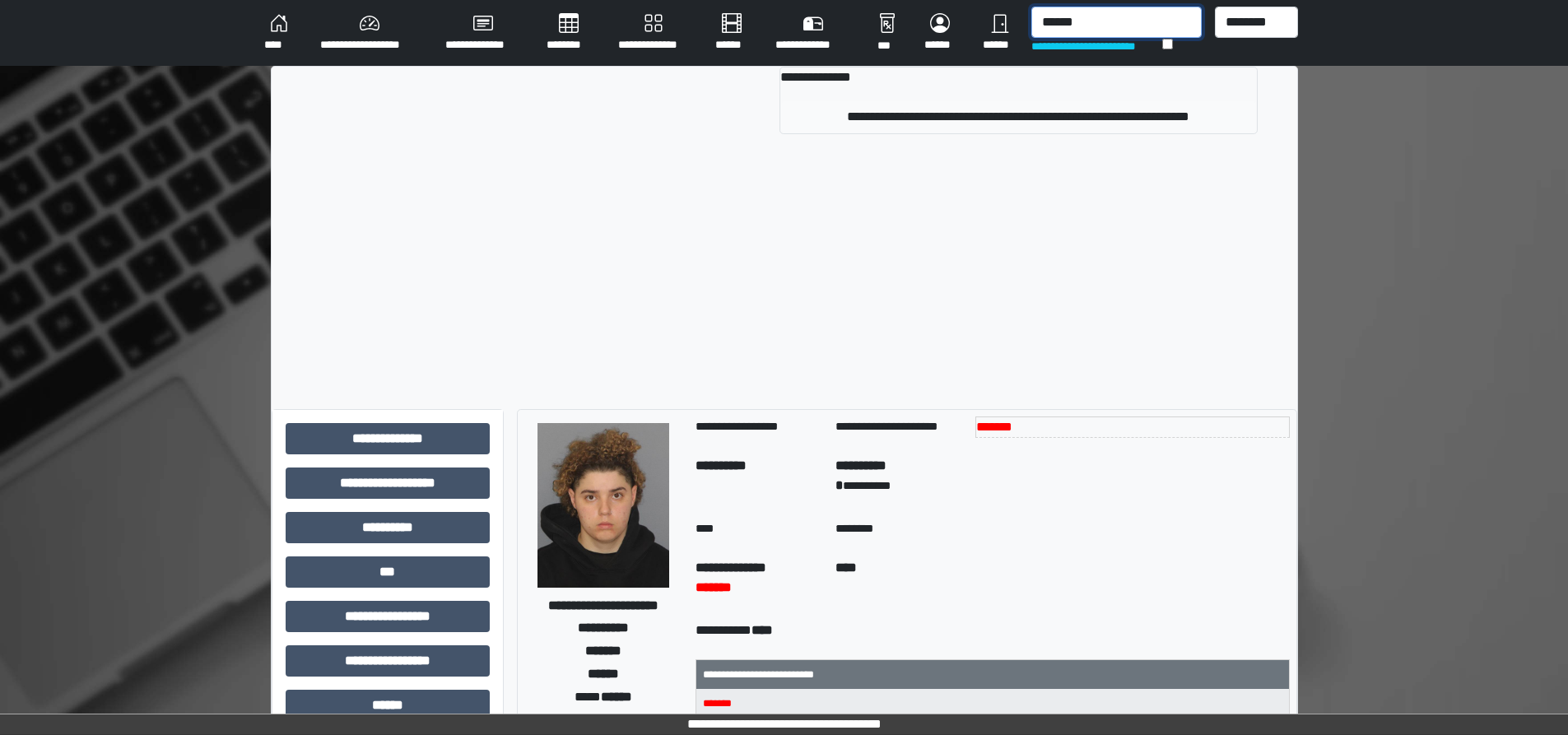 type on "******" 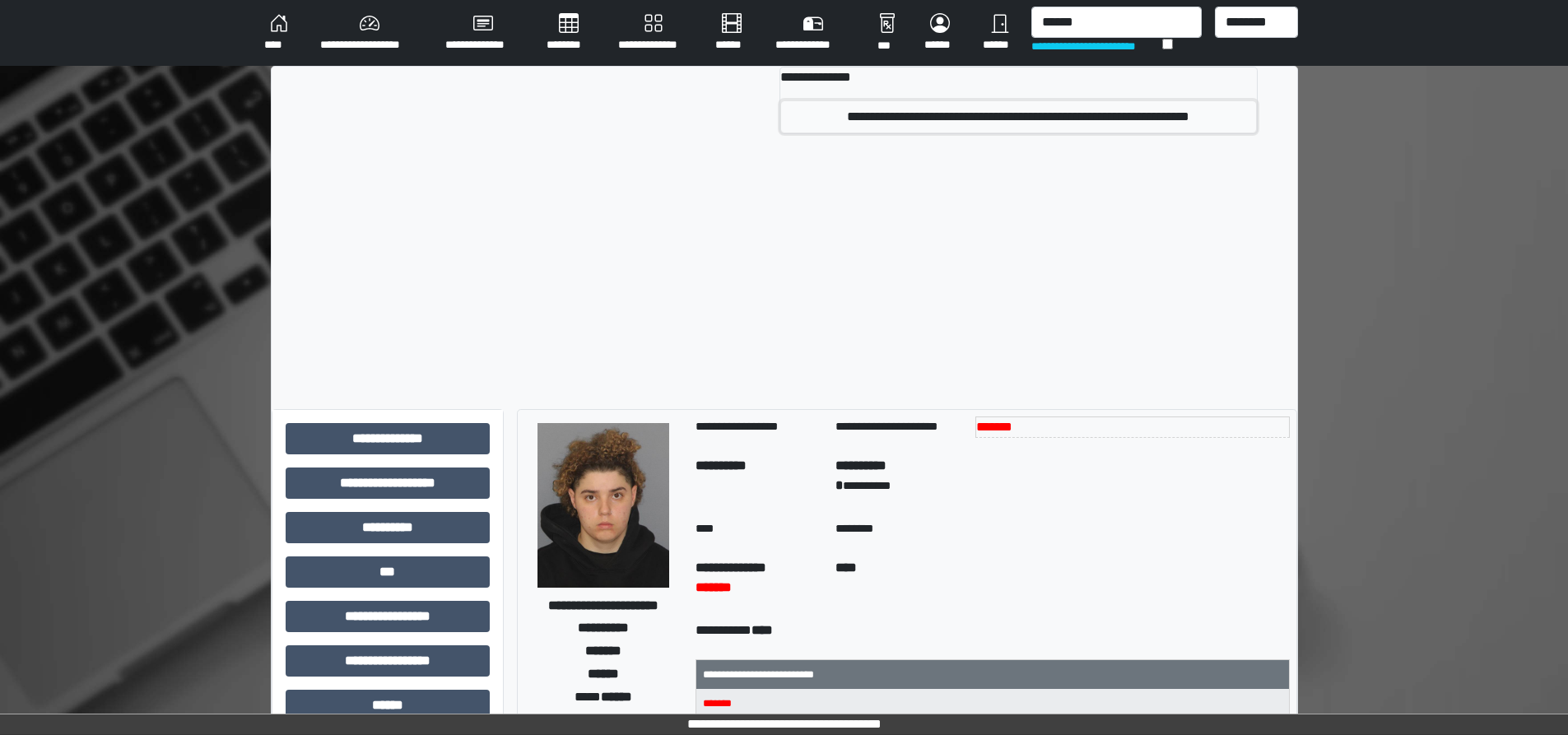 click on "**********" at bounding box center (1018, 117) 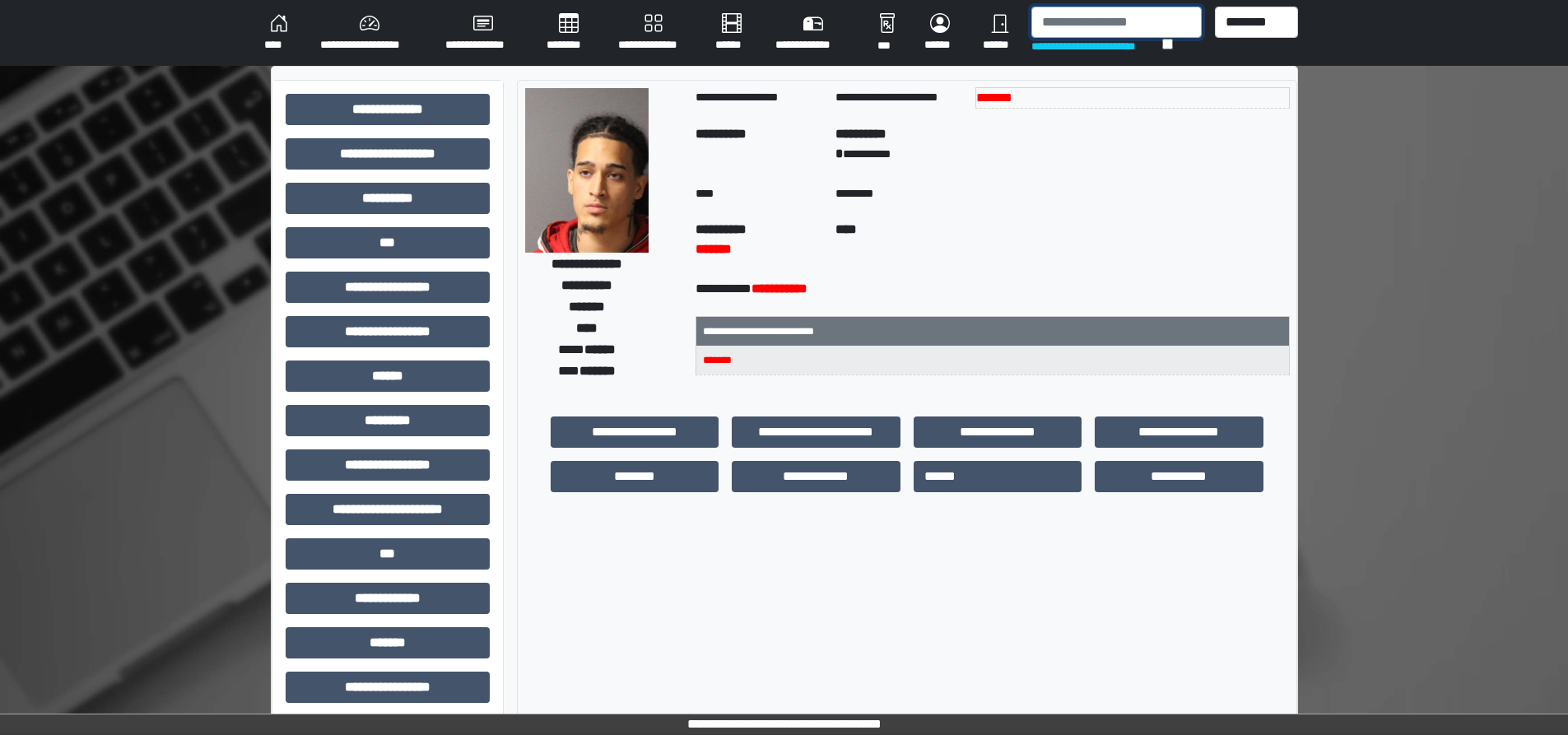 click at bounding box center [1116, 22] 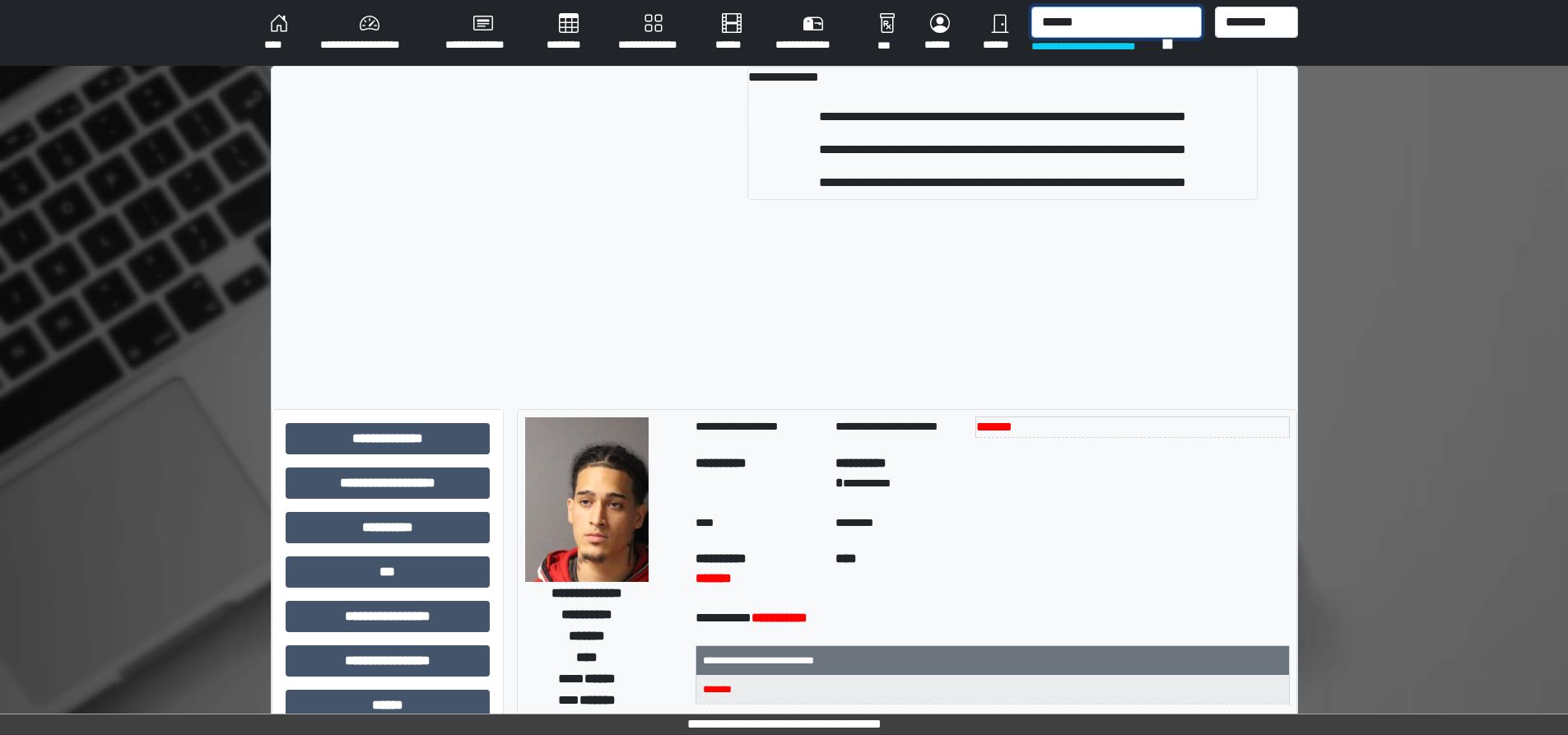 type on "******" 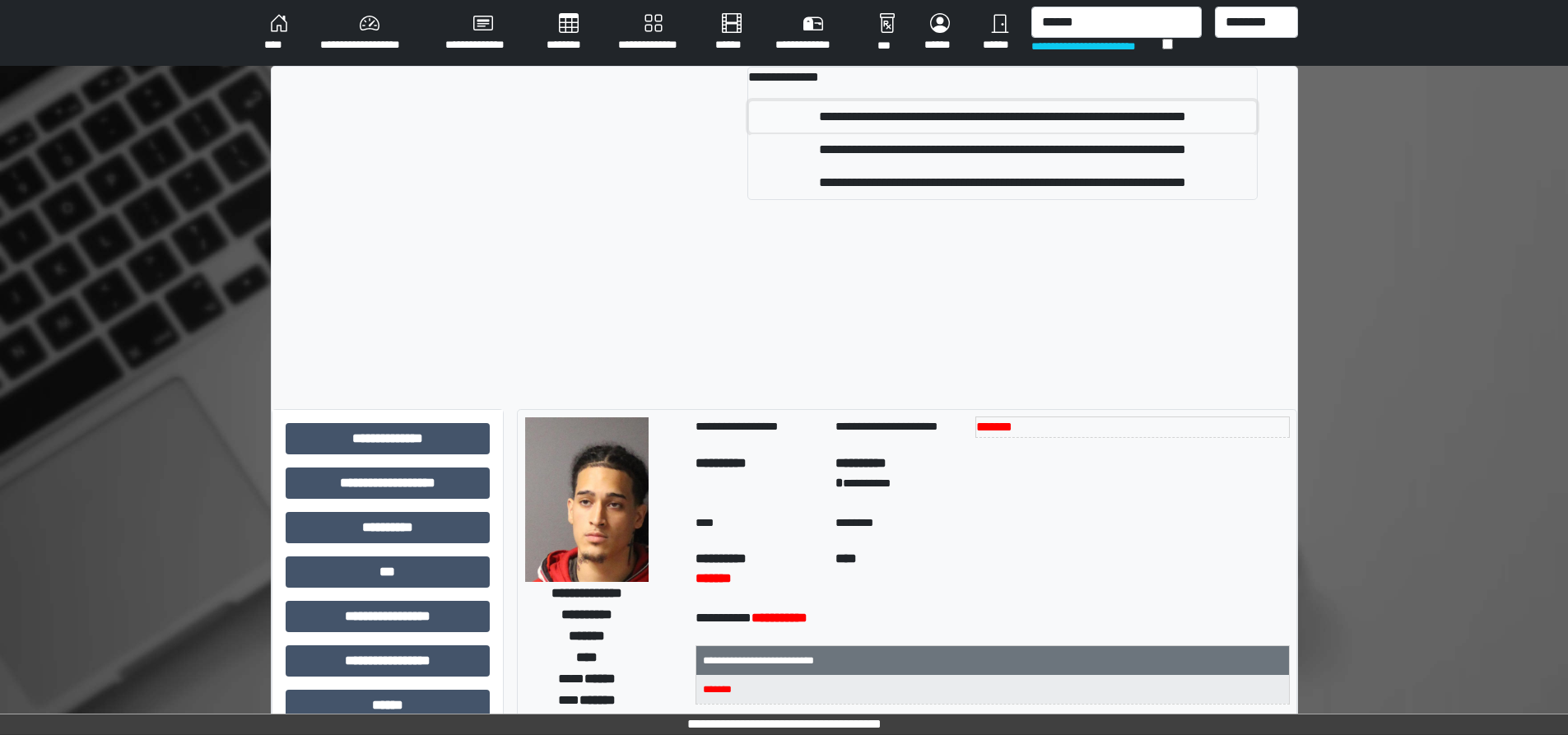 click on "**********" at bounding box center (1002, 117) 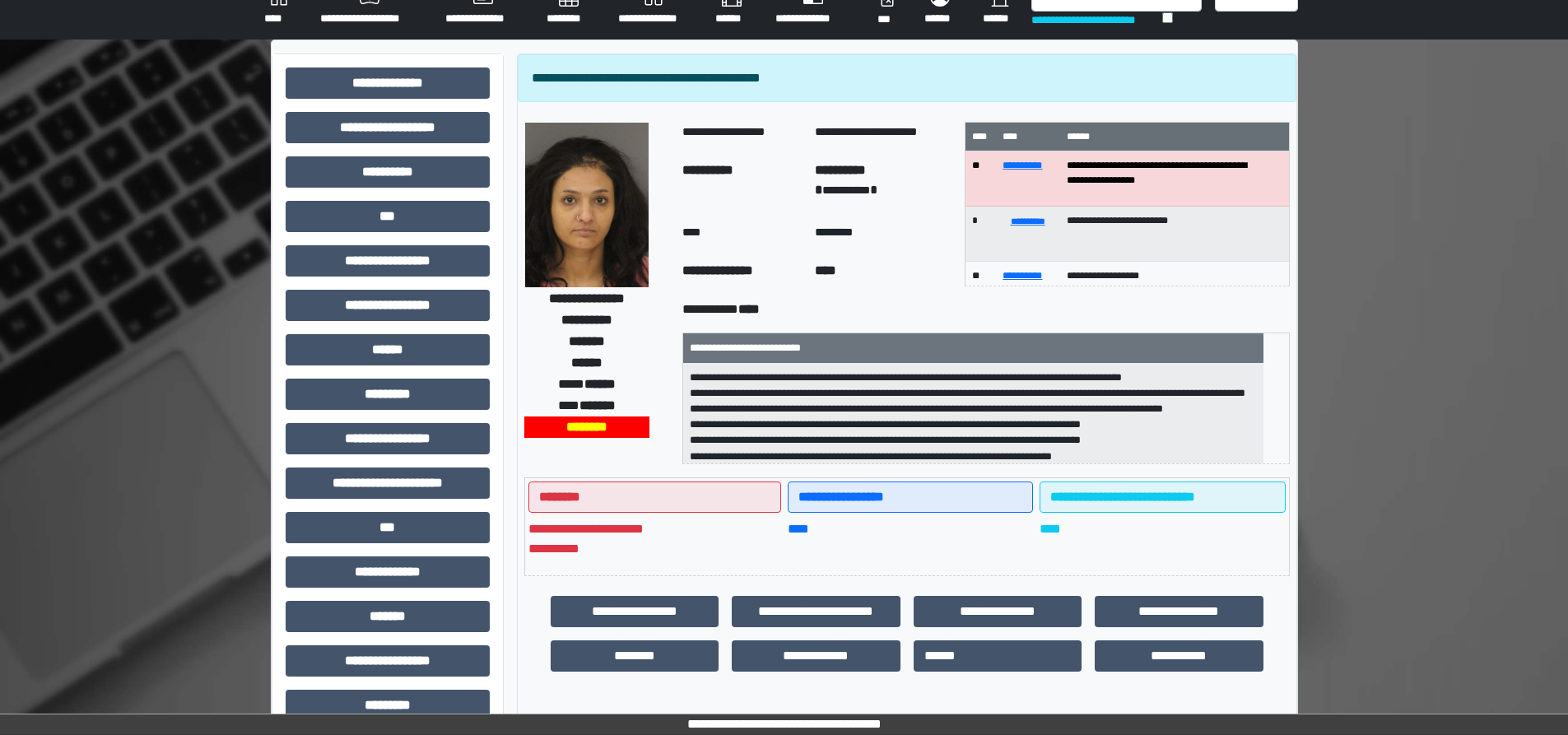 scroll, scrollTop: 0, scrollLeft: 0, axis: both 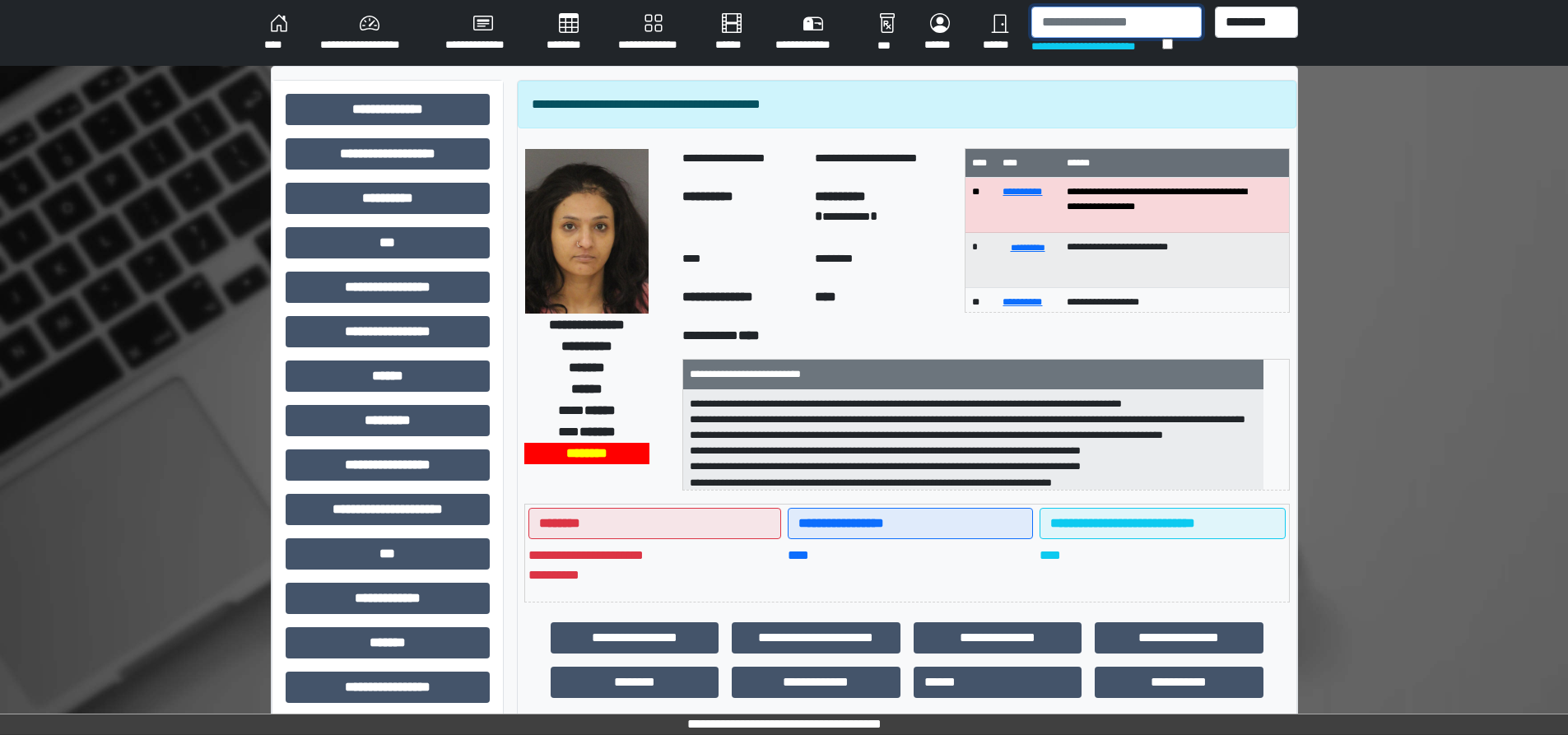 click at bounding box center [1116, 22] 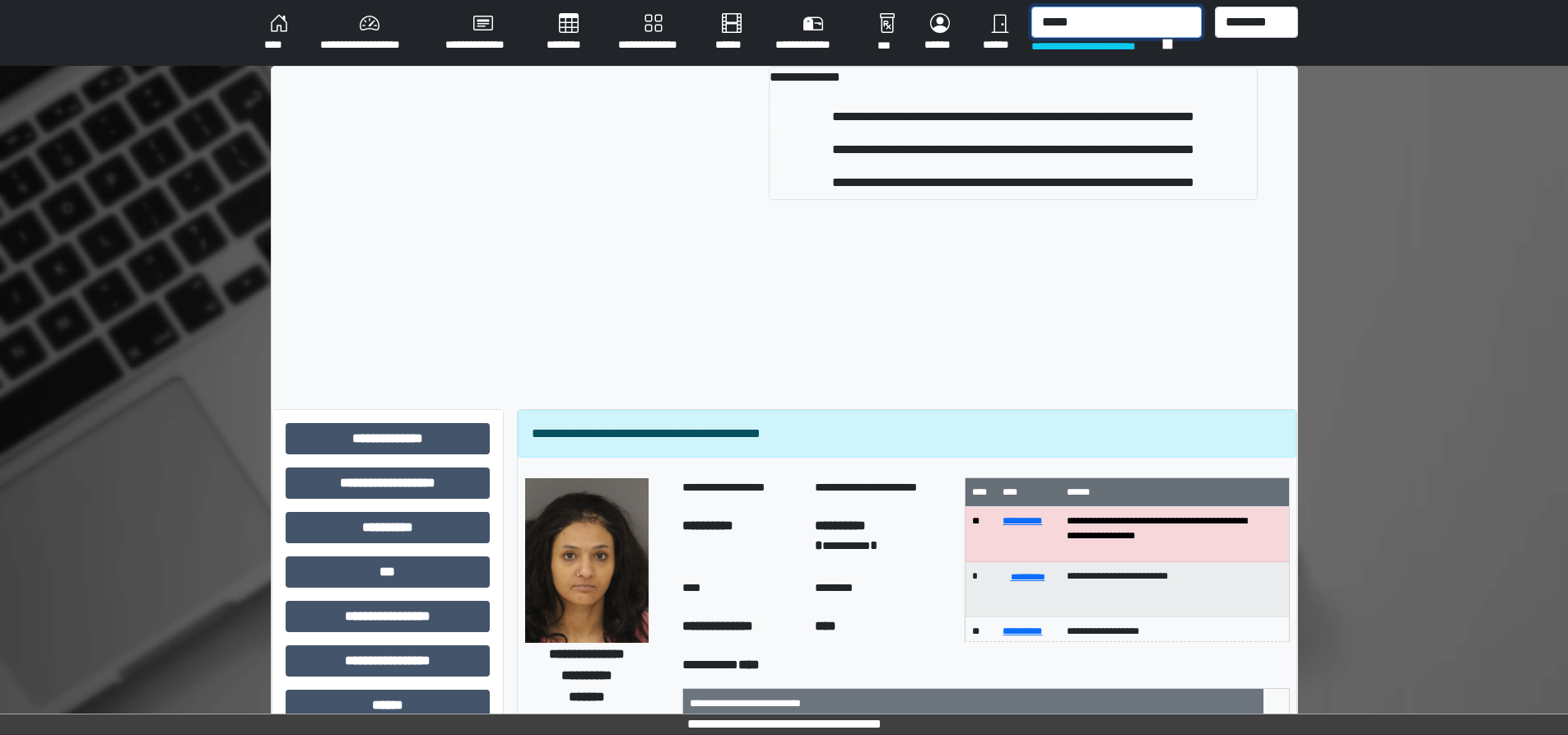 type on "*****" 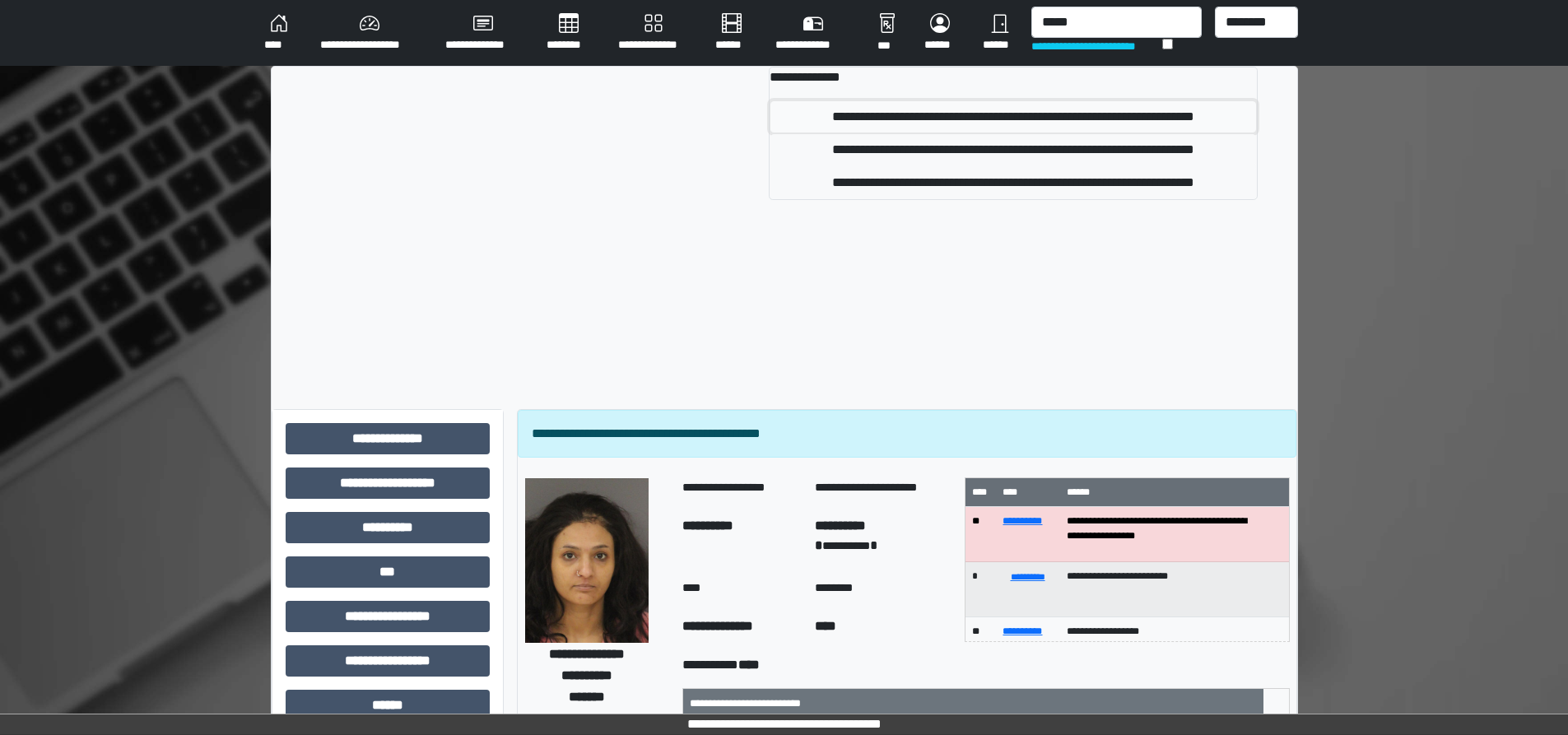 click on "**********" at bounding box center (1013, 117) 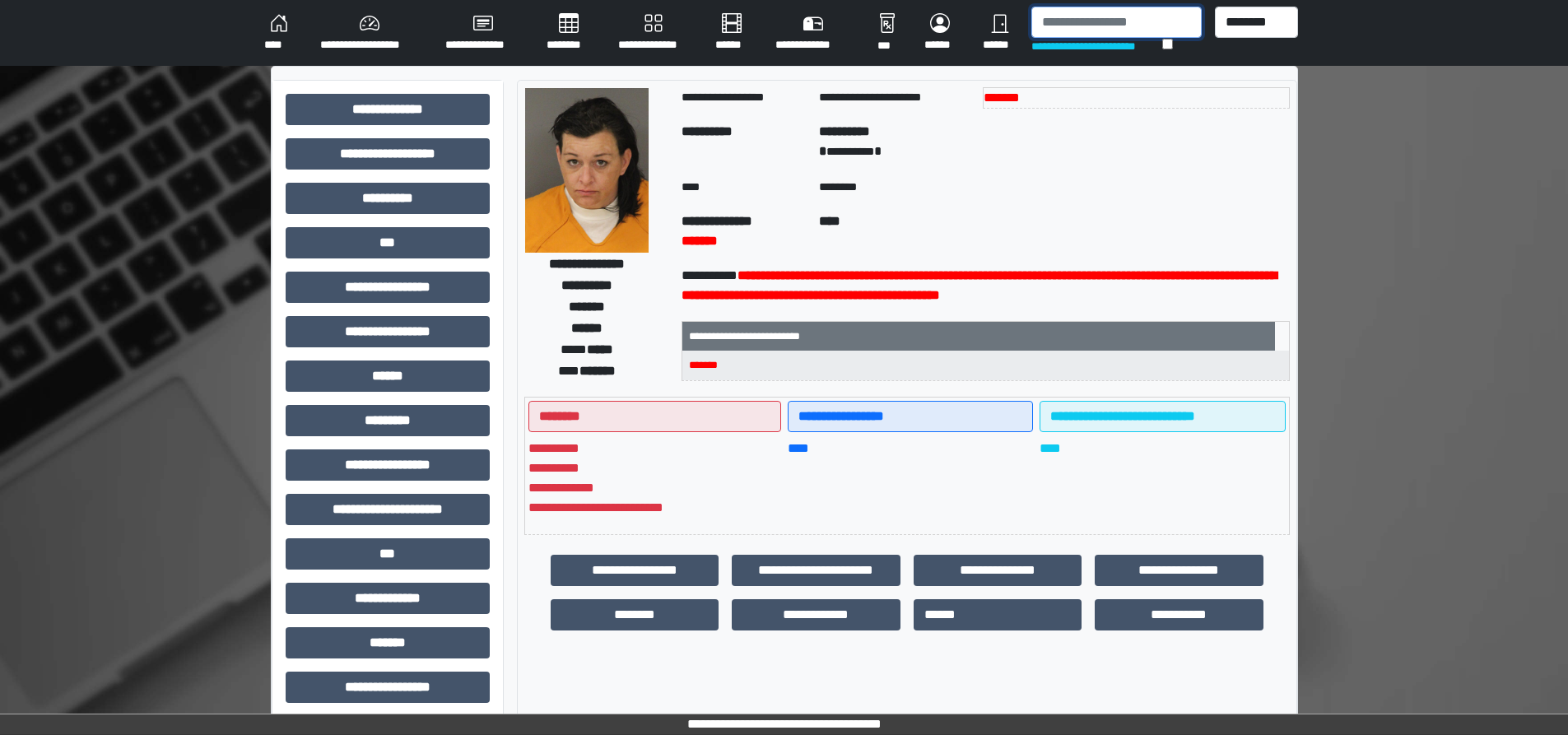 click at bounding box center (1116, 22) 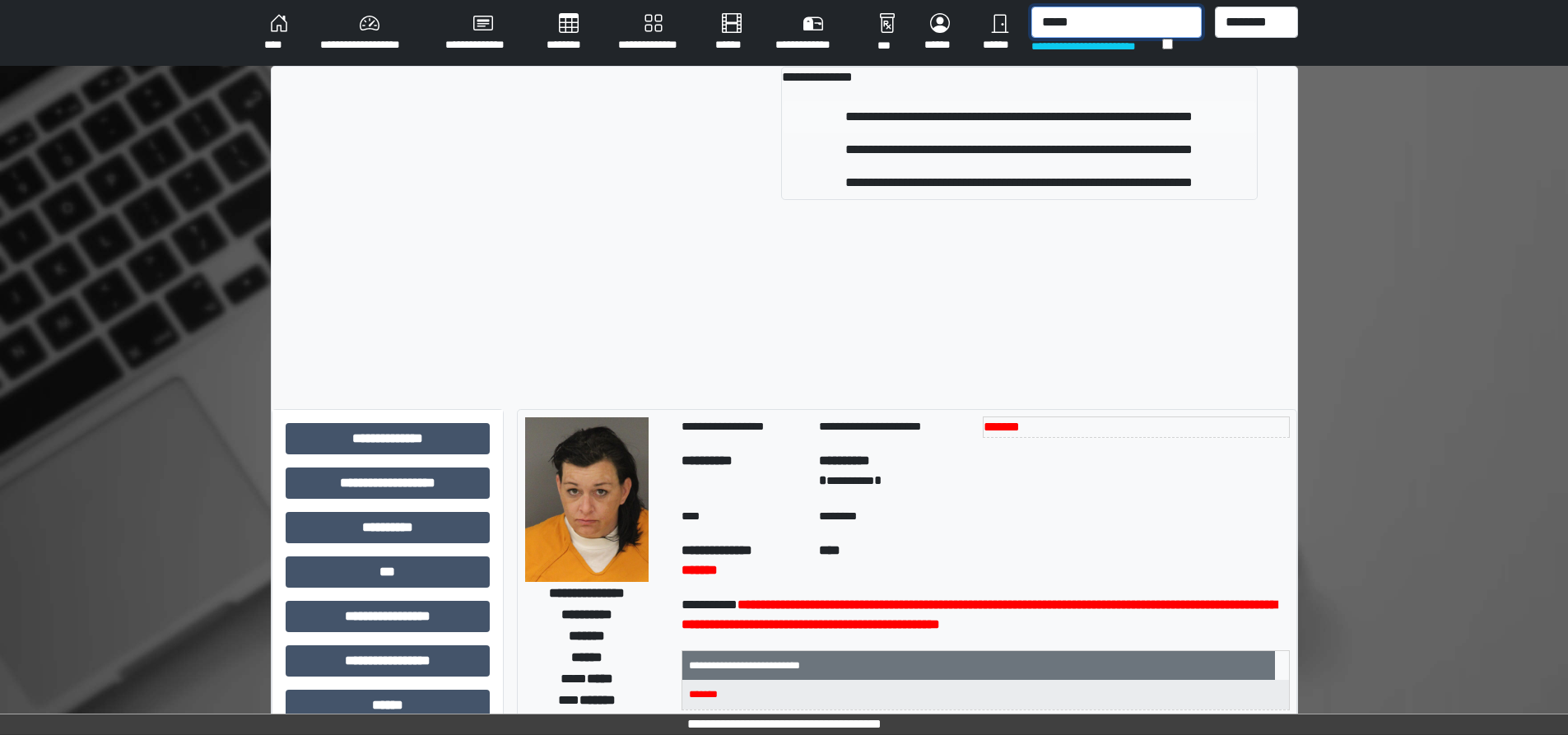 type on "*****" 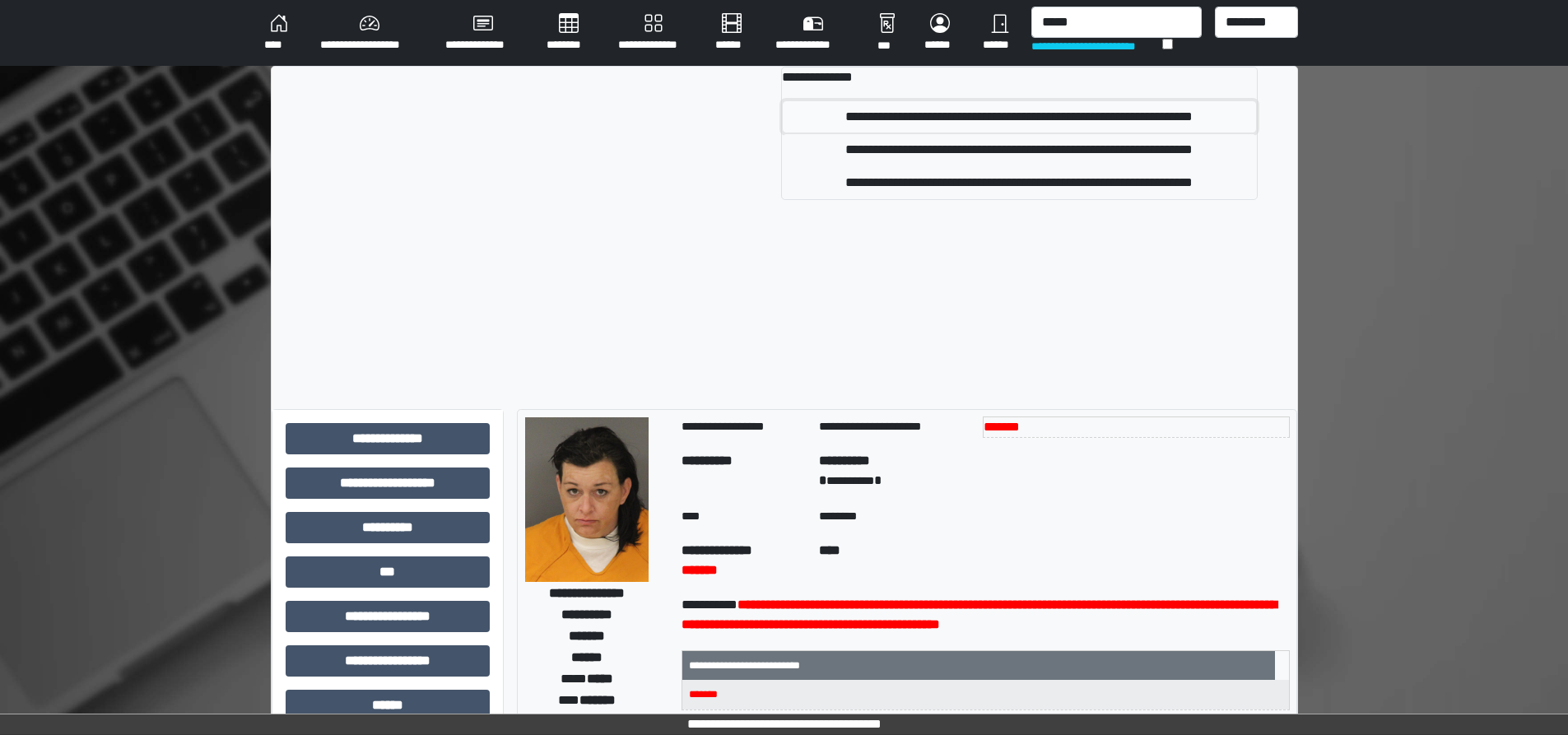 click on "**********" at bounding box center [1019, 117] 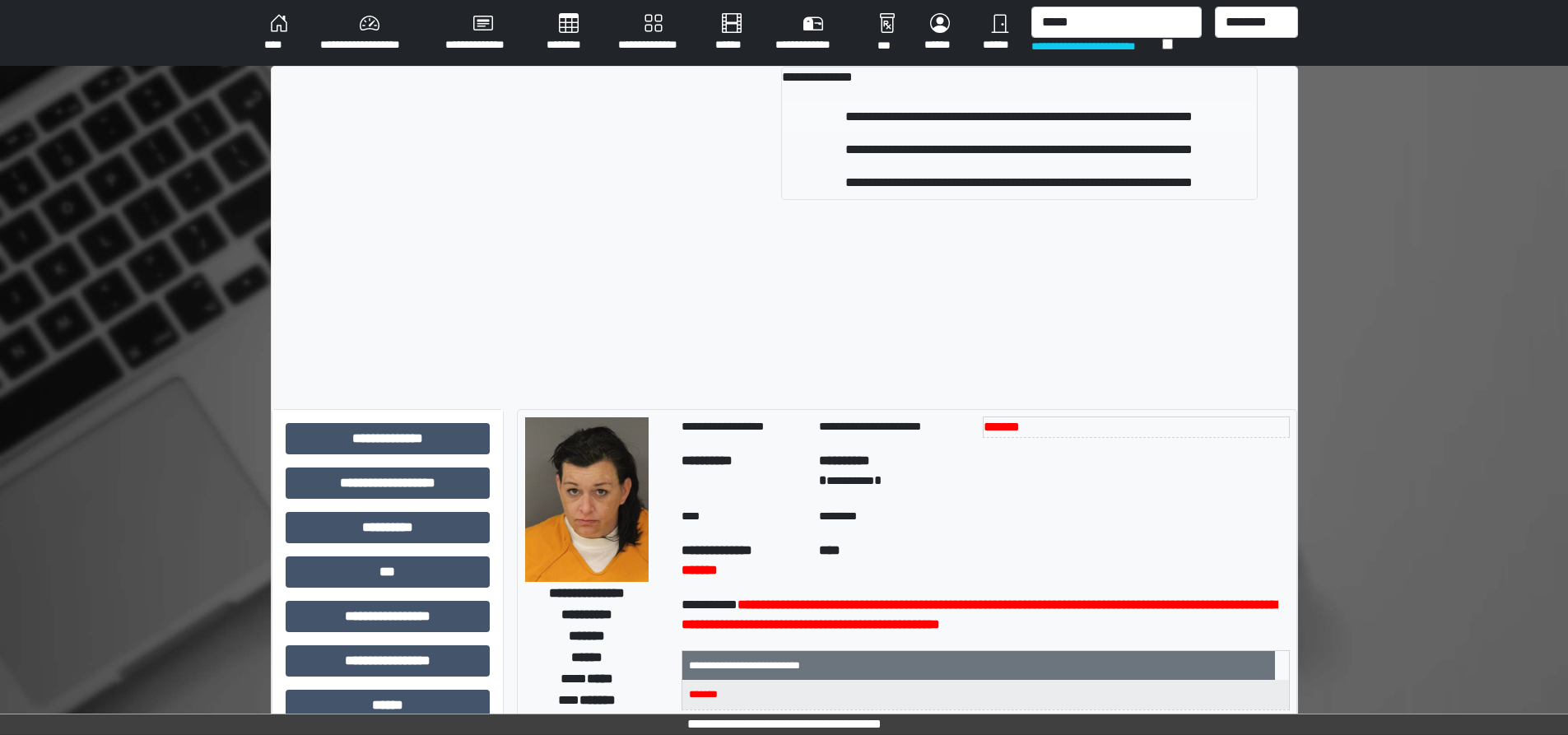 type 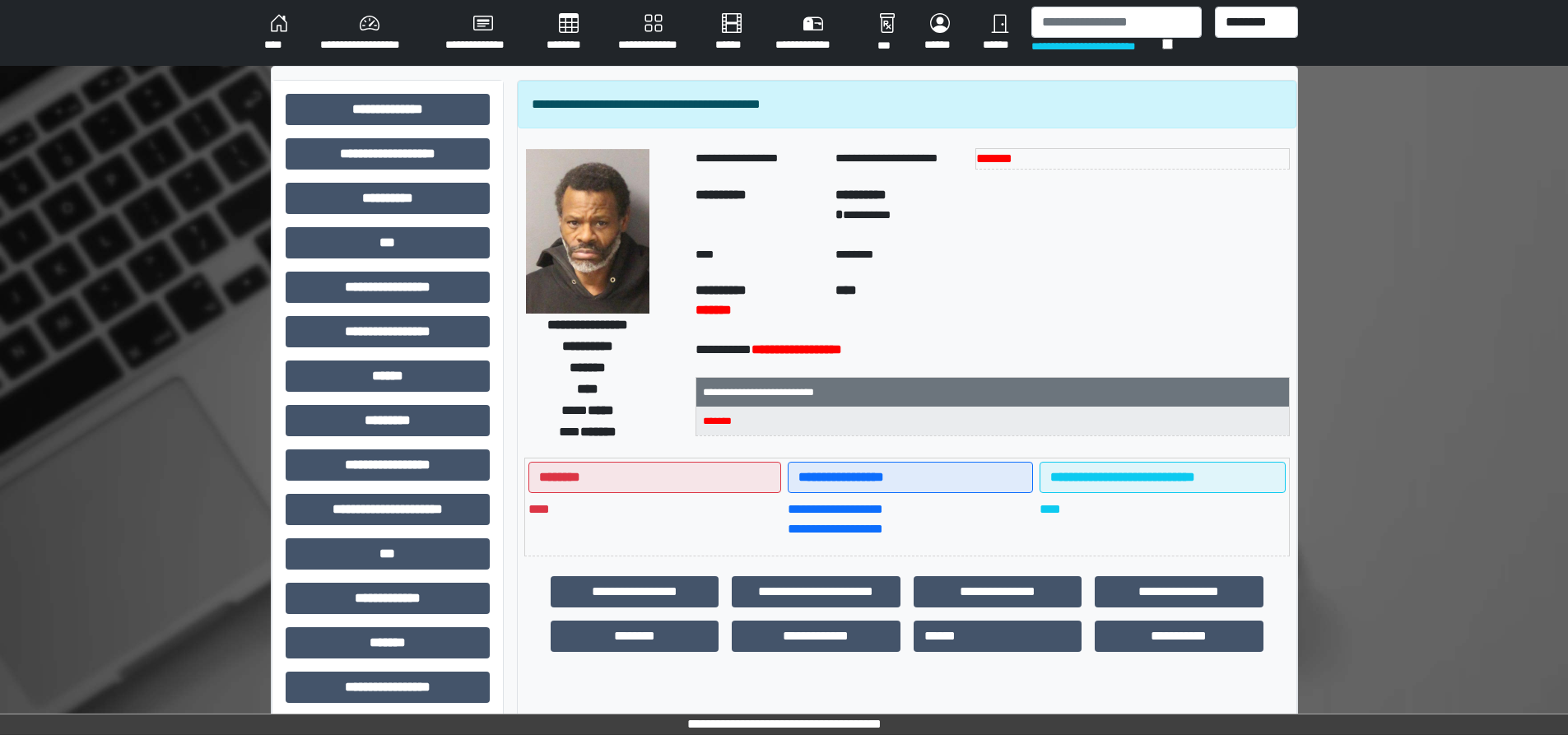 click on "**********" at bounding box center (370, 33) 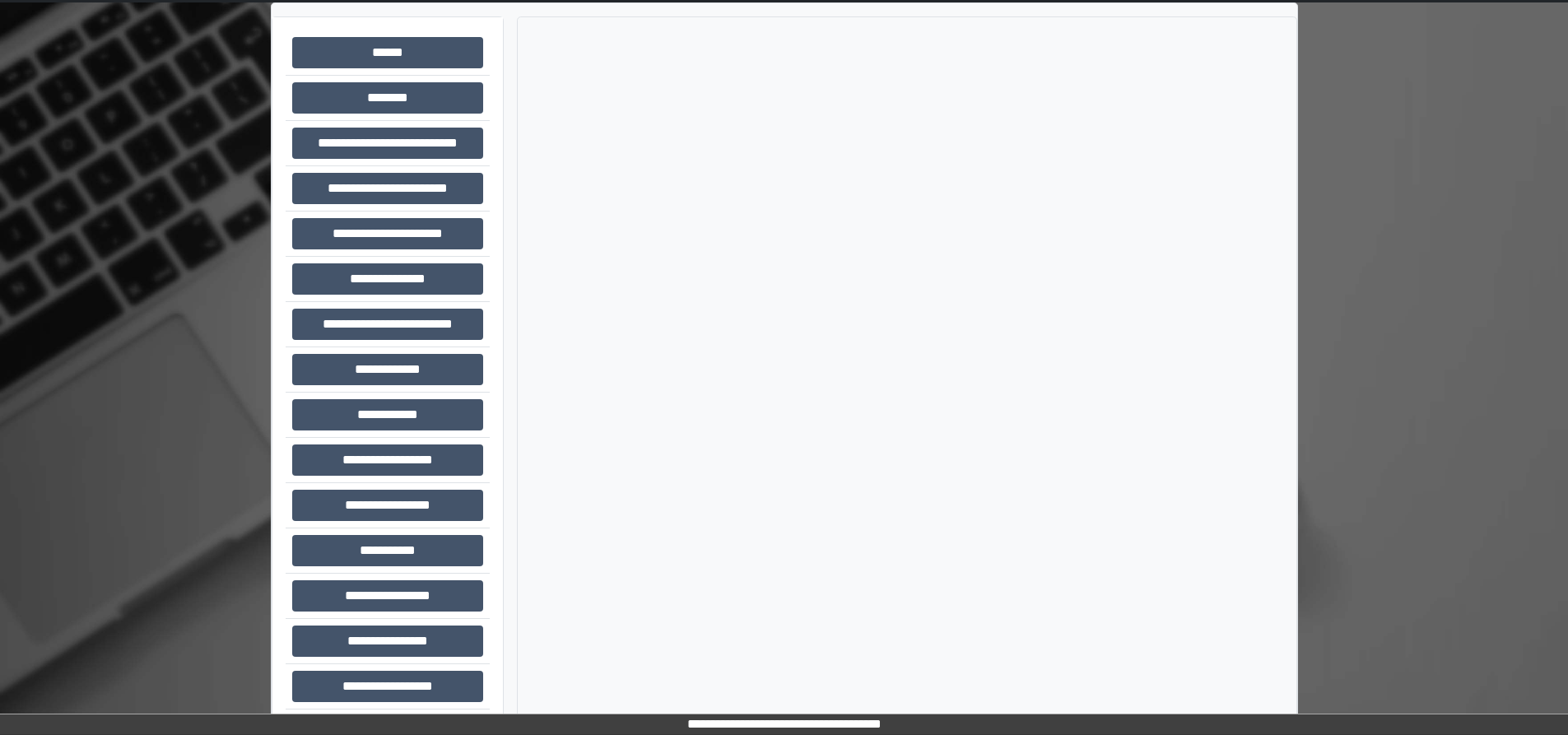 scroll, scrollTop: 124, scrollLeft: 0, axis: vertical 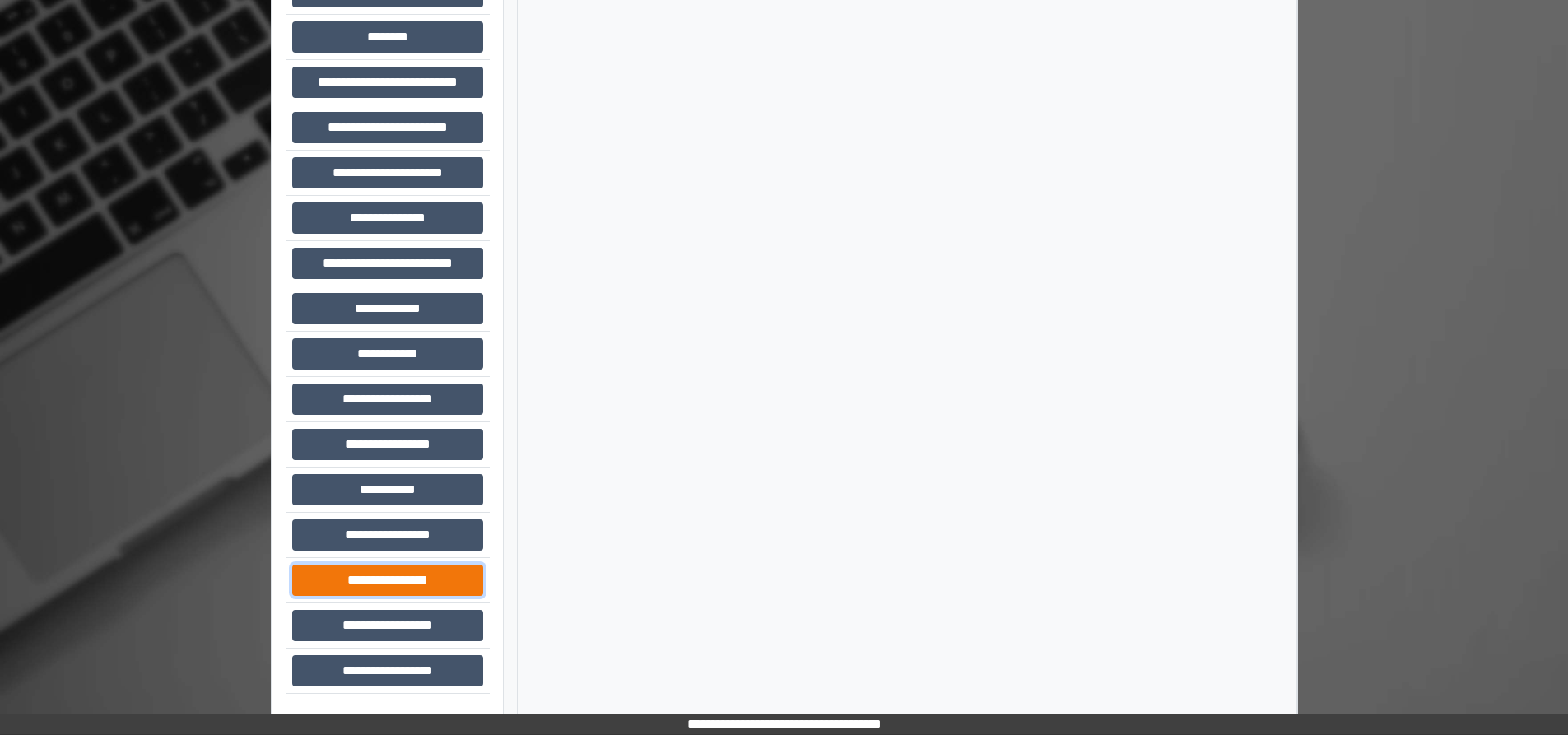 click on "**********" at bounding box center [388, 580] 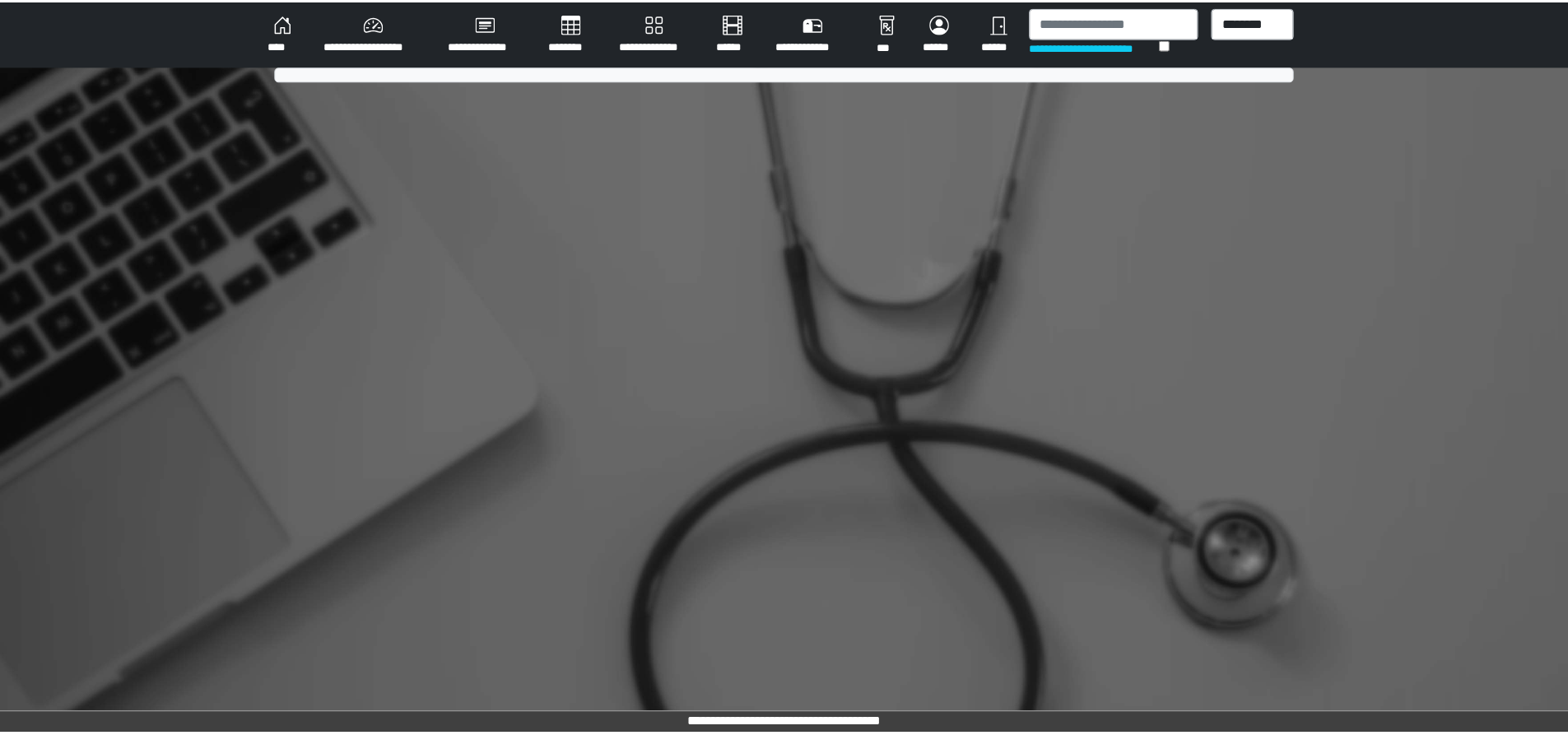 scroll, scrollTop: 0, scrollLeft: 0, axis: both 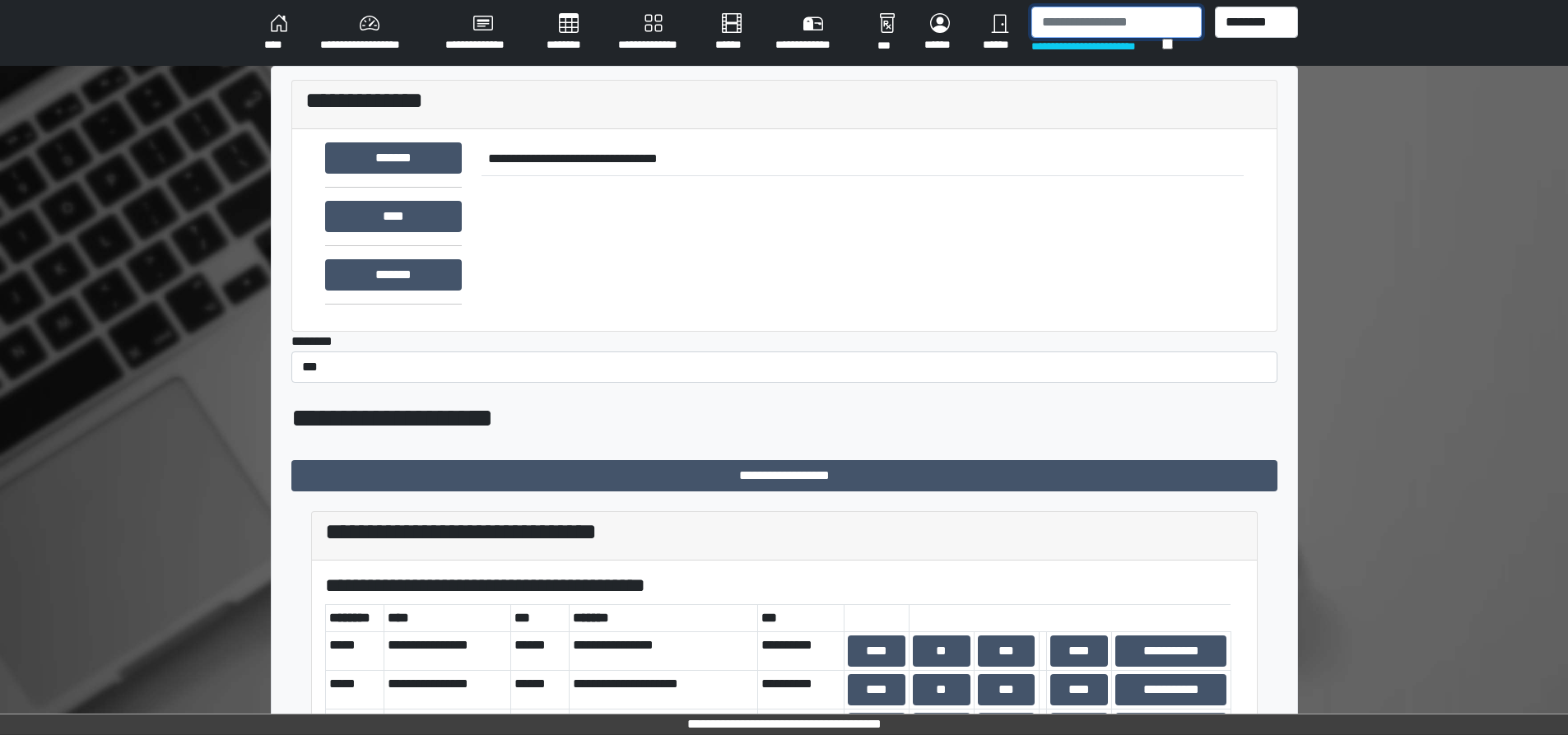 click at bounding box center (1116, 22) 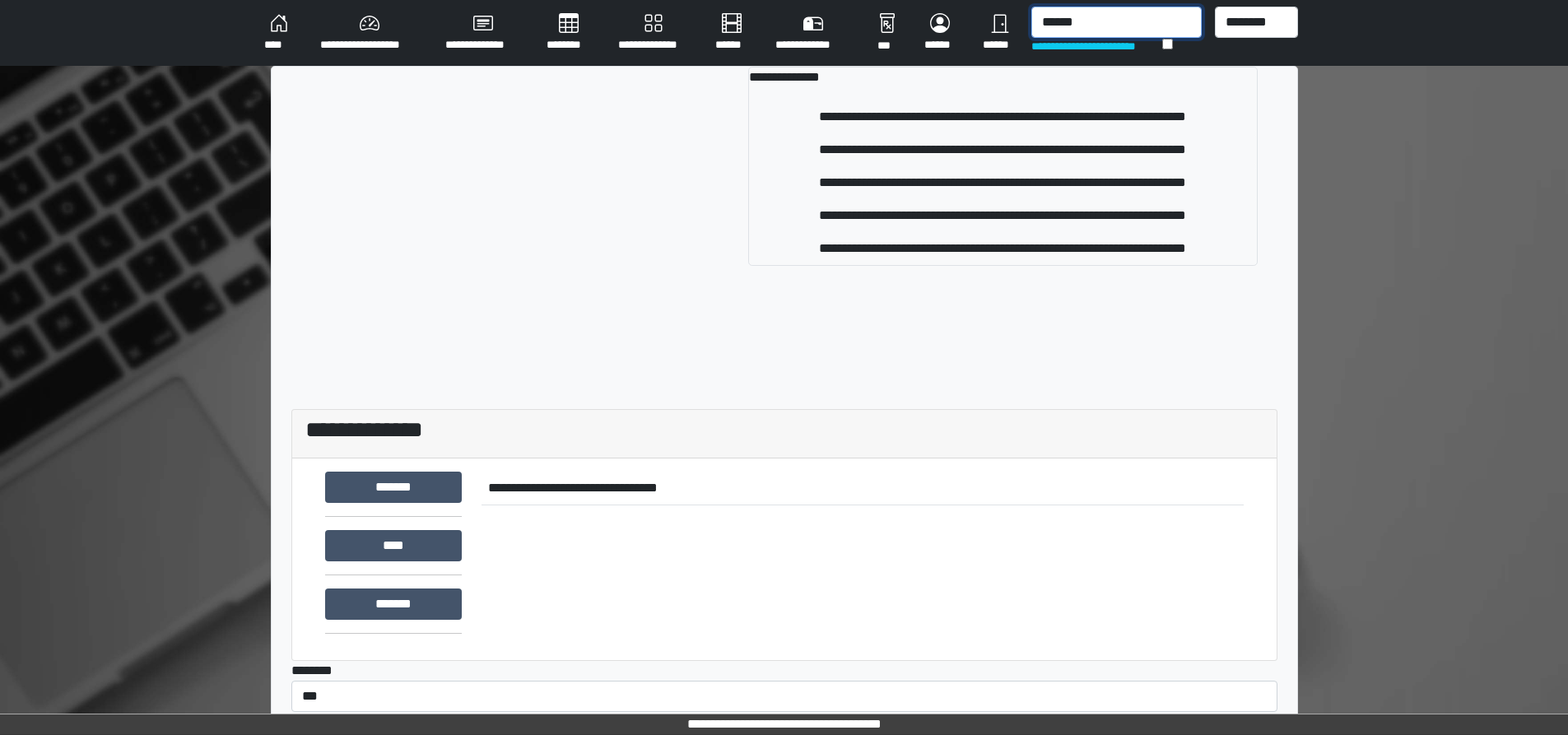 type on "******" 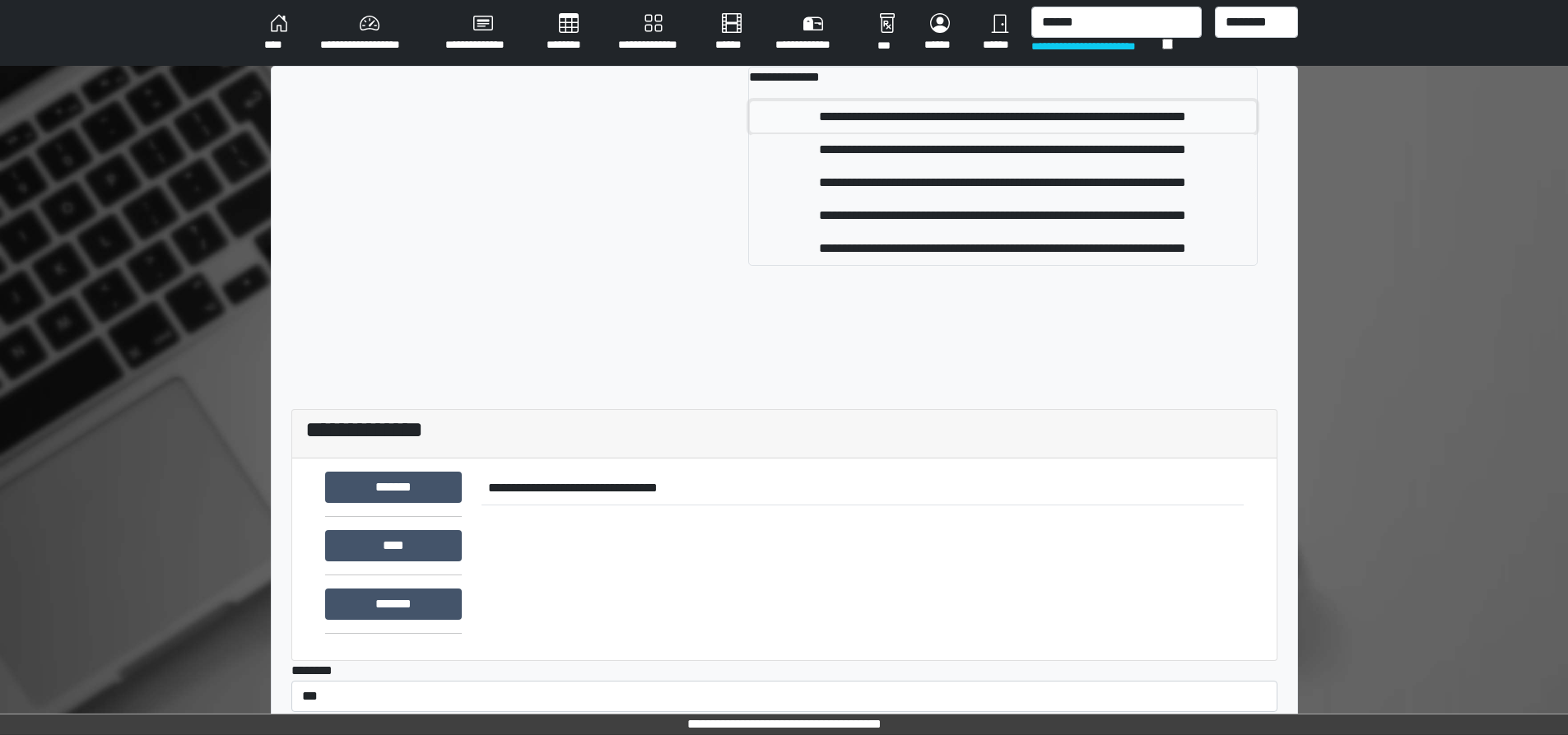 drag, startPoint x: 1073, startPoint y: 26, endPoint x: 1021, endPoint y: 120, distance: 107.42439 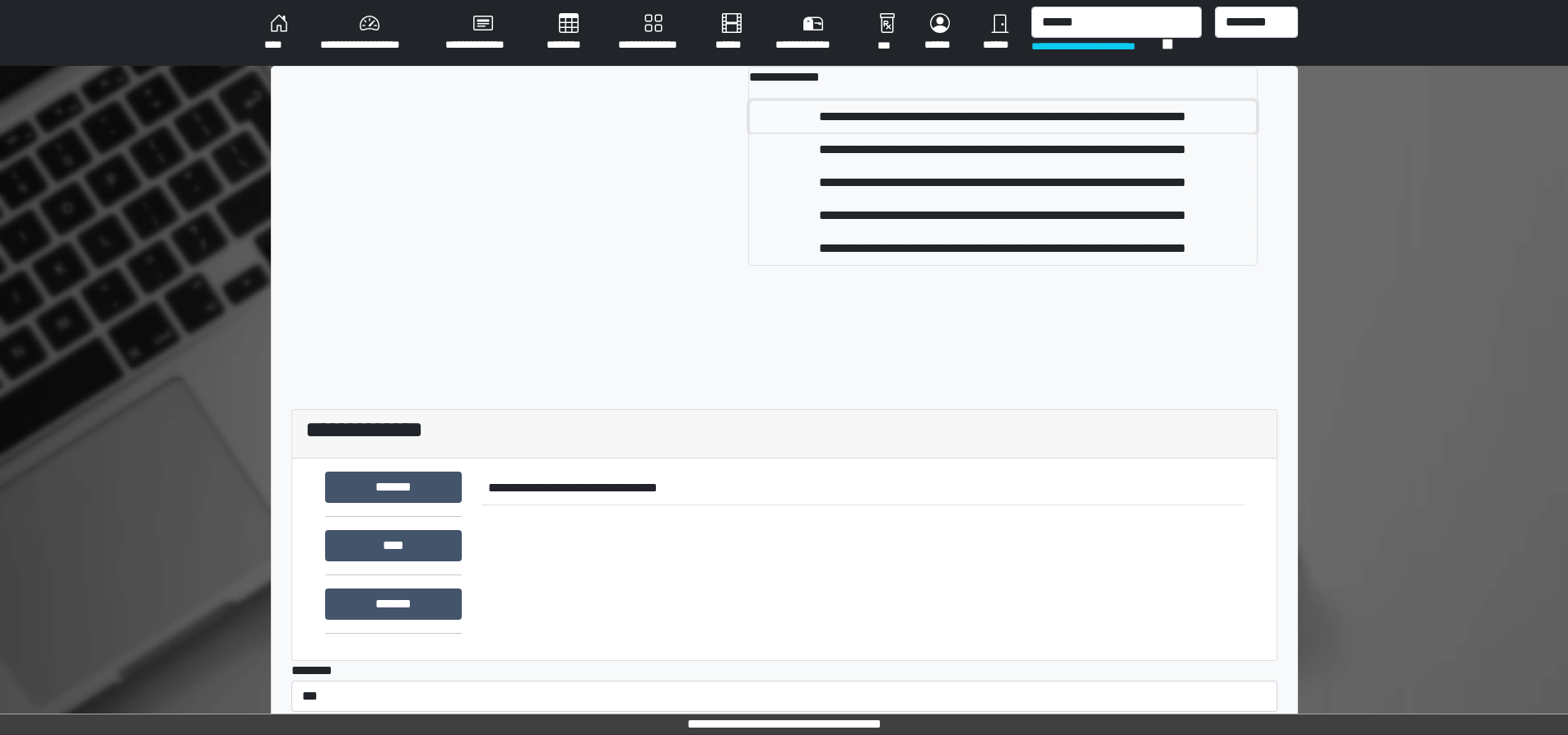 click on "**********" at bounding box center [1003, 117] 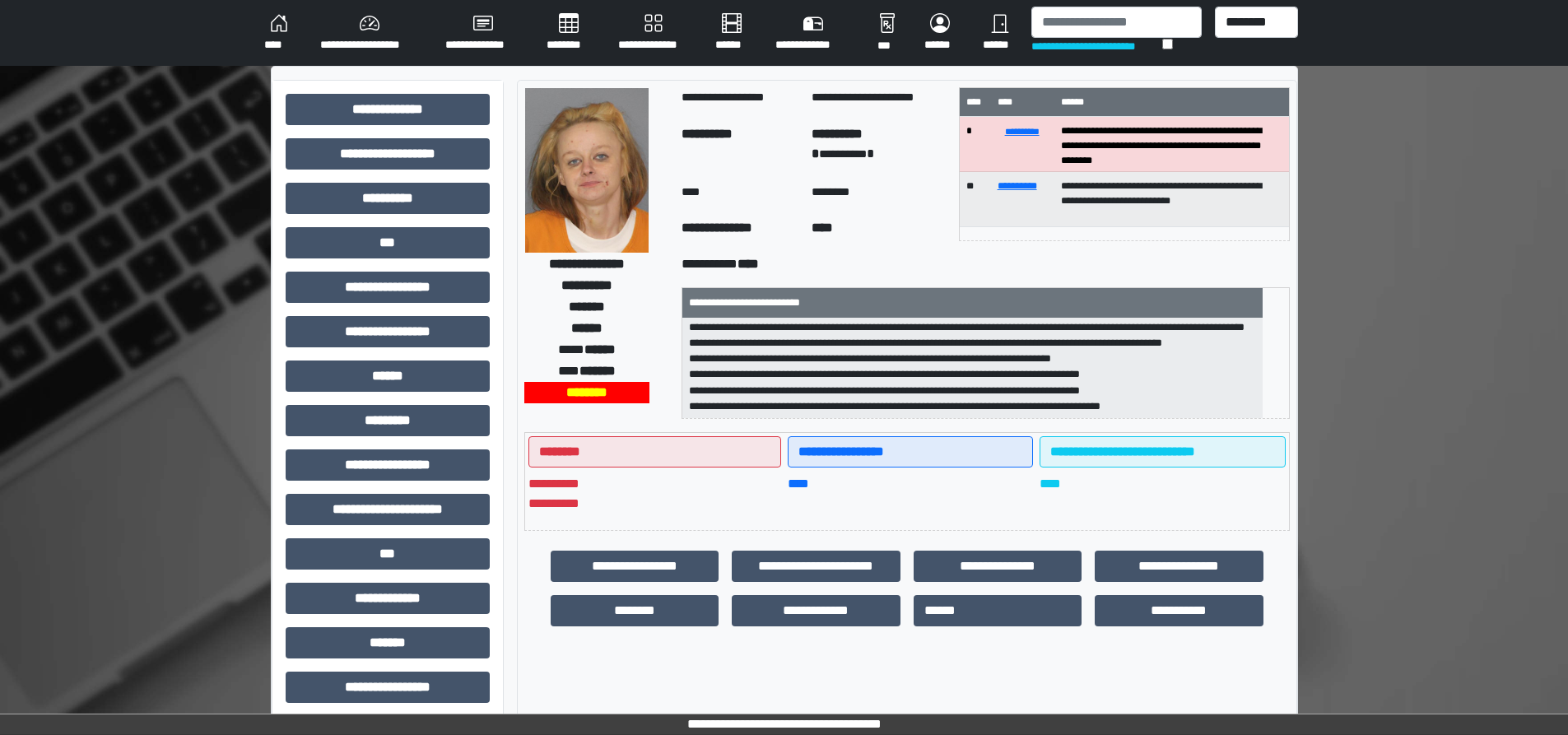 scroll, scrollTop: 52, scrollLeft: 0, axis: vertical 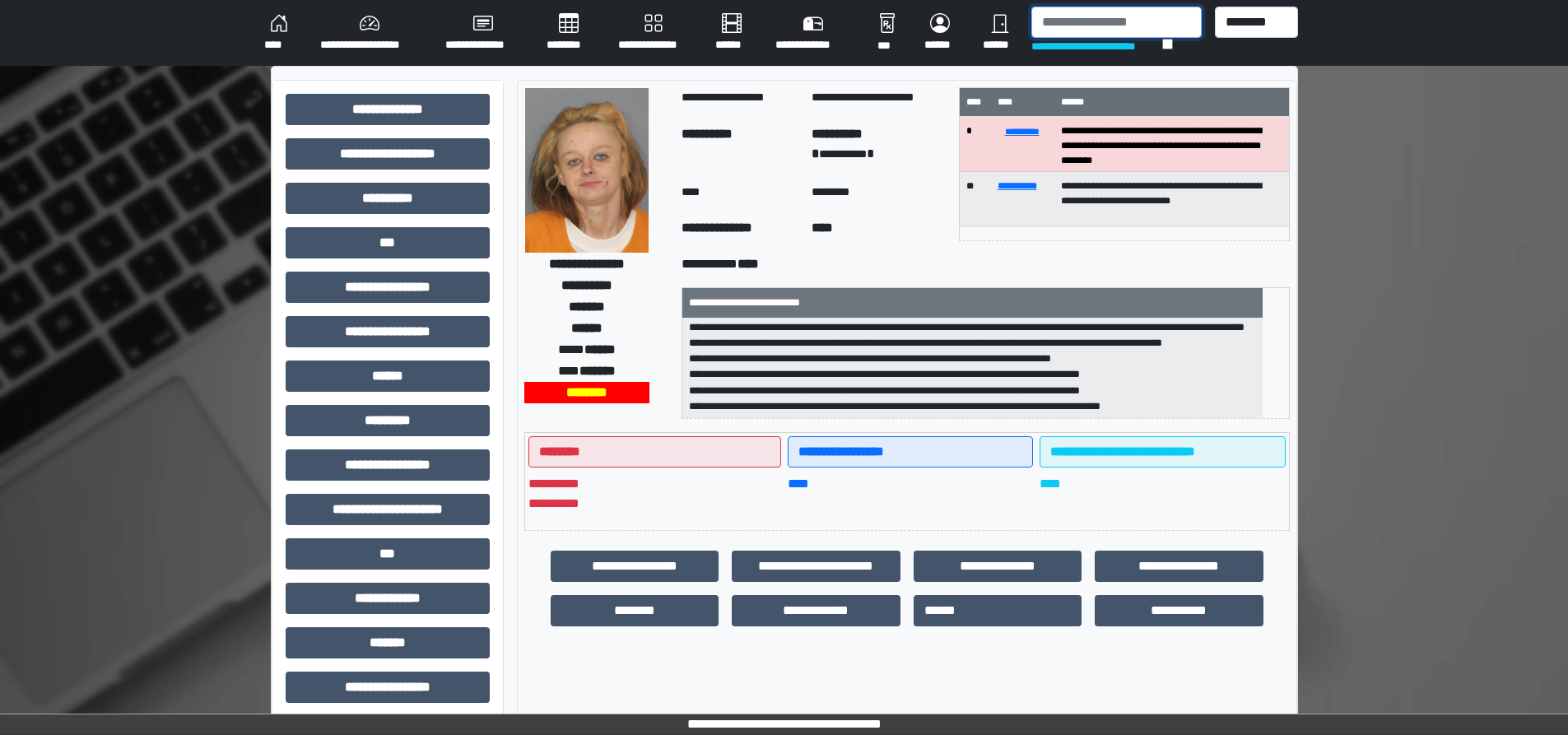 click at bounding box center [1116, 22] 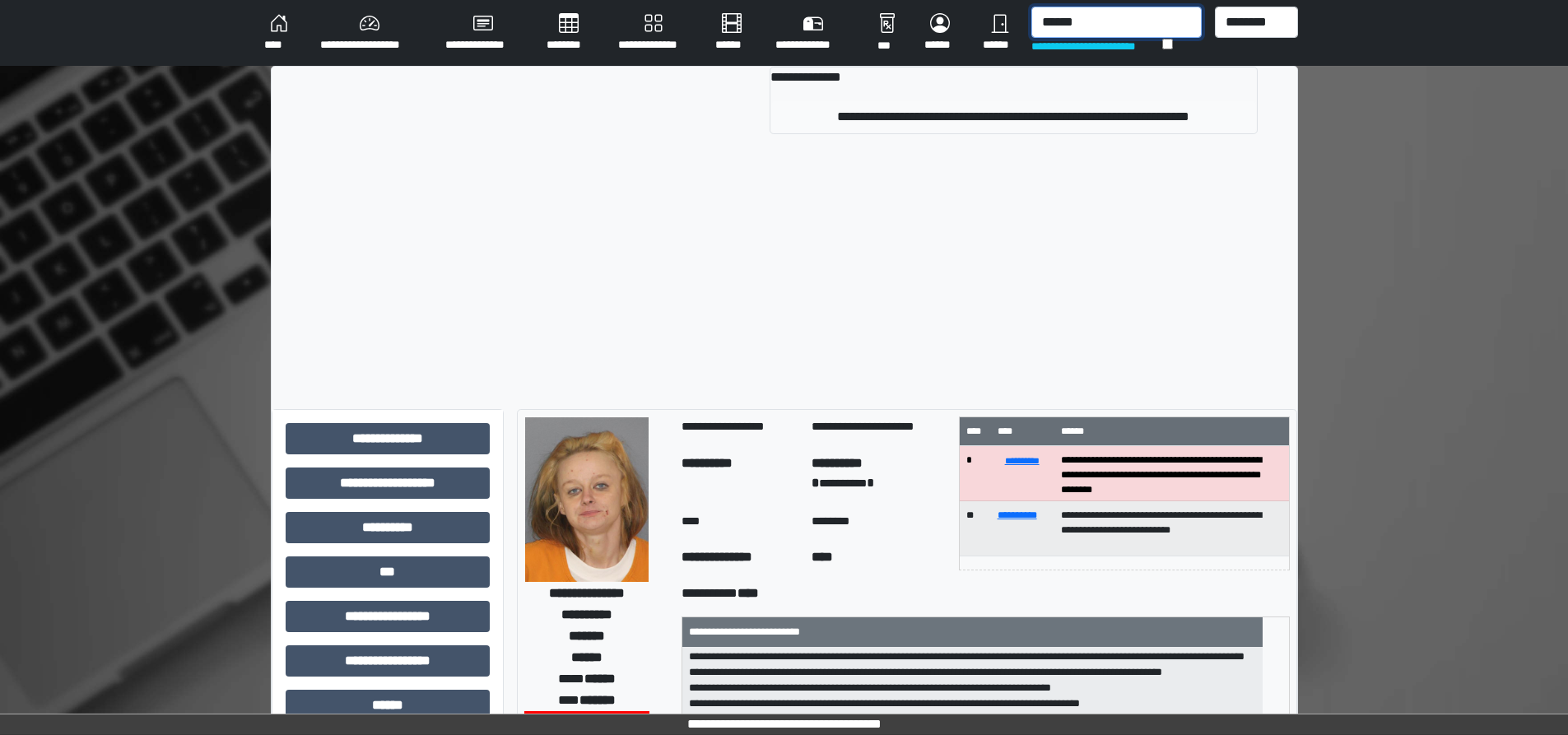 type on "******" 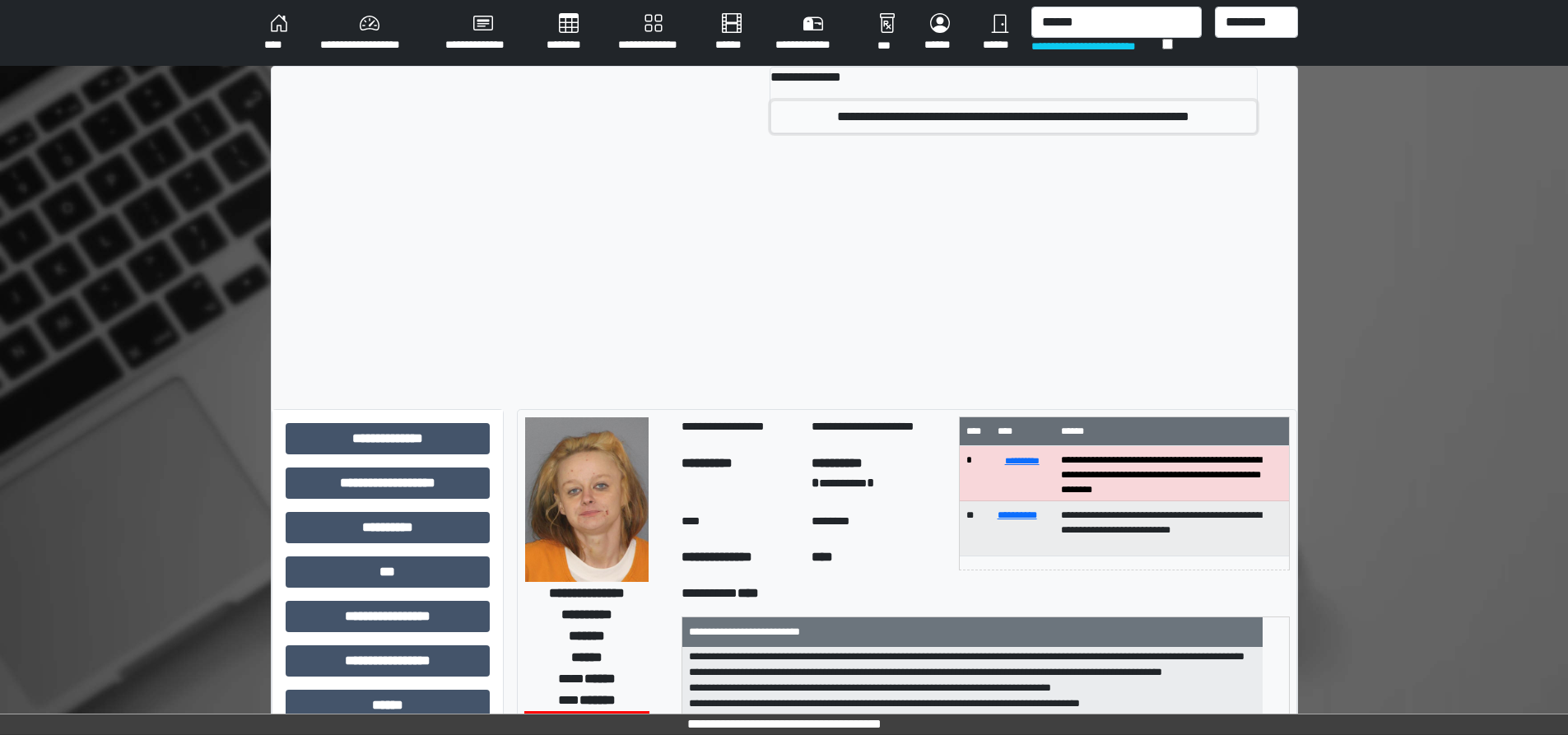 click on "**********" at bounding box center (1013, 117) 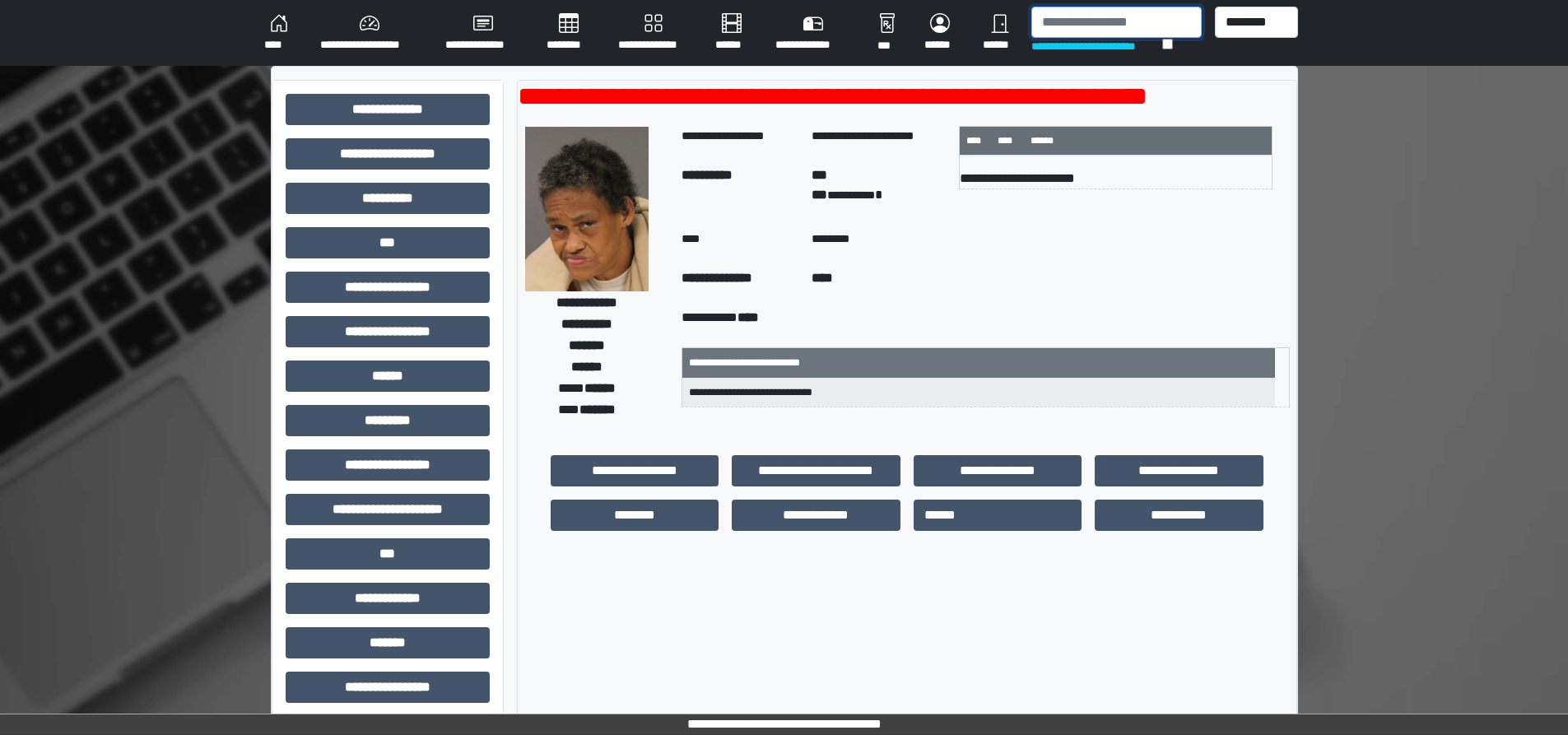 click at bounding box center (1116, 22) 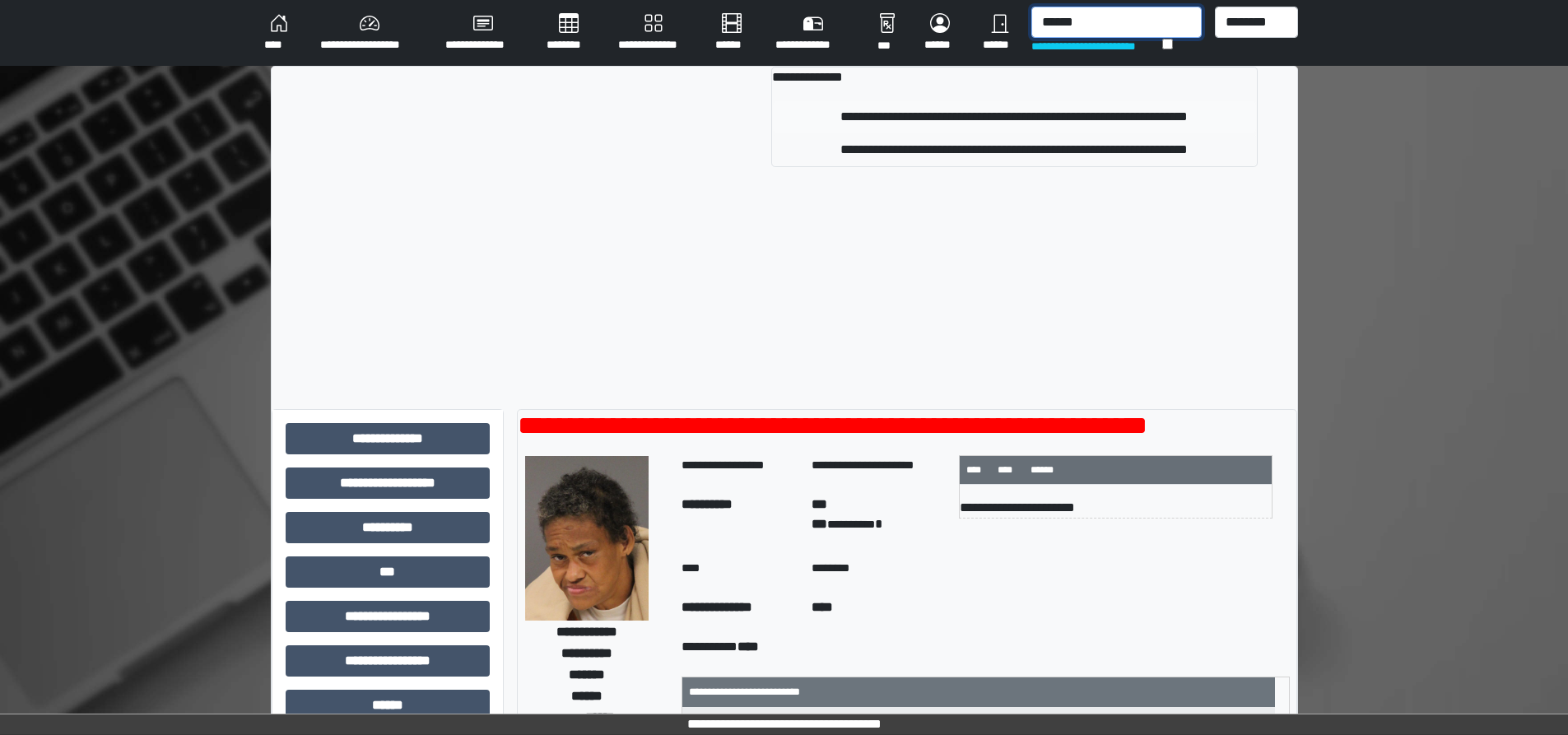 type on "******" 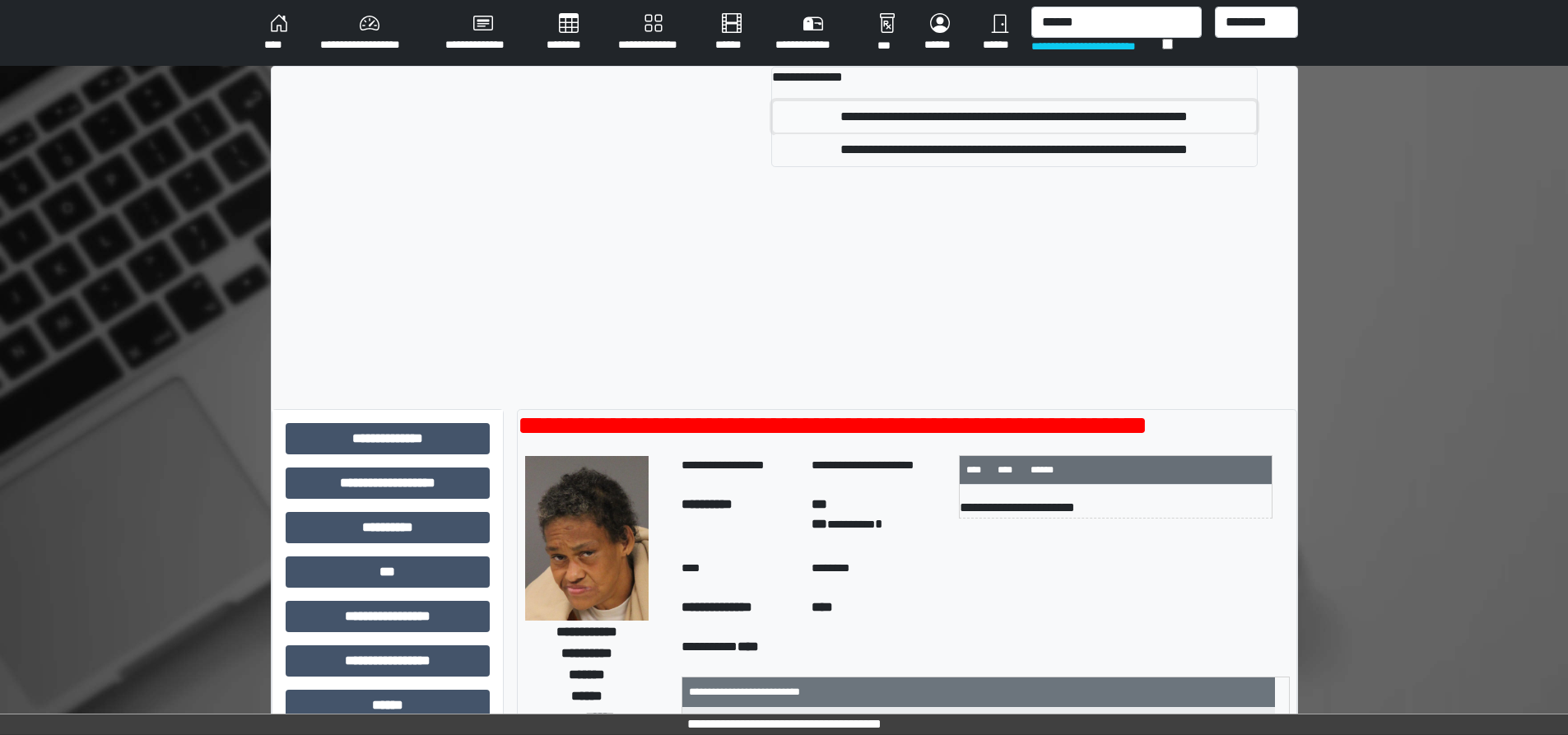 click on "**********" at bounding box center [1014, 117] 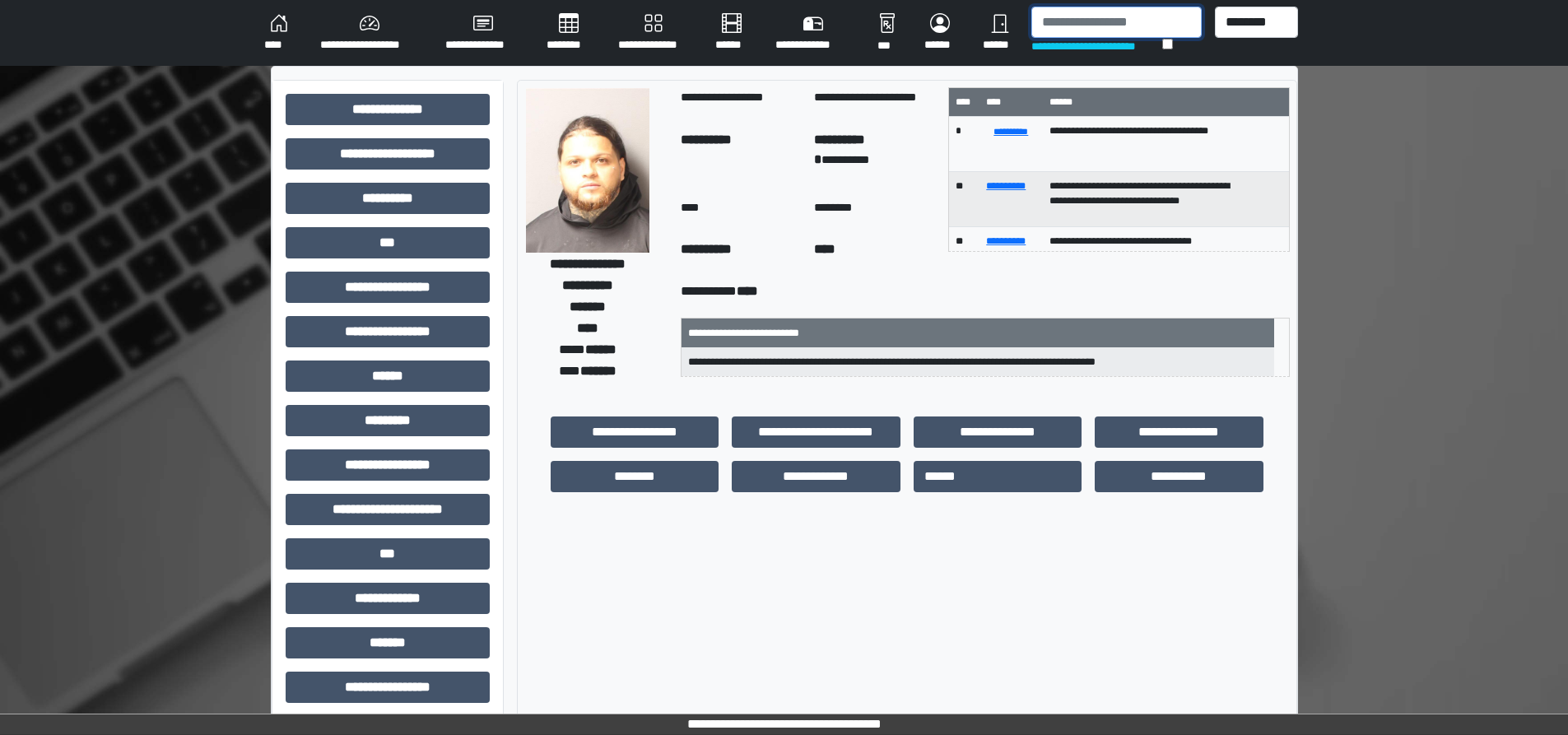 click at bounding box center [1116, 22] 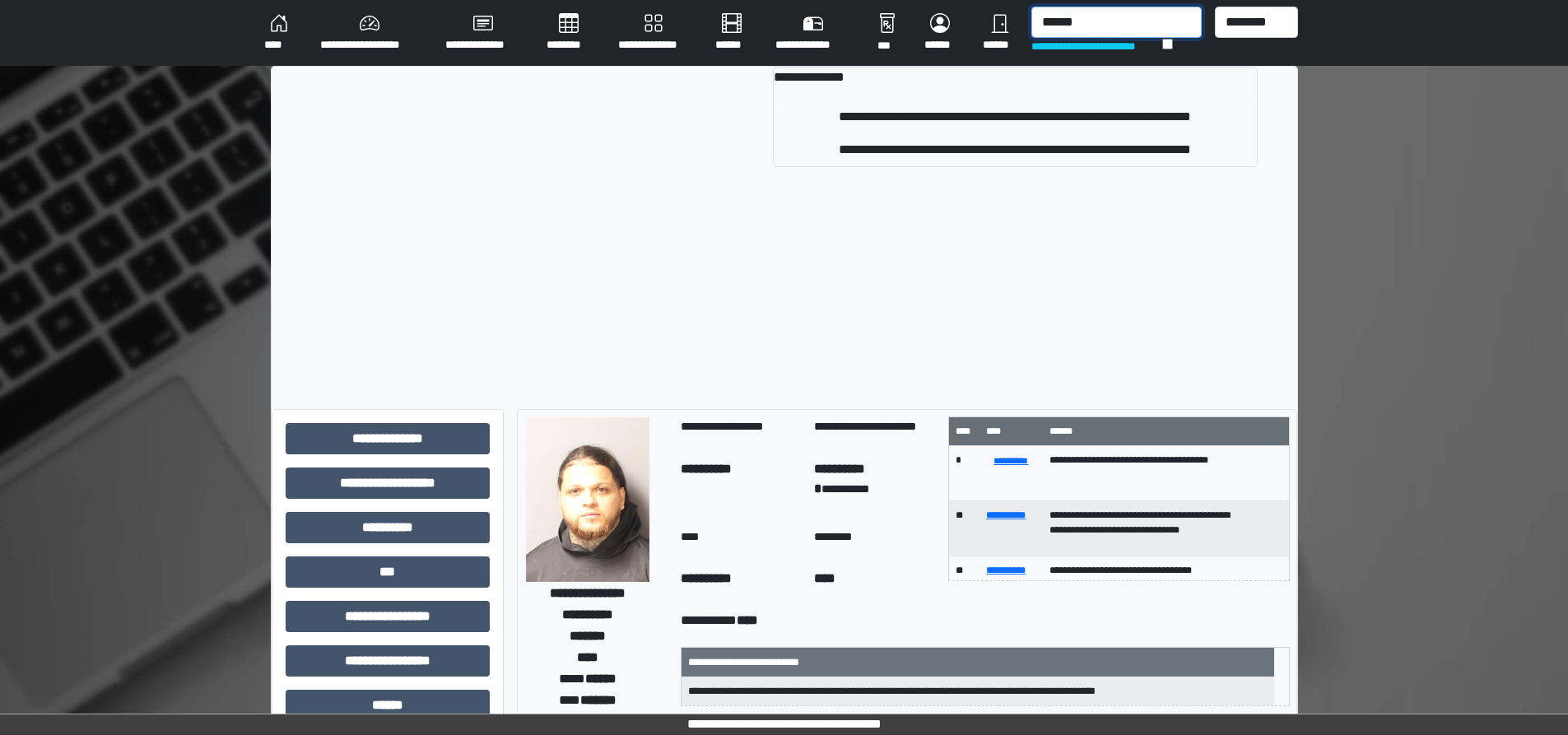type on "******" 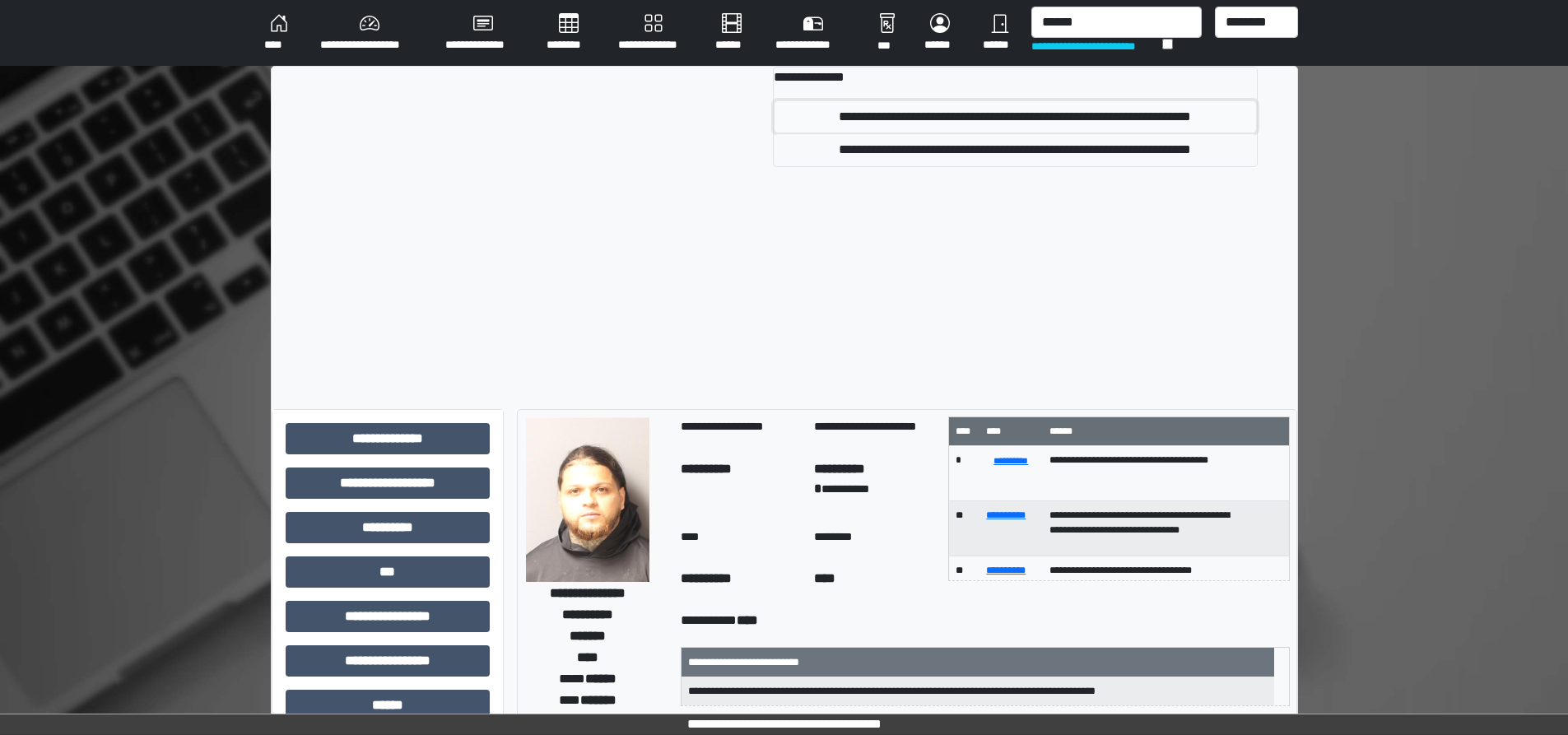 click on "**********" at bounding box center (1015, 117) 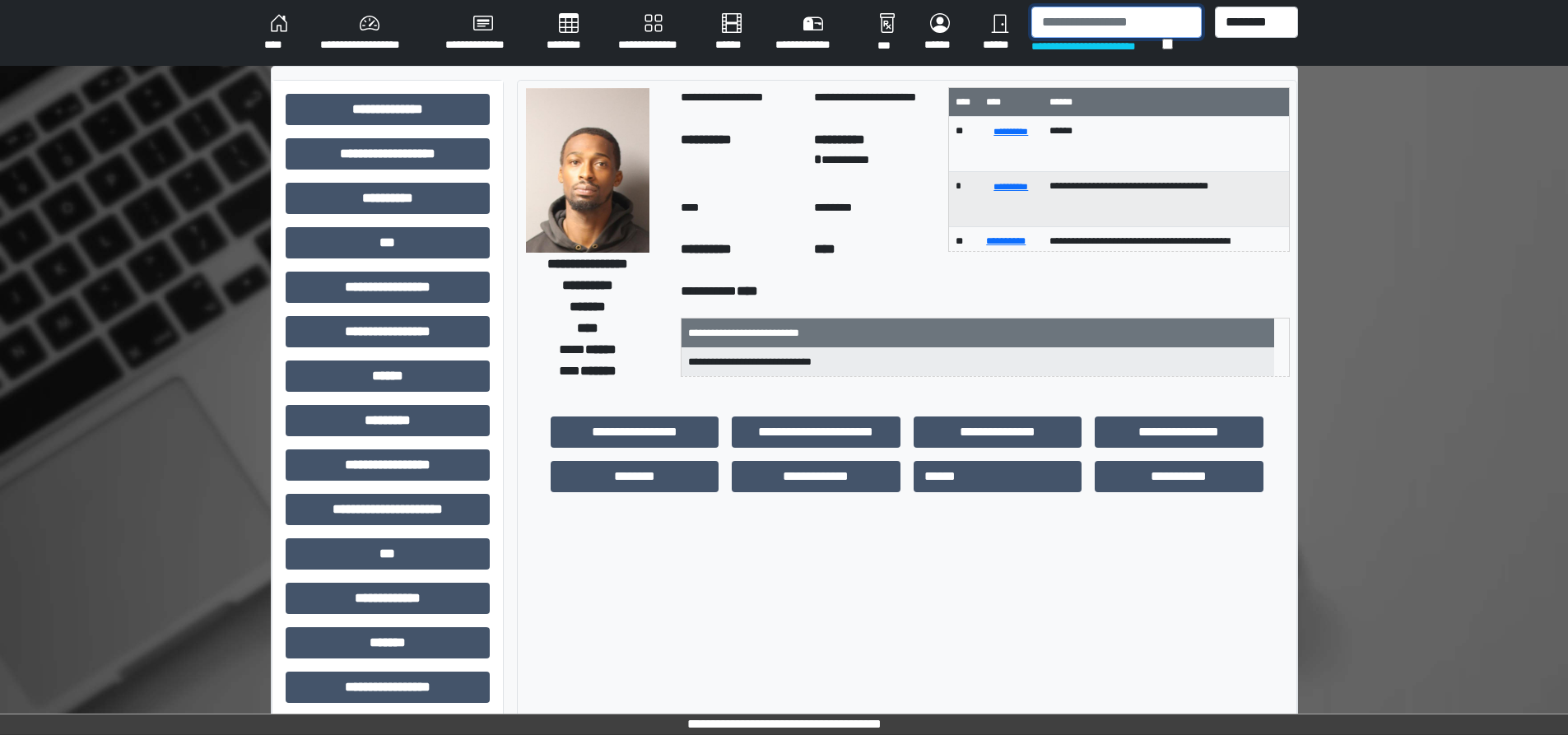 click at bounding box center [1116, 22] 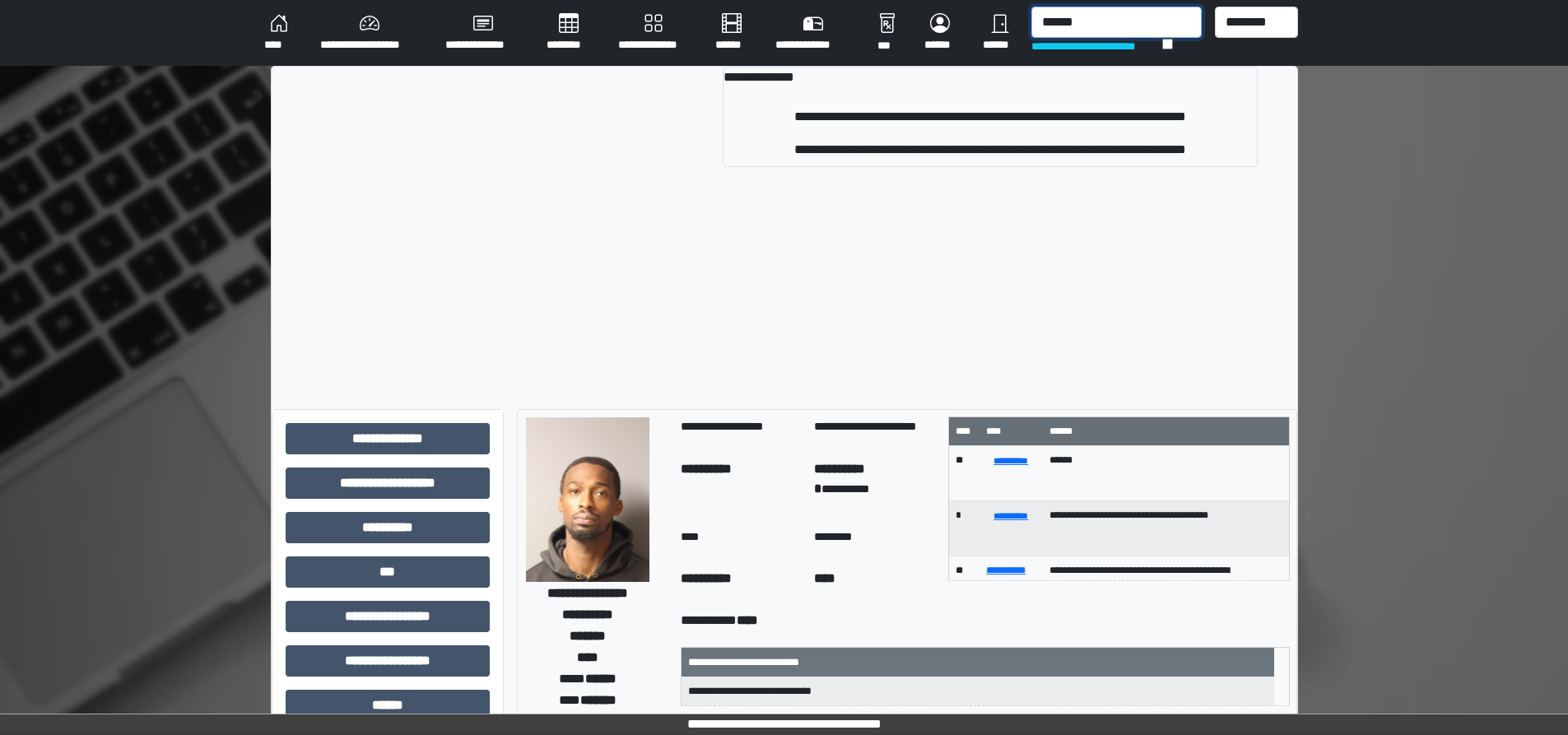 type on "******" 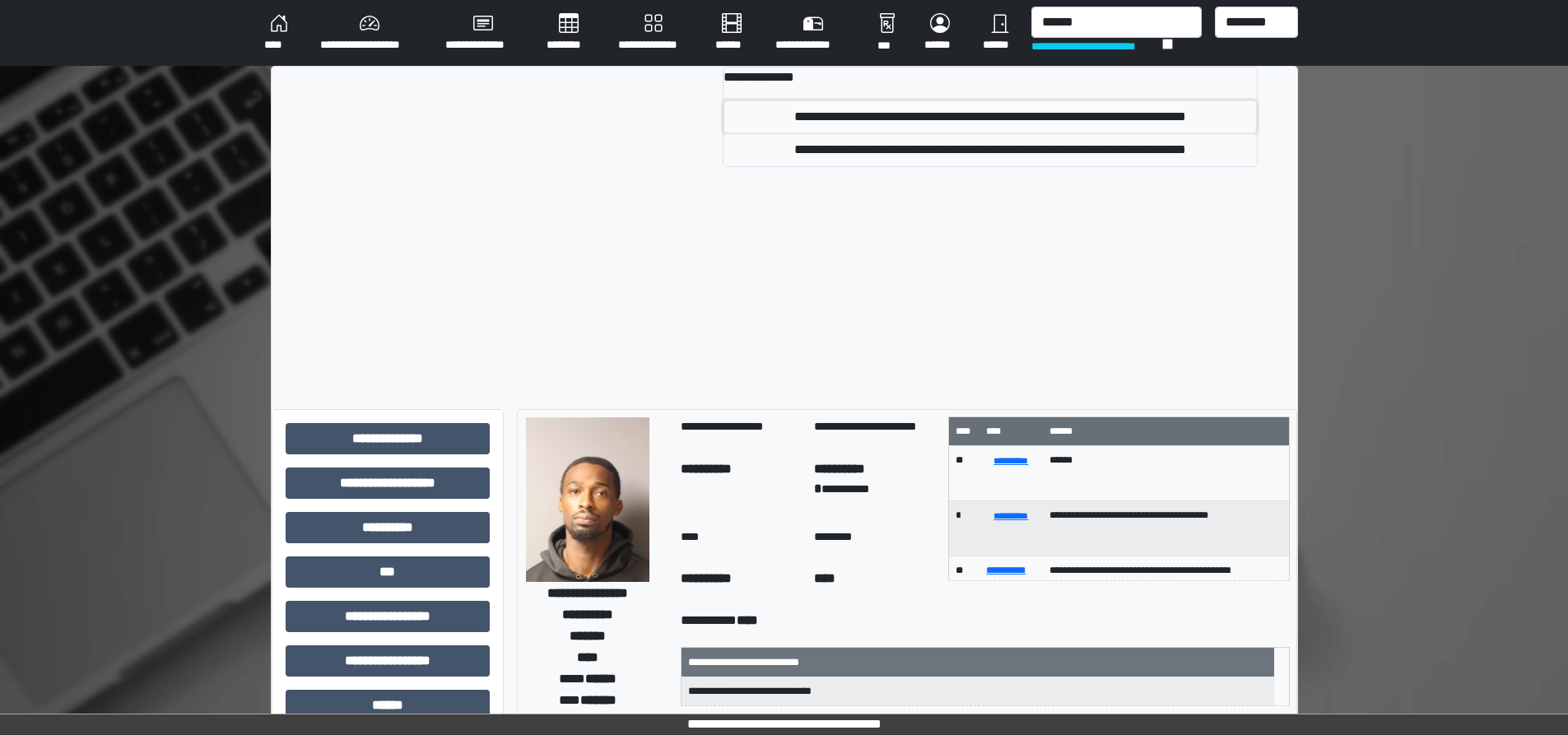 click on "**********" at bounding box center (990, 117) 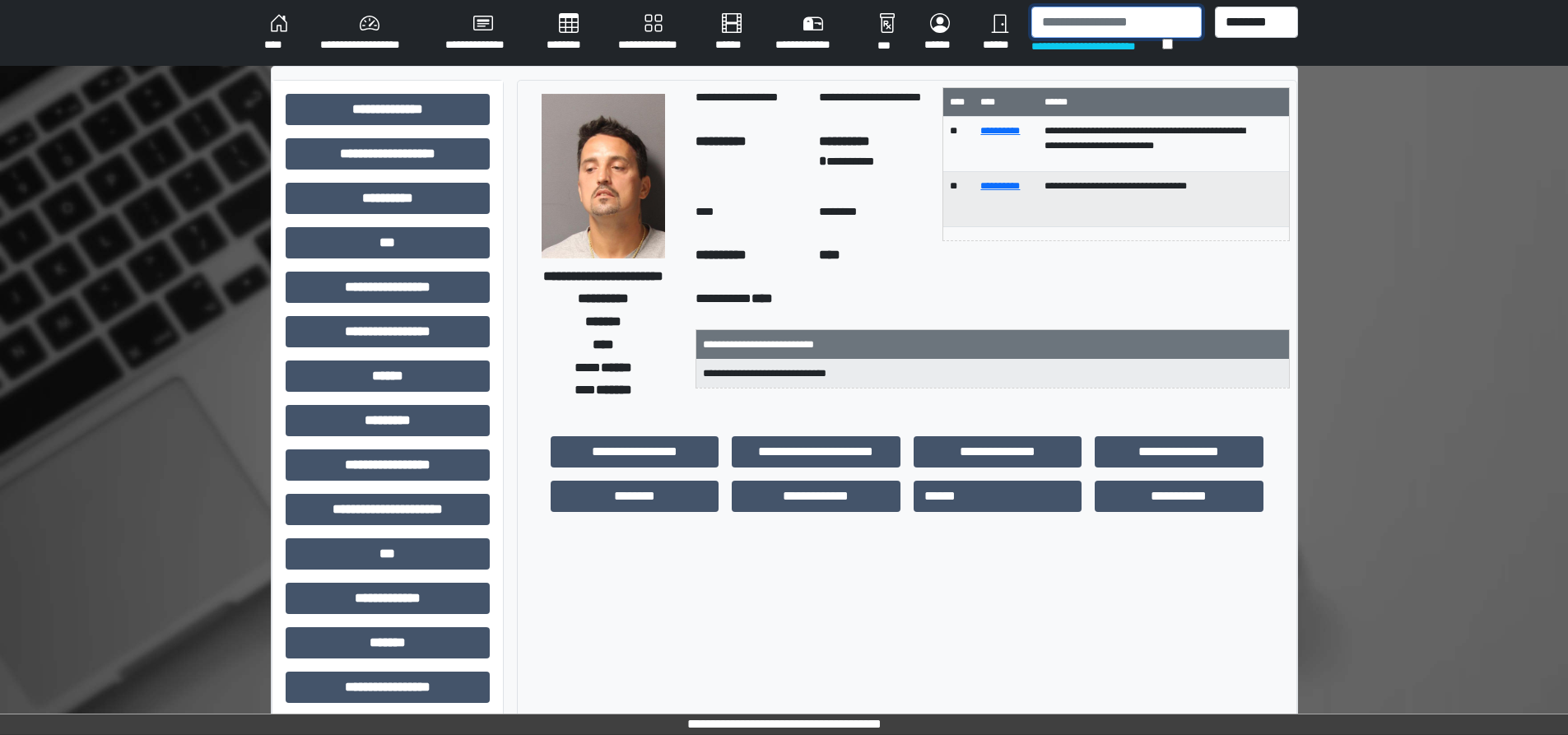 click at bounding box center (1116, 22) 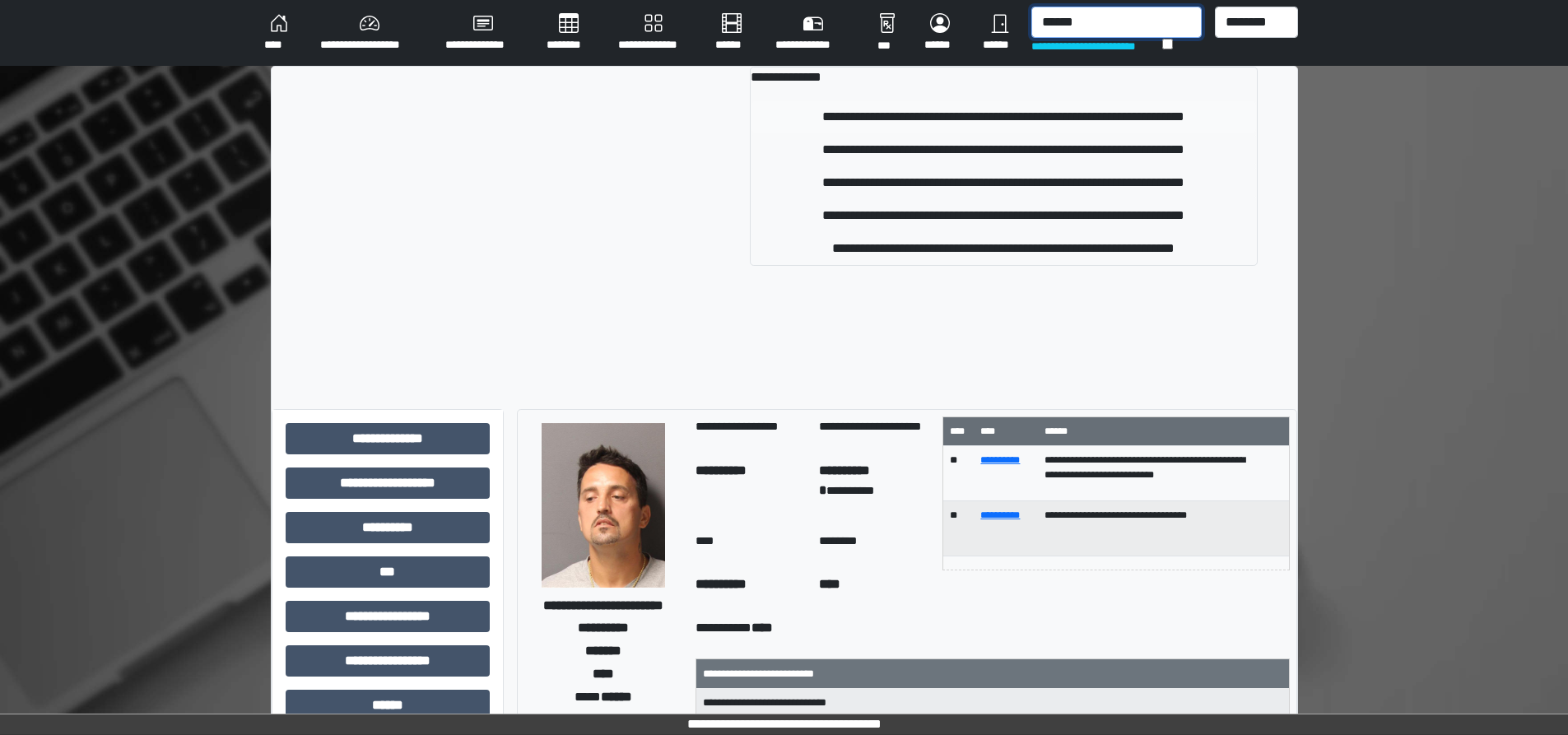 type on "******" 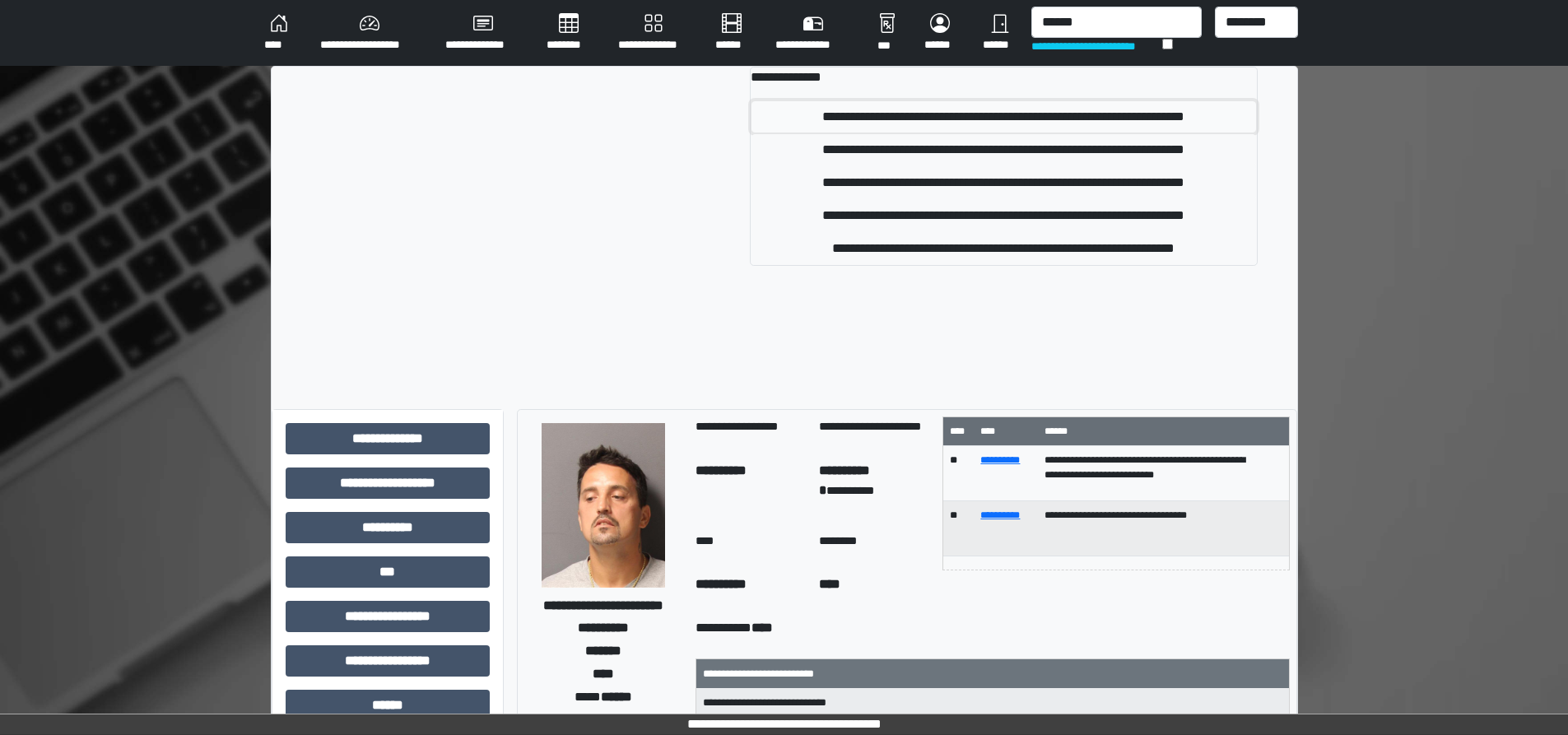 click on "**********" at bounding box center (1003, 117) 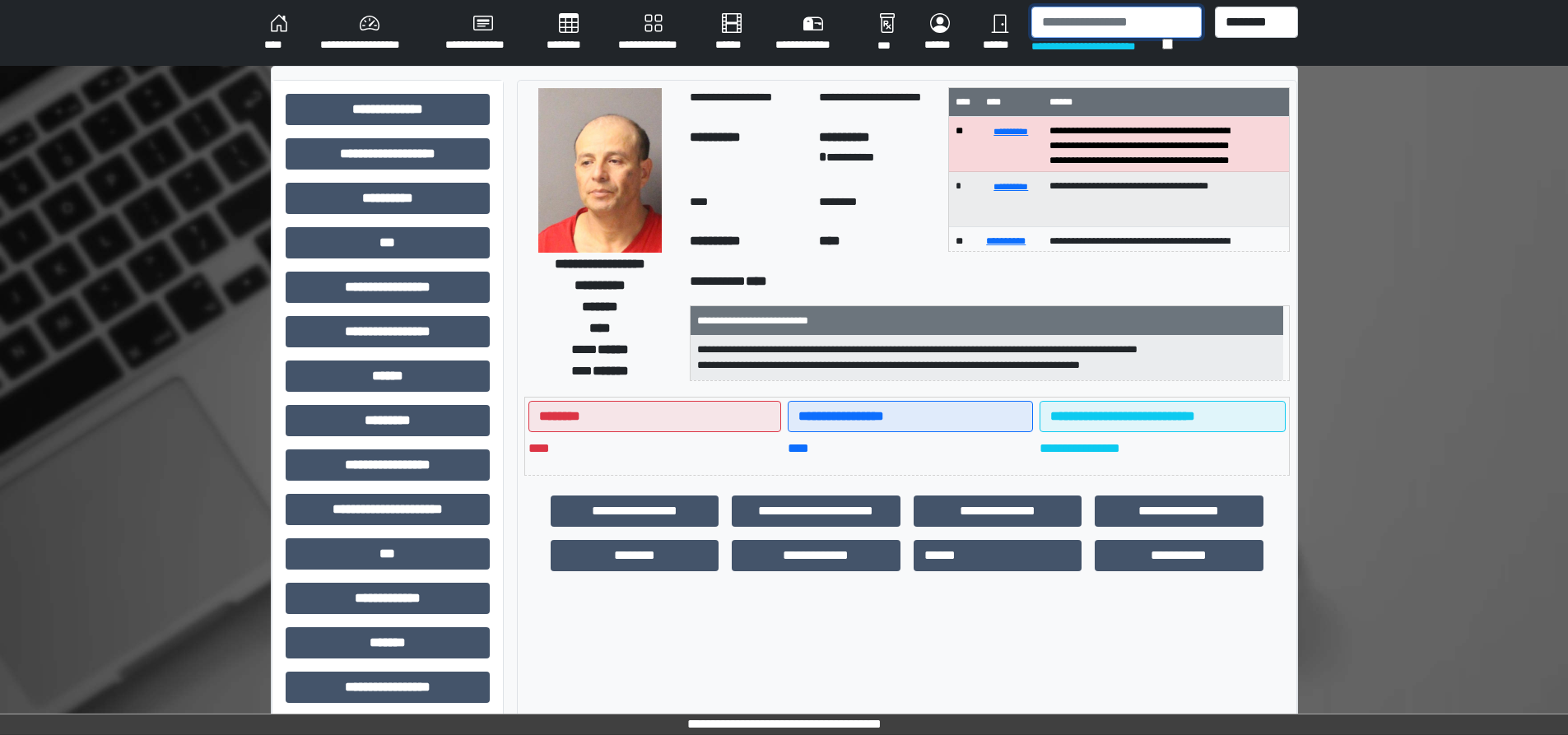 click at bounding box center [1116, 22] 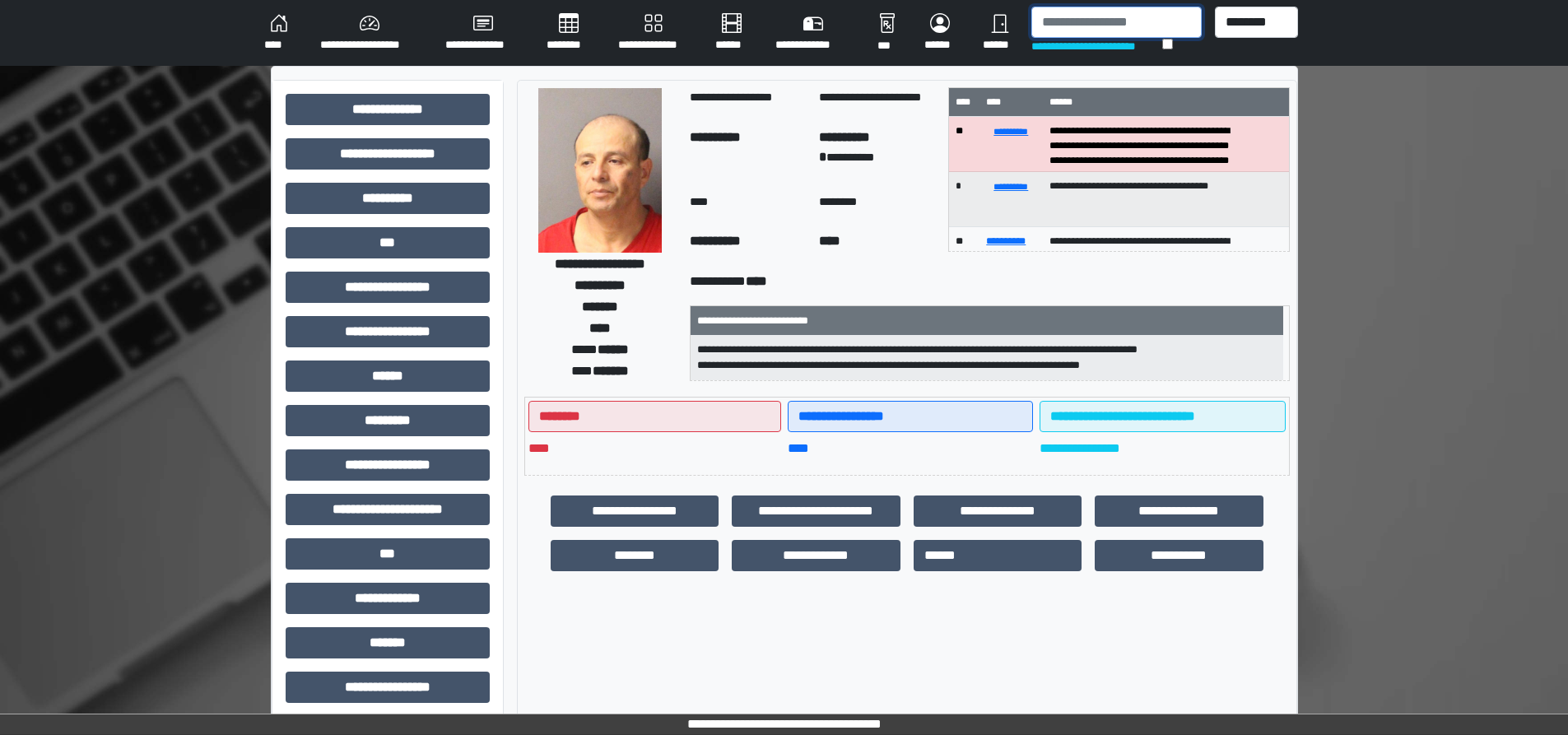 click at bounding box center (1116, 22) 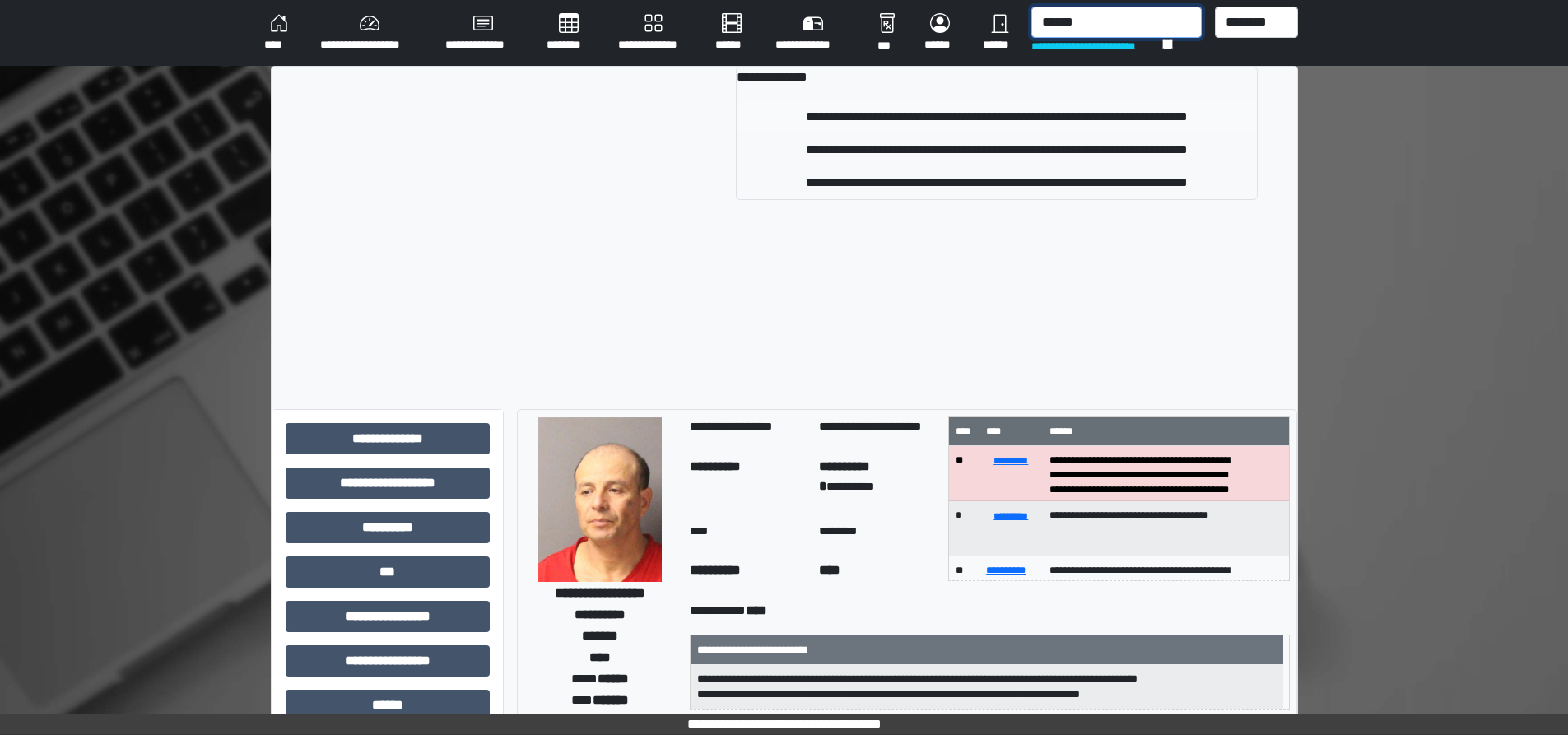 type on "******" 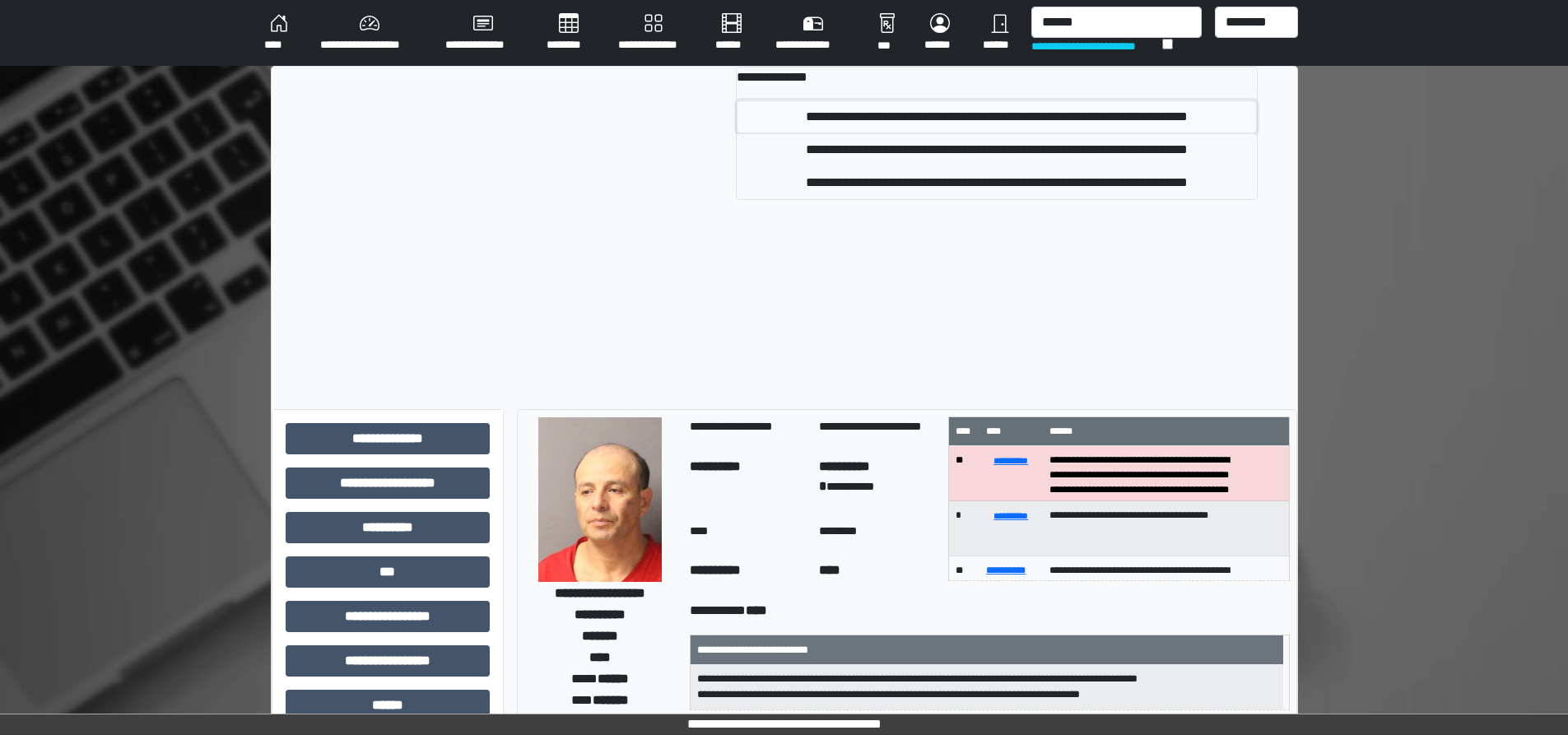 click on "**********" at bounding box center [996, 117] 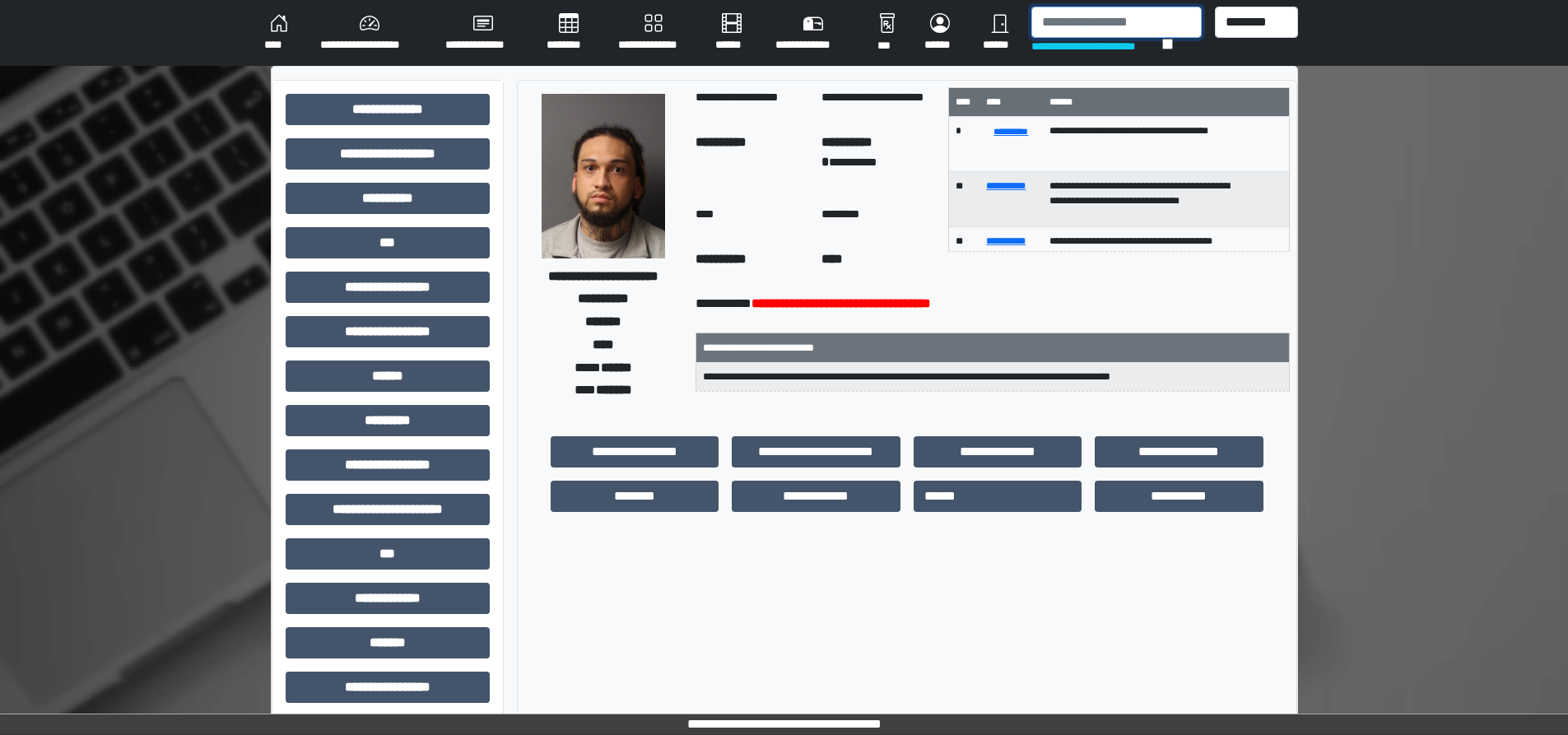 click at bounding box center [1116, 22] 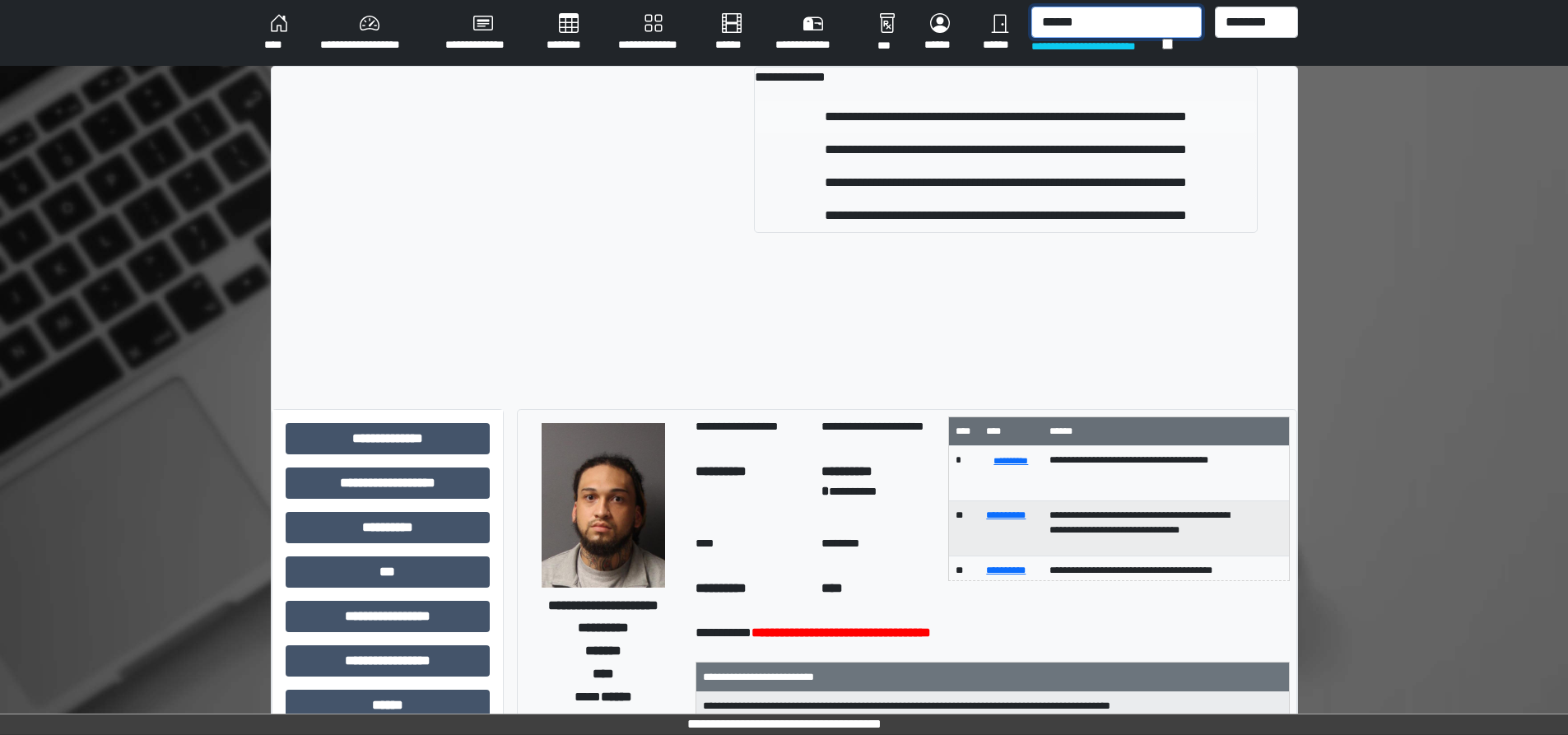 type on "******" 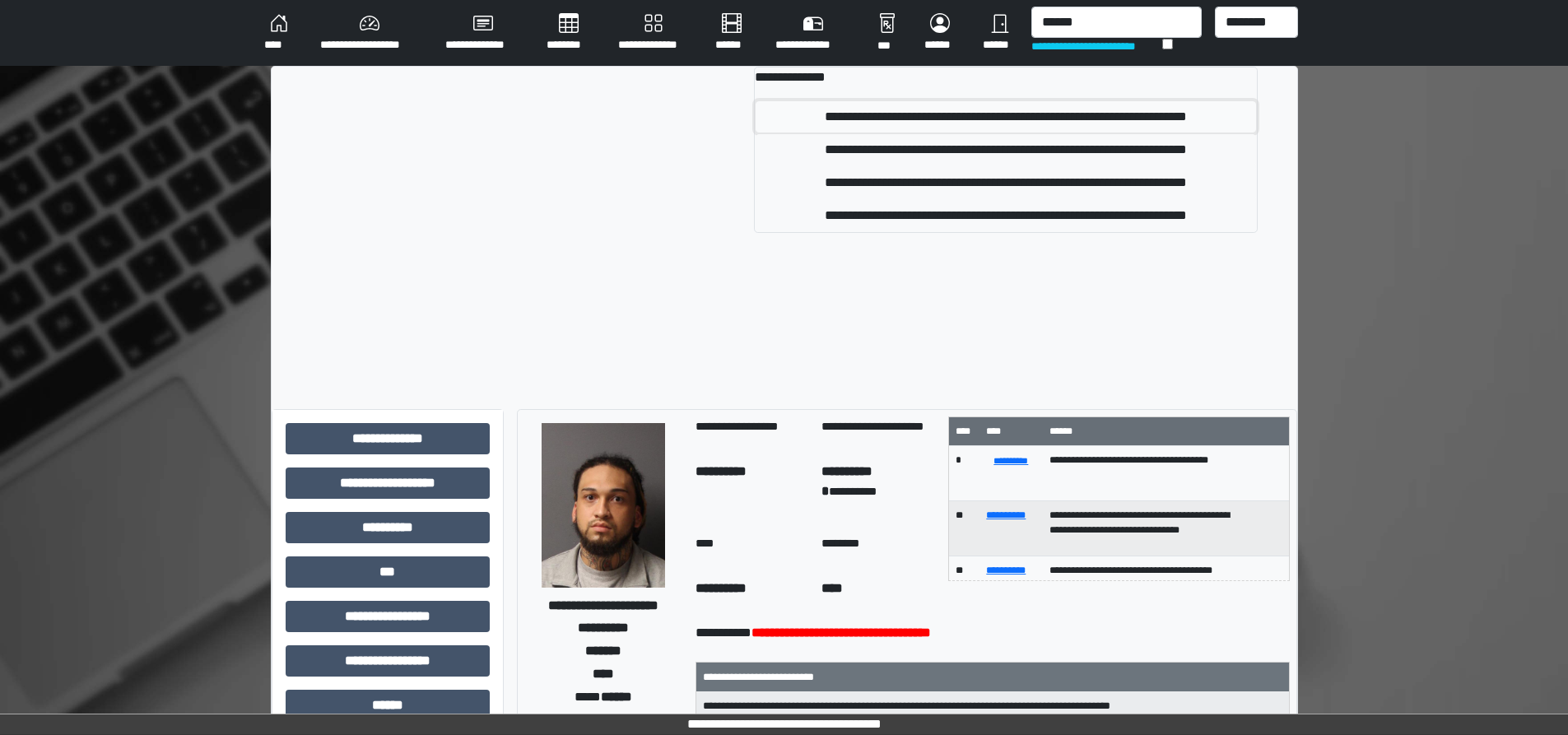 click on "**********" at bounding box center (1005, 117) 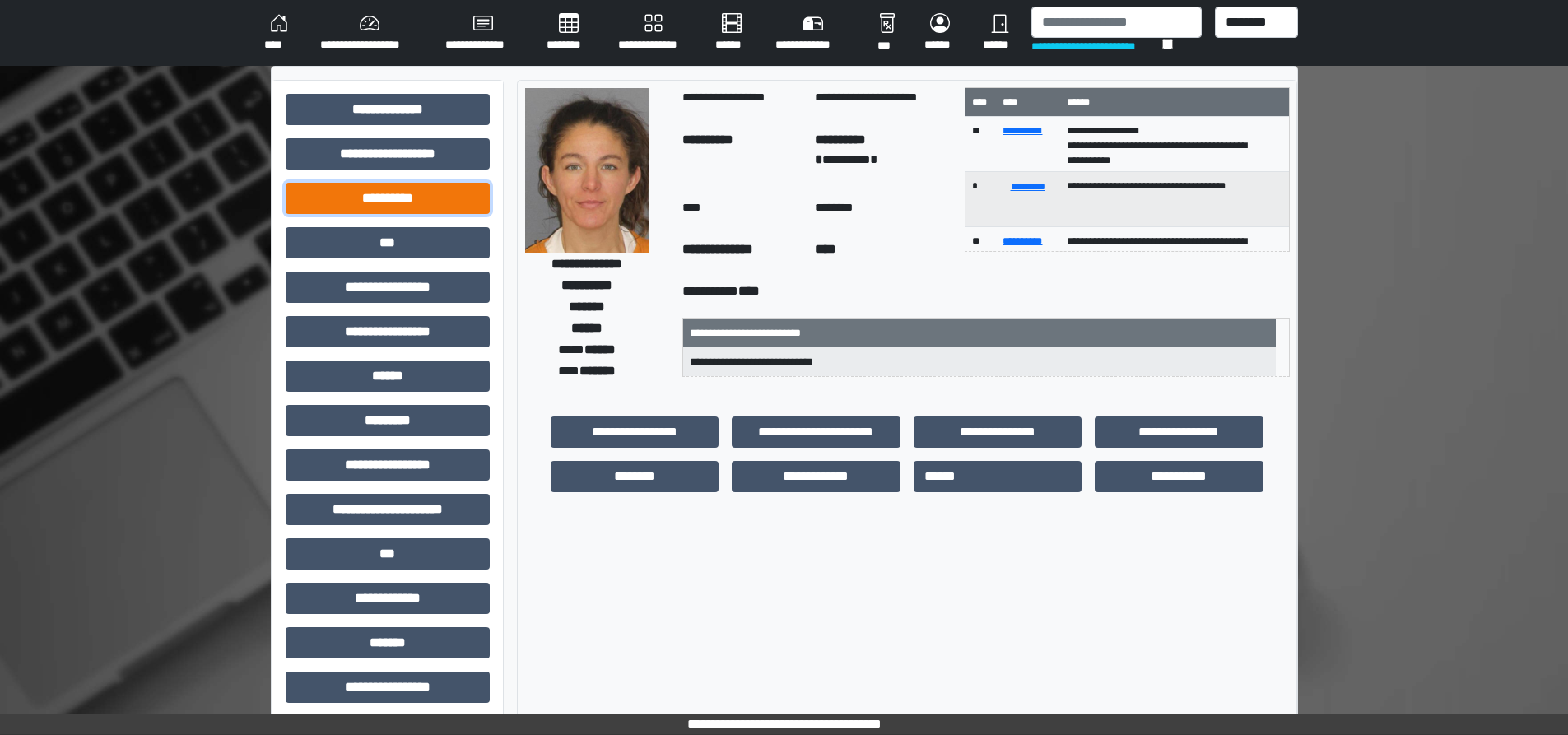 click on "**********" at bounding box center [388, 198] 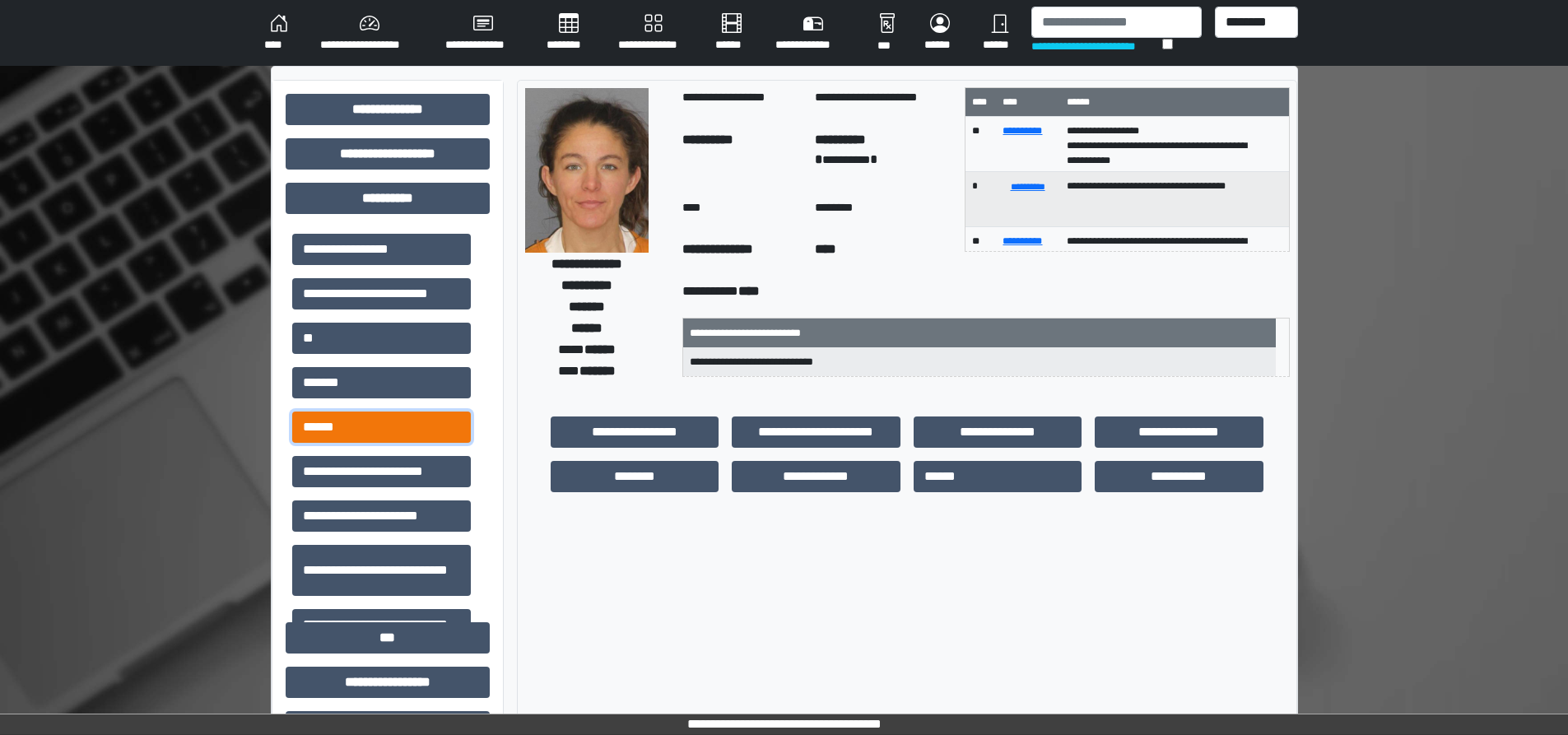 click on "******" at bounding box center [381, 427] 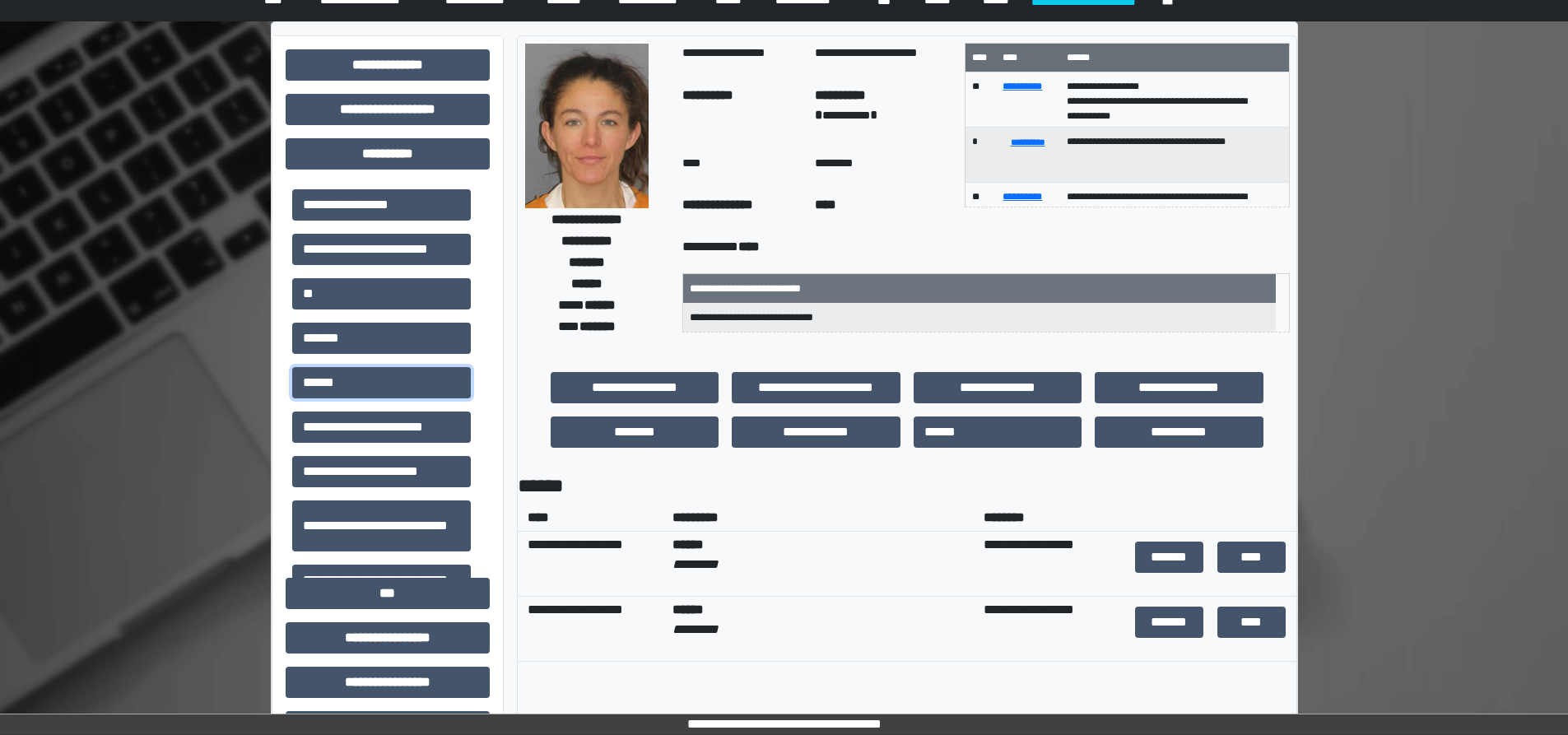 scroll, scrollTop: 82, scrollLeft: 0, axis: vertical 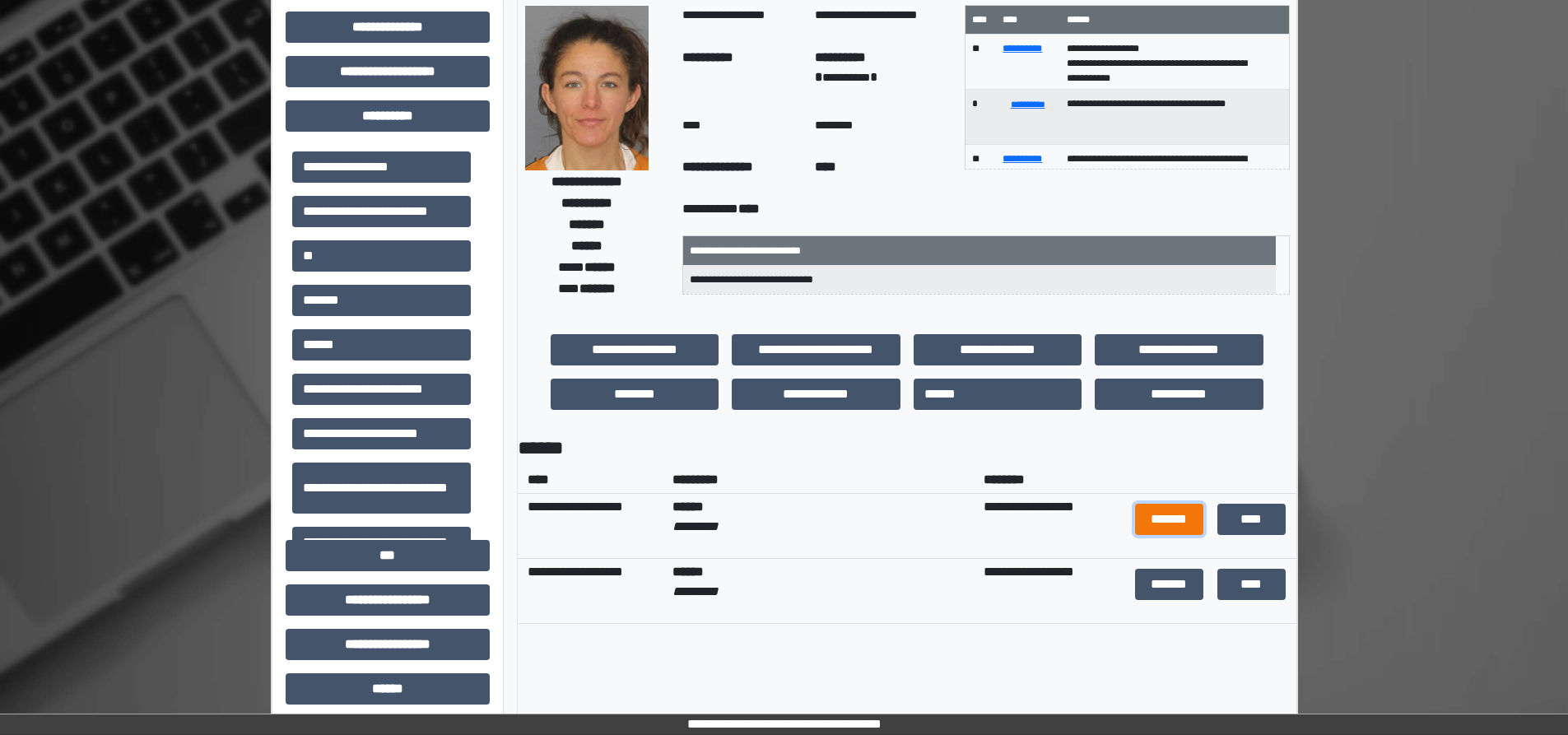 click on "*******" at bounding box center [1170, 519] 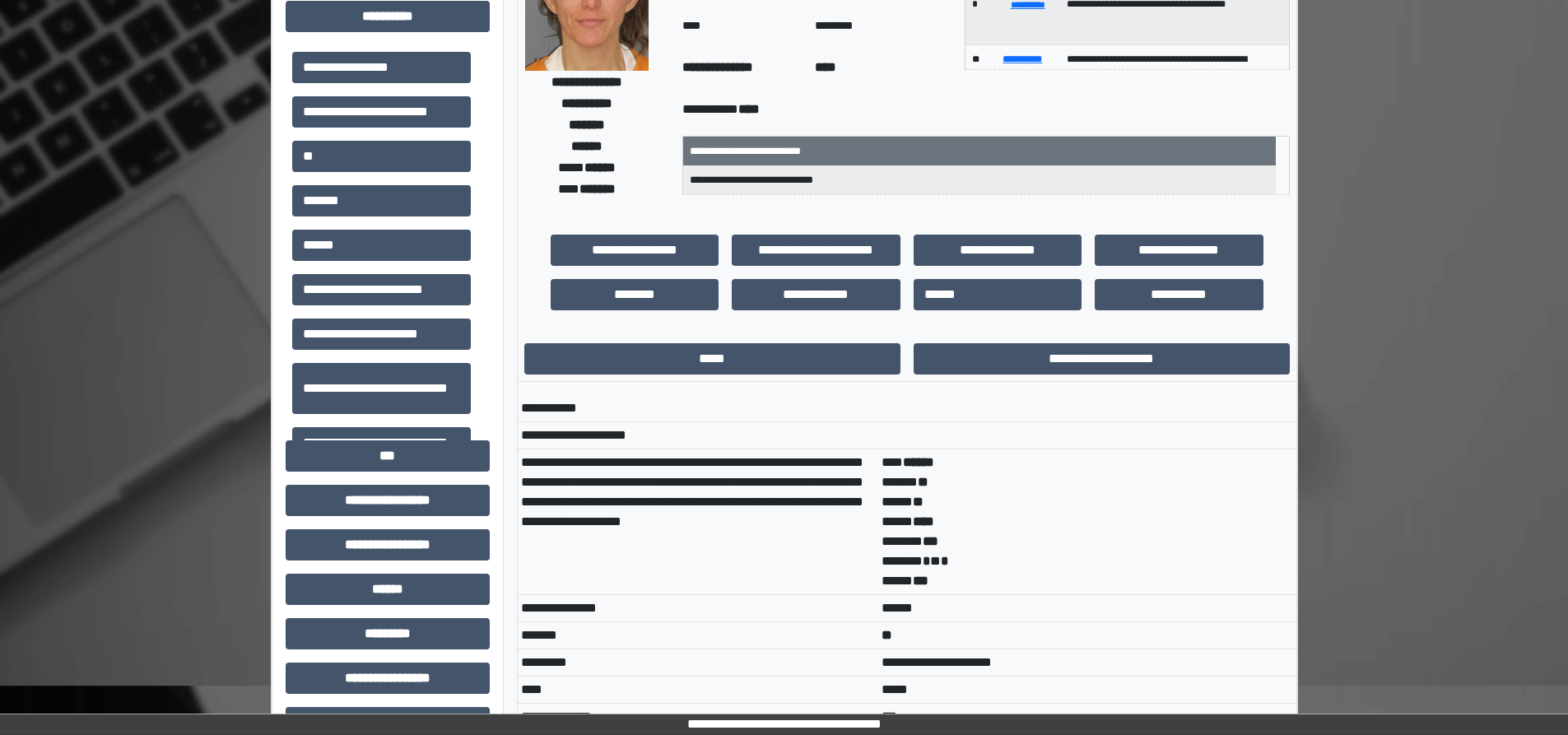 scroll, scrollTop: 247, scrollLeft: 0, axis: vertical 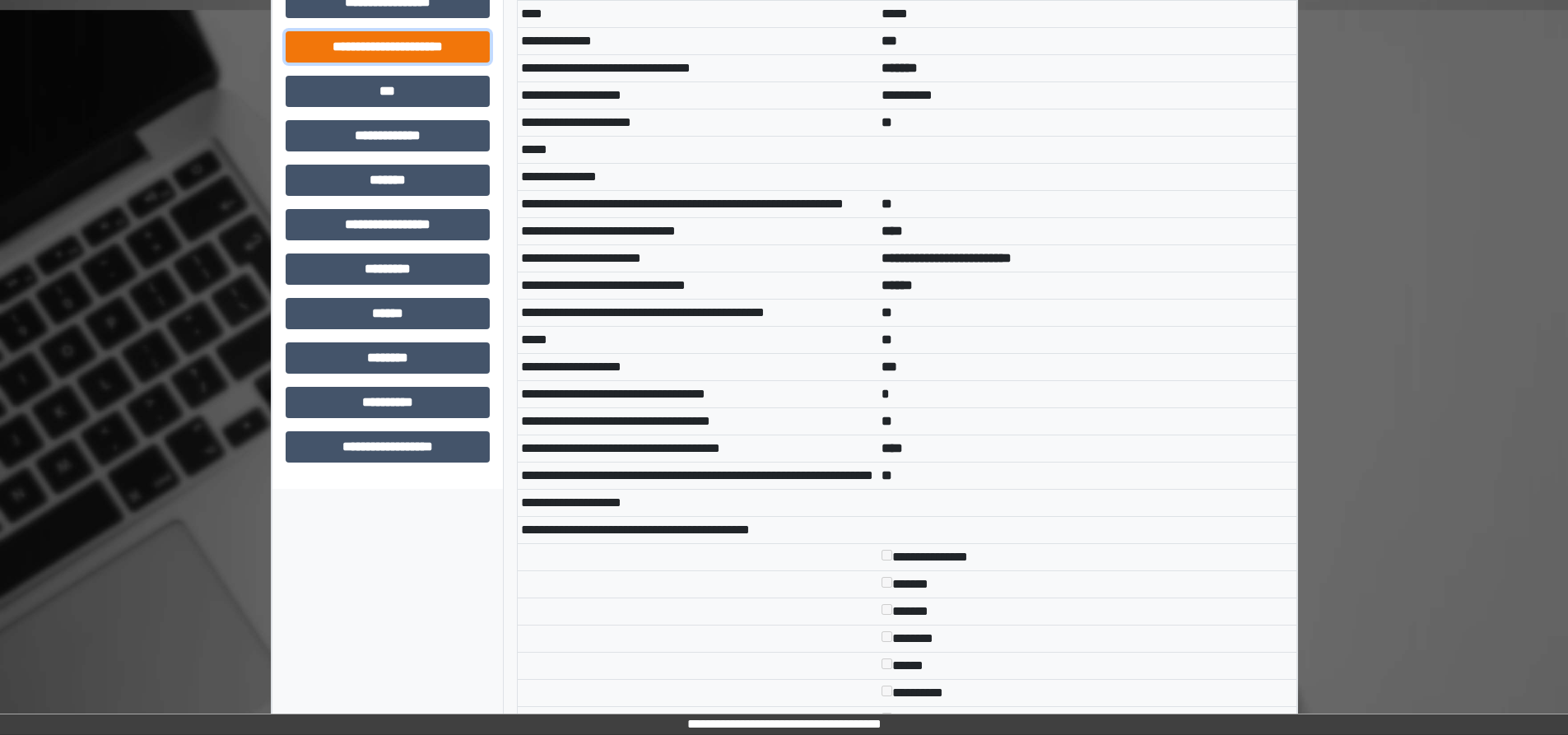 click on "**********" at bounding box center [388, 47] 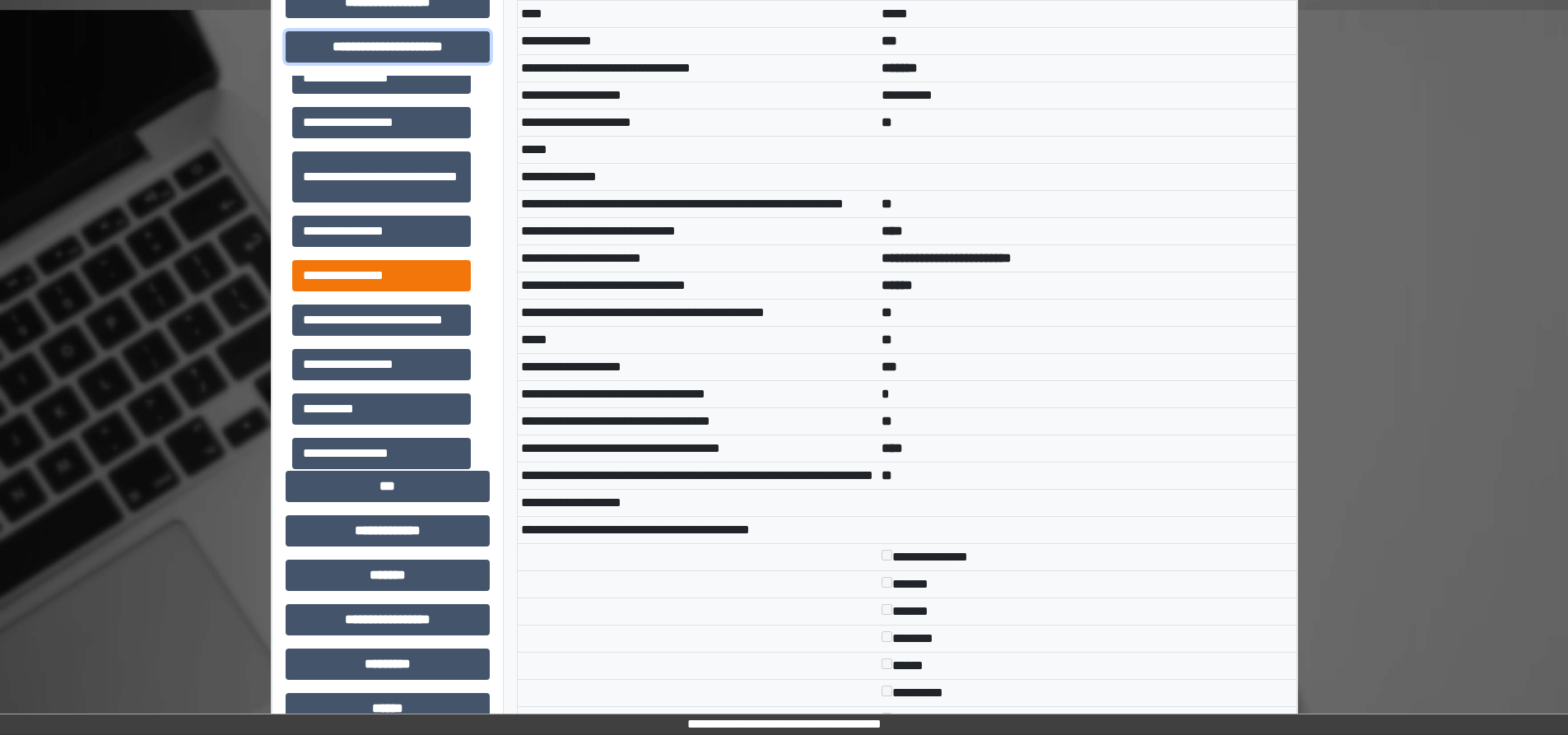 scroll, scrollTop: 38, scrollLeft: 0, axis: vertical 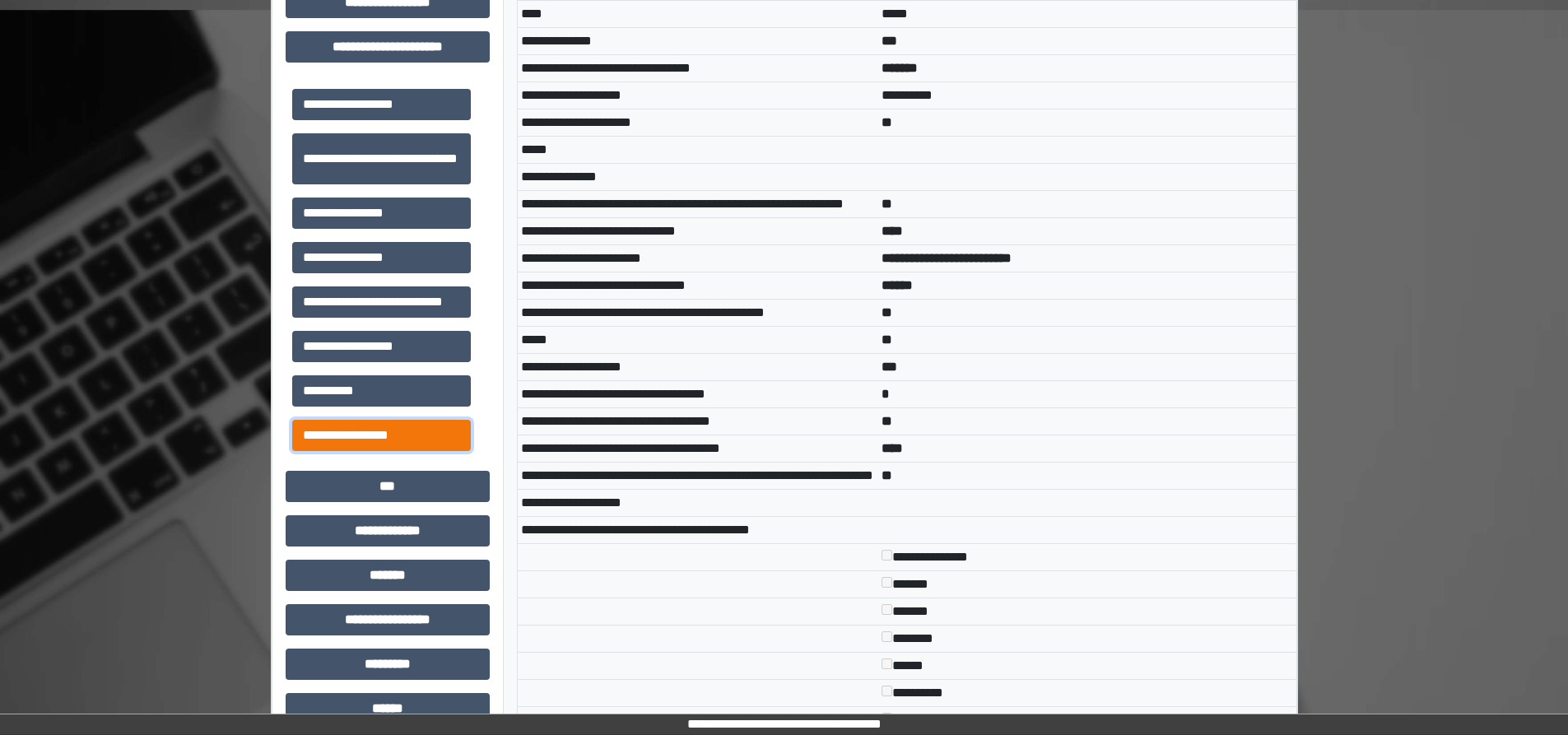 click on "**********" at bounding box center [381, 435] 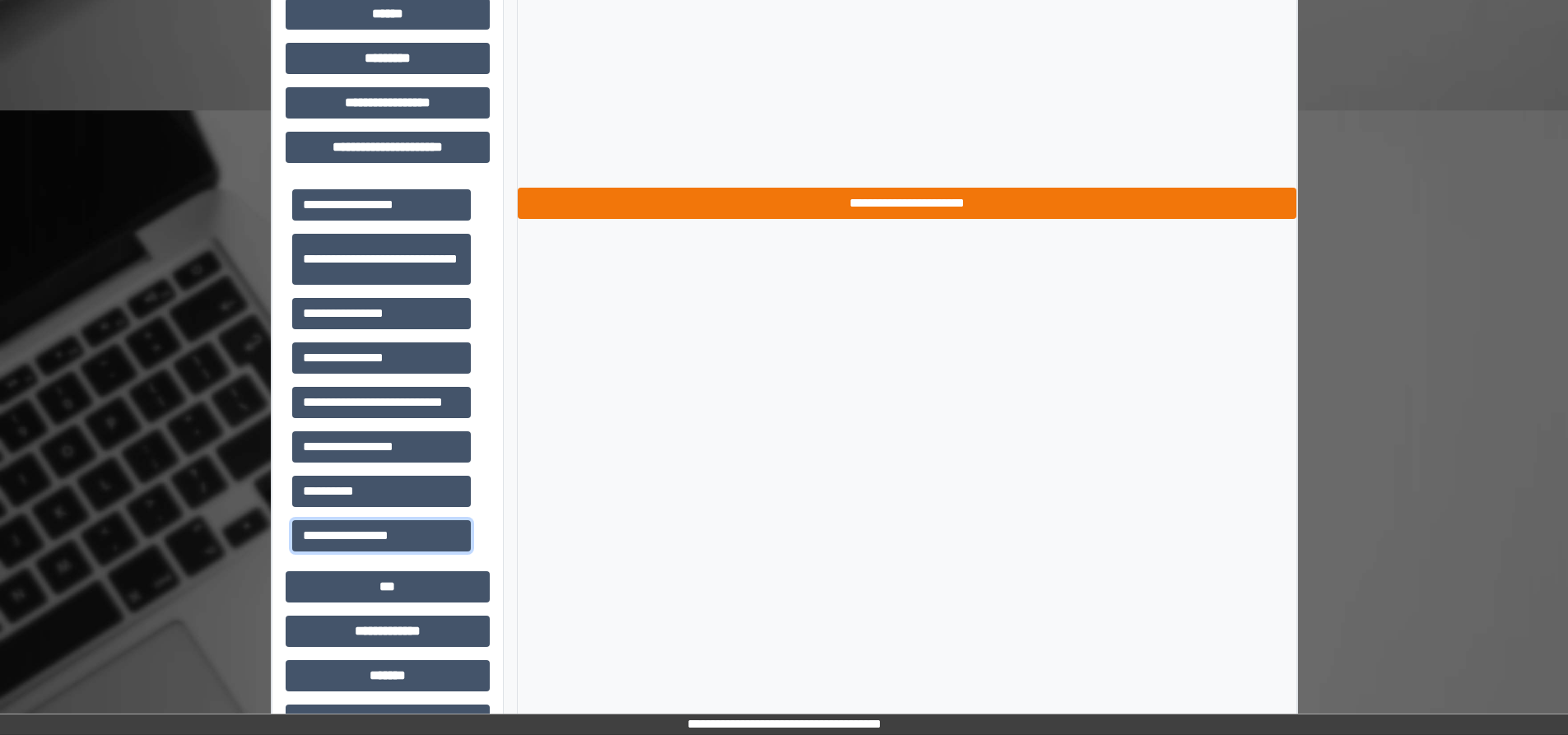 scroll, scrollTop: 528, scrollLeft: 0, axis: vertical 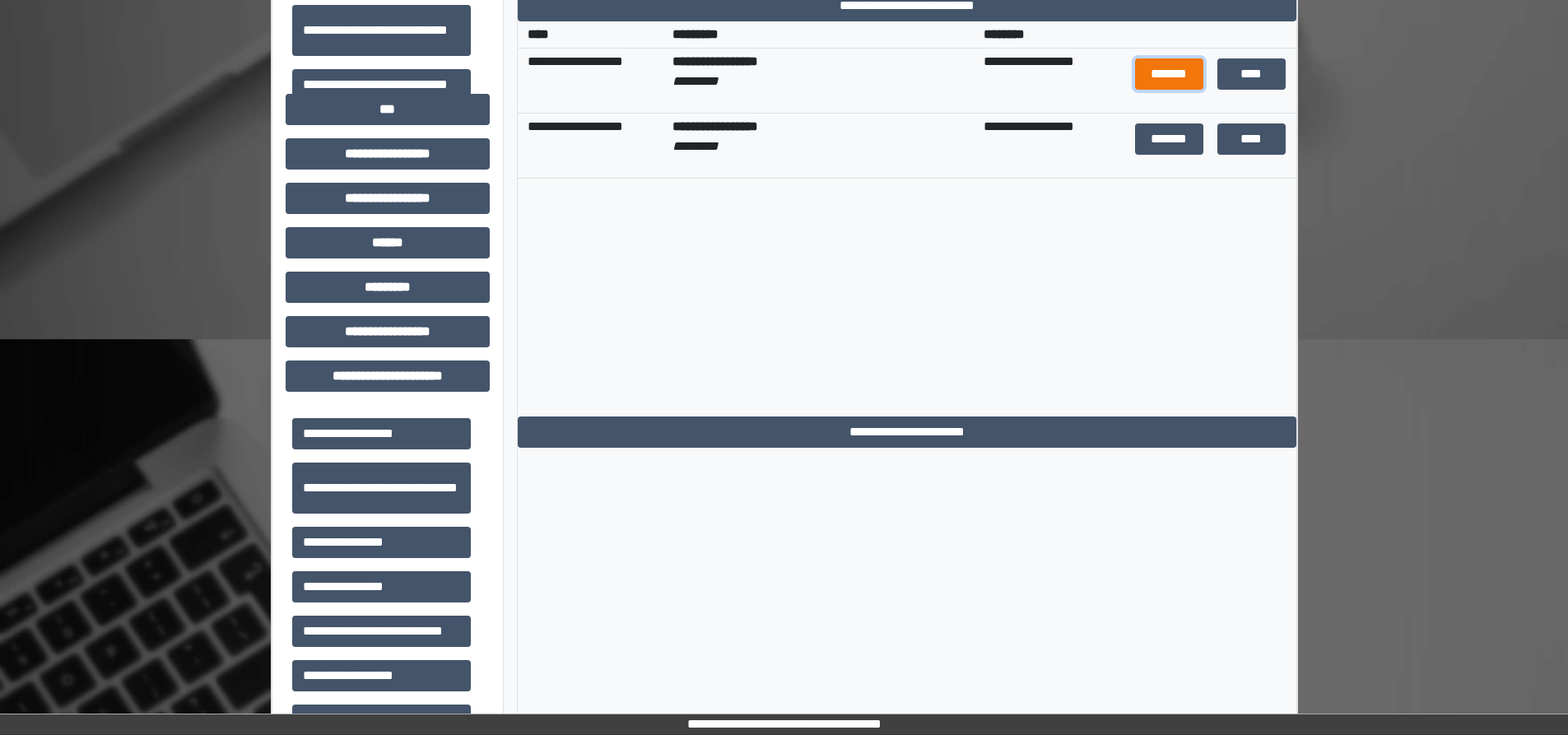 click on "*******" at bounding box center [1170, 74] 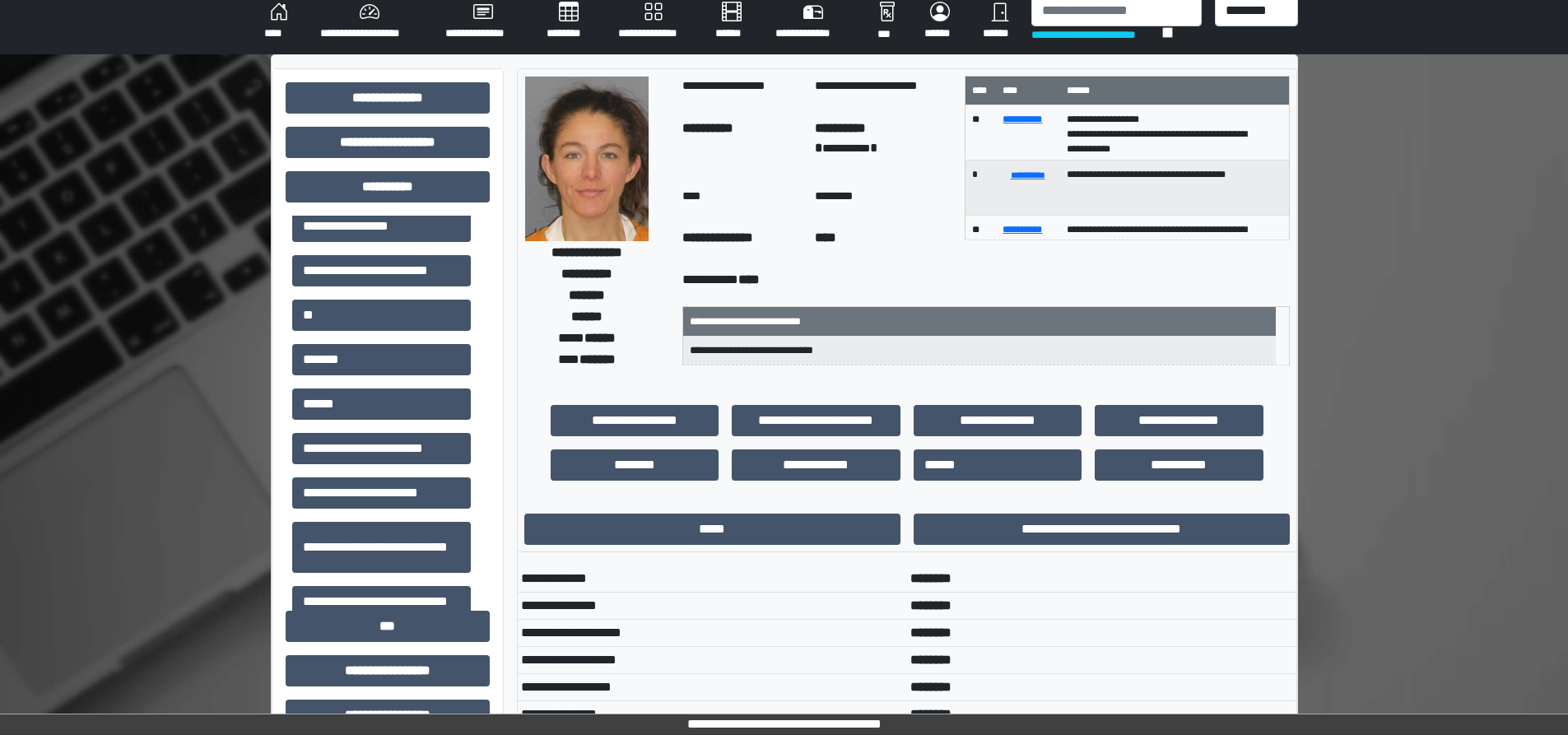 scroll, scrollTop: 0, scrollLeft: 0, axis: both 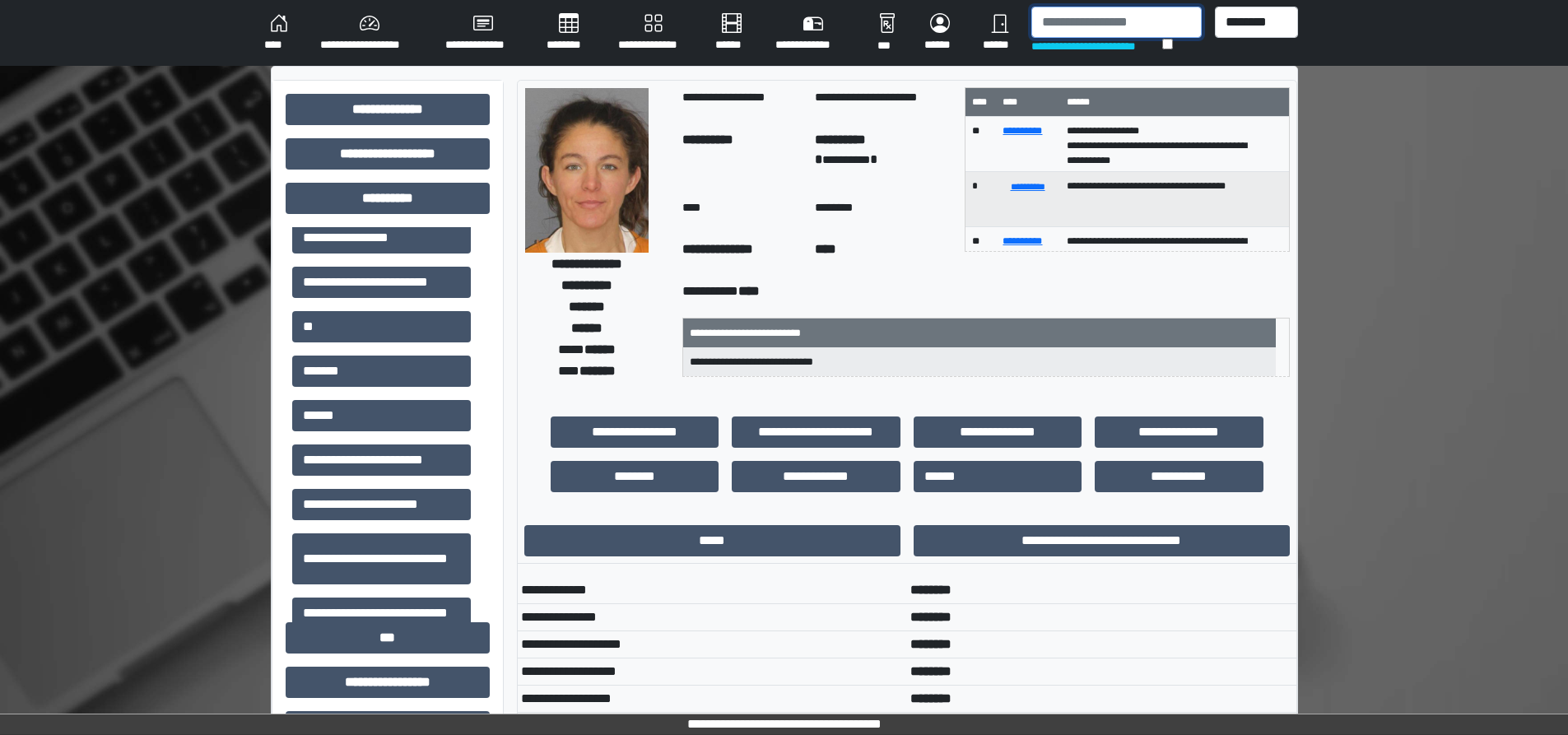 click at bounding box center (1116, 22) 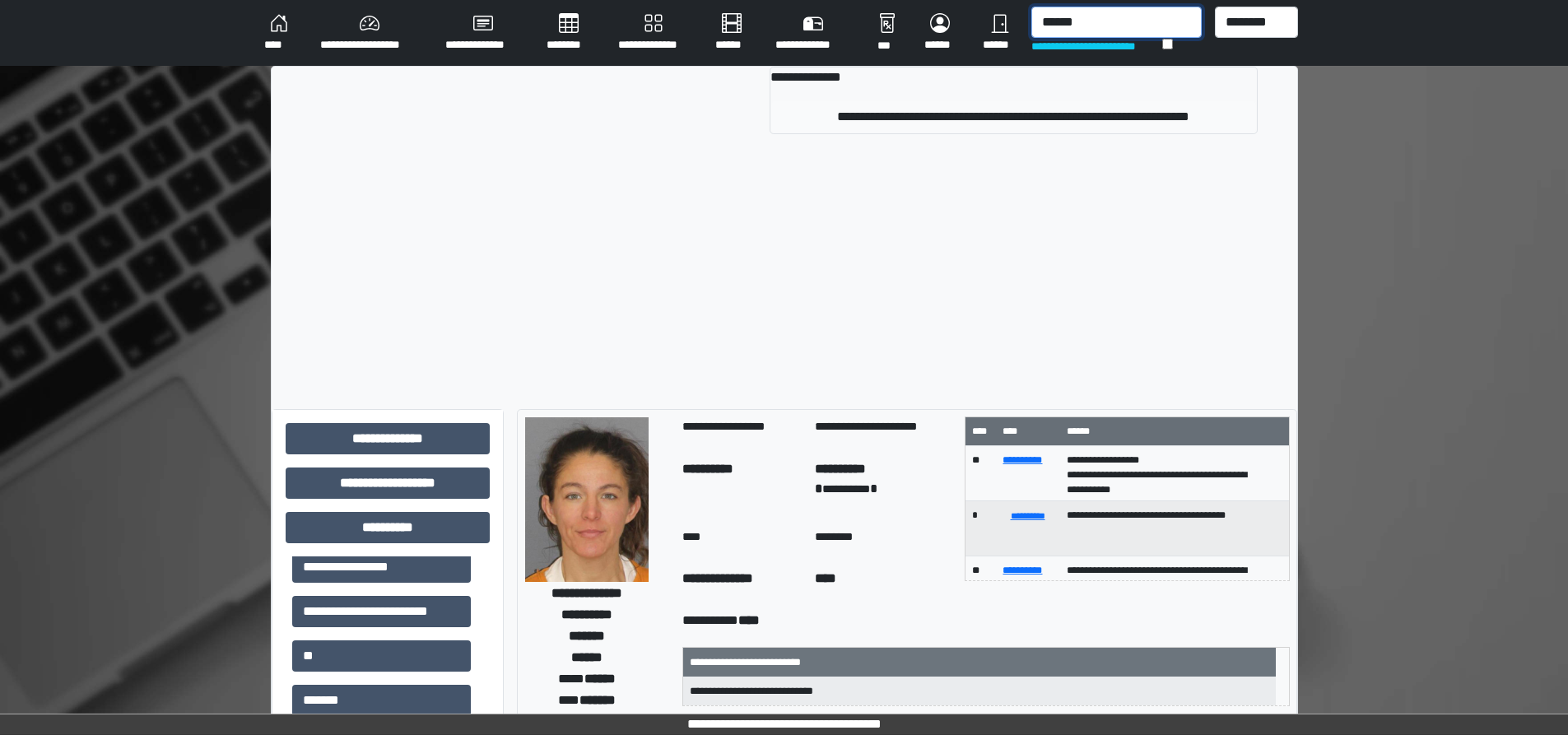 type on "******" 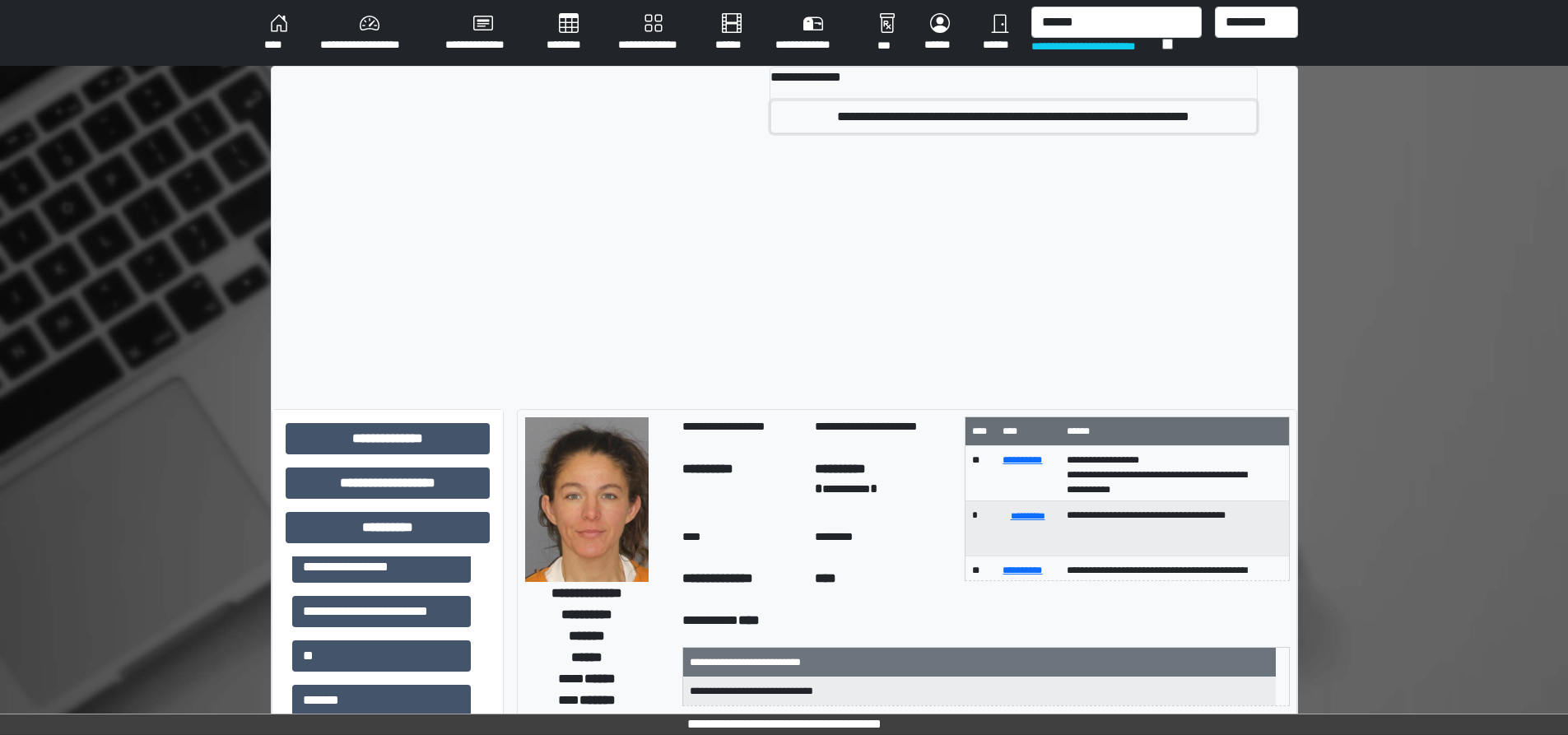 click on "**********" at bounding box center (1013, 117) 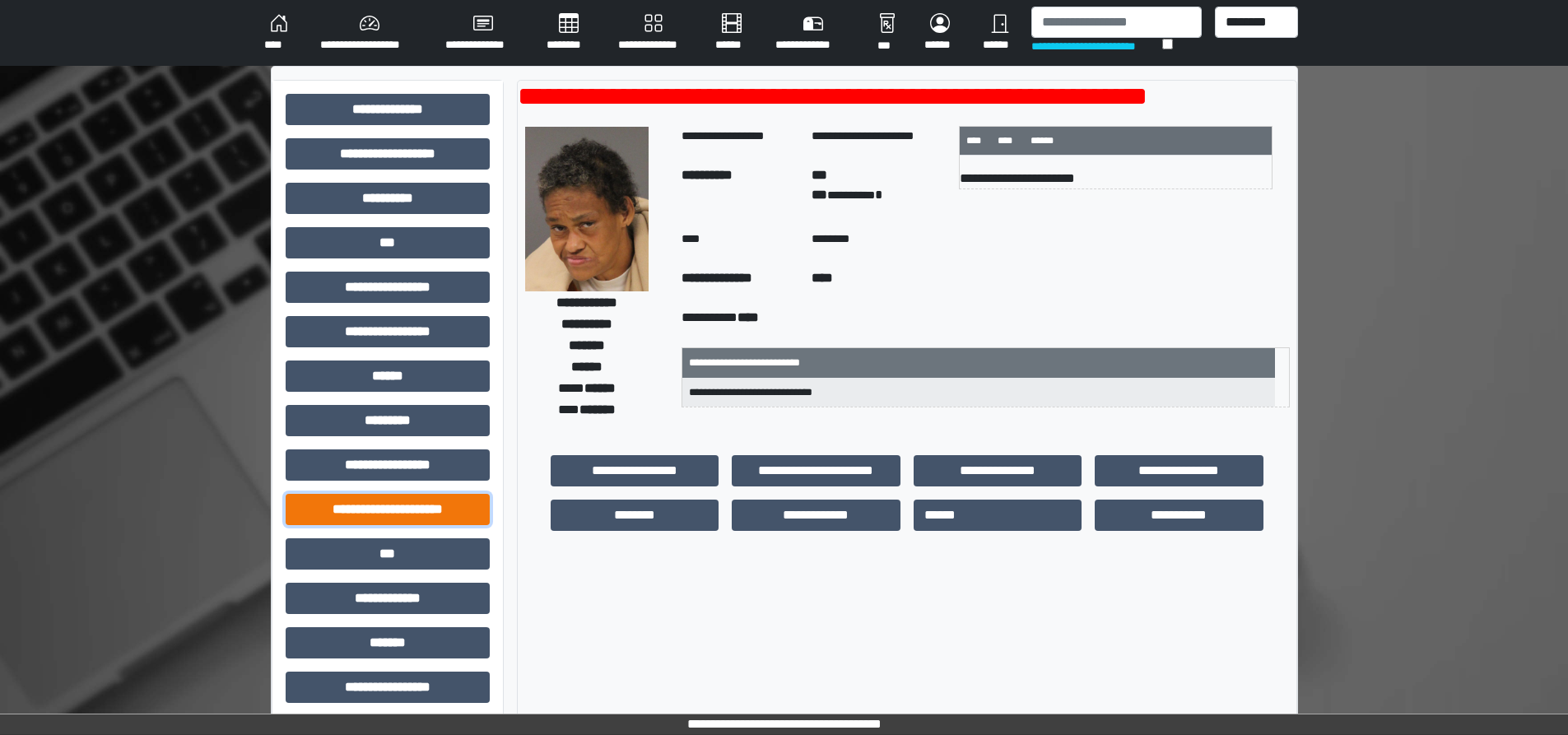 click on "**********" at bounding box center (388, 509) 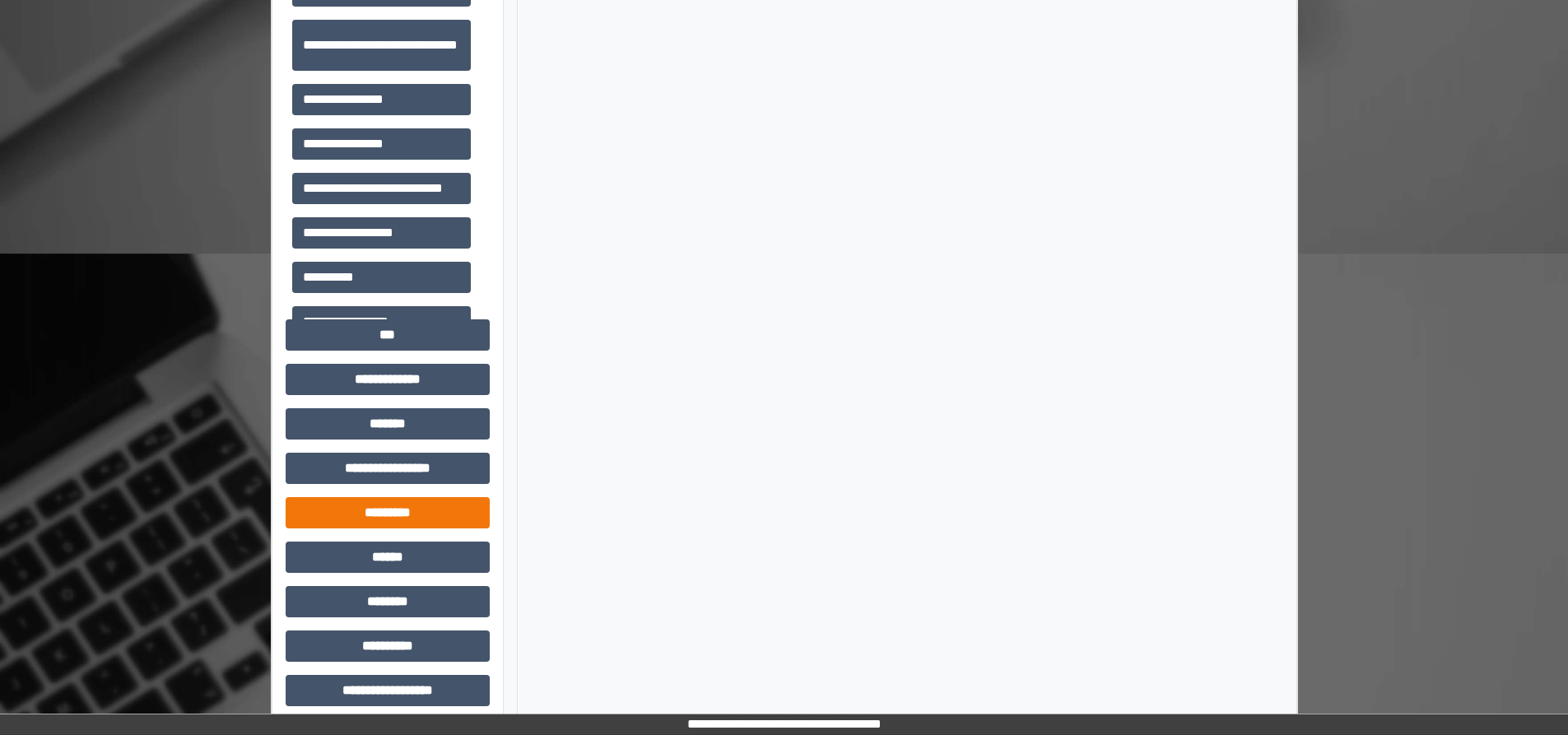 scroll, scrollTop: 626, scrollLeft: 0, axis: vertical 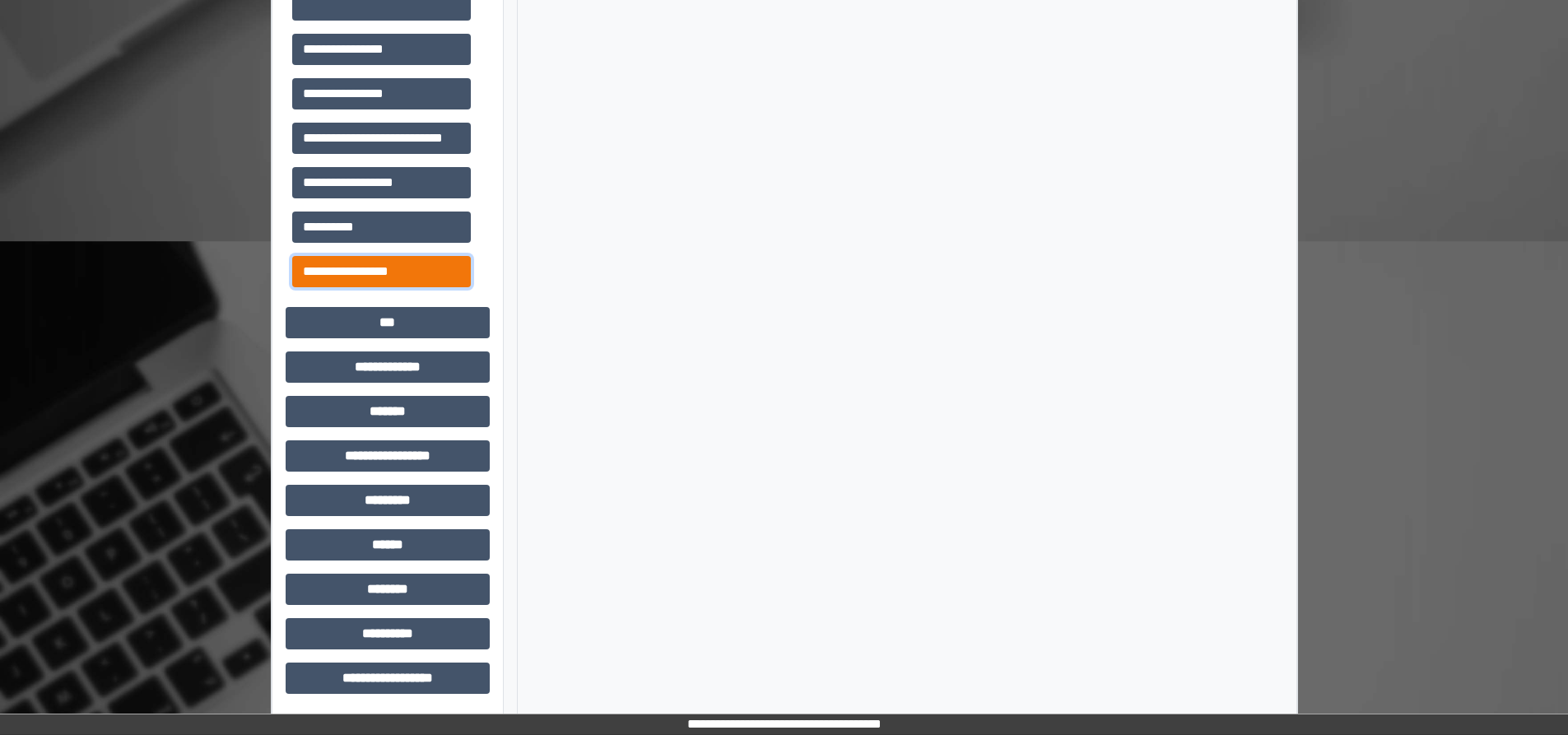 click on "**********" at bounding box center (381, 272) 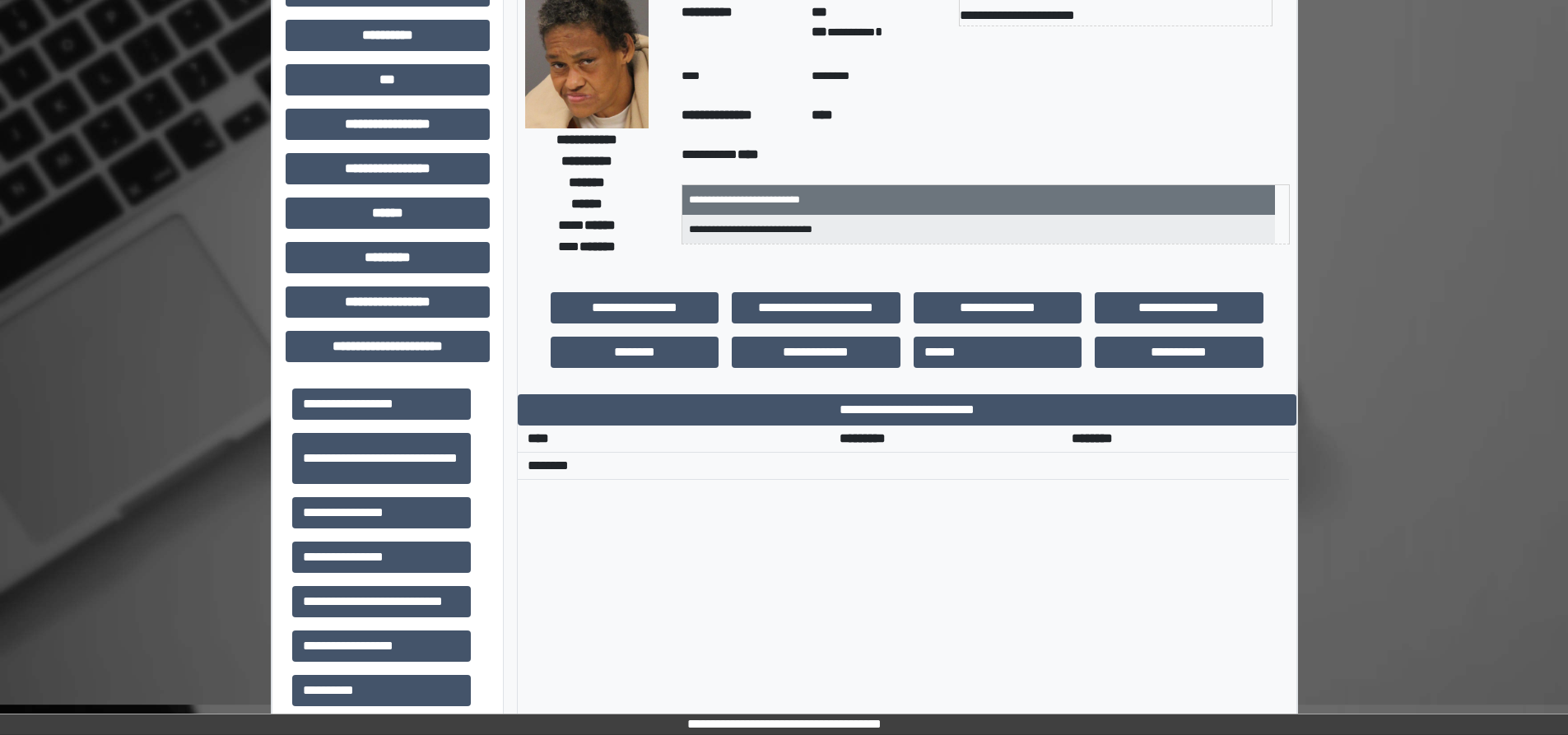 scroll, scrollTop: 0, scrollLeft: 0, axis: both 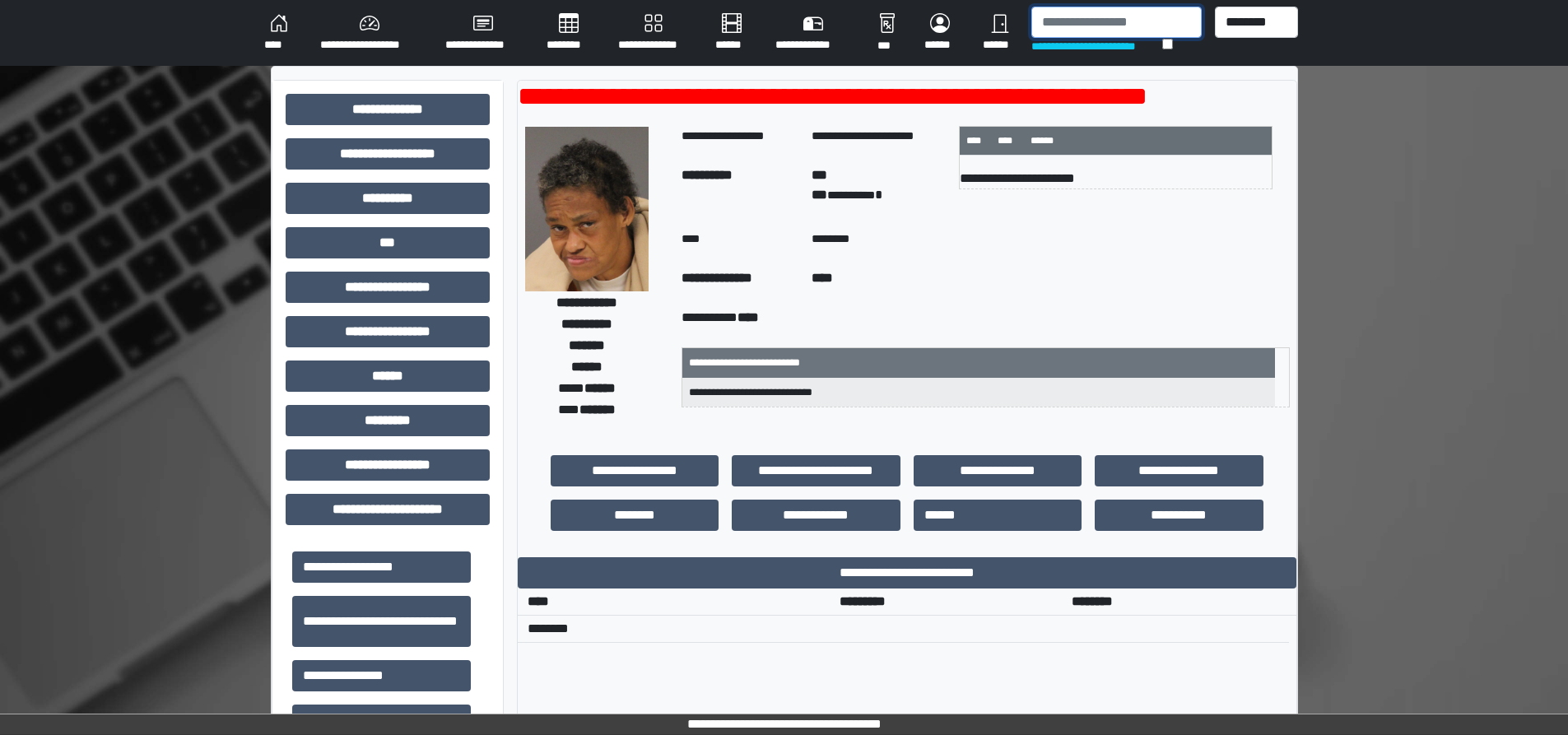 click at bounding box center (1116, 22) 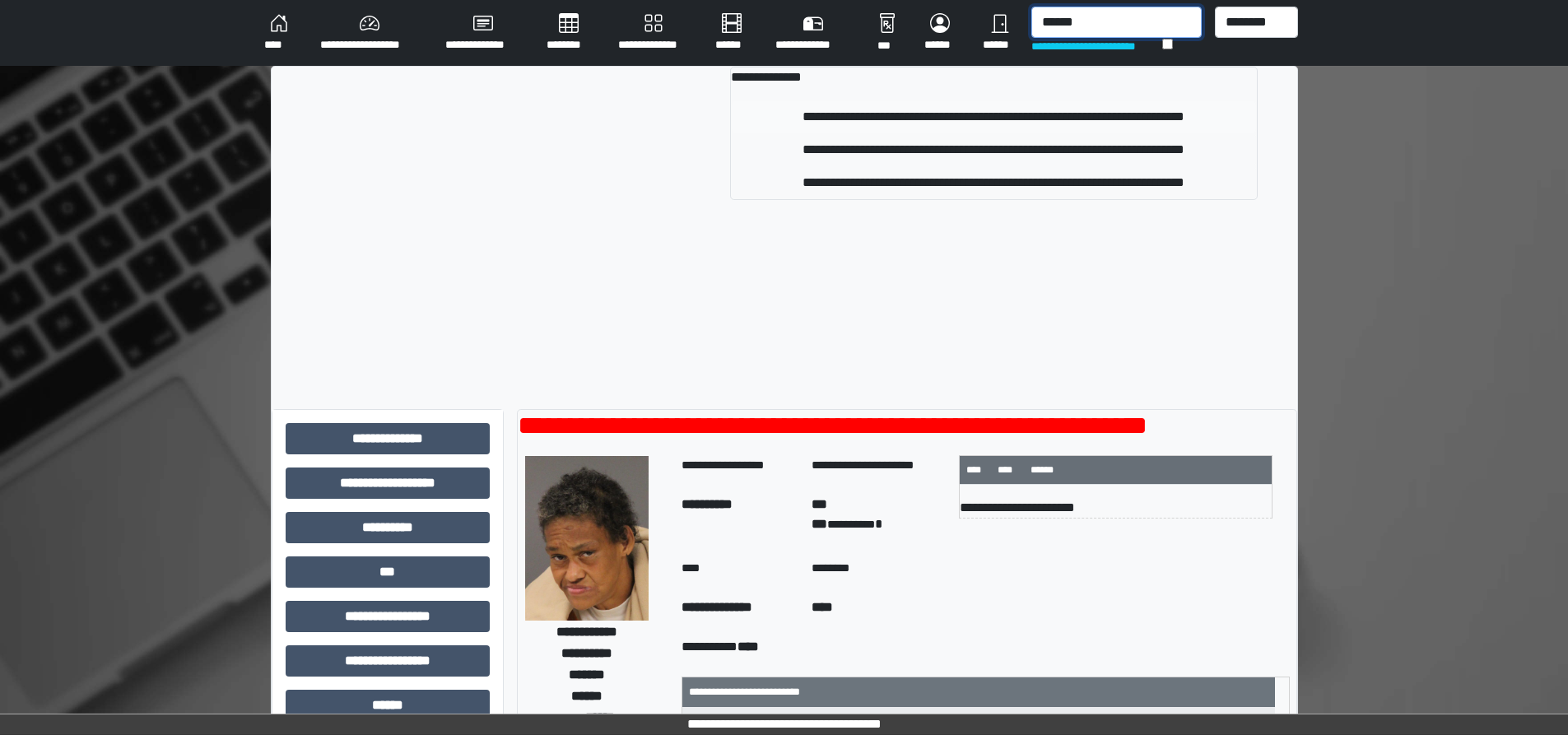 type on "******" 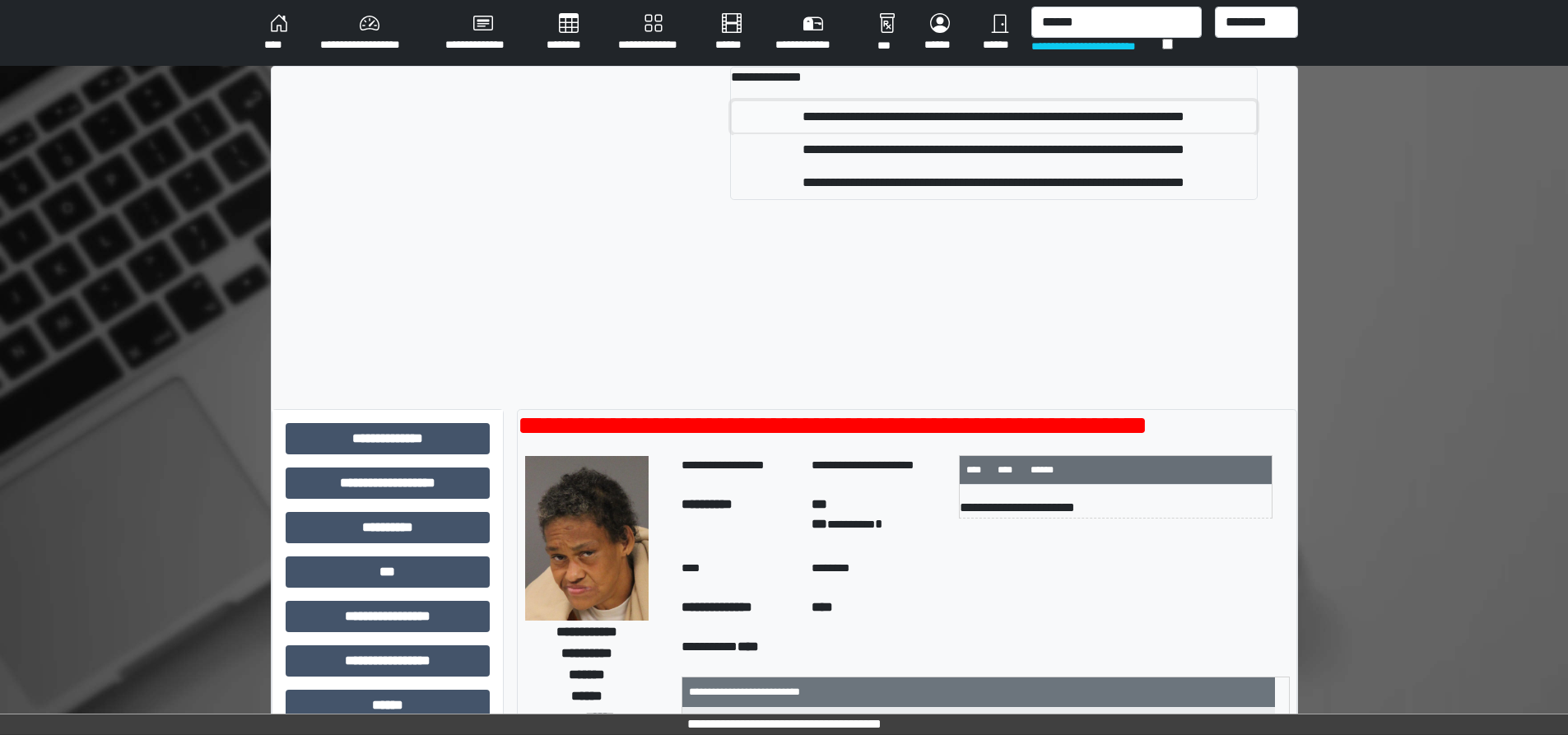 click on "**********" at bounding box center (993, 117) 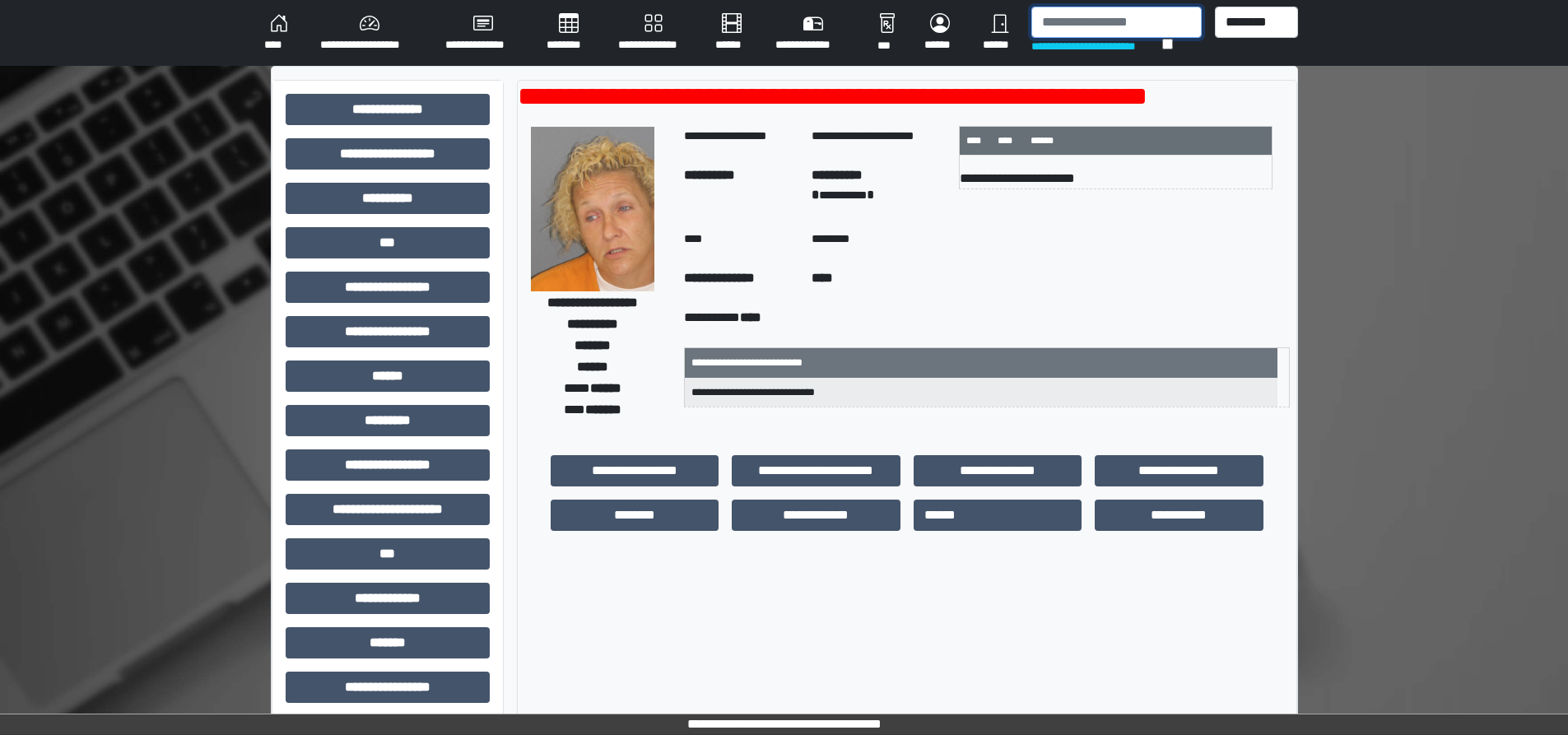 click at bounding box center (1116, 22) 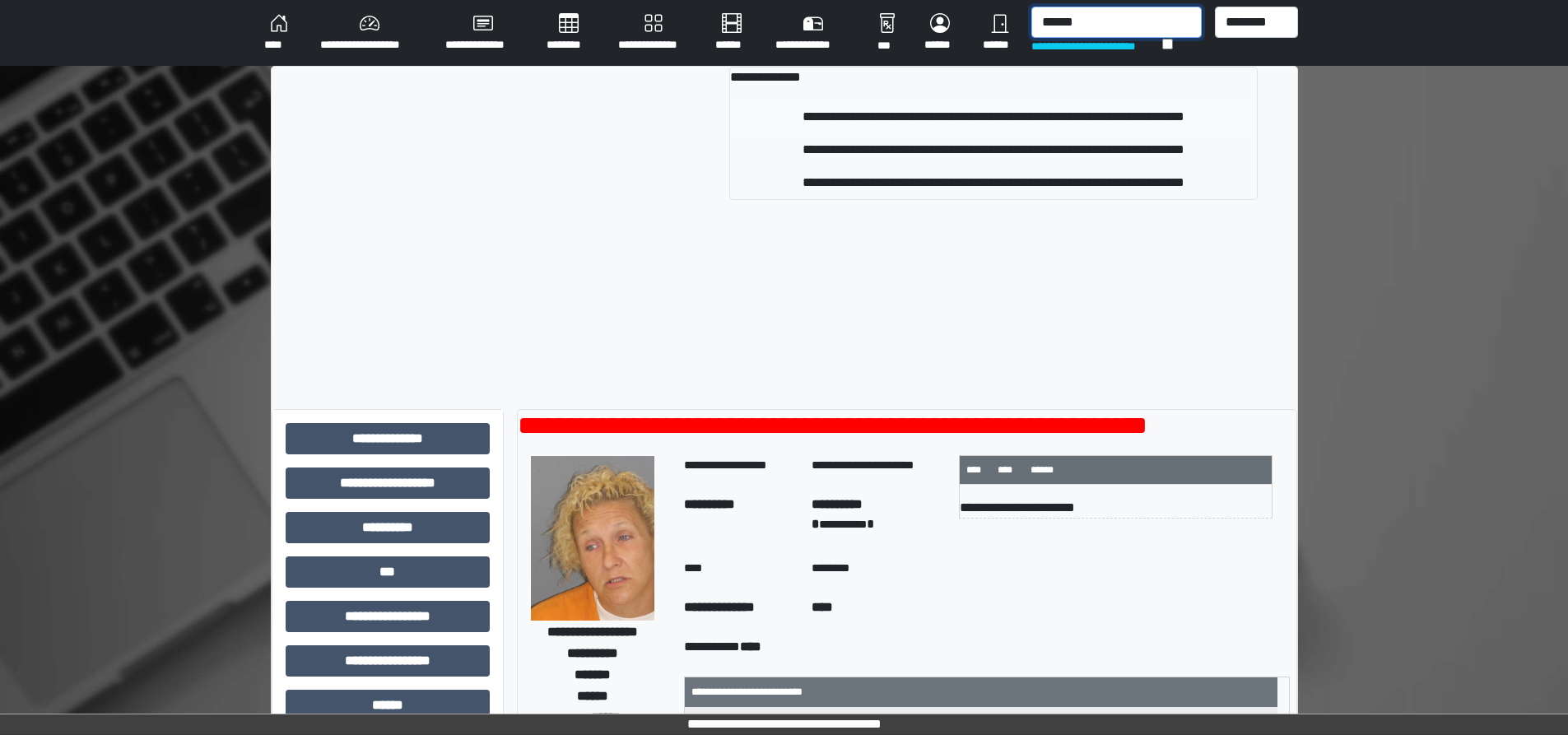 type on "******" 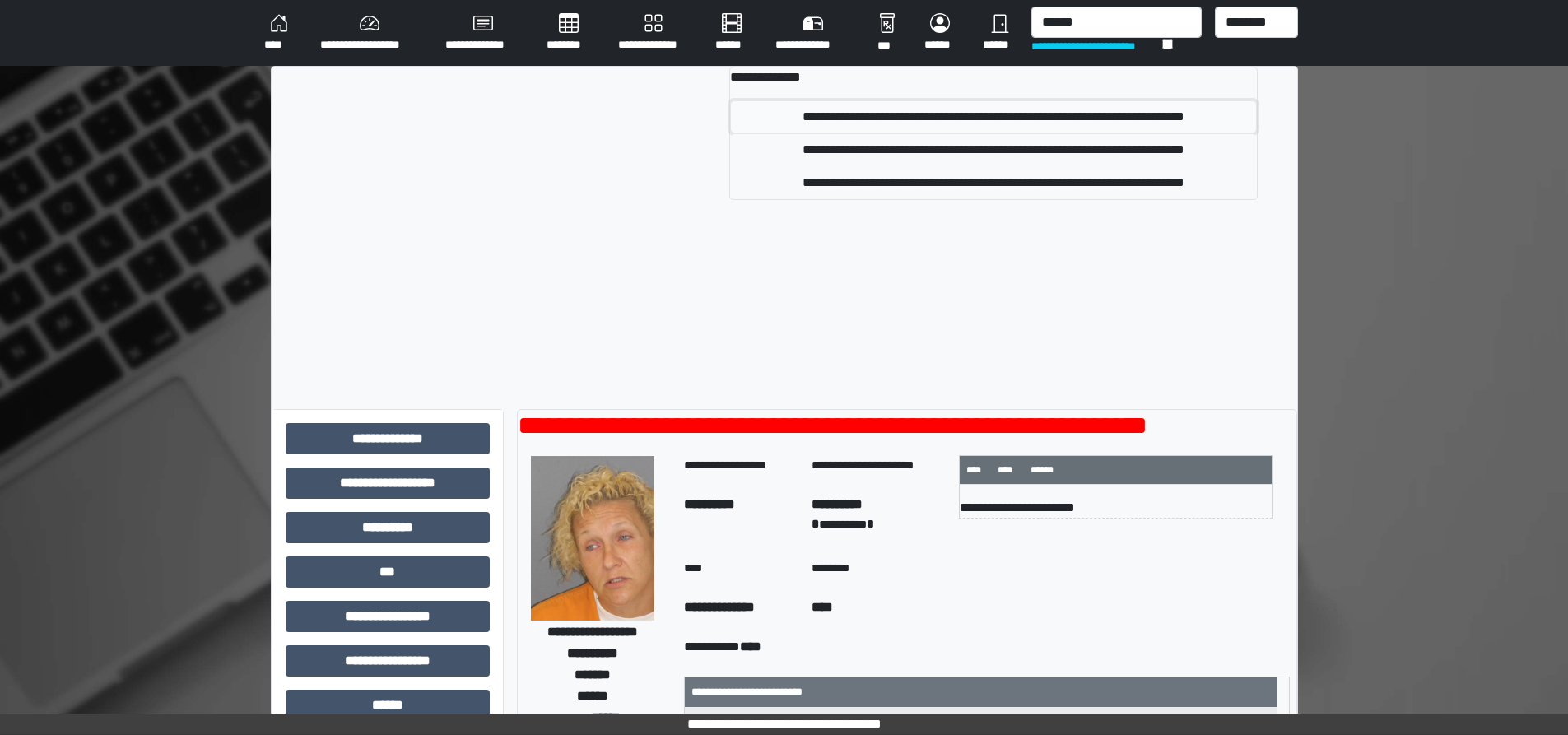 click on "**********" at bounding box center (993, 117) 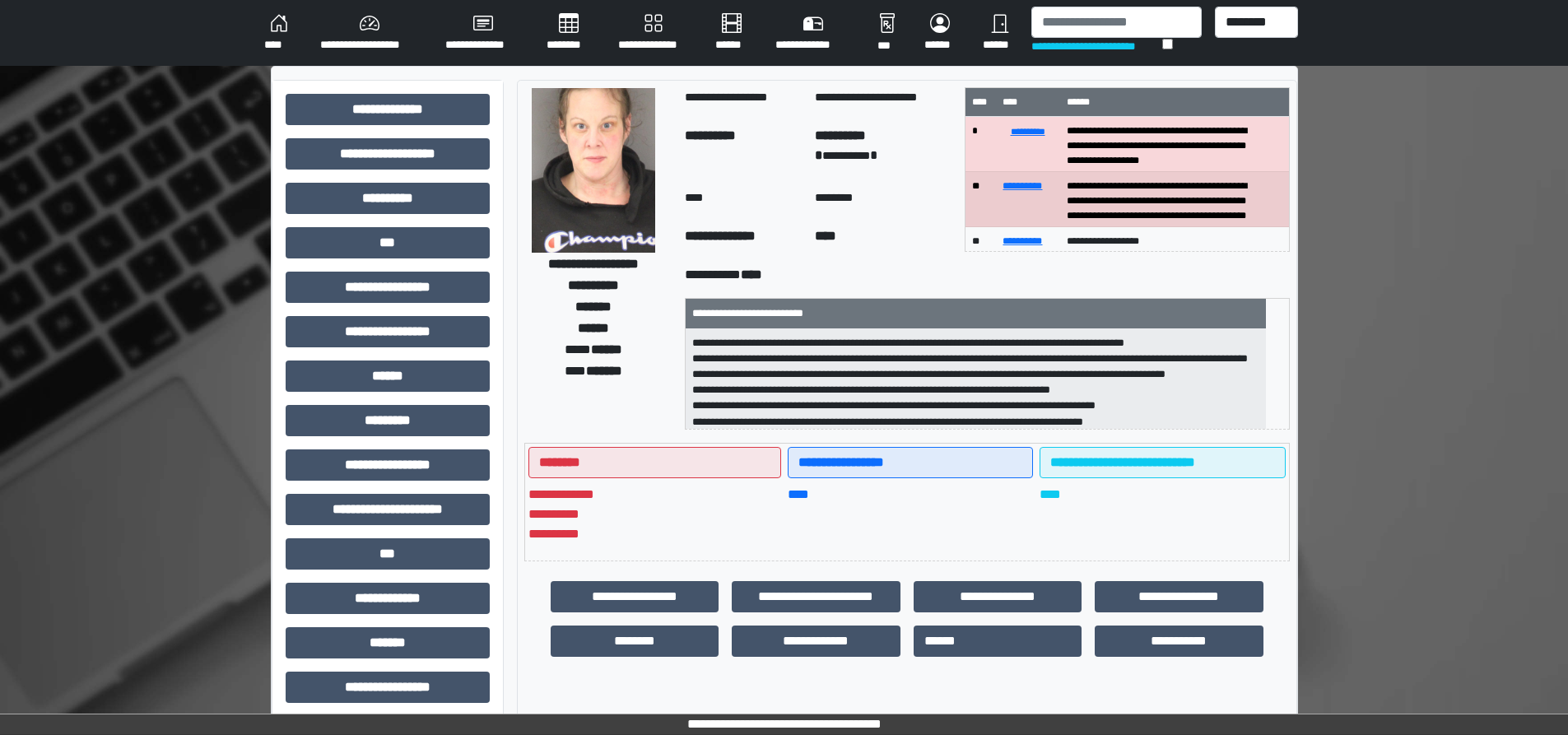 scroll, scrollTop: 2, scrollLeft: 0, axis: vertical 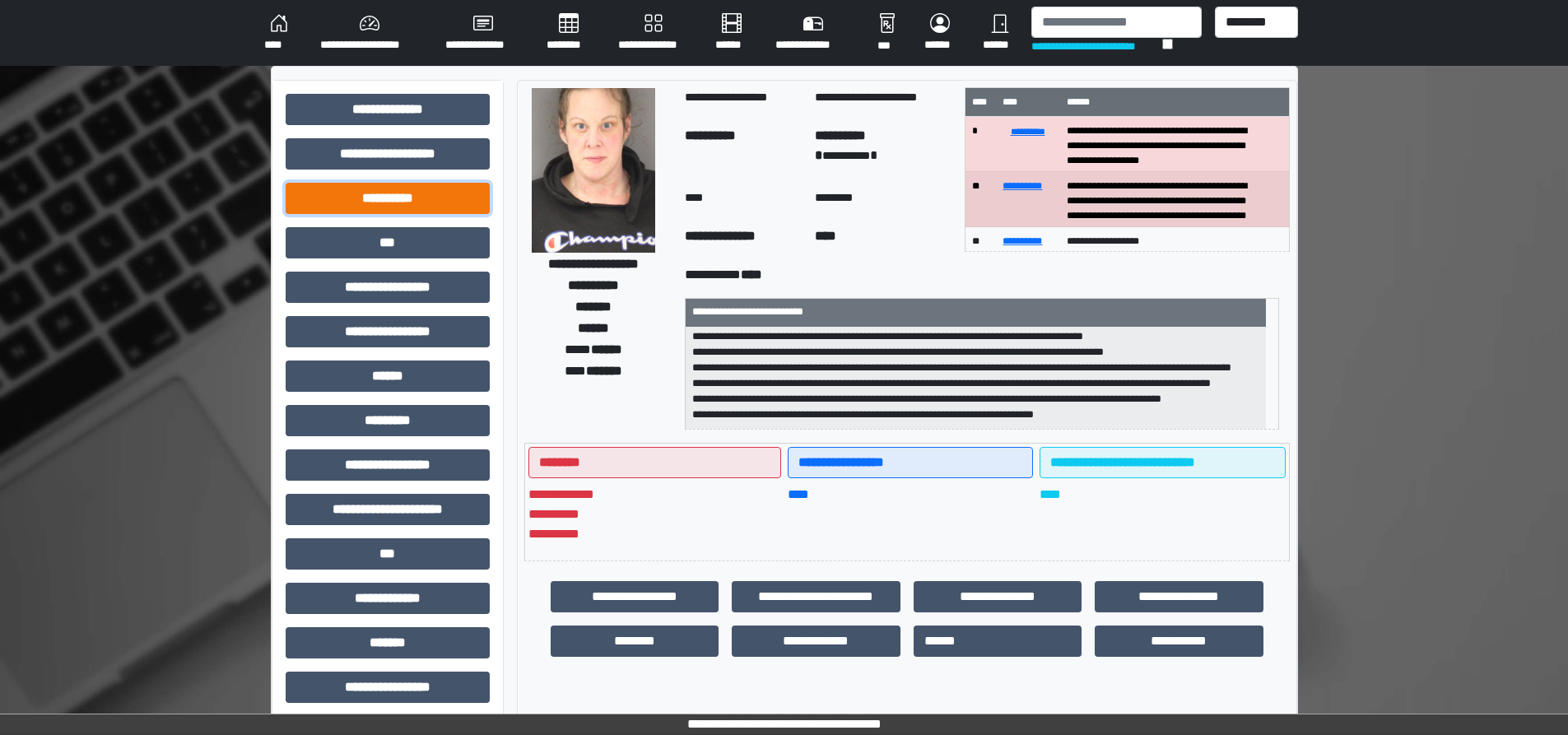 click on "**********" at bounding box center [388, 198] 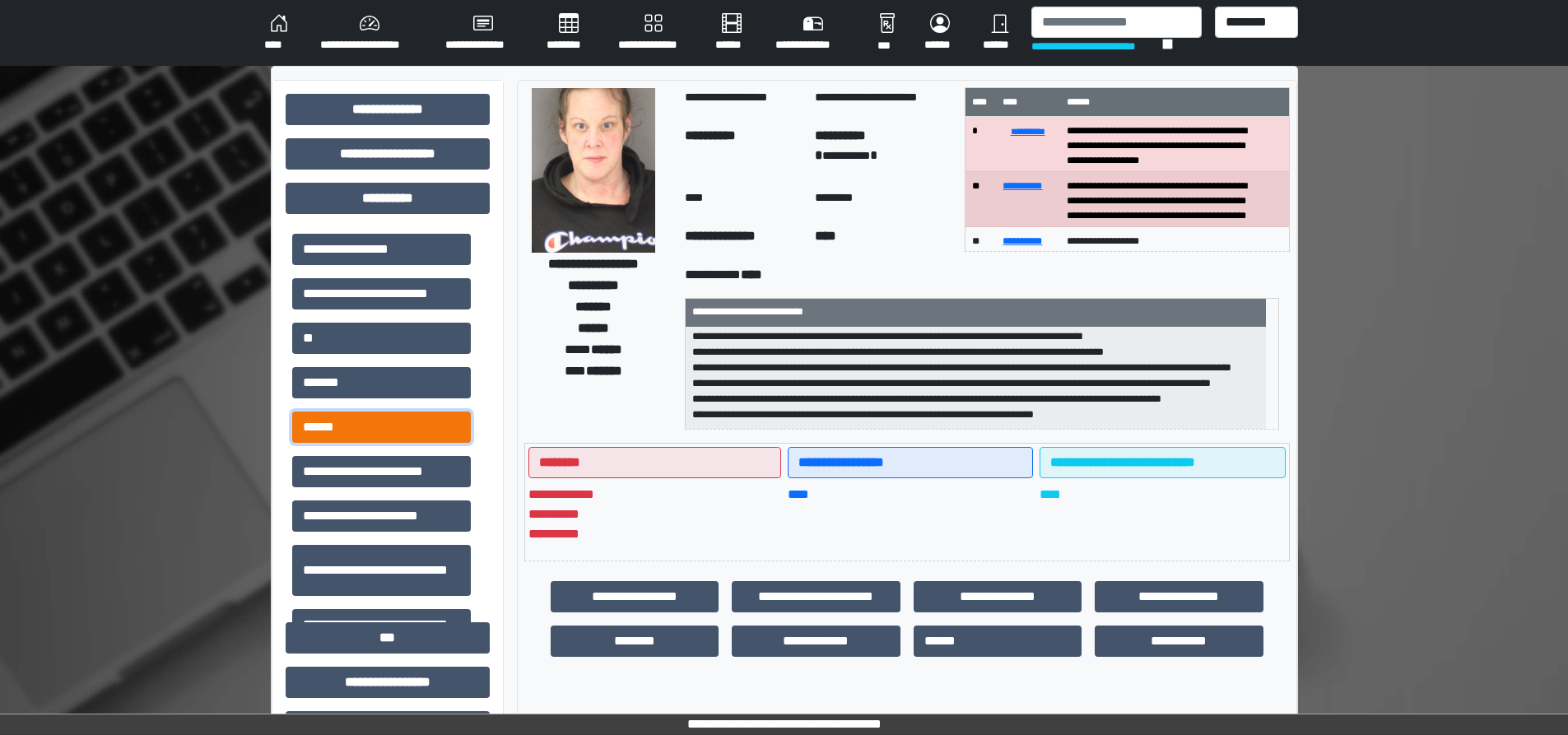 click on "******" at bounding box center (381, 427) 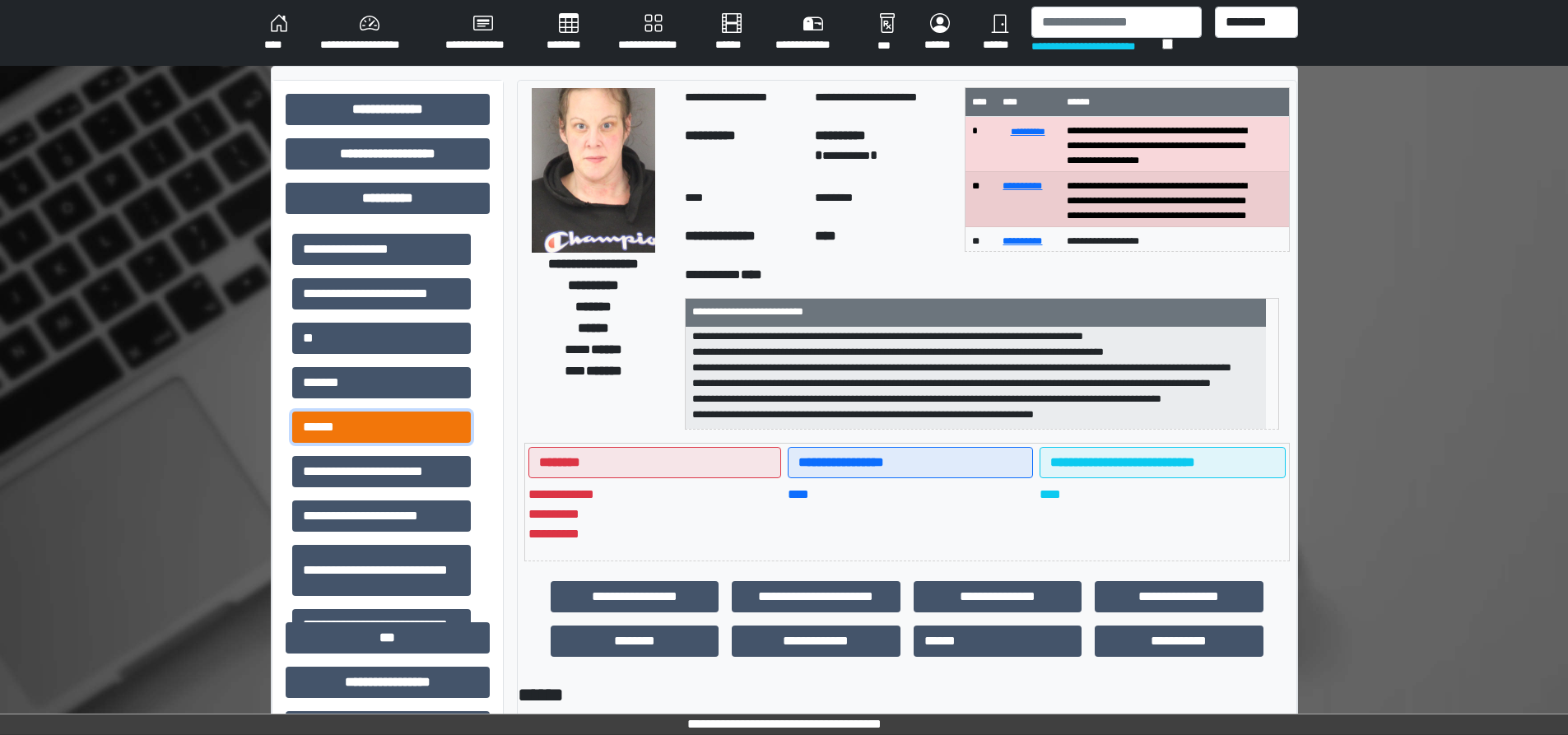 click on "******" at bounding box center [381, 427] 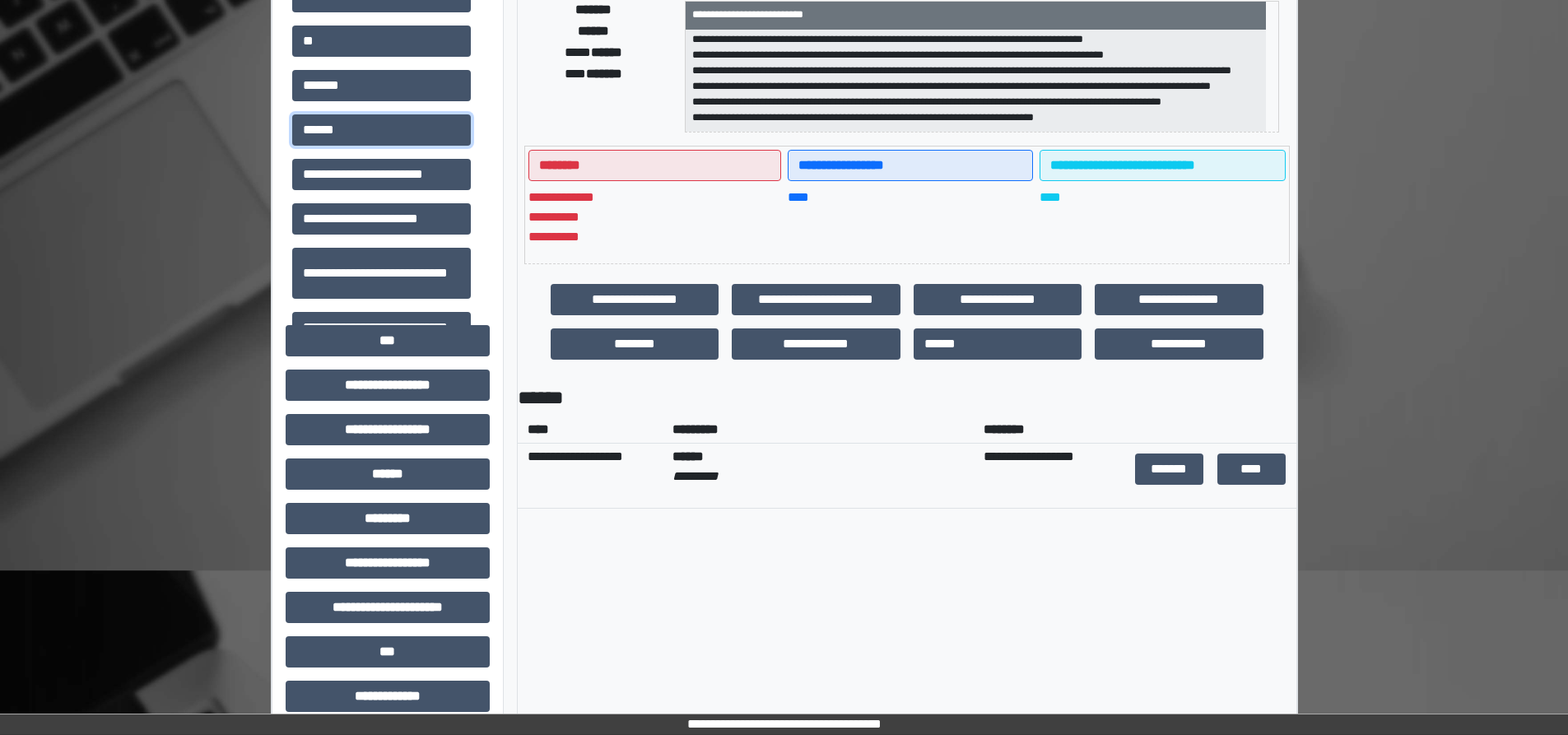 scroll, scrollTop: 329, scrollLeft: 0, axis: vertical 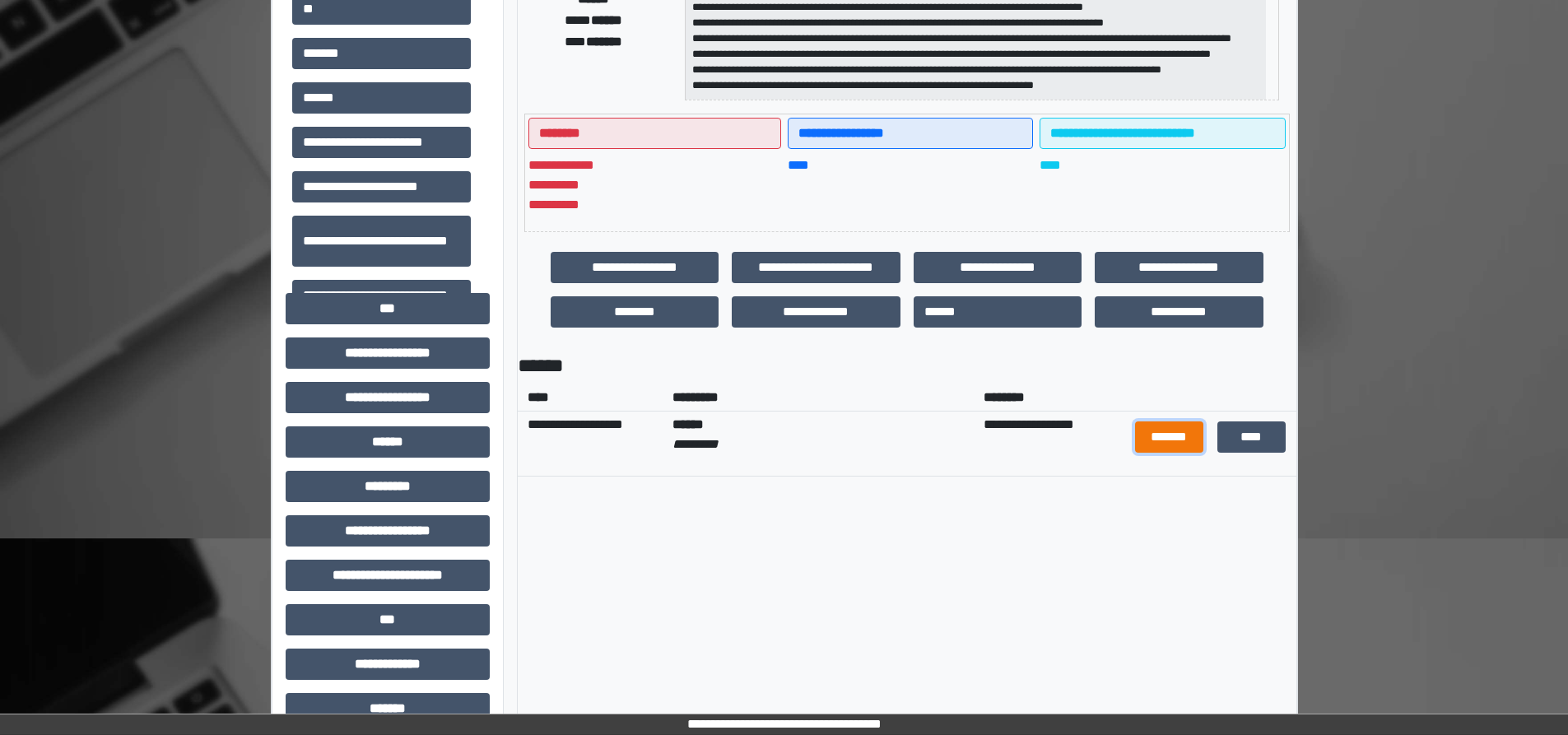click on "*******" at bounding box center [1170, 437] 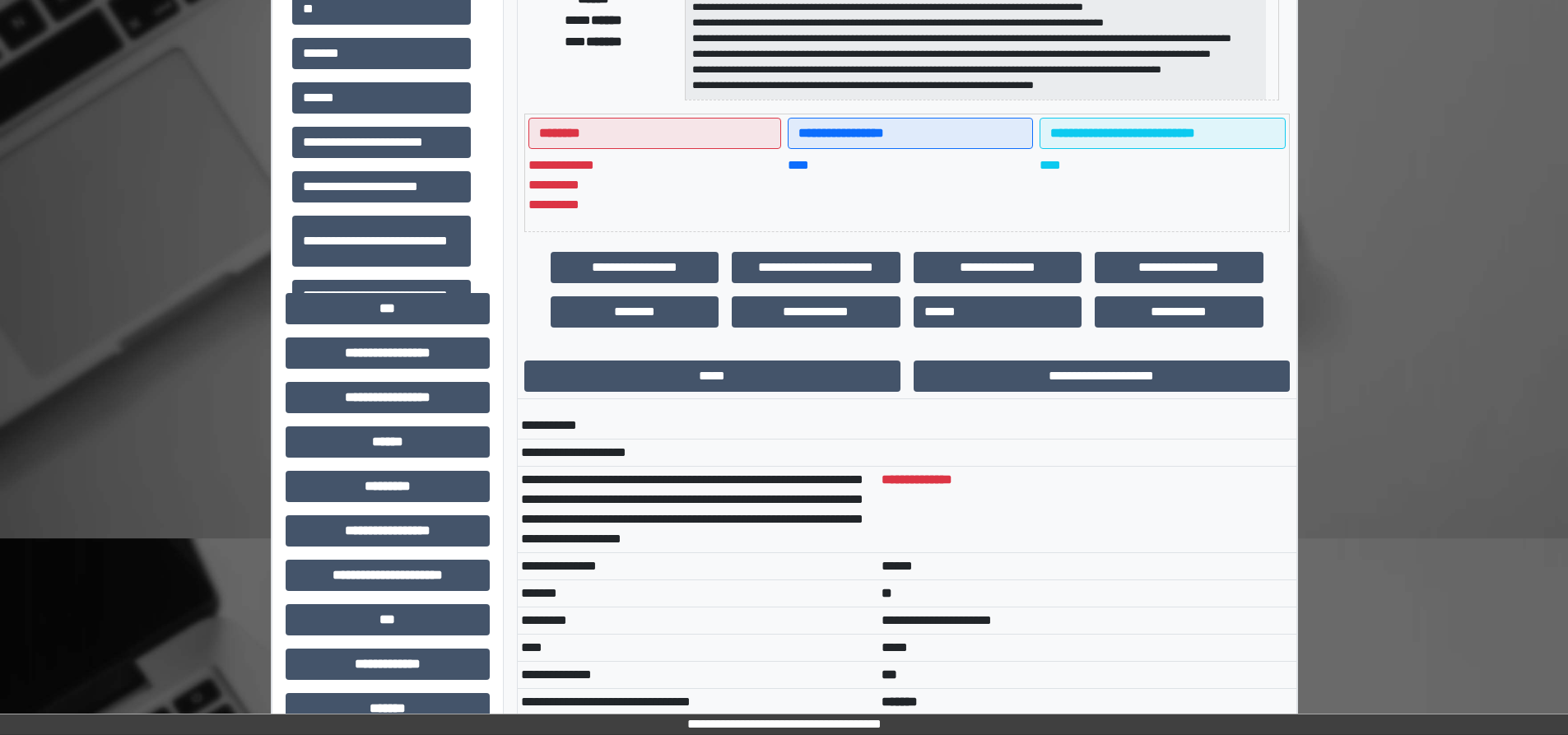 scroll, scrollTop: 0, scrollLeft: 0, axis: both 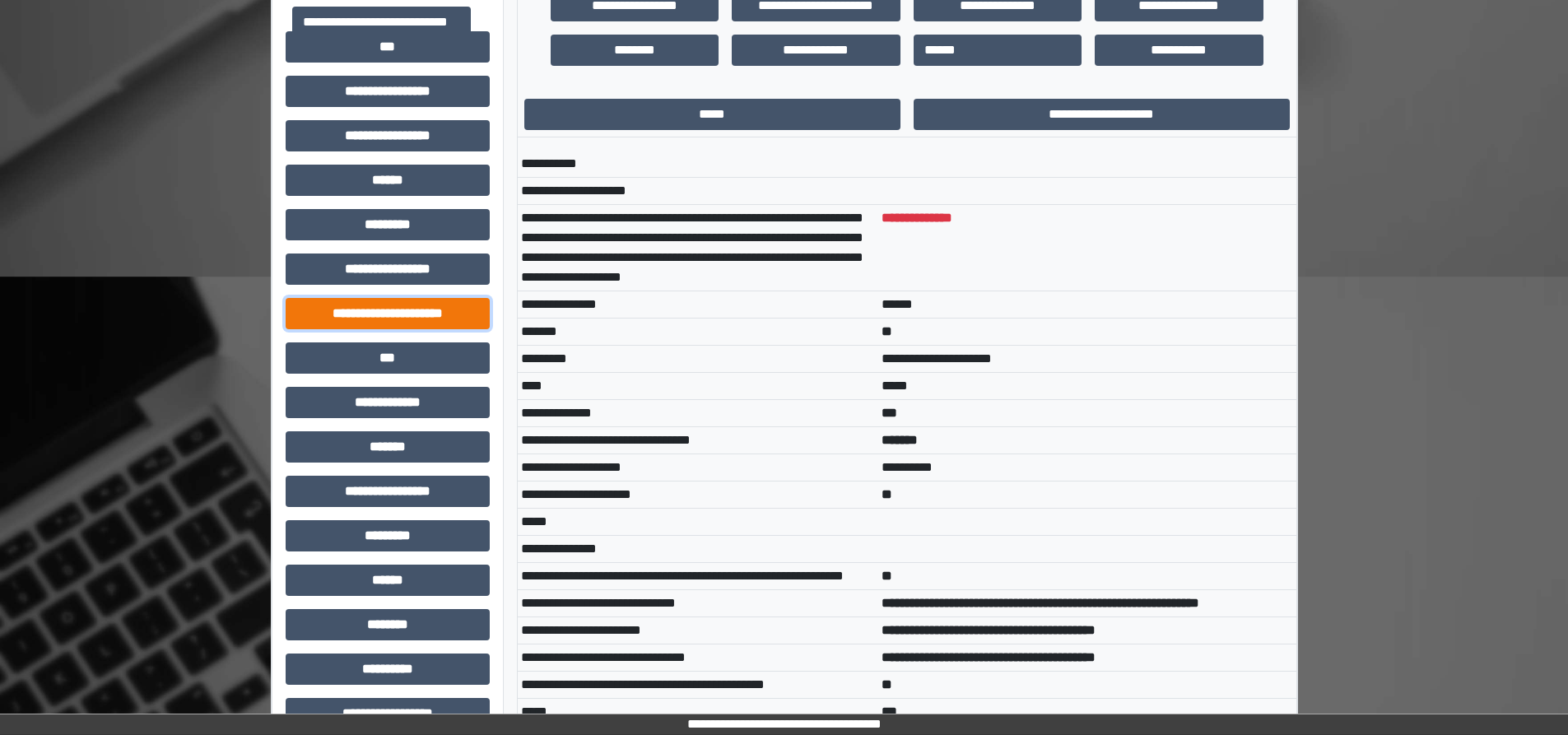 click on "**********" at bounding box center (388, 314) 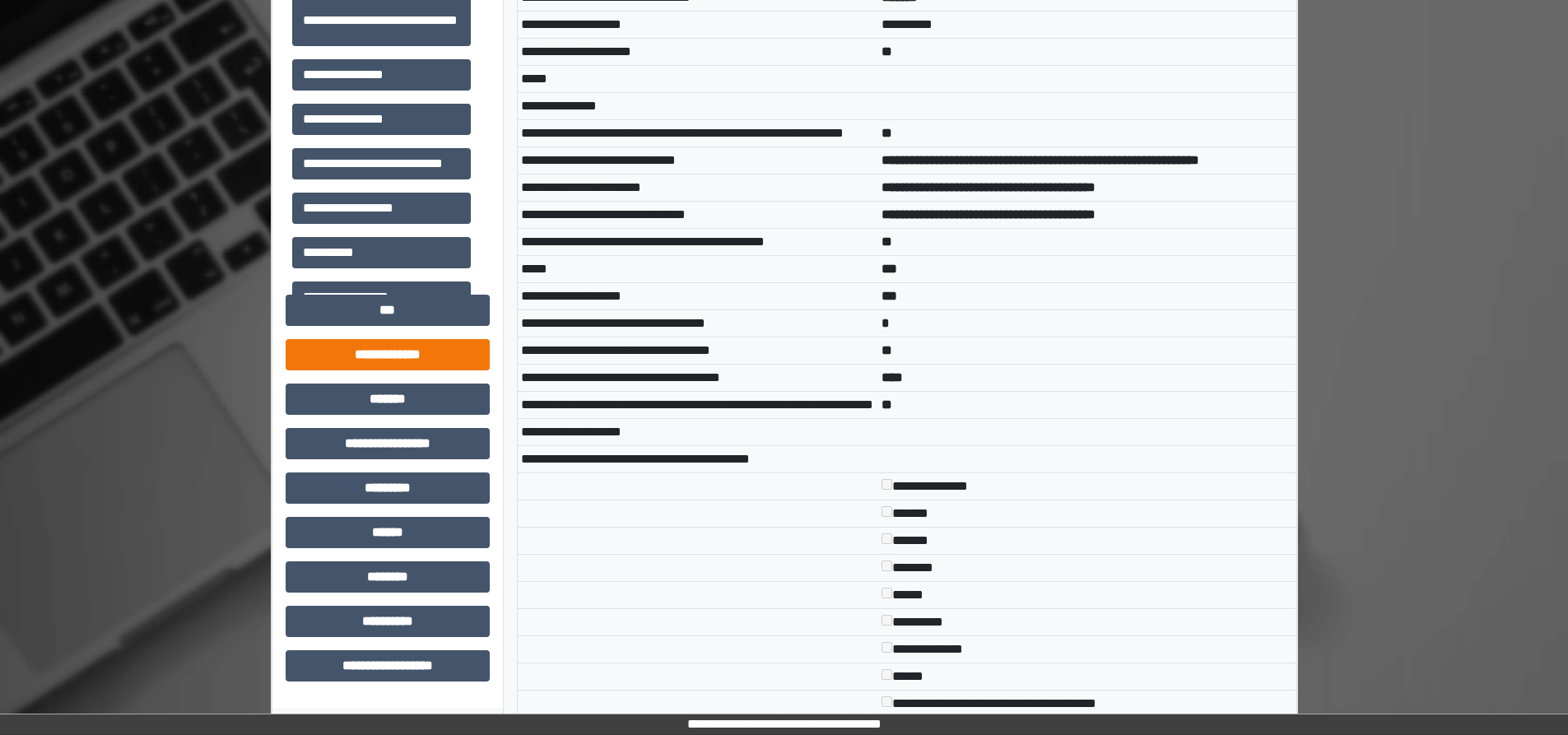 scroll, scrollTop: 1085, scrollLeft: 0, axis: vertical 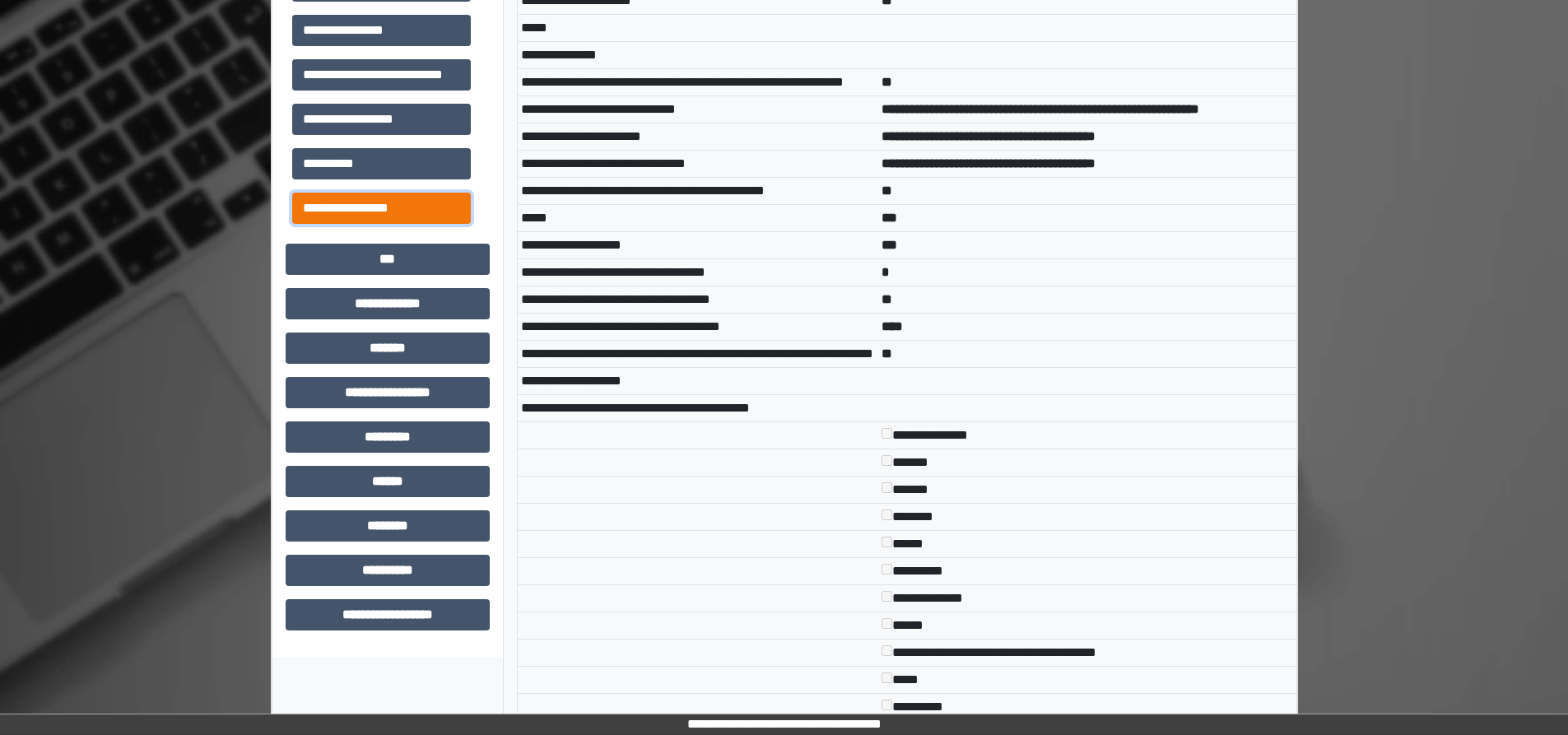 click on "**********" at bounding box center [381, 208] 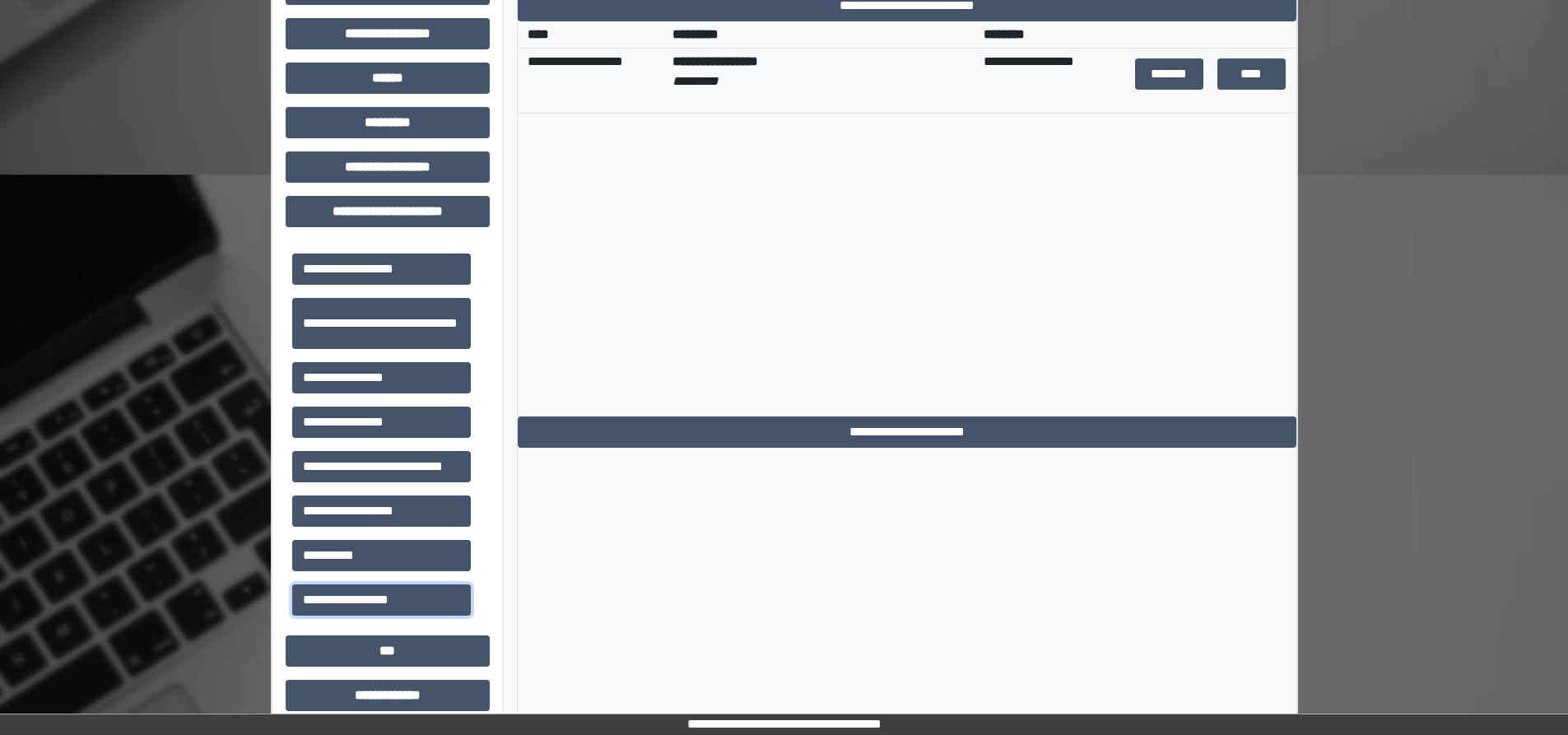 scroll, scrollTop: 692, scrollLeft: 0, axis: vertical 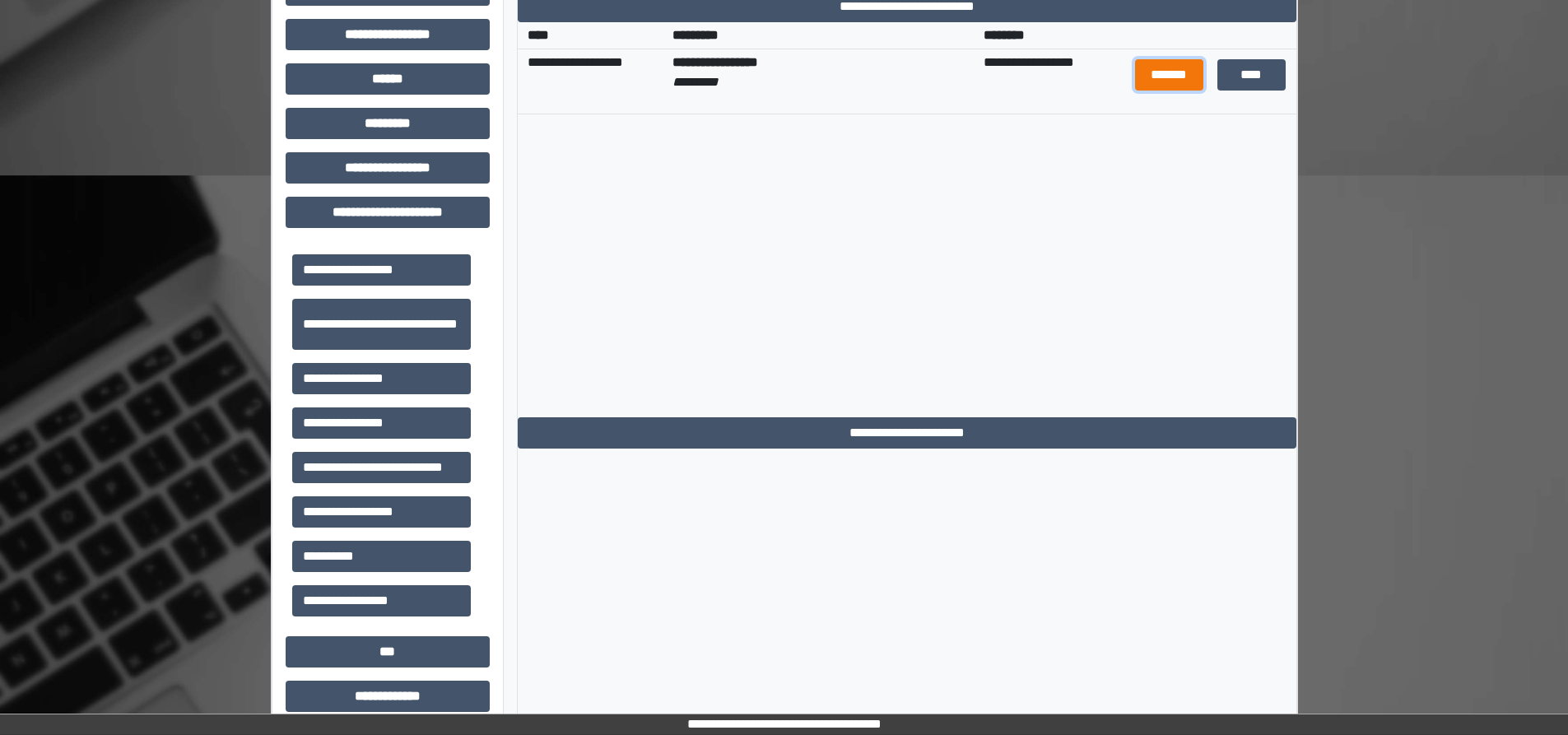 click on "*******" at bounding box center (1170, 75) 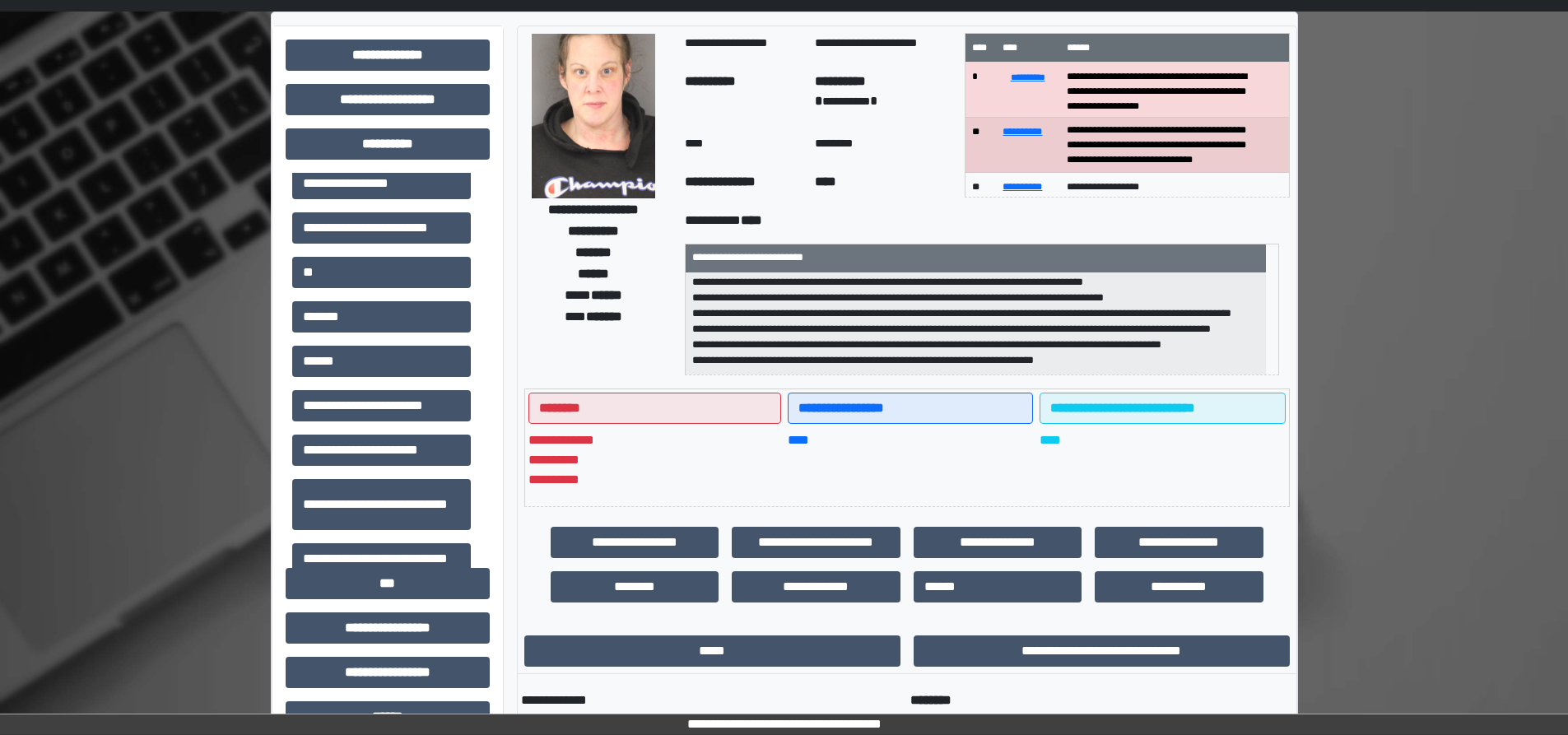 scroll, scrollTop: 0, scrollLeft: 0, axis: both 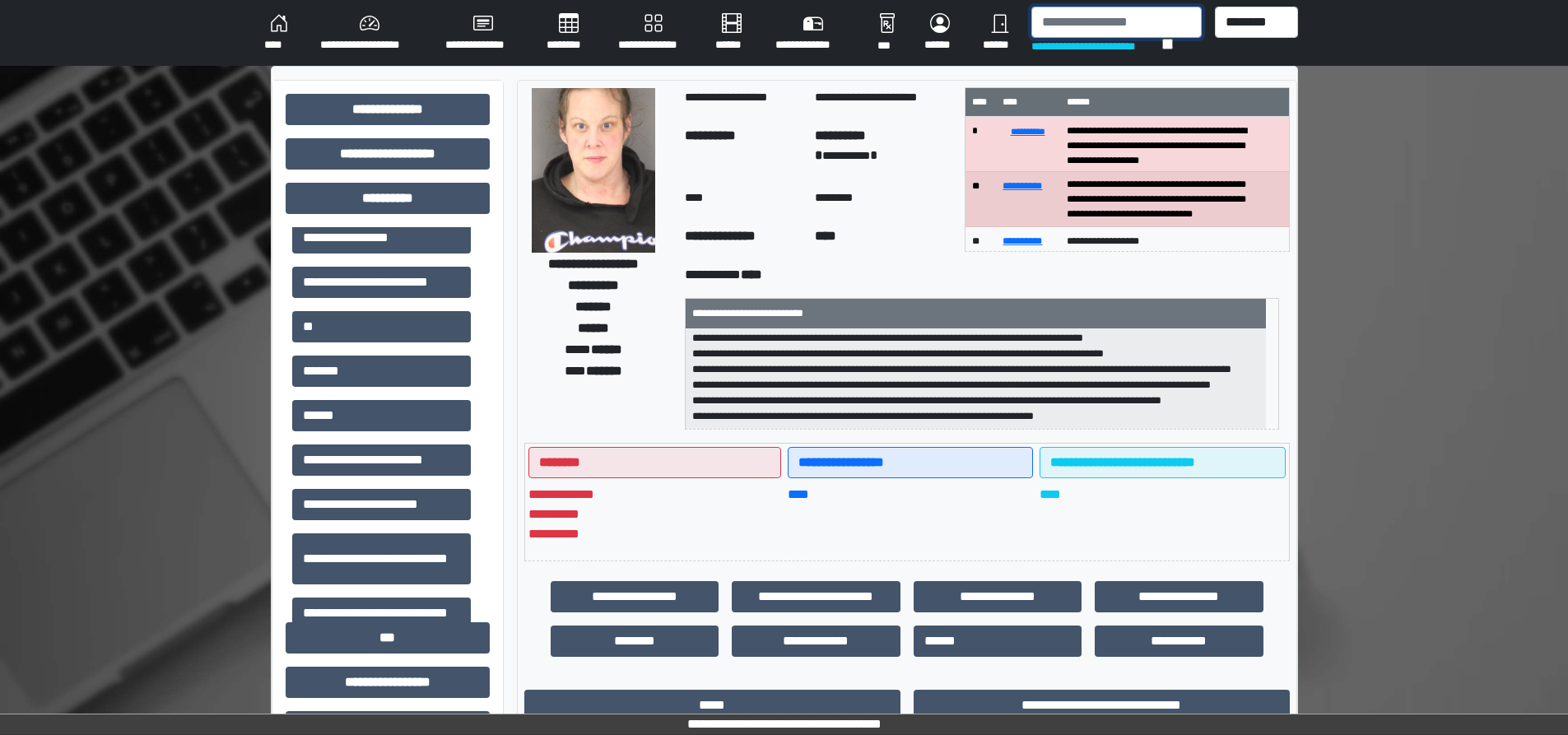 click at bounding box center [1116, 22] 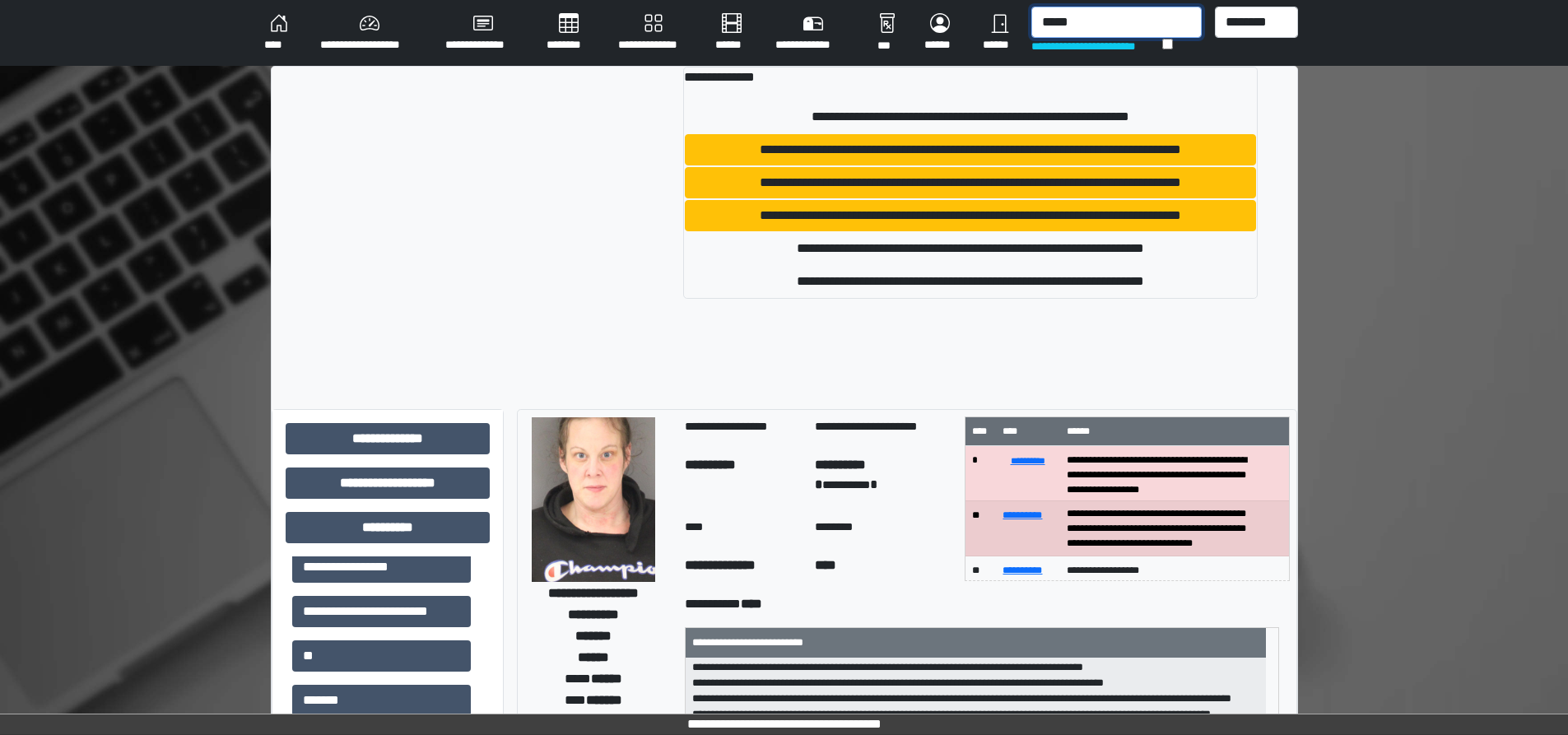 type on "*****" 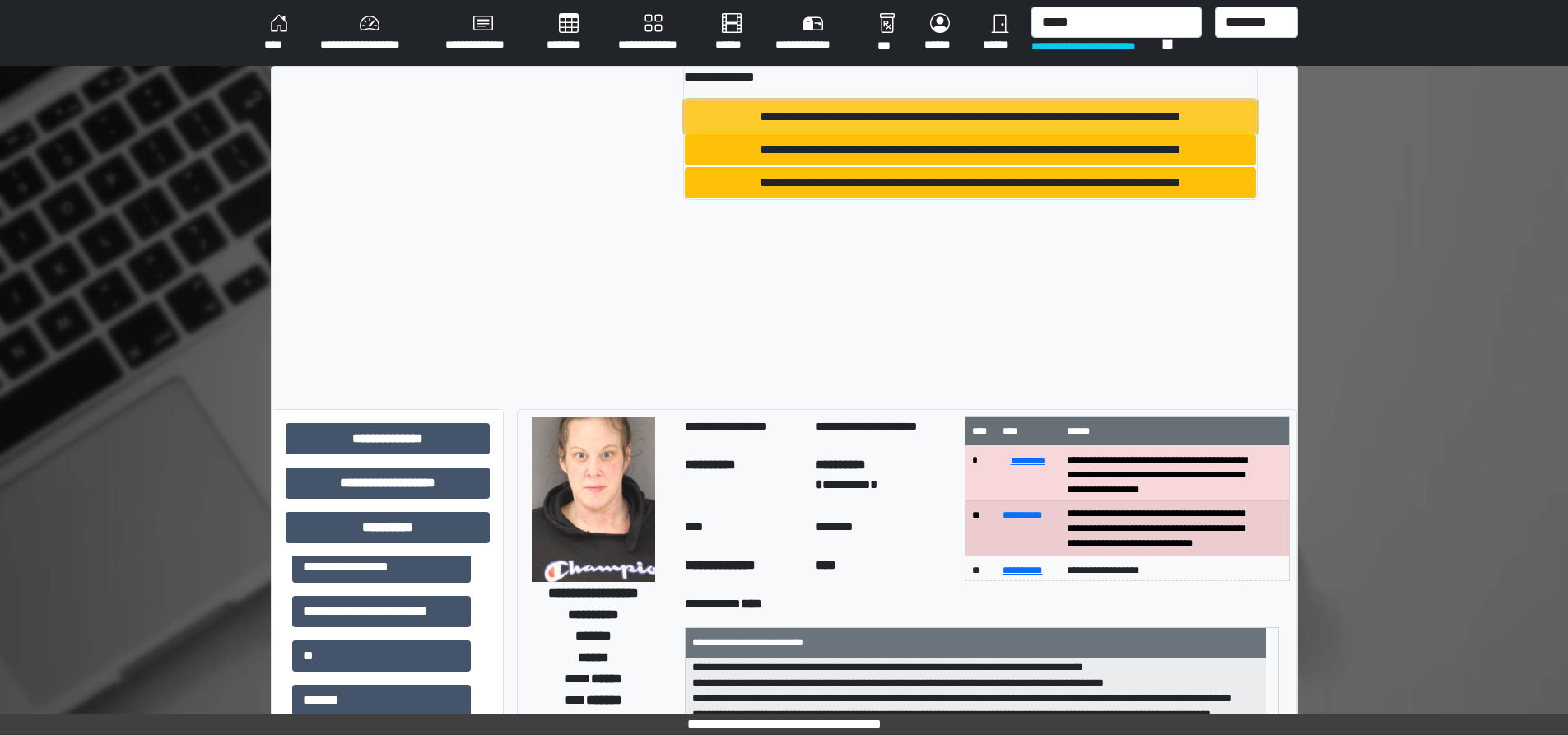 click on "**********" at bounding box center (970, 117) 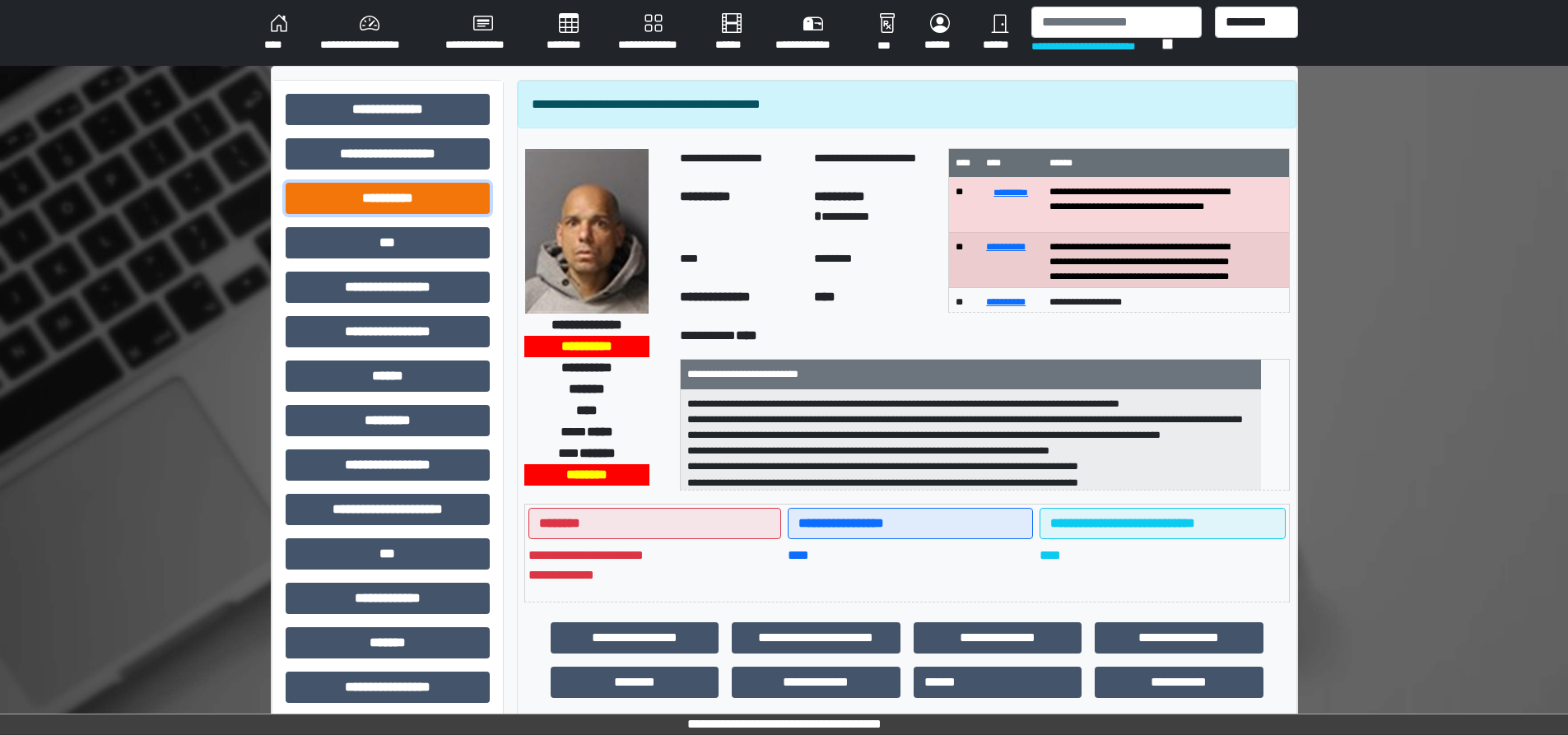 click on "**********" at bounding box center [388, 198] 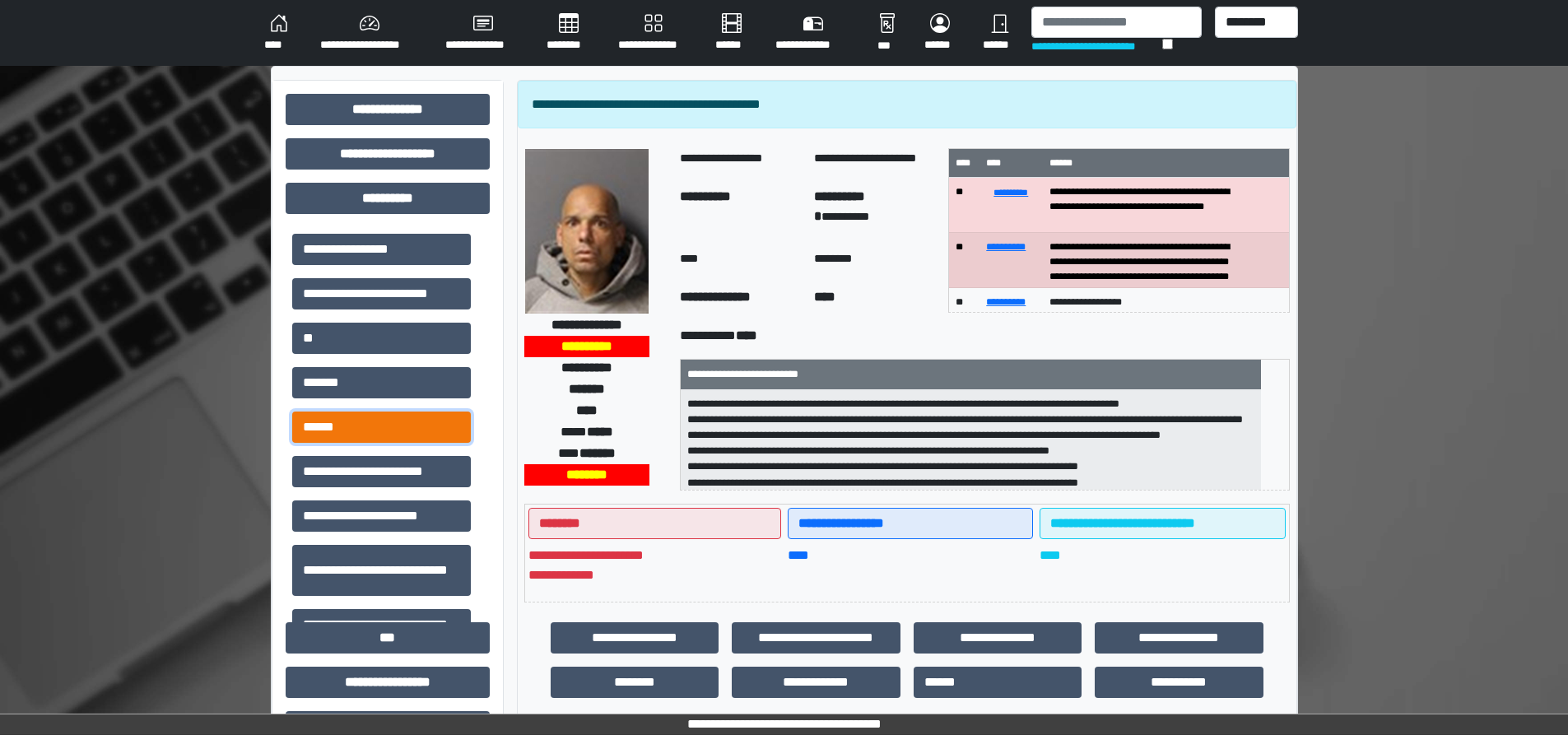 click on "******" at bounding box center [381, 427] 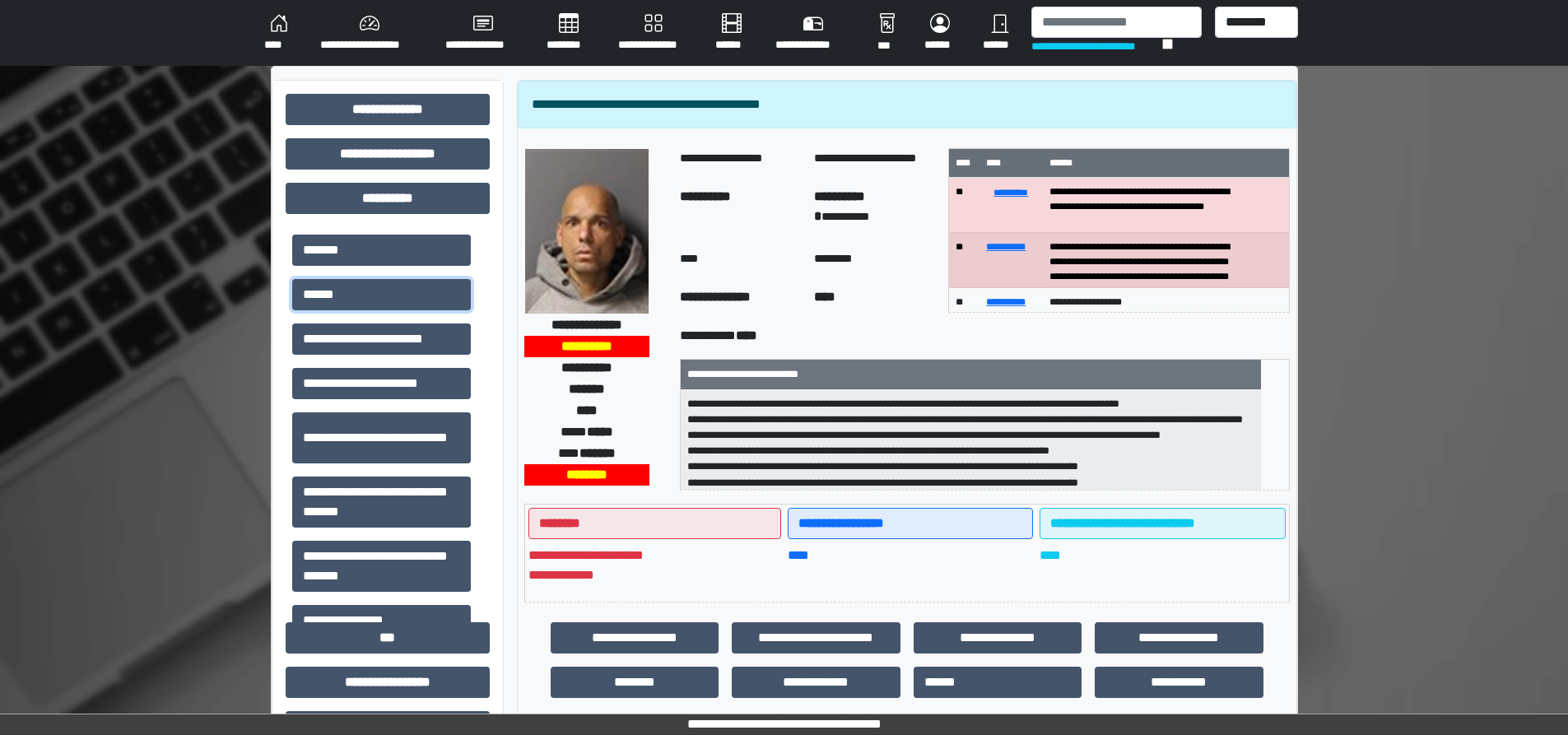 scroll, scrollTop: 165, scrollLeft: 0, axis: vertical 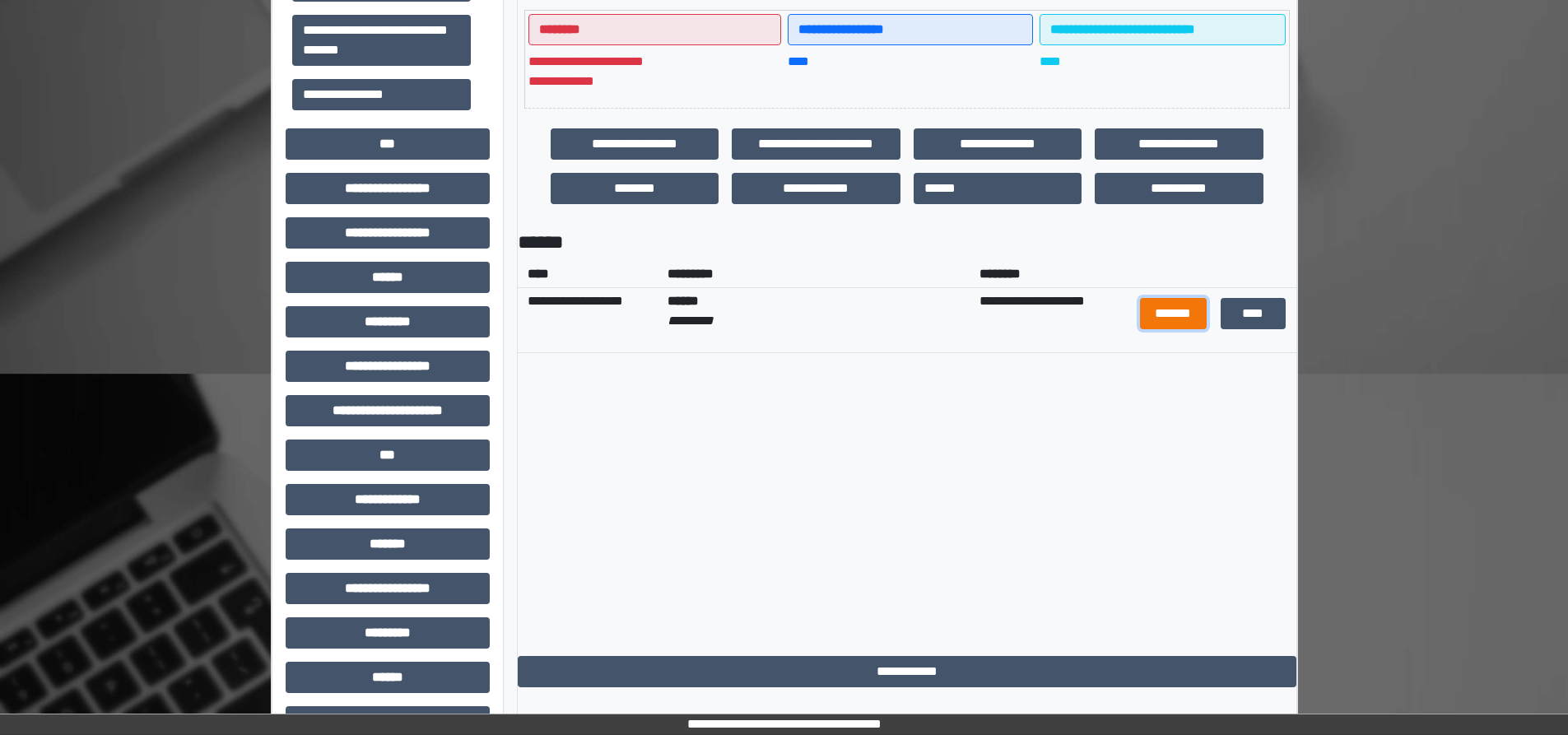click on "*******" at bounding box center [1173, 314] 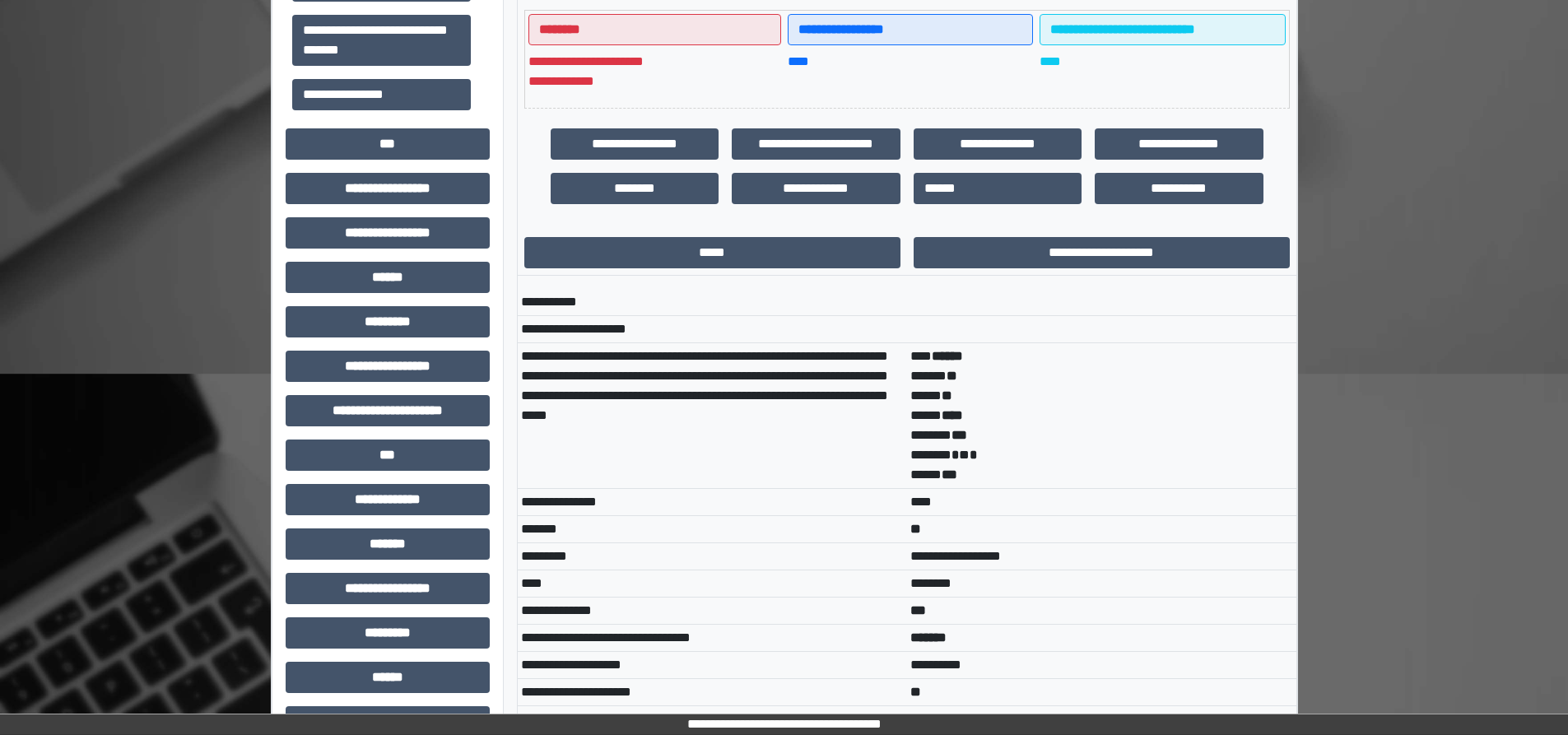 scroll, scrollTop: 893, scrollLeft: 0, axis: vertical 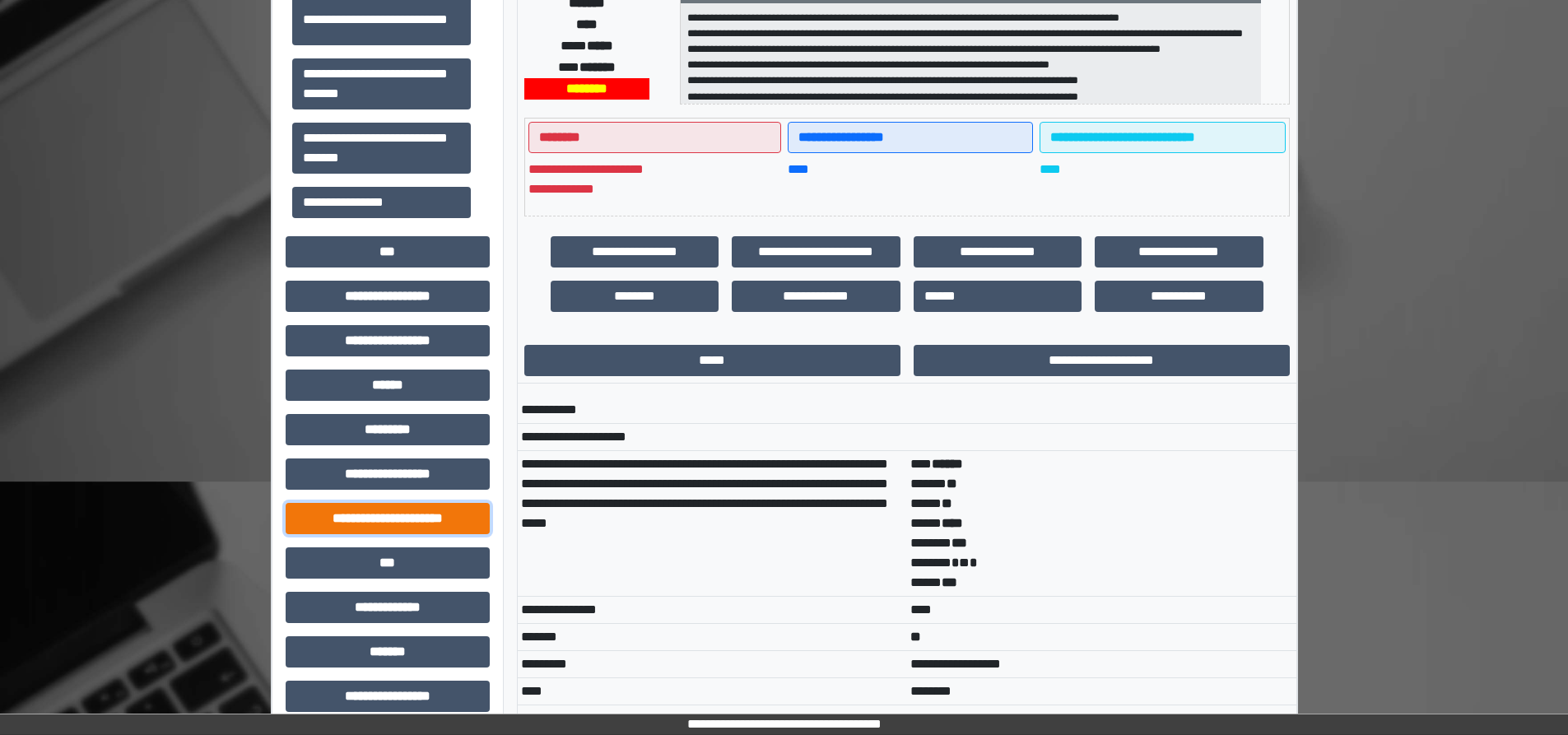 click on "**********" at bounding box center [388, 519] 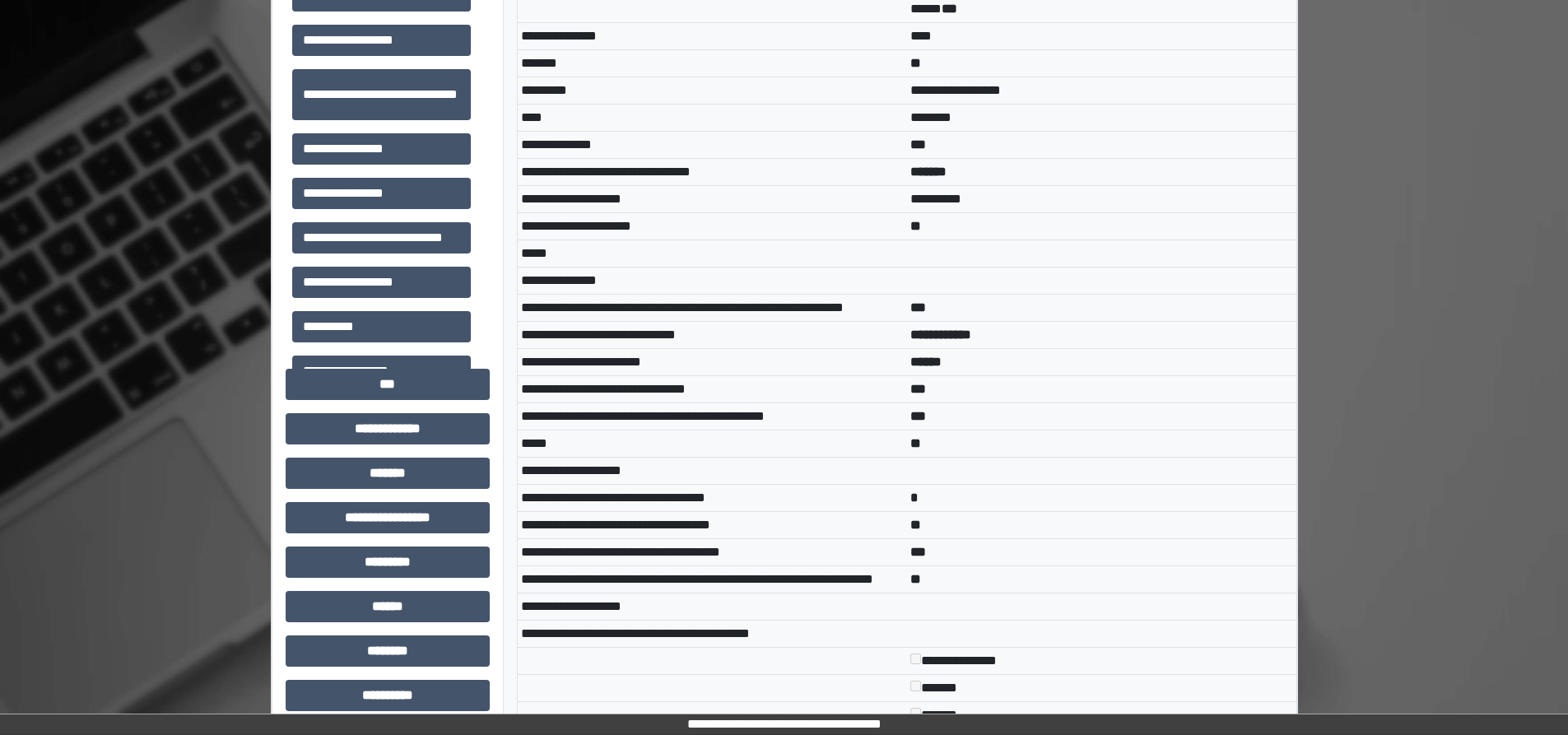 scroll, scrollTop: 962, scrollLeft: 0, axis: vertical 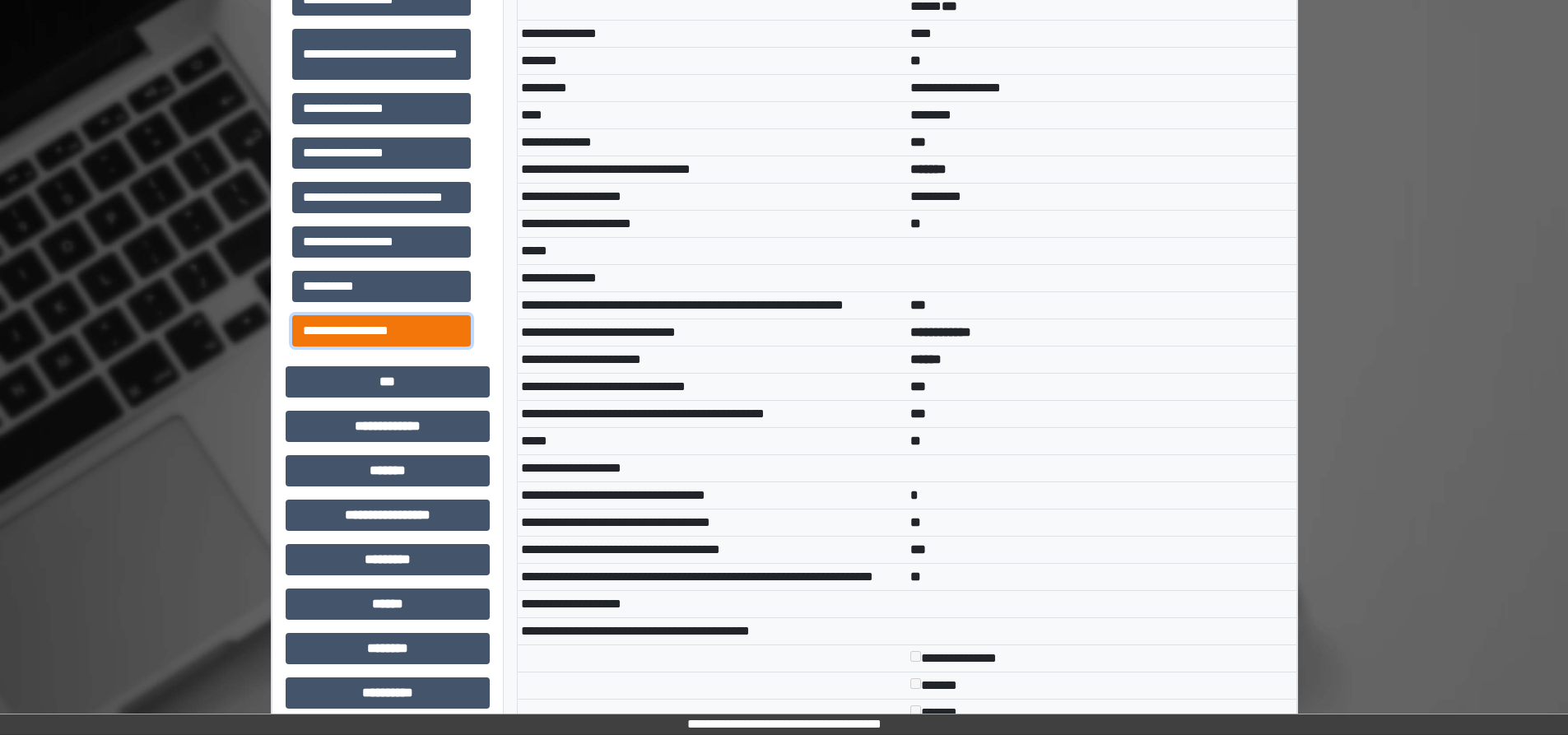 click on "**********" at bounding box center (381, 331) 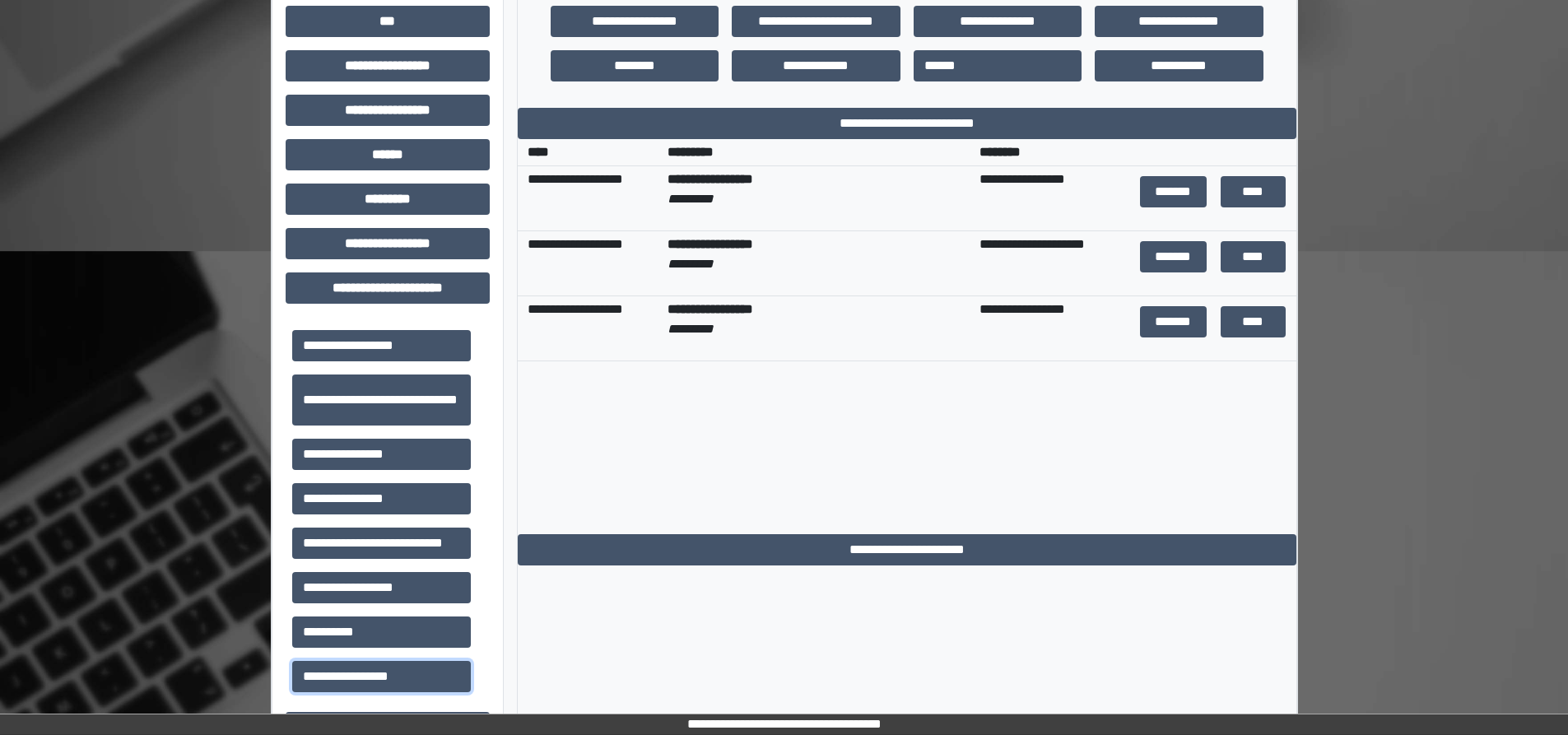 scroll, scrollTop: 551, scrollLeft: 0, axis: vertical 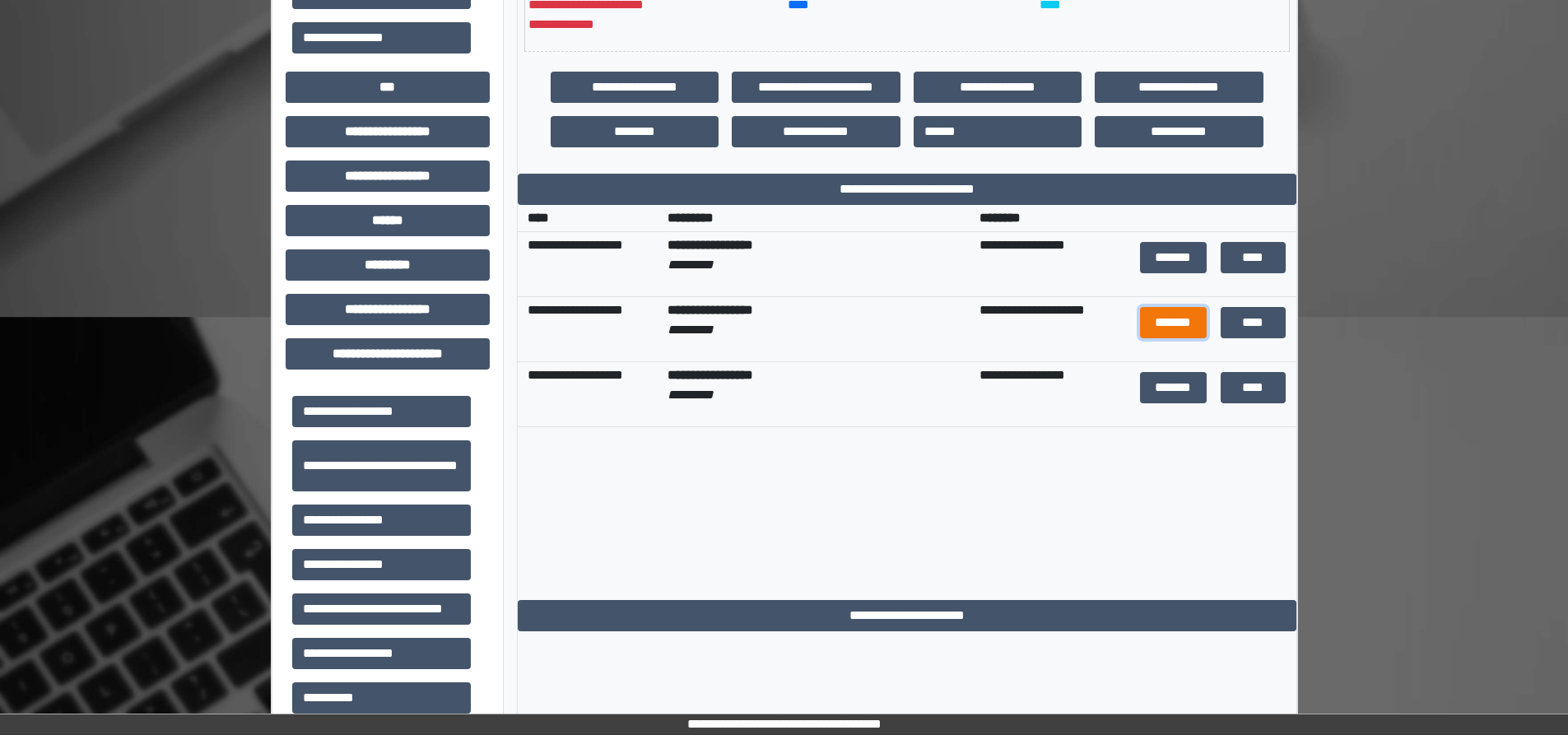 click on "*******" at bounding box center [1173, 323] 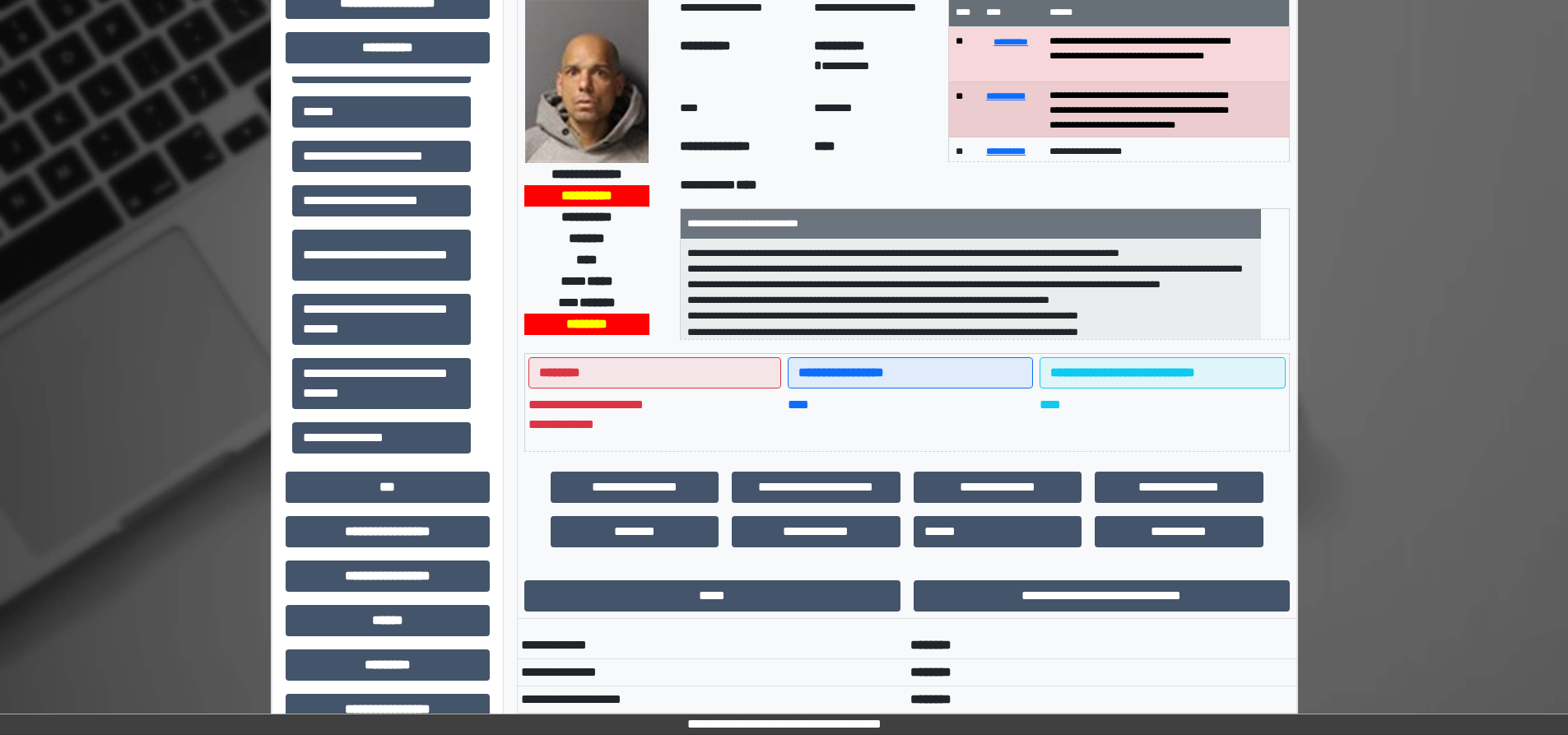 scroll, scrollTop: 0, scrollLeft: 0, axis: both 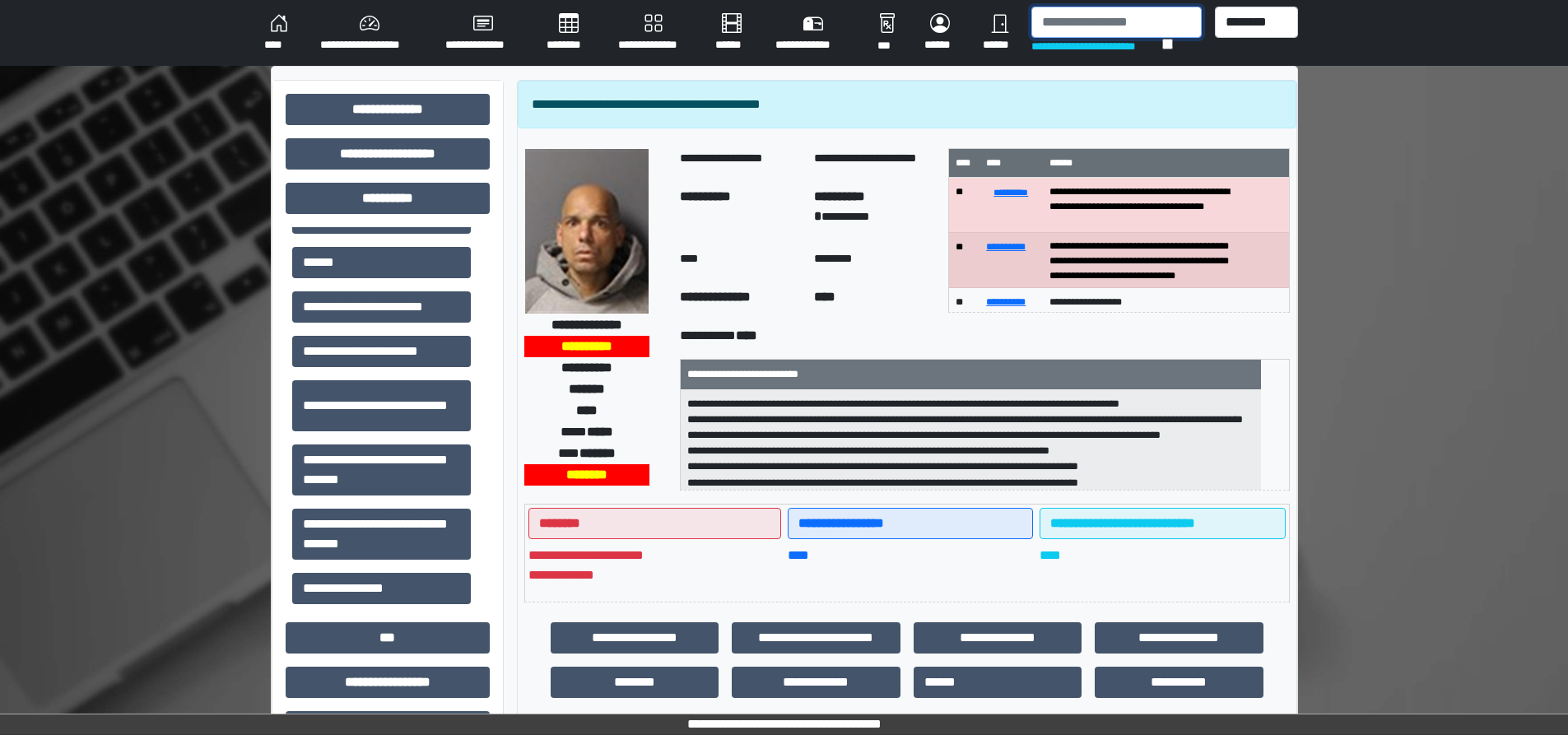 click at bounding box center (1116, 22) 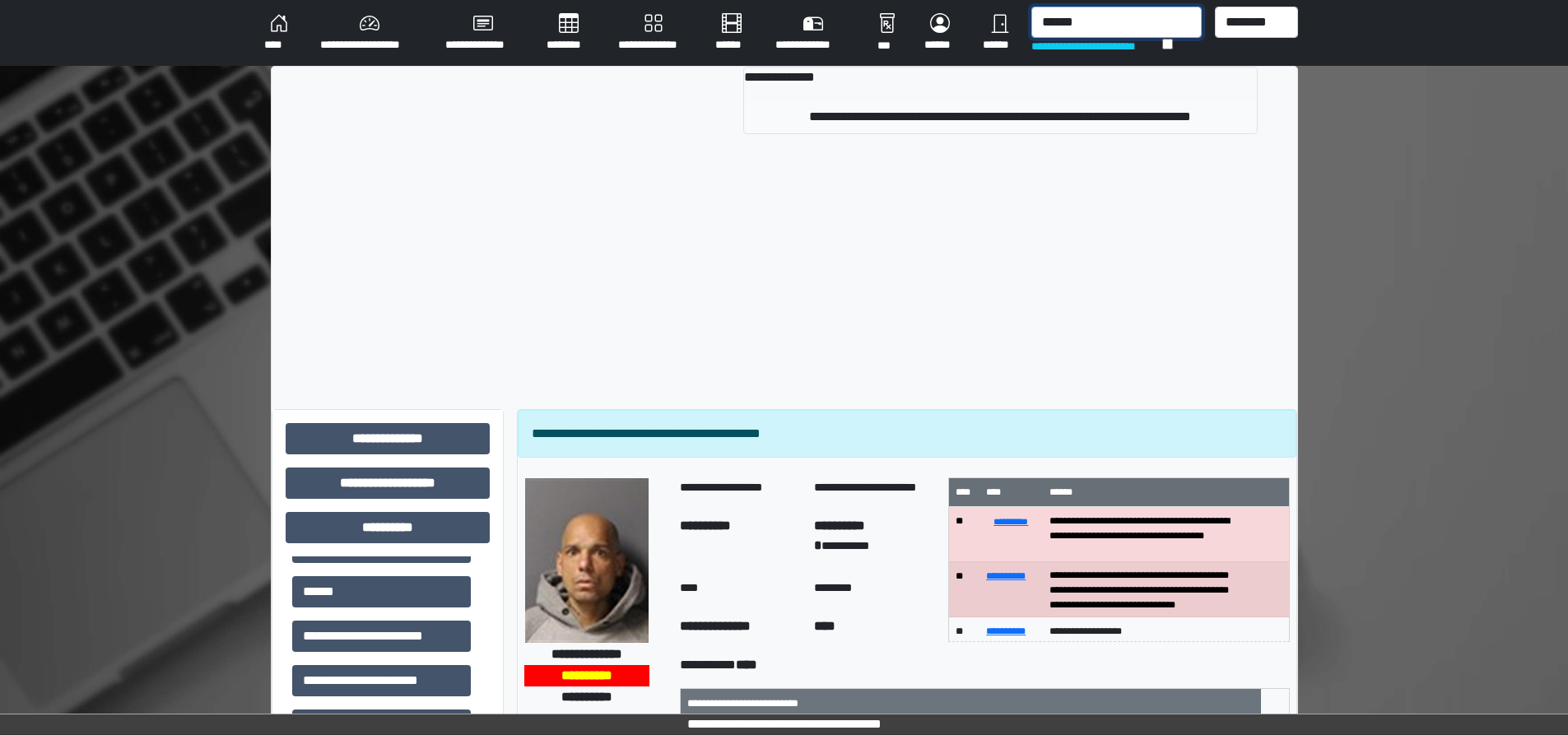 type on "******" 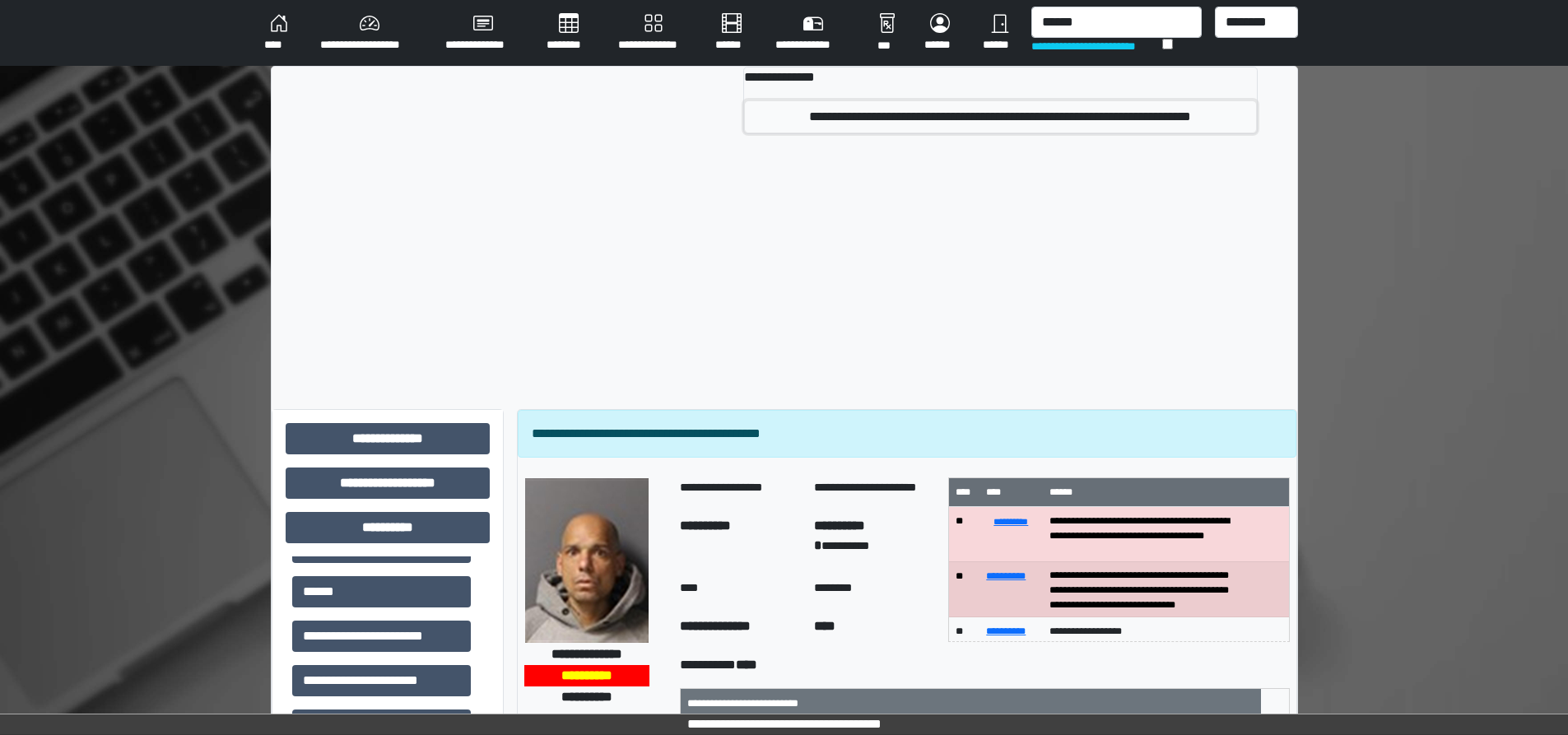 click on "**********" at bounding box center (1000, 117) 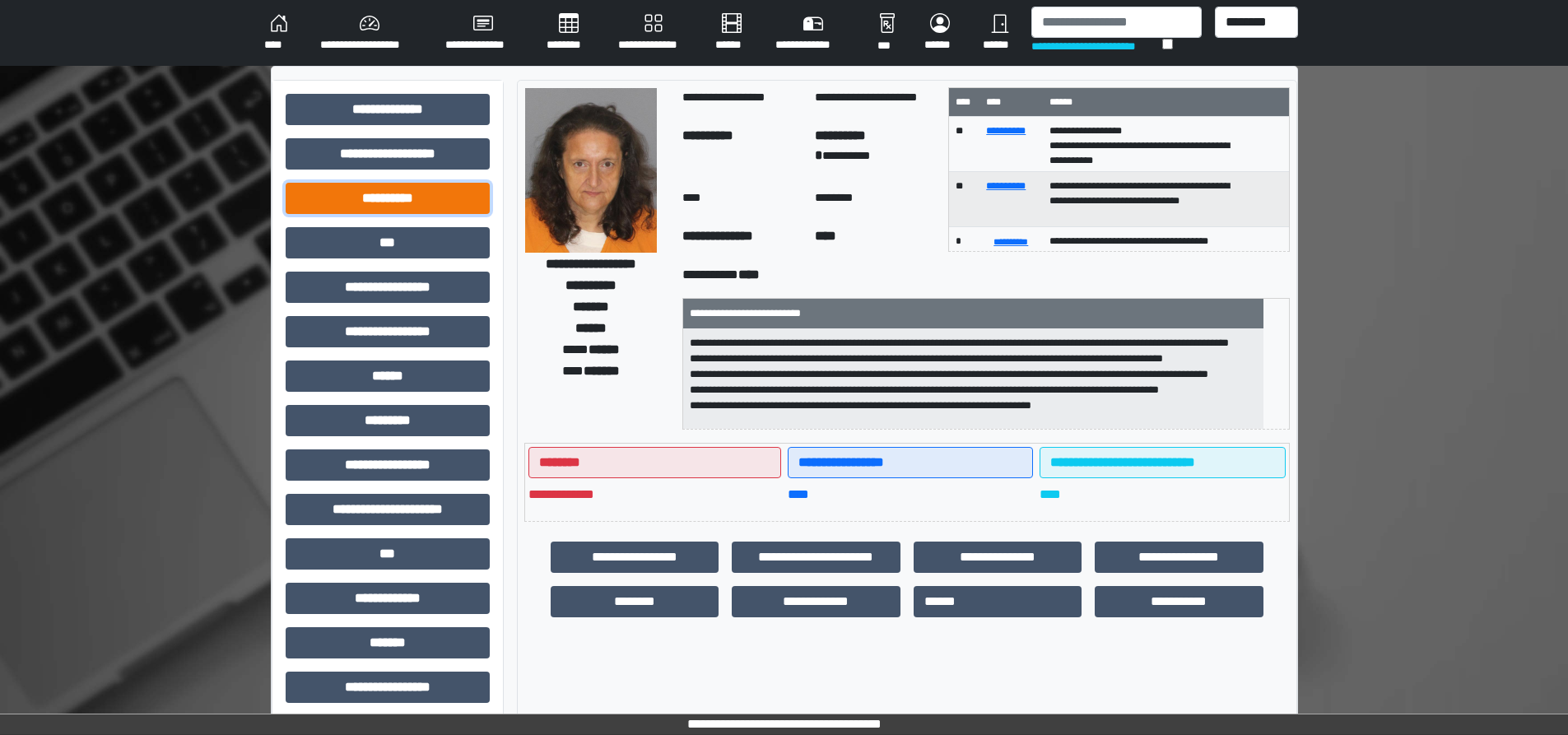 click on "**********" at bounding box center [388, 198] 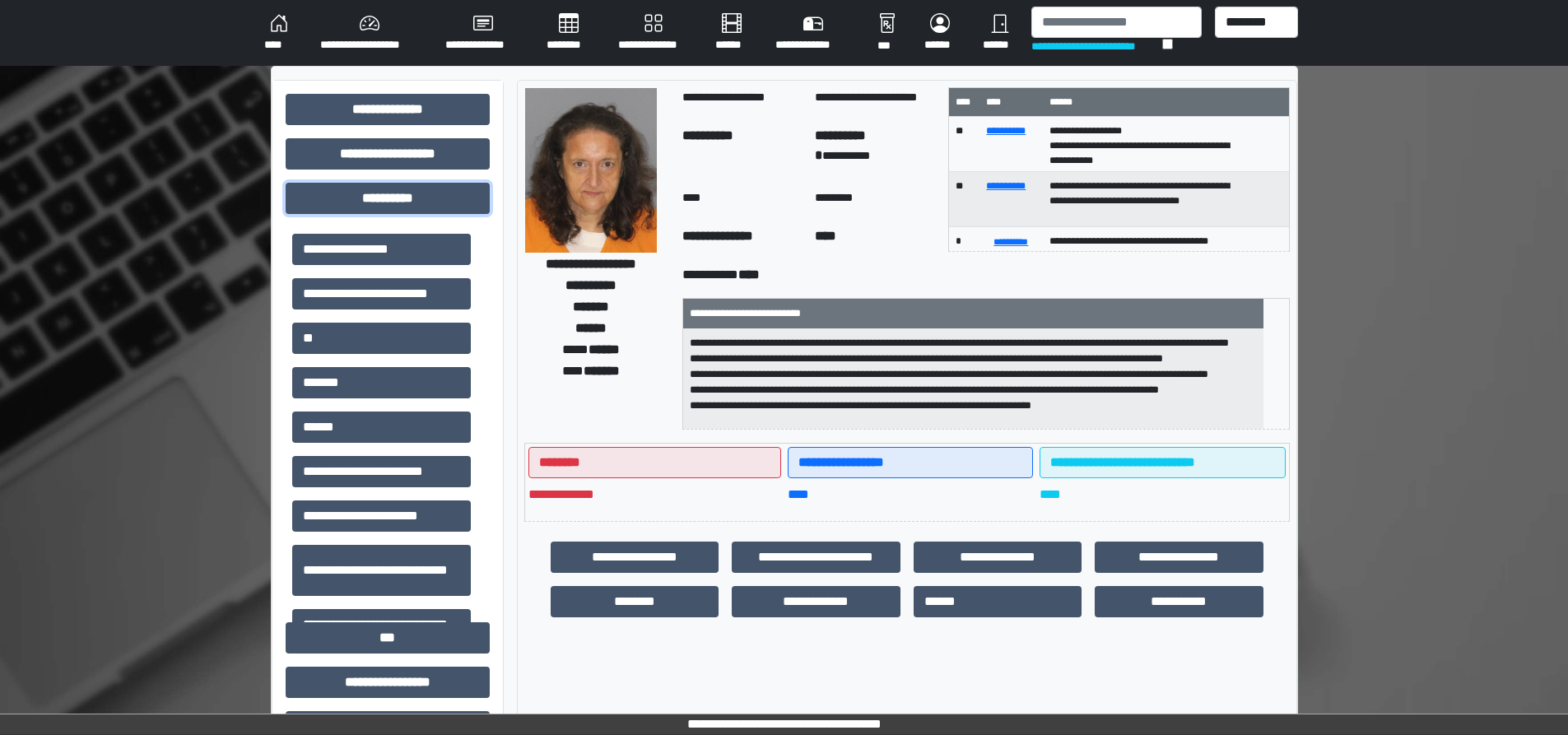 scroll, scrollTop: 36, scrollLeft: 0, axis: vertical 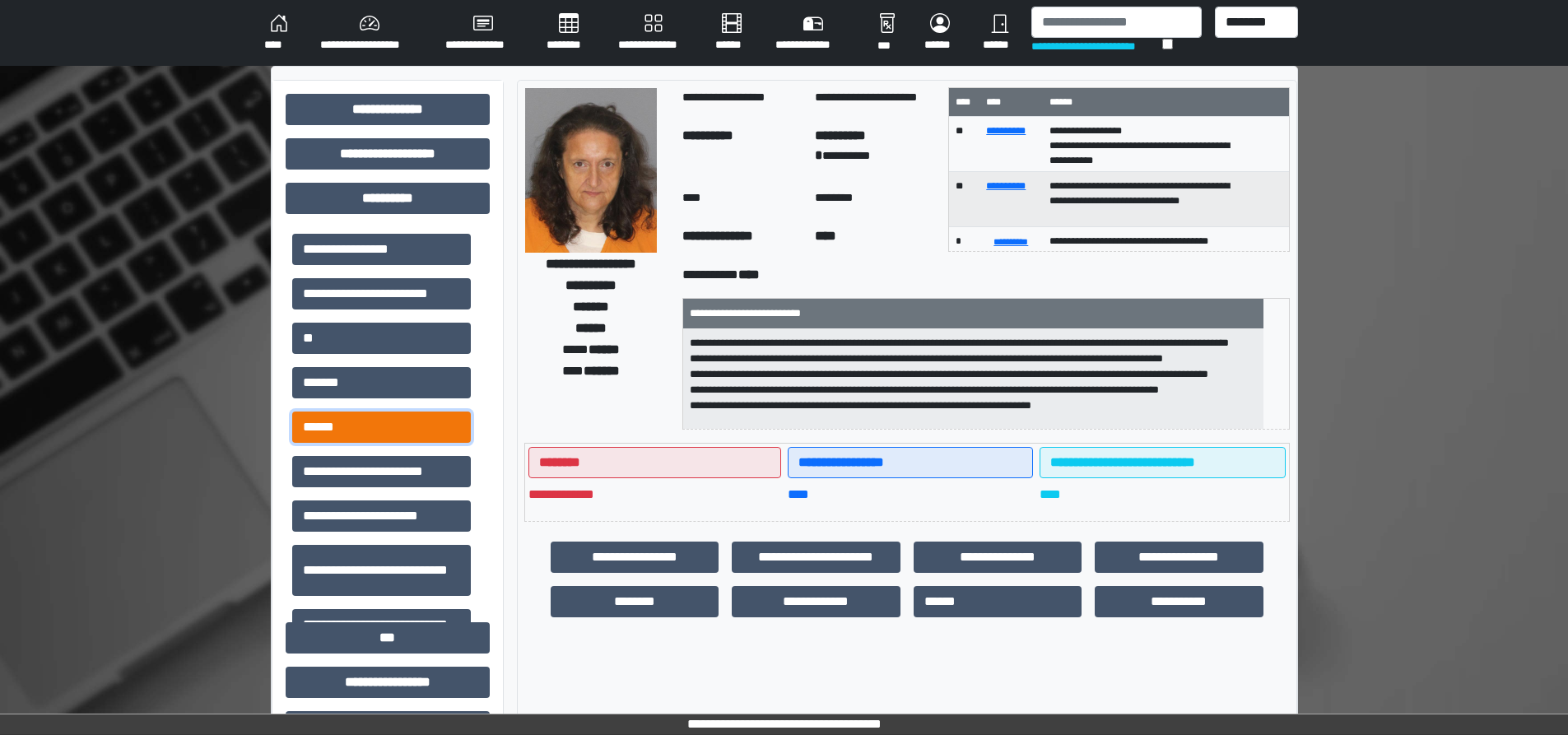 click on "******" at bounding box center (381, 427) 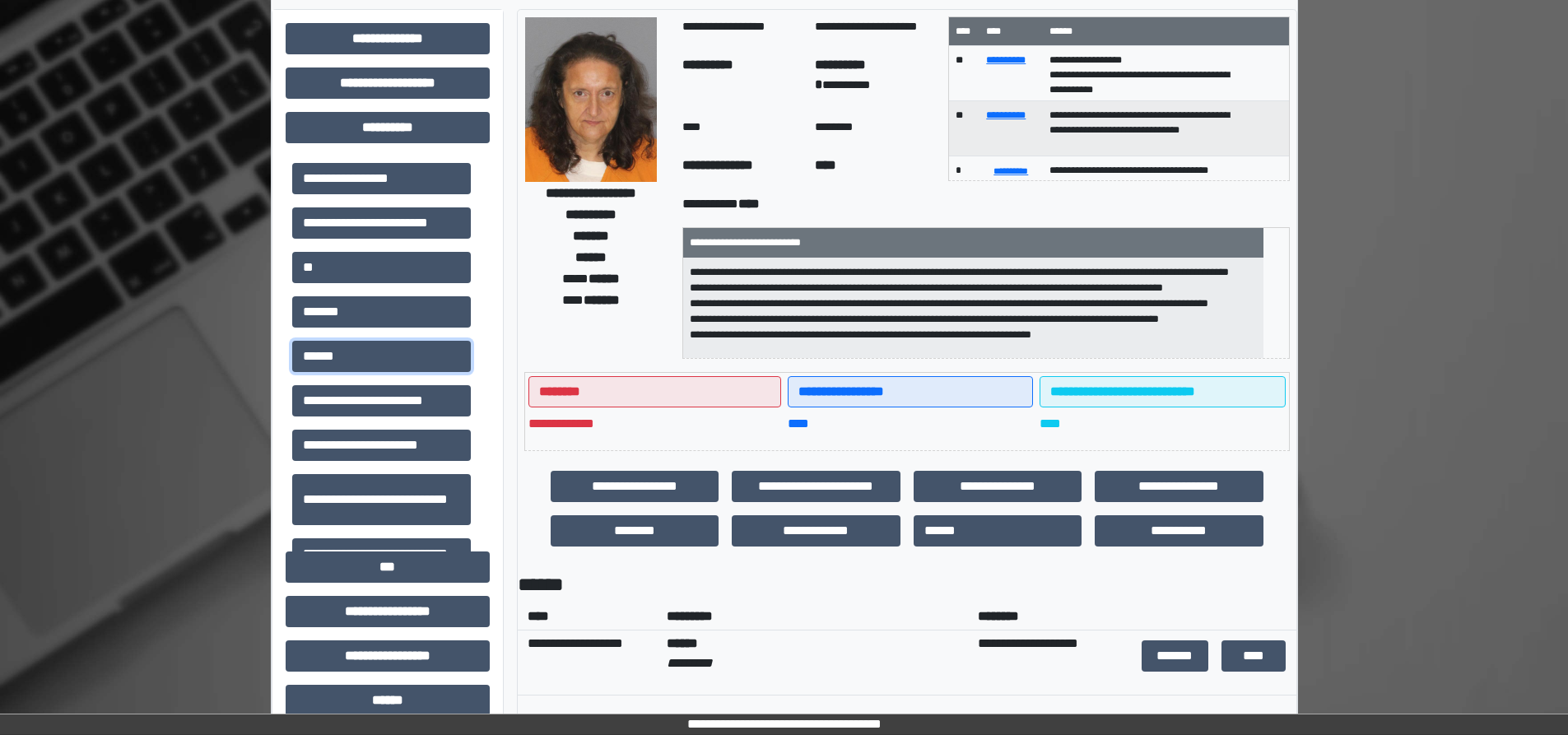 scroll, scrollTop: 329, scrollLeft: 0, axis: vertical 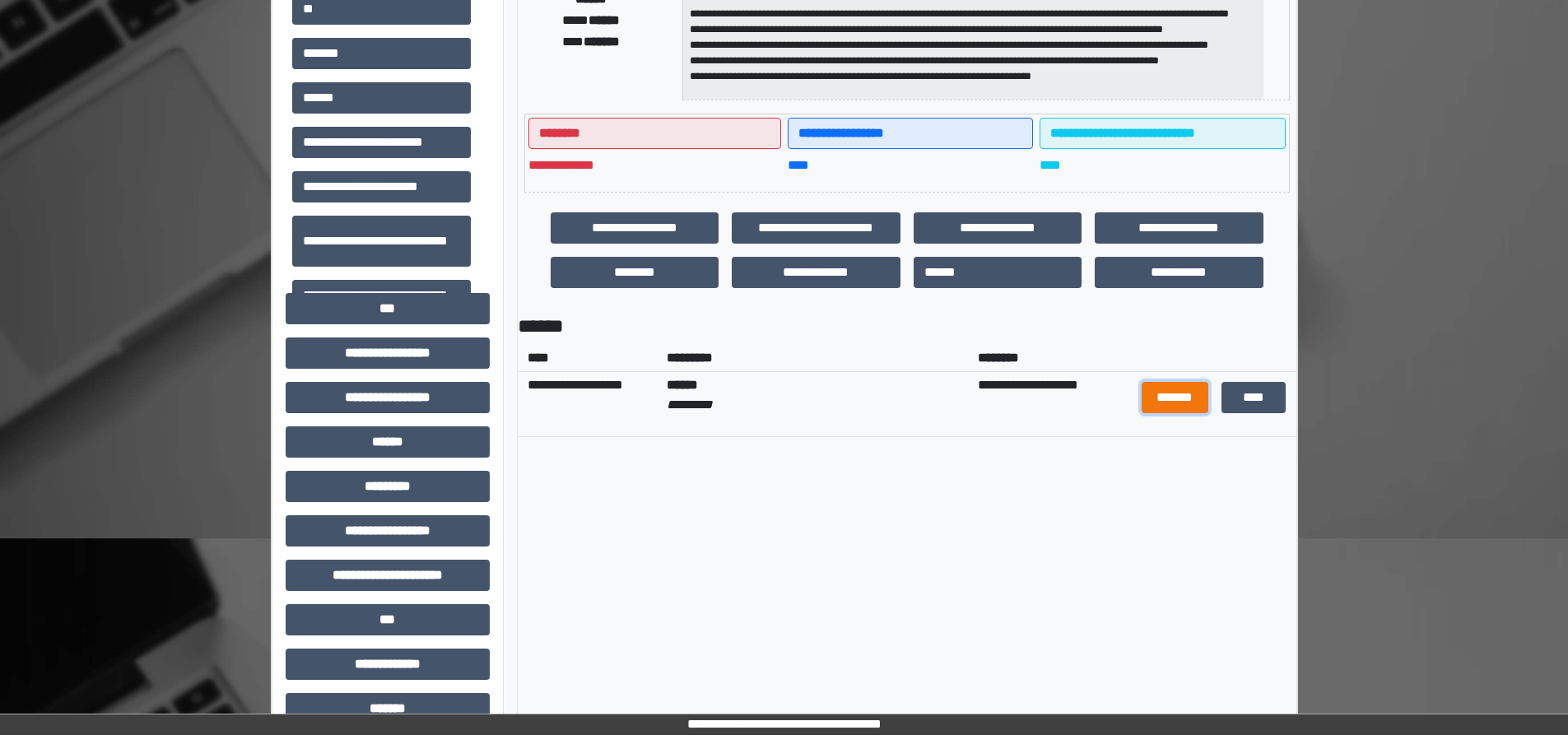 click on "*******" at bounding box center [1175, 398] 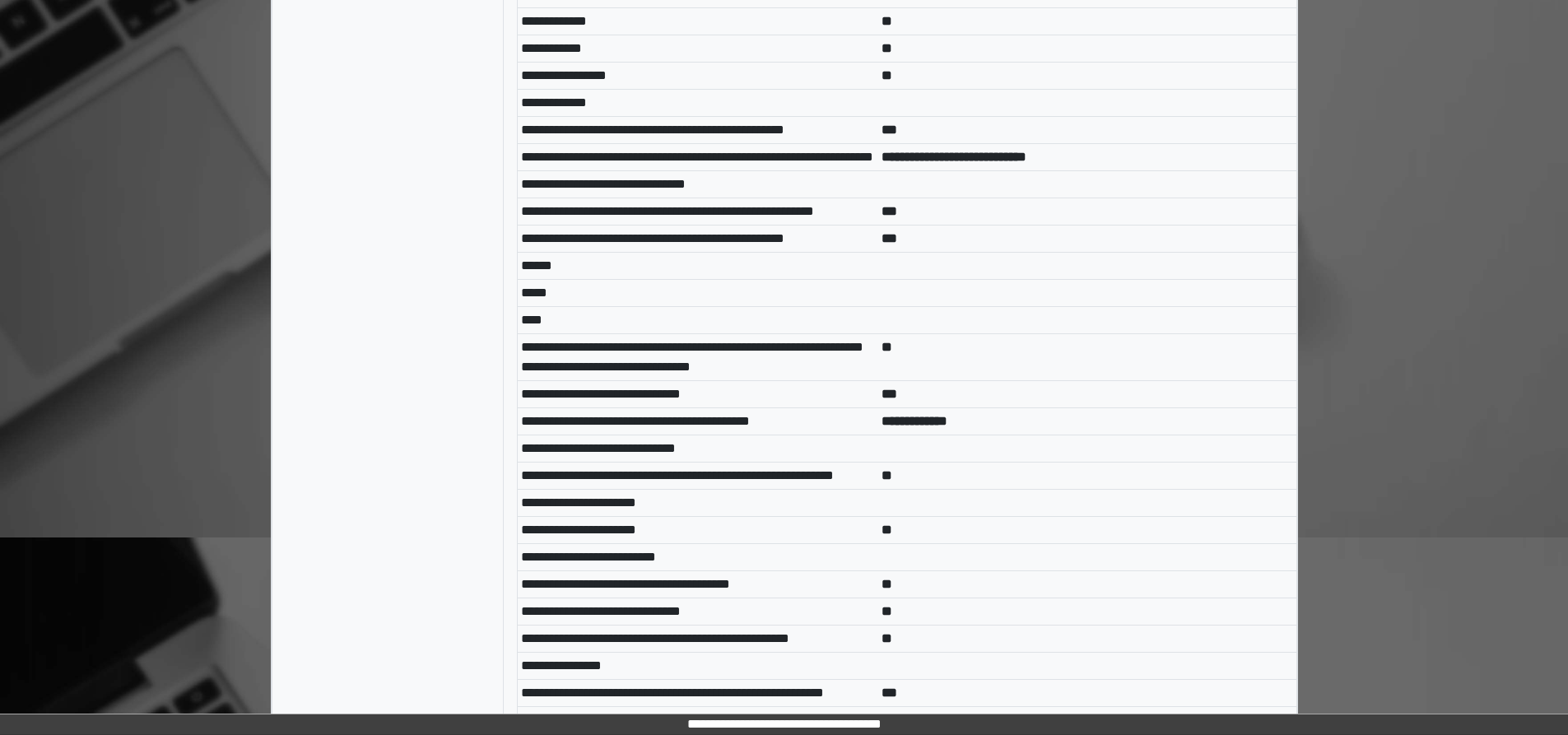scroll, scrollTop: 193, scrollLeft: 0, axis: vertical 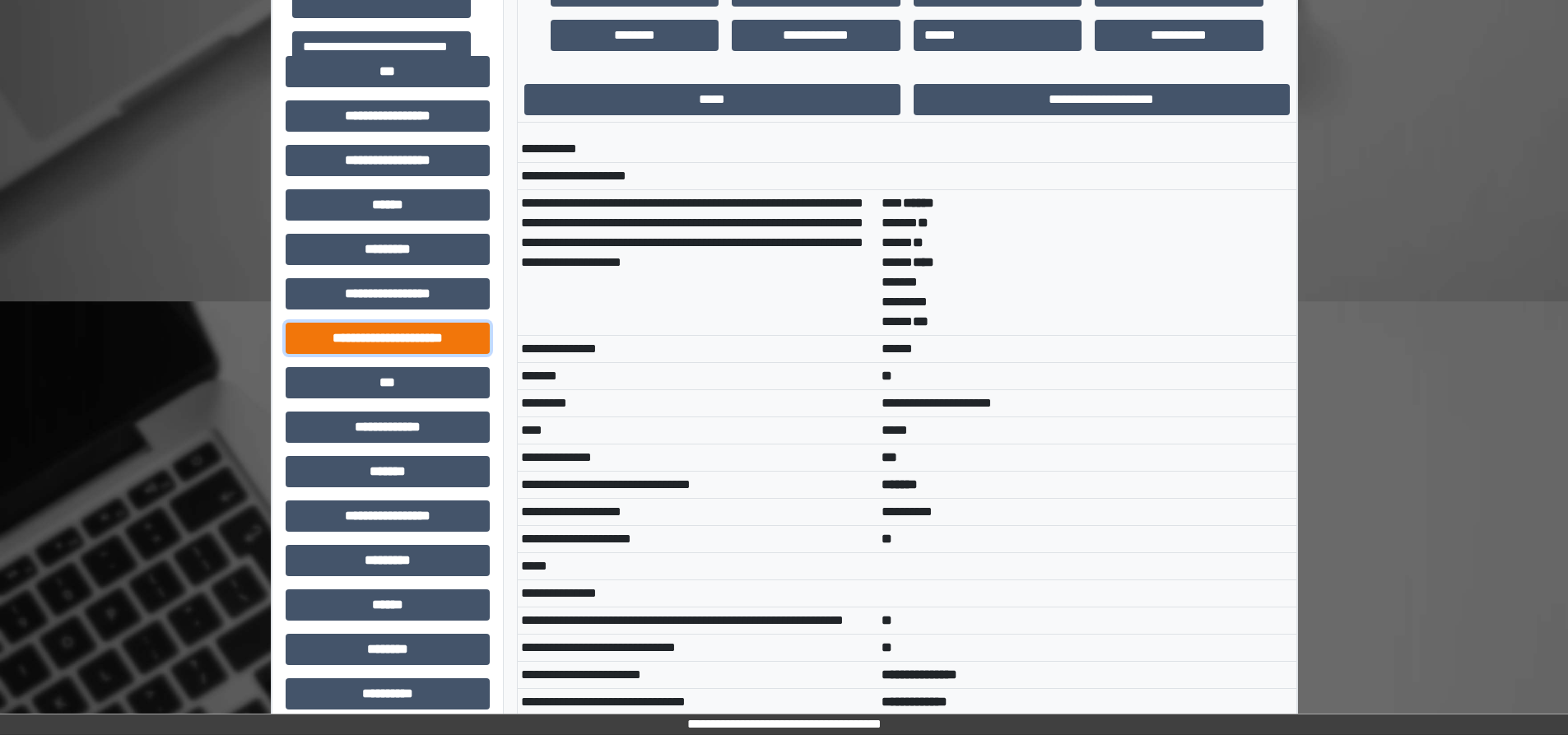 click on "**********" at bounding box center [388, 338] 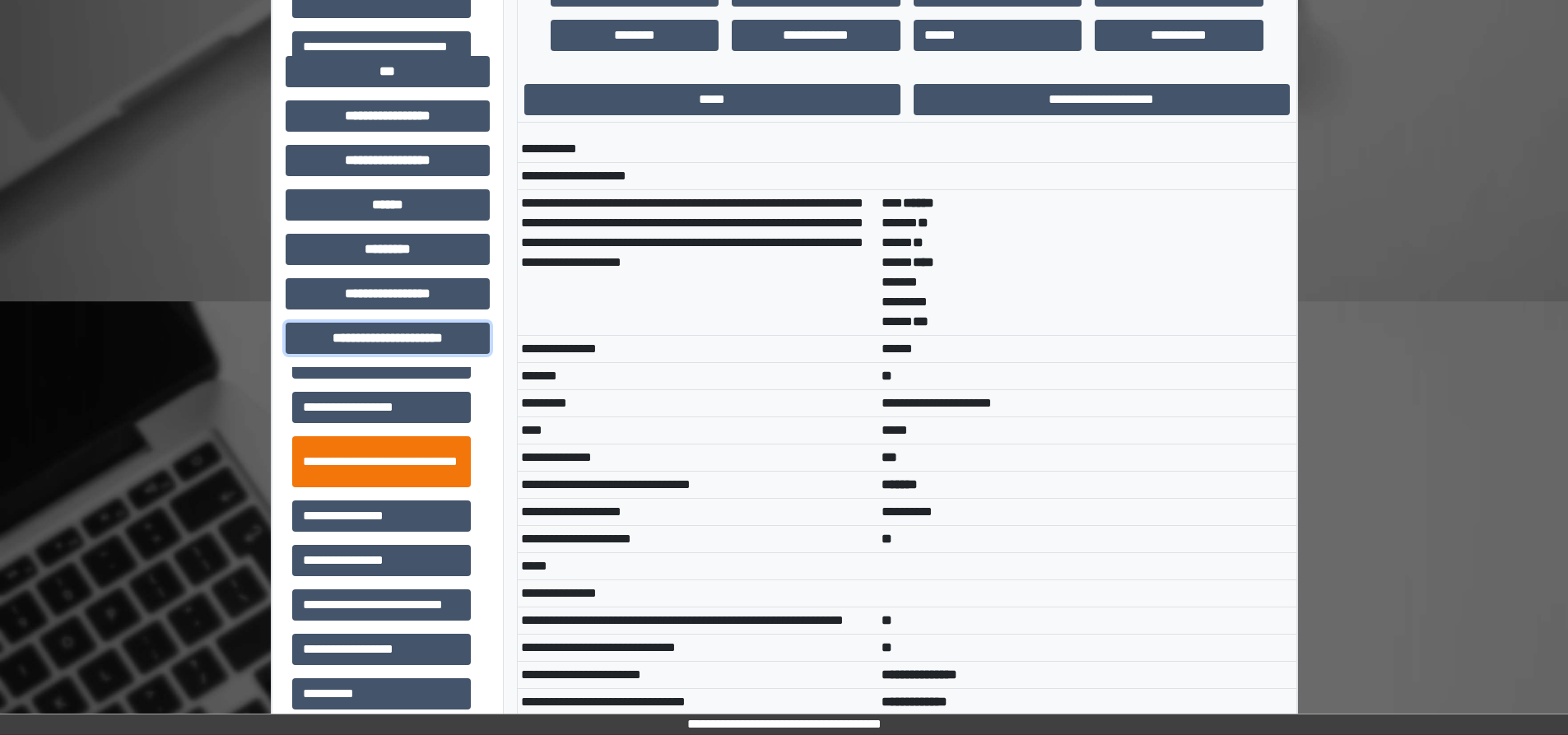 scroll, scrollTop: 38, scrollLeft: 0, axis: vertical 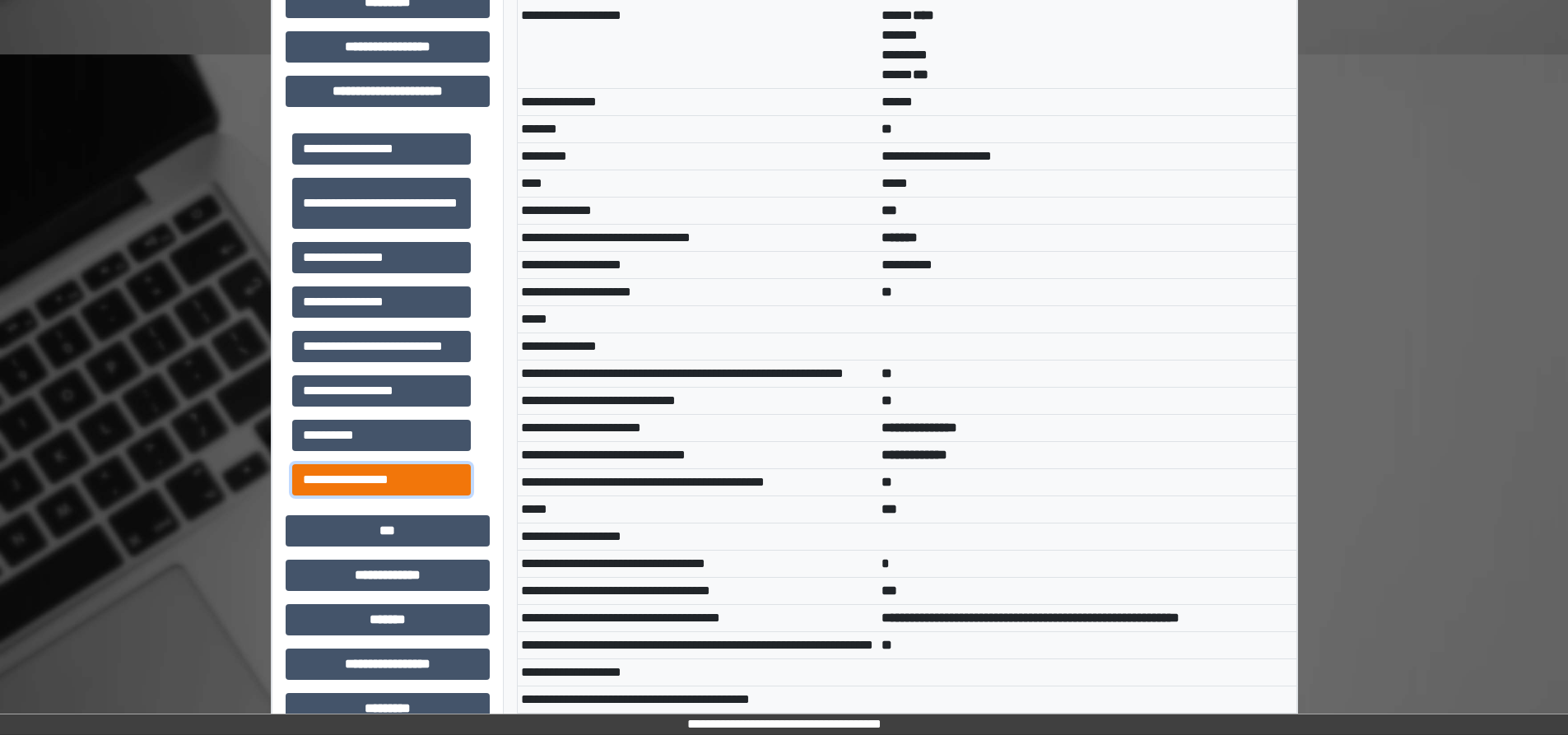 click on "**********" at bounding box center [381, 480] 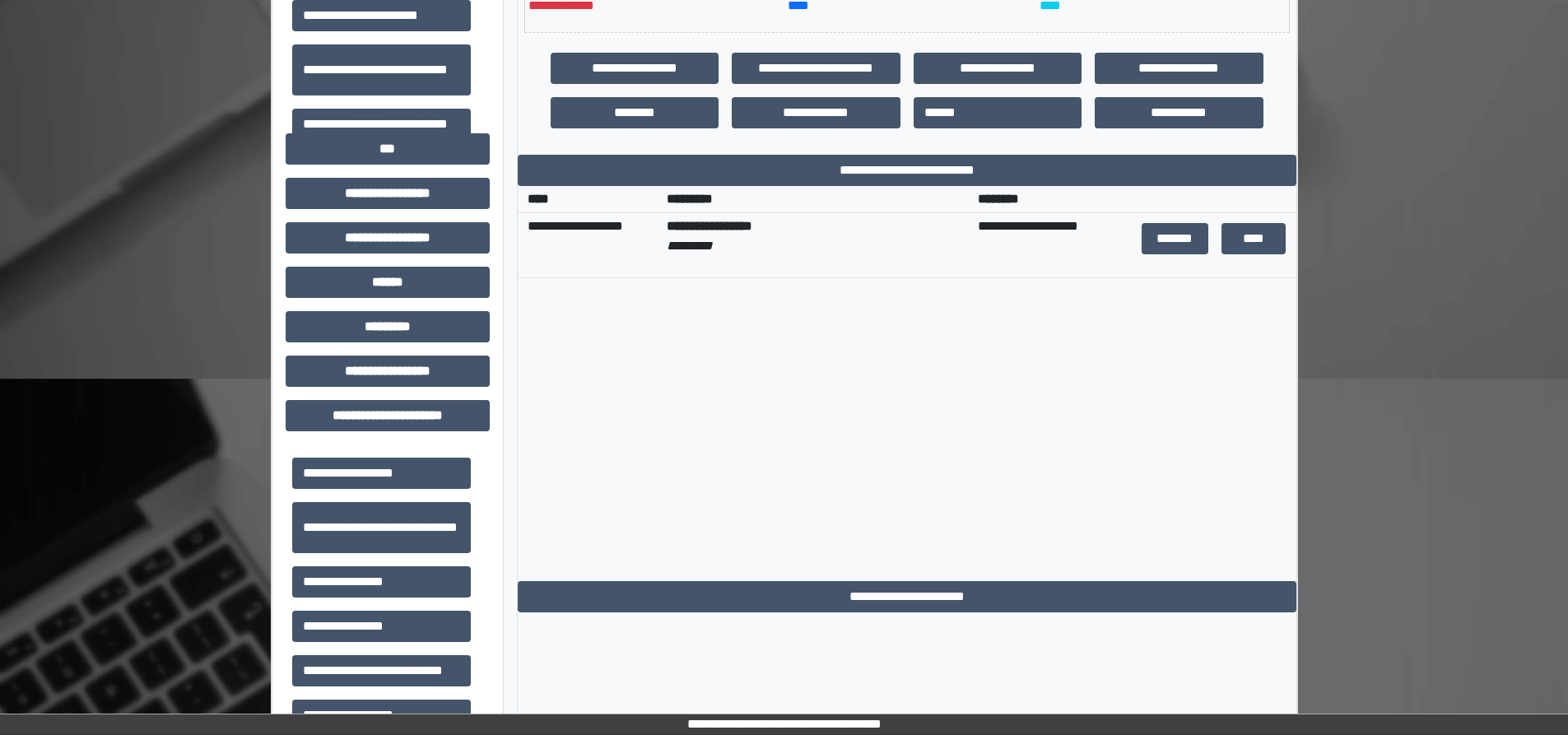 scroll, scrollTop: 402, scrollLeft: 0, axis: vertical 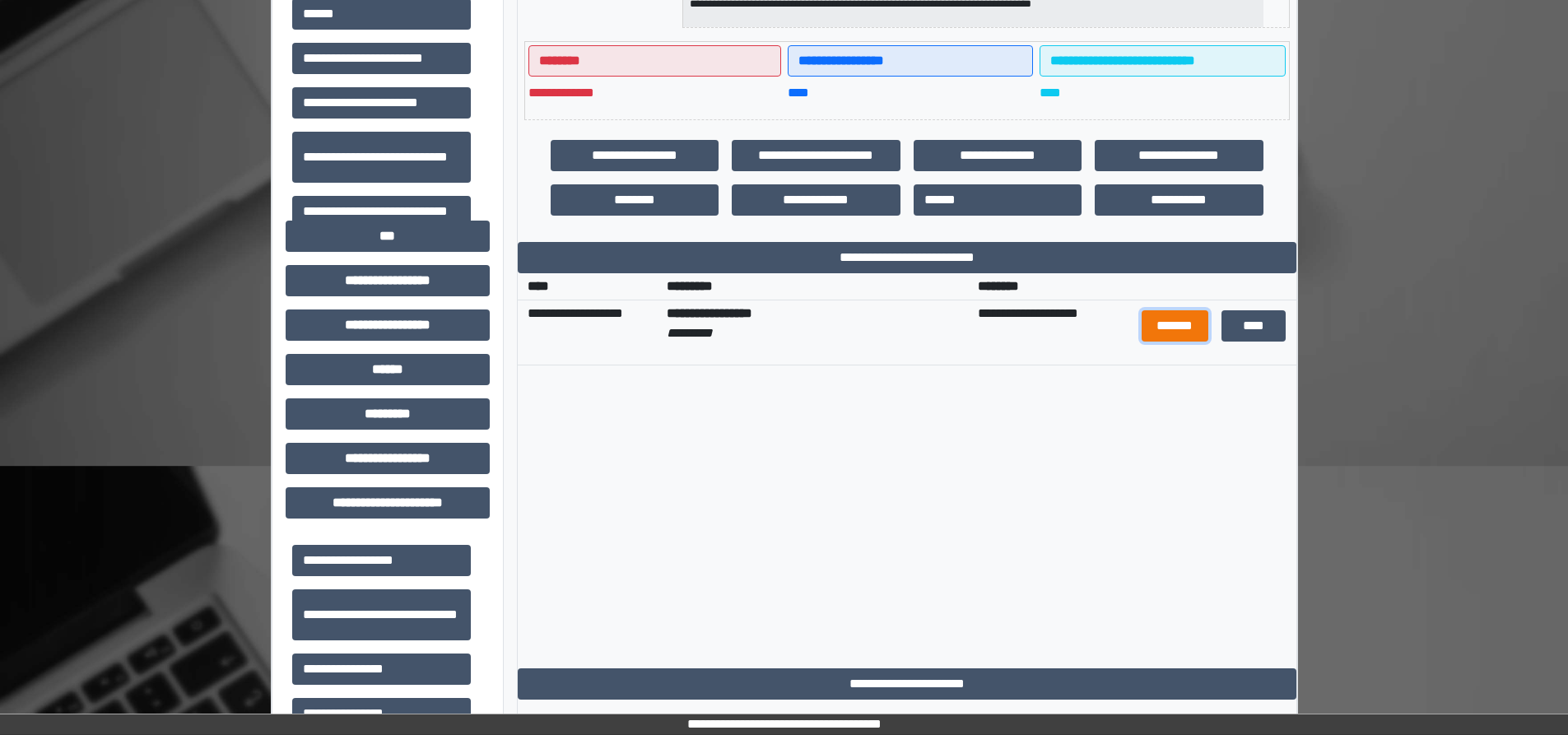 click on "*******" at bounding box center [1175, 326] 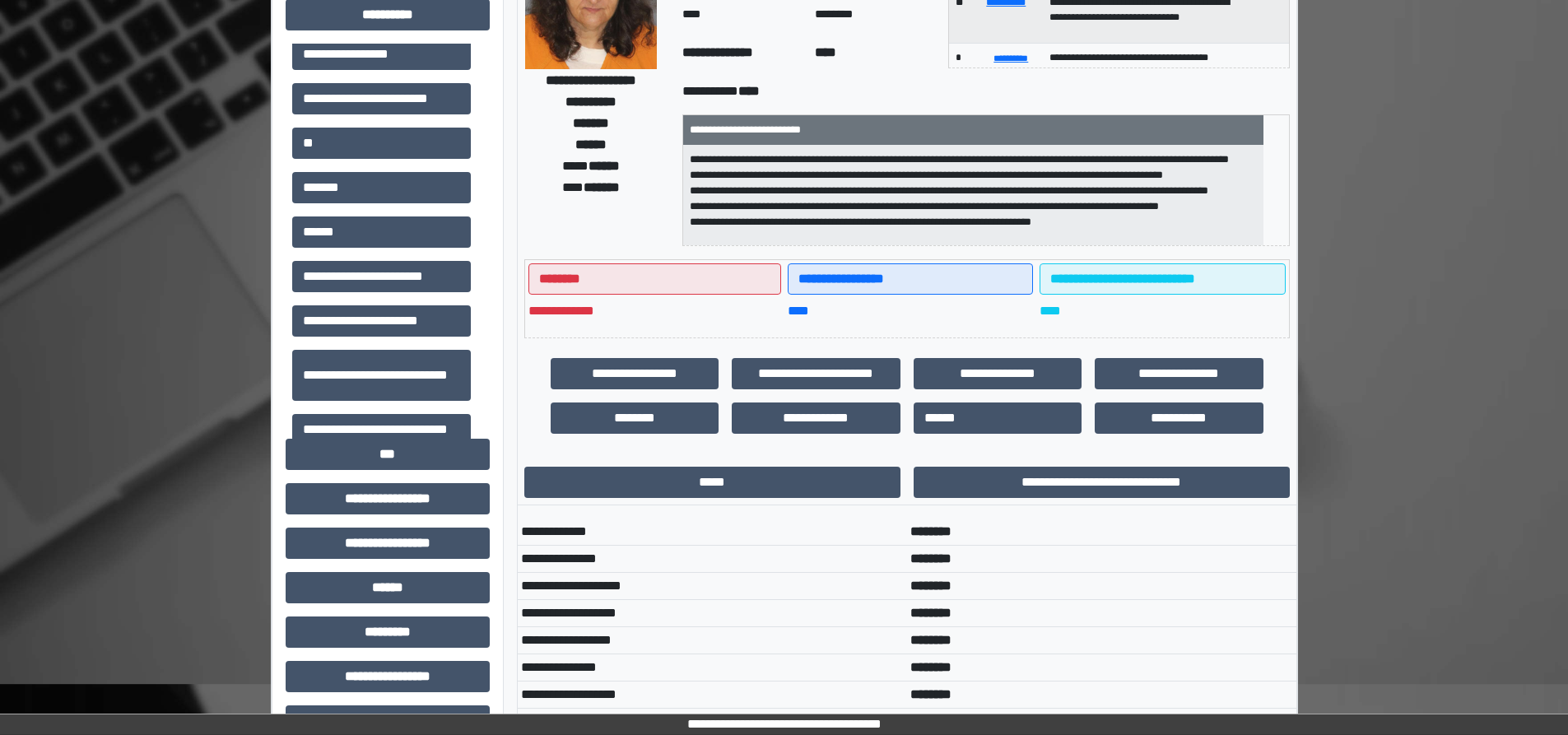 scroll, scrollTop: 155, scrollLeft: 0, axis: vertical 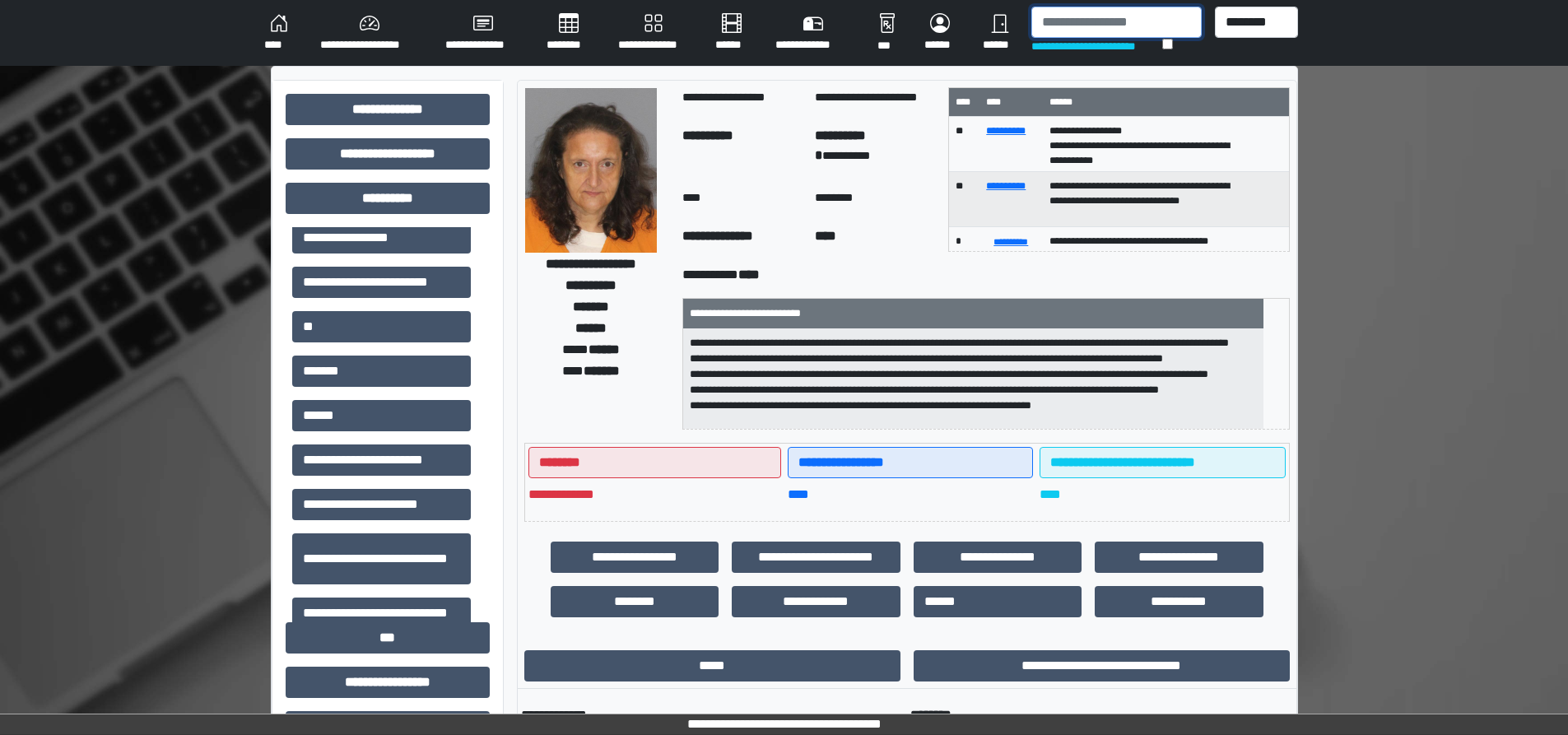 click at bounding box center (1116, 22) 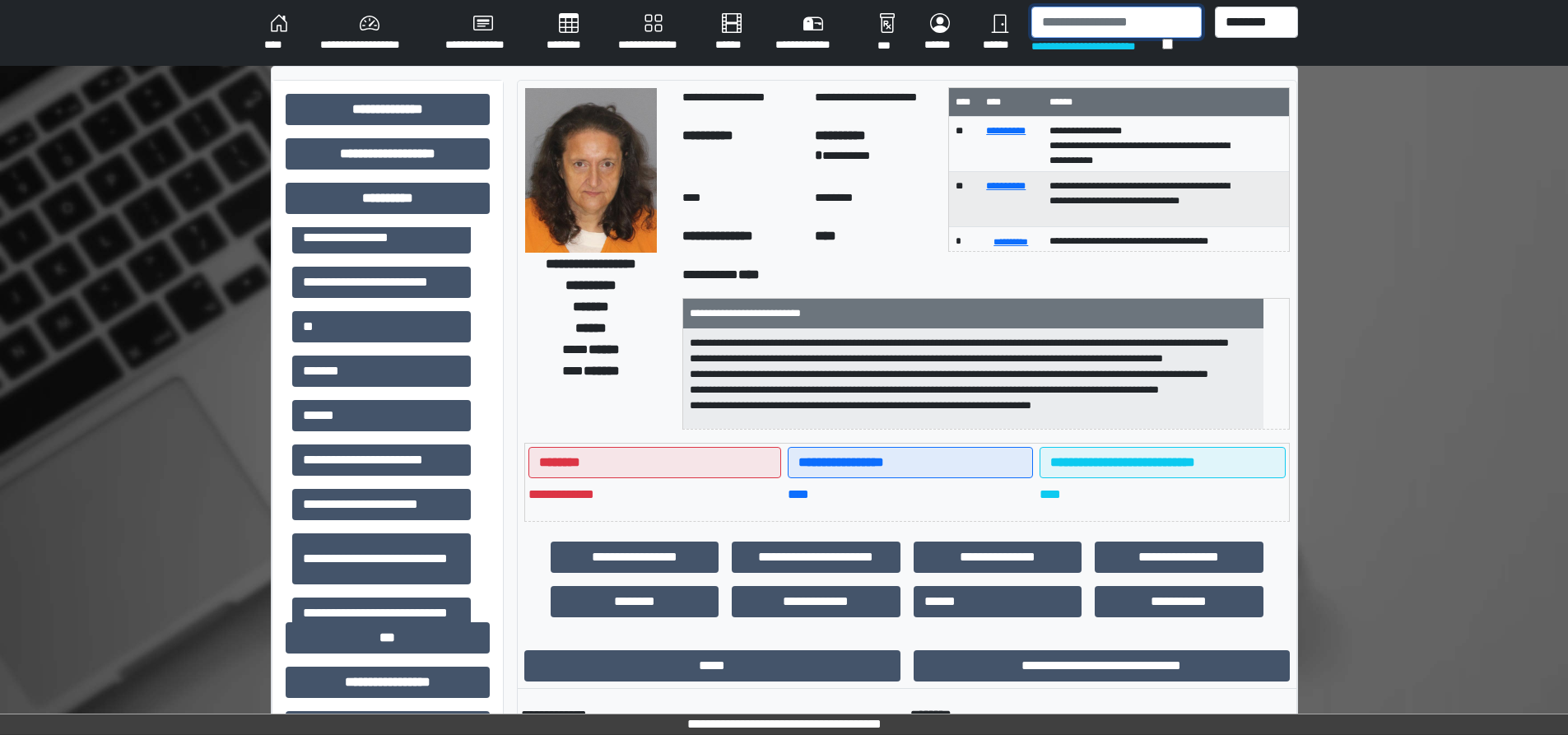 click at bounding box center [1116, 22] 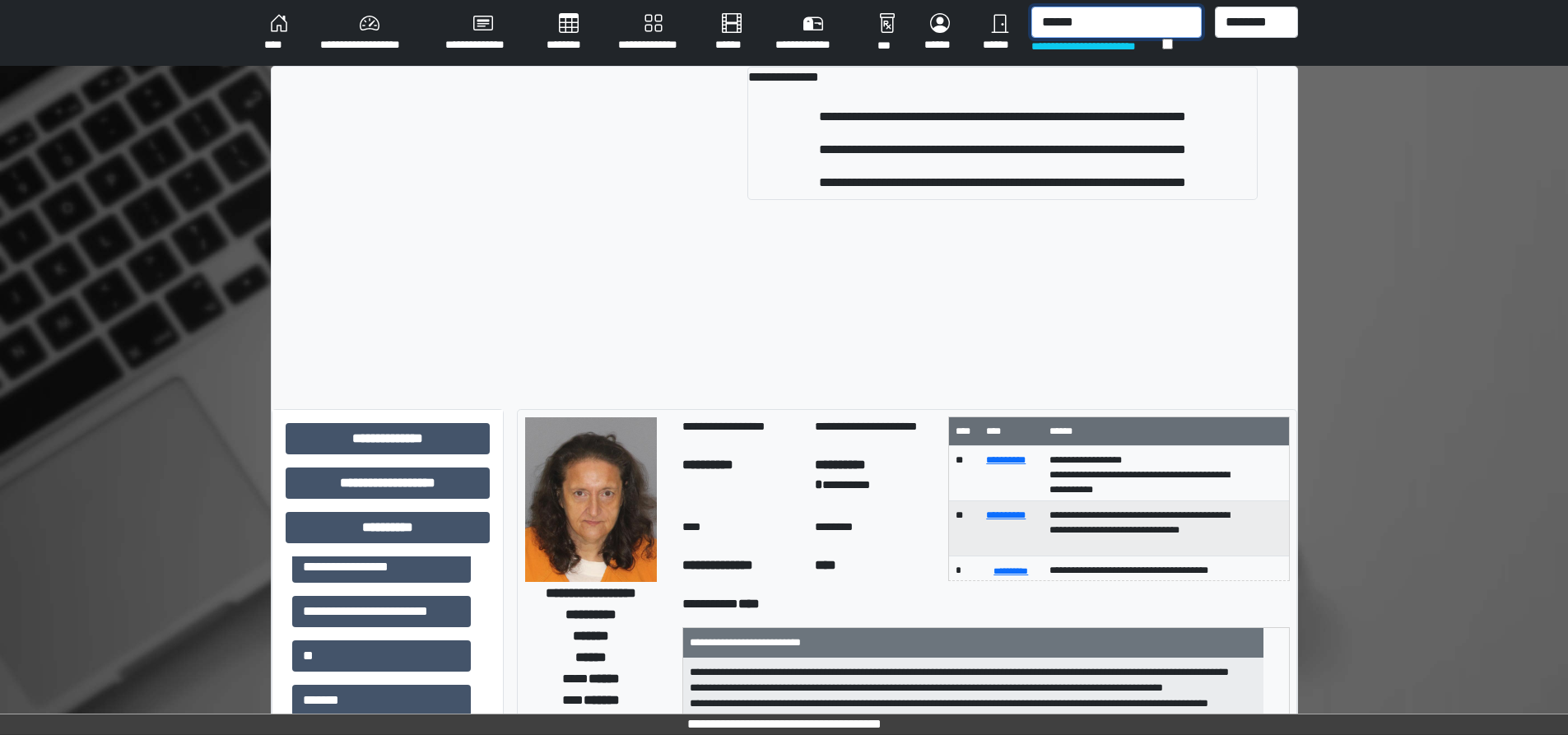 type on "******" 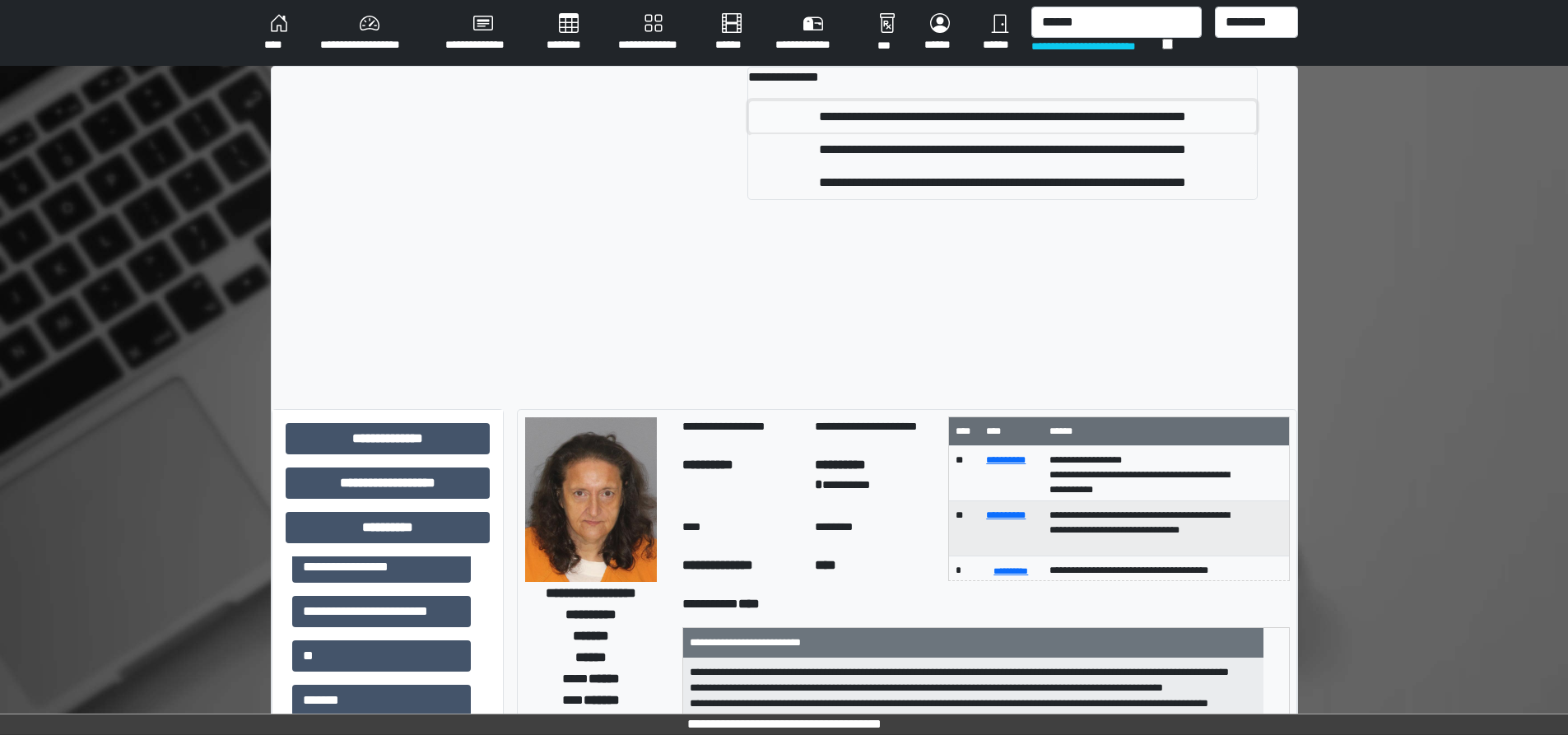 click on "**********" at bounding box center [1002, 117] 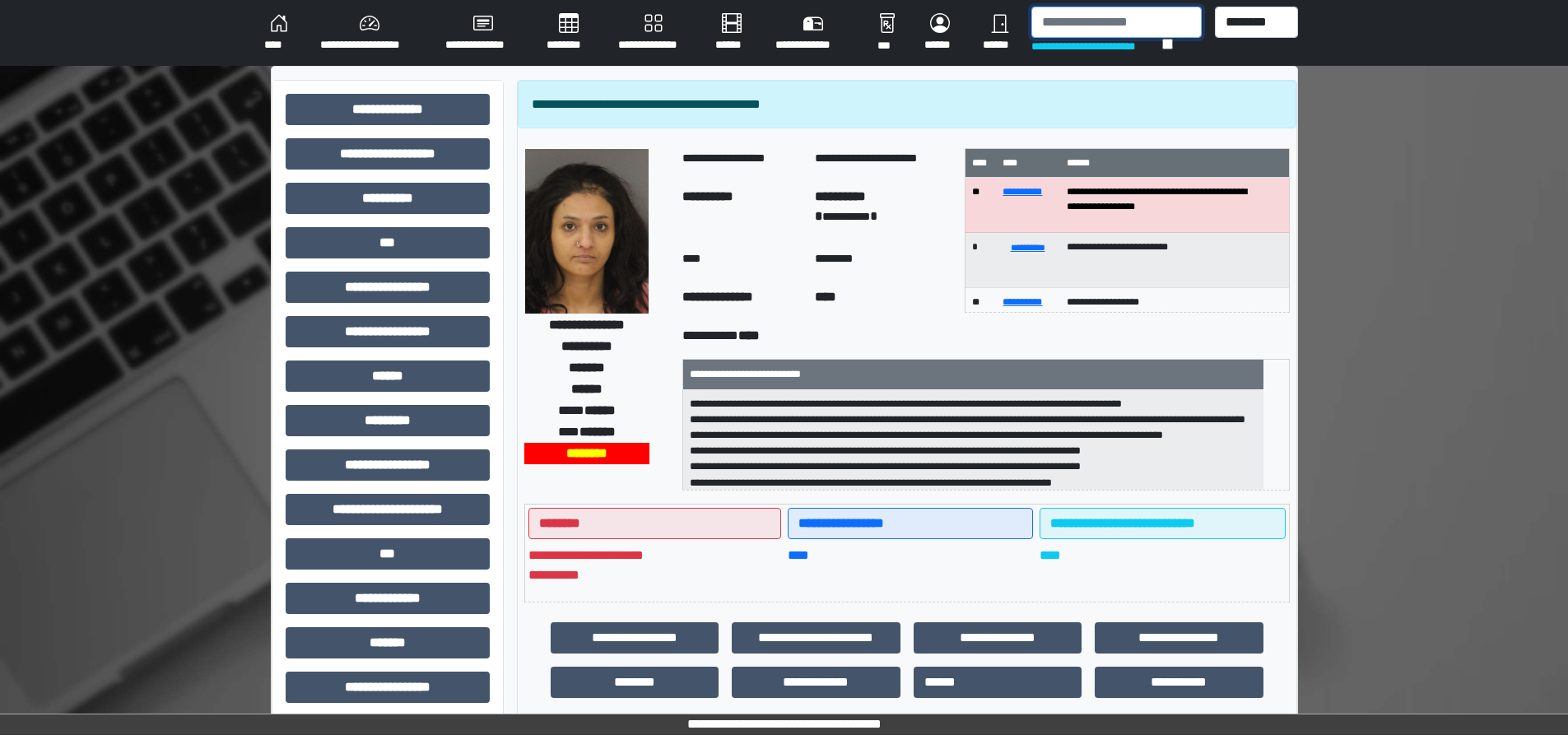 click at bounding box center [1116, 22] 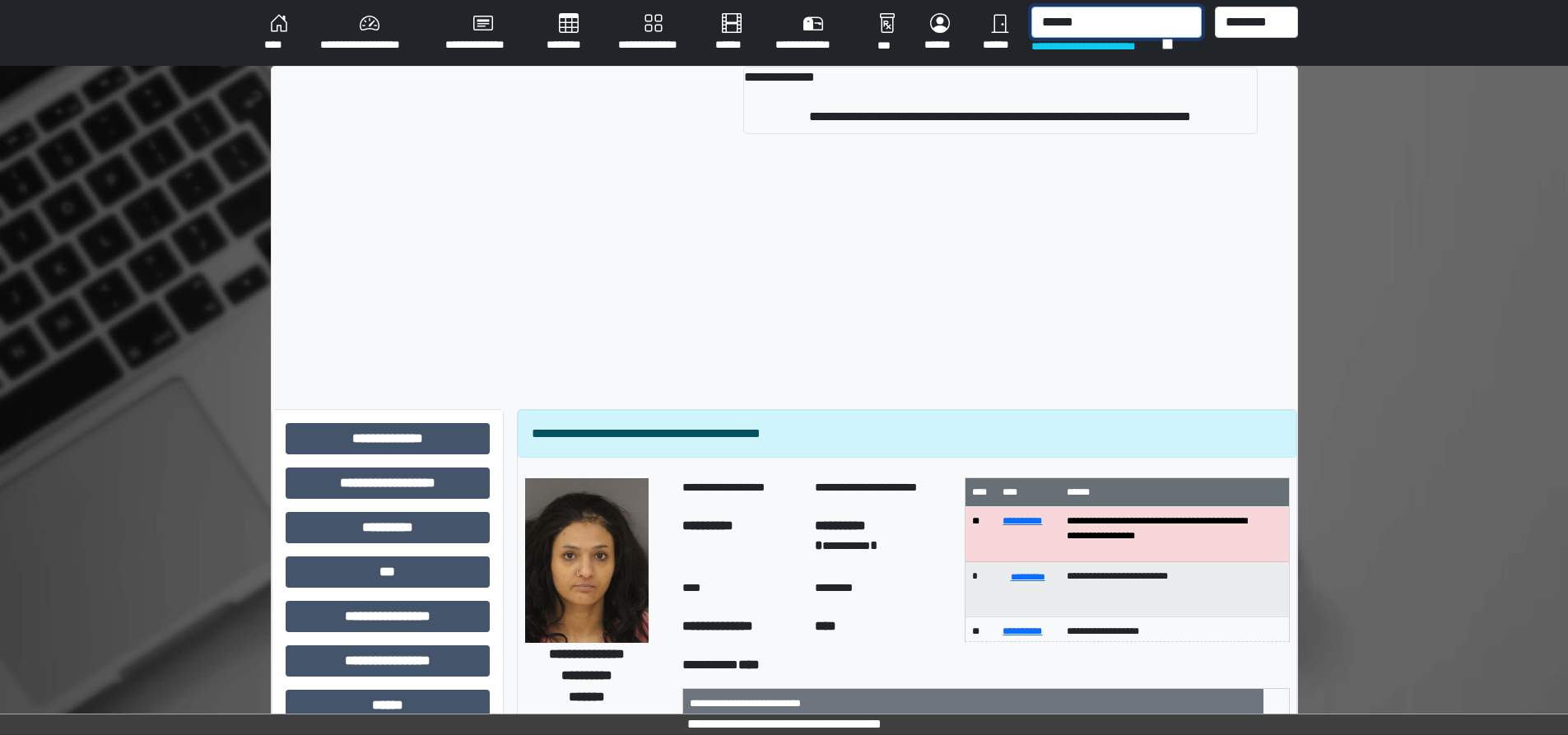 type on "******" 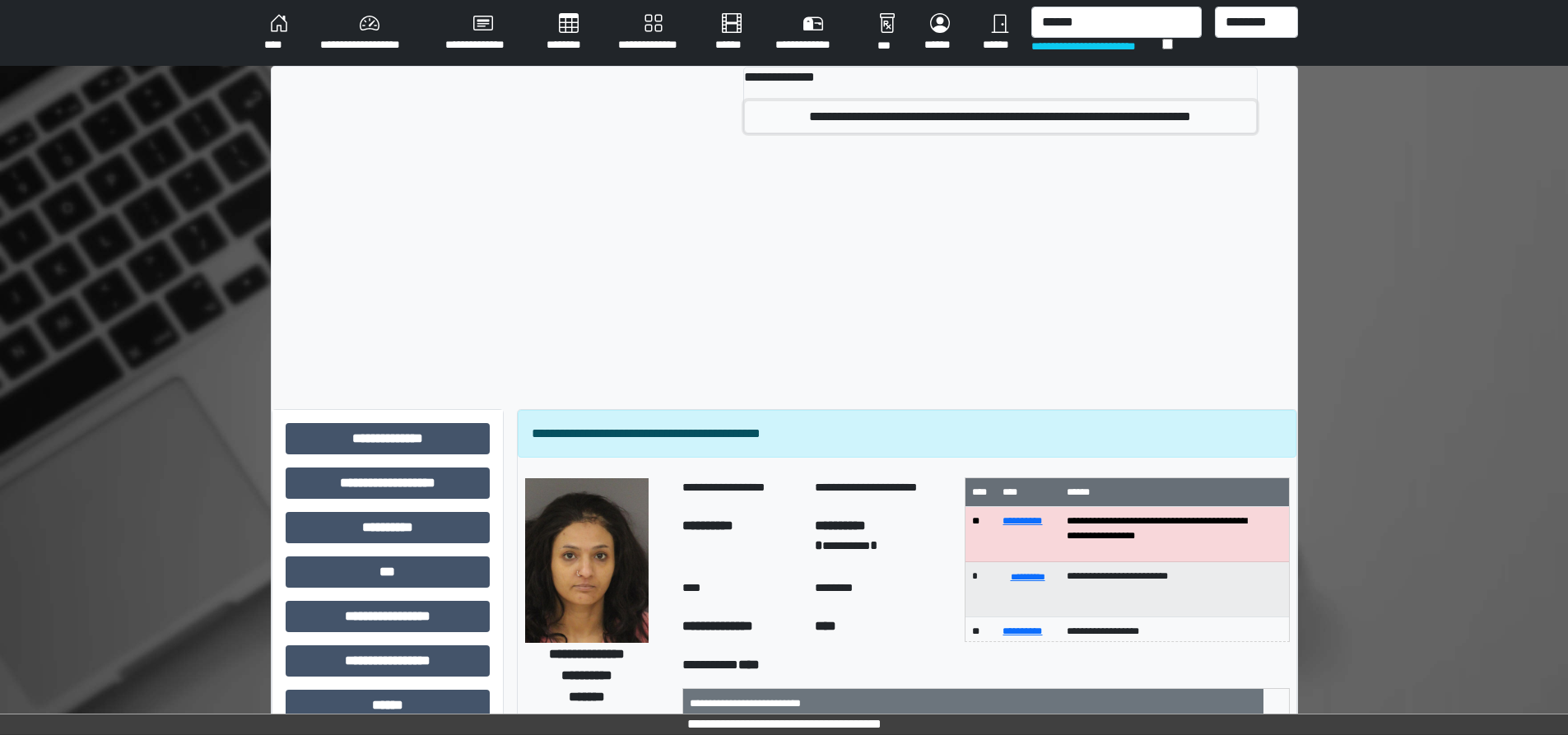 click on "**********" at bounding box center (1000, 117) 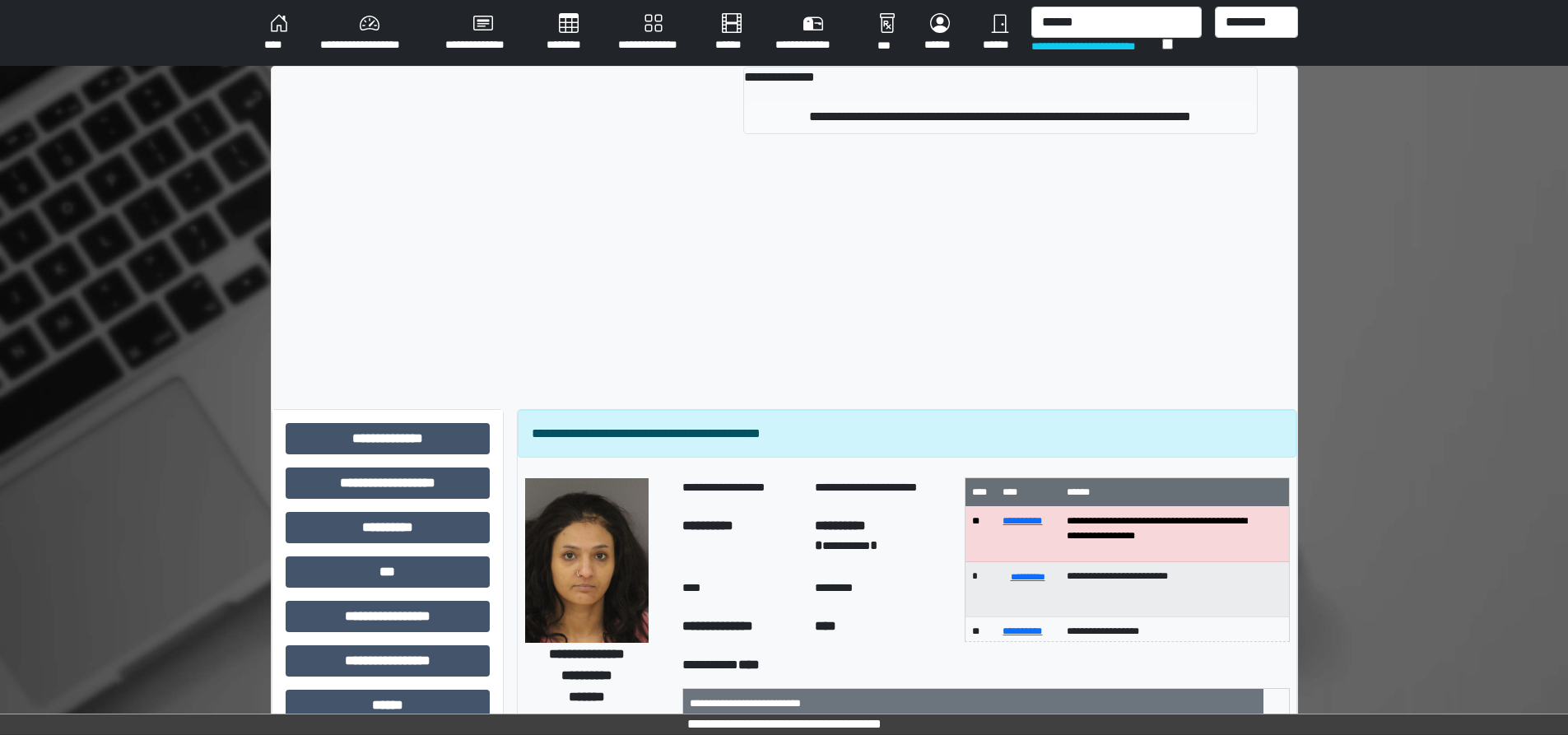 type 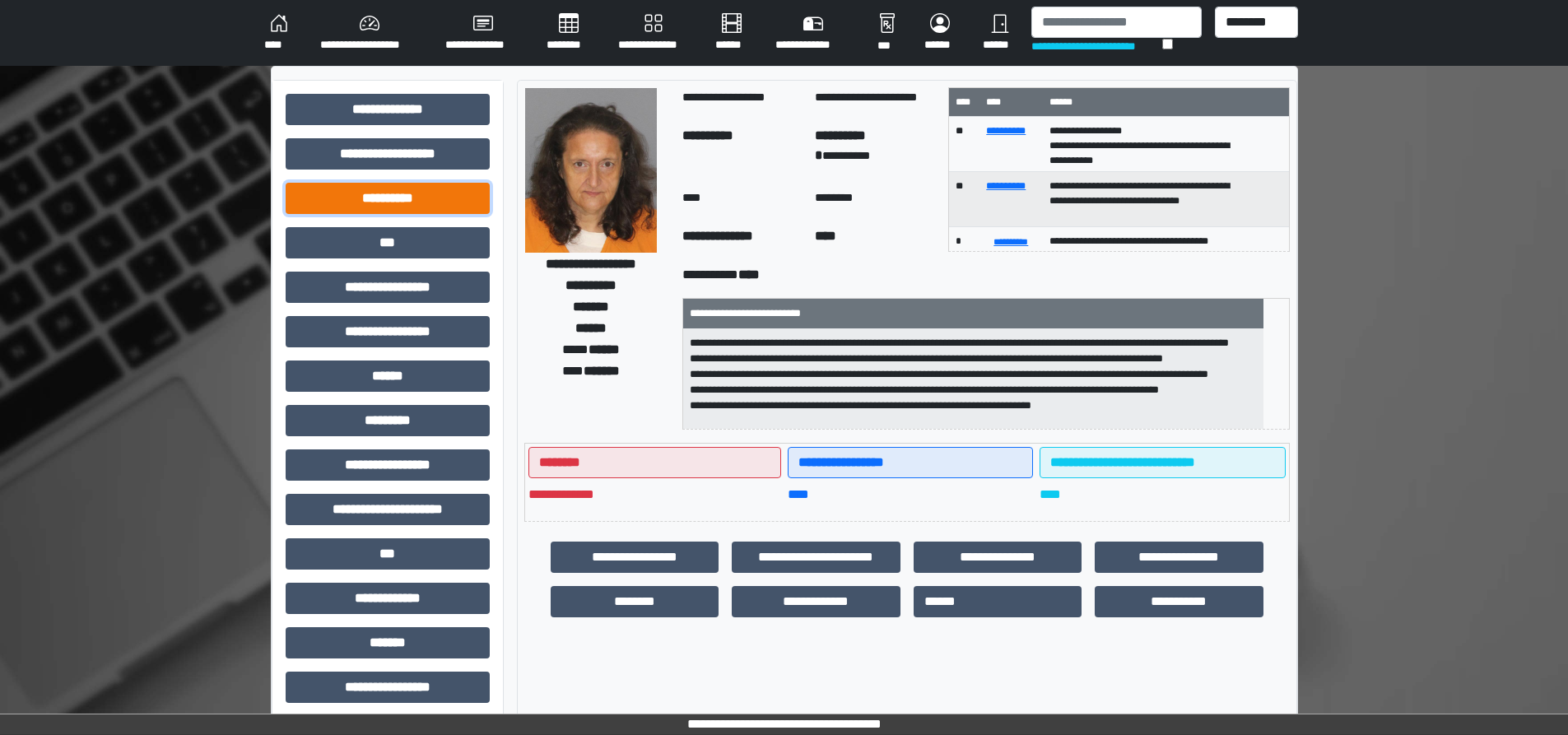 click on "**********" at bounding box center (388, 198) 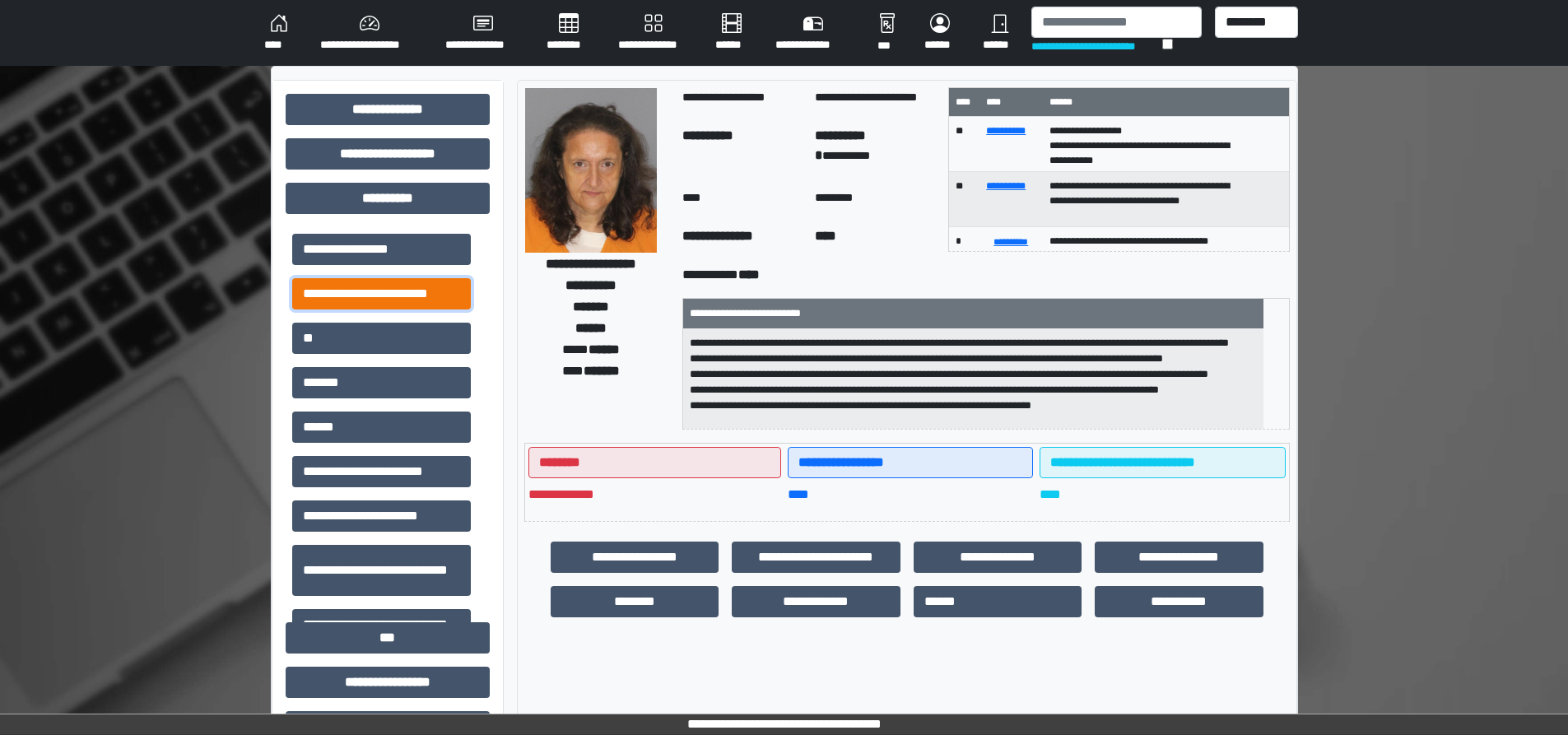 click on "**********" at bounding box center (381, 294) 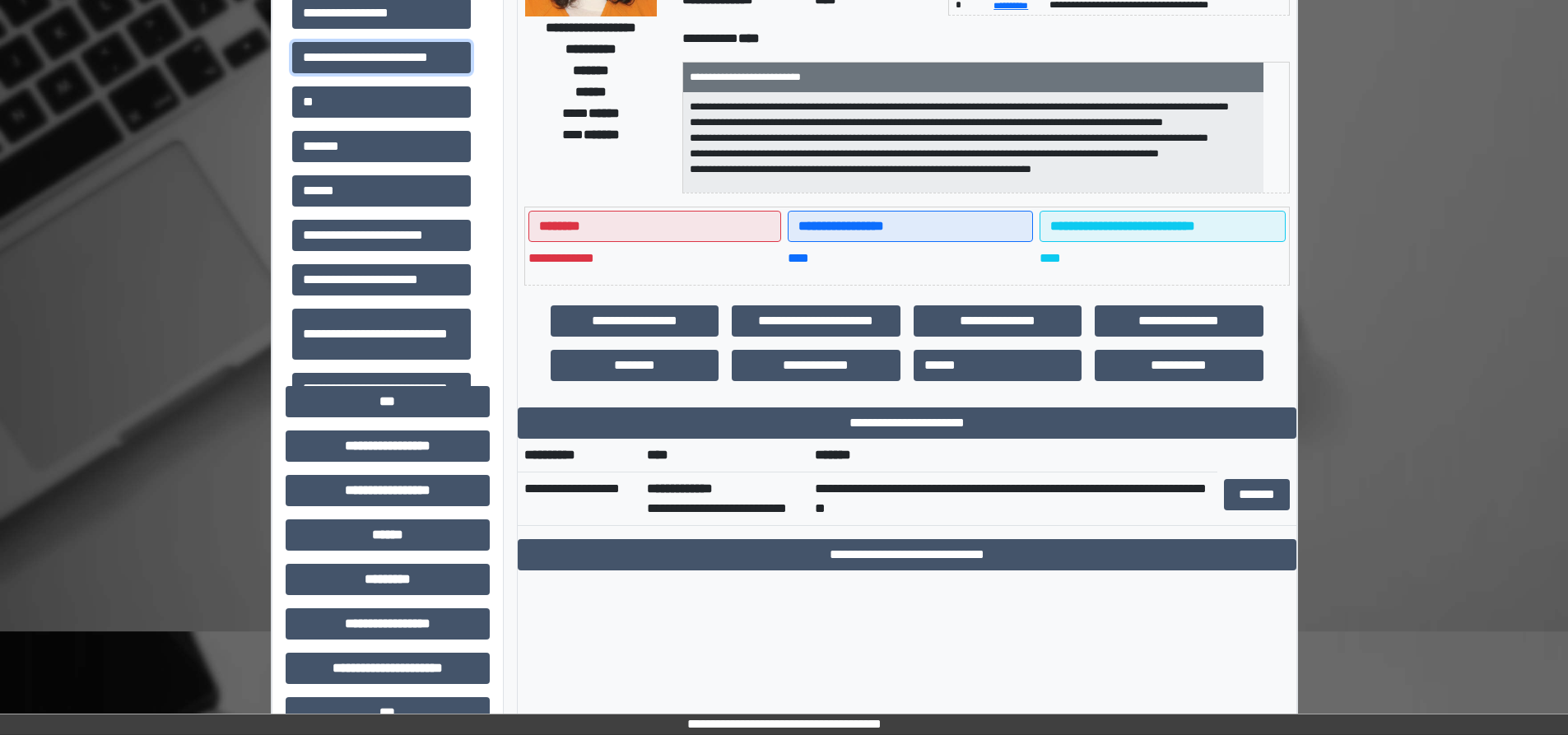 scroll, scrollTop: 329, scrollLeft: 0, axis: vertical 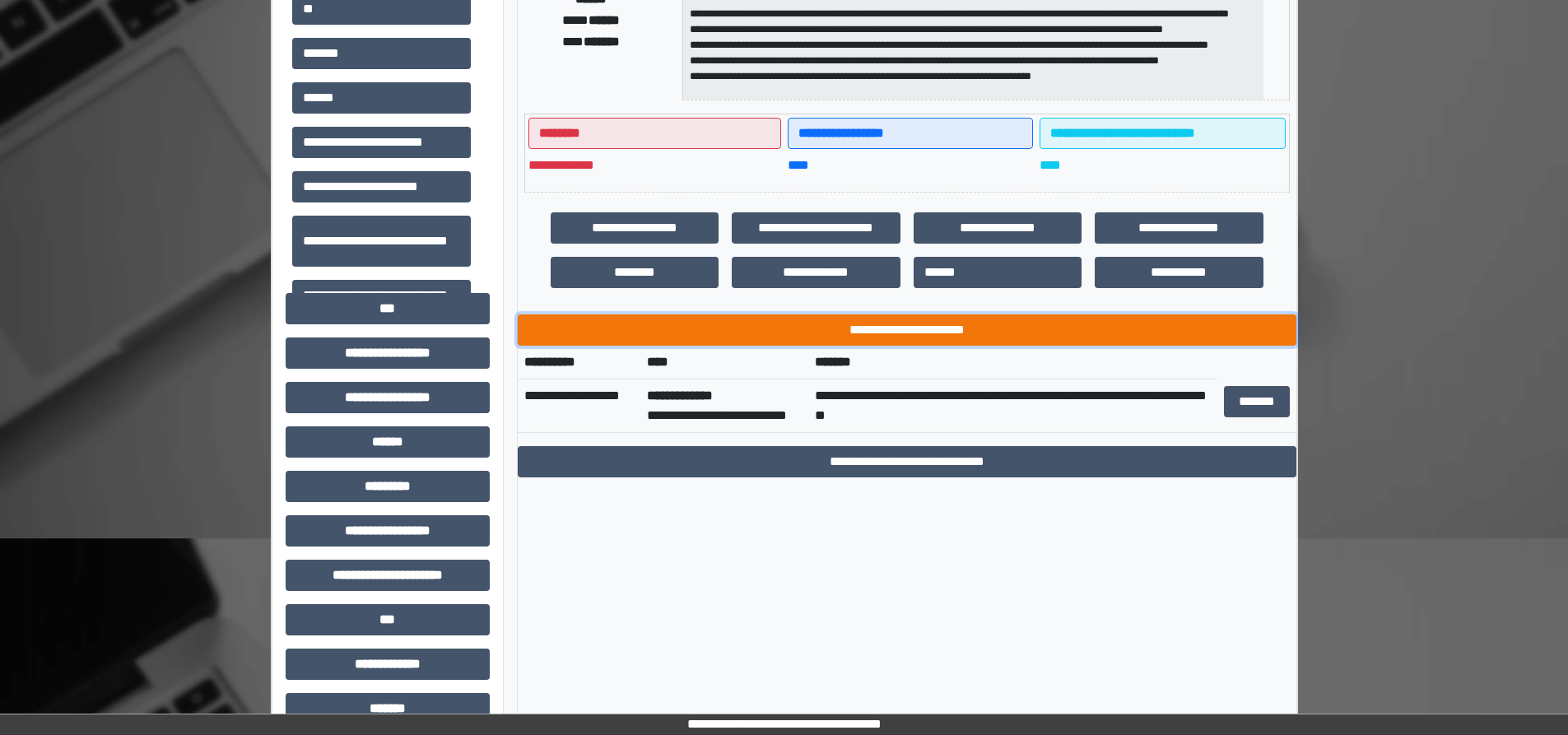 click on "**********" at bounding box center (907, 330) 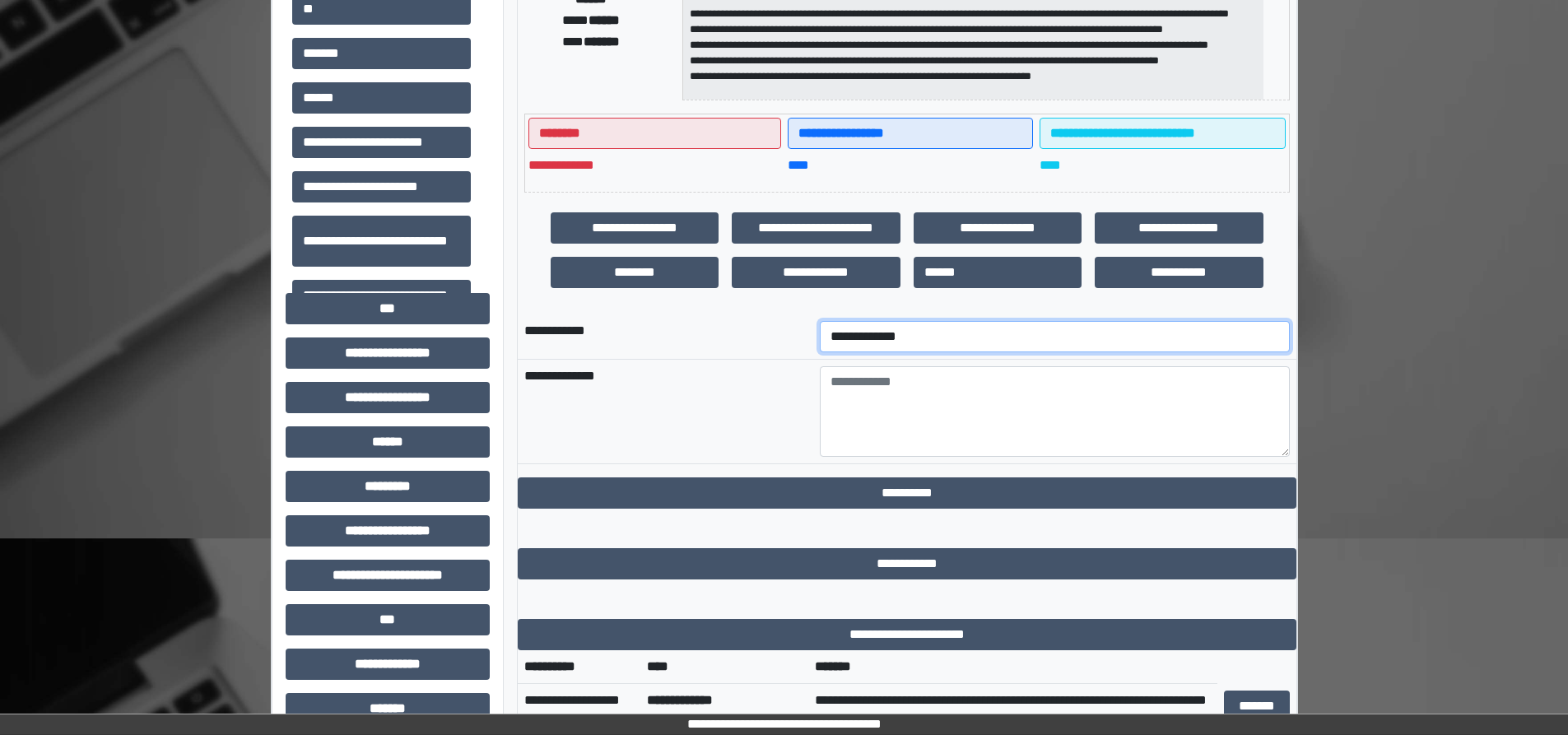click on "**********" at bounding box center (1054, 337) 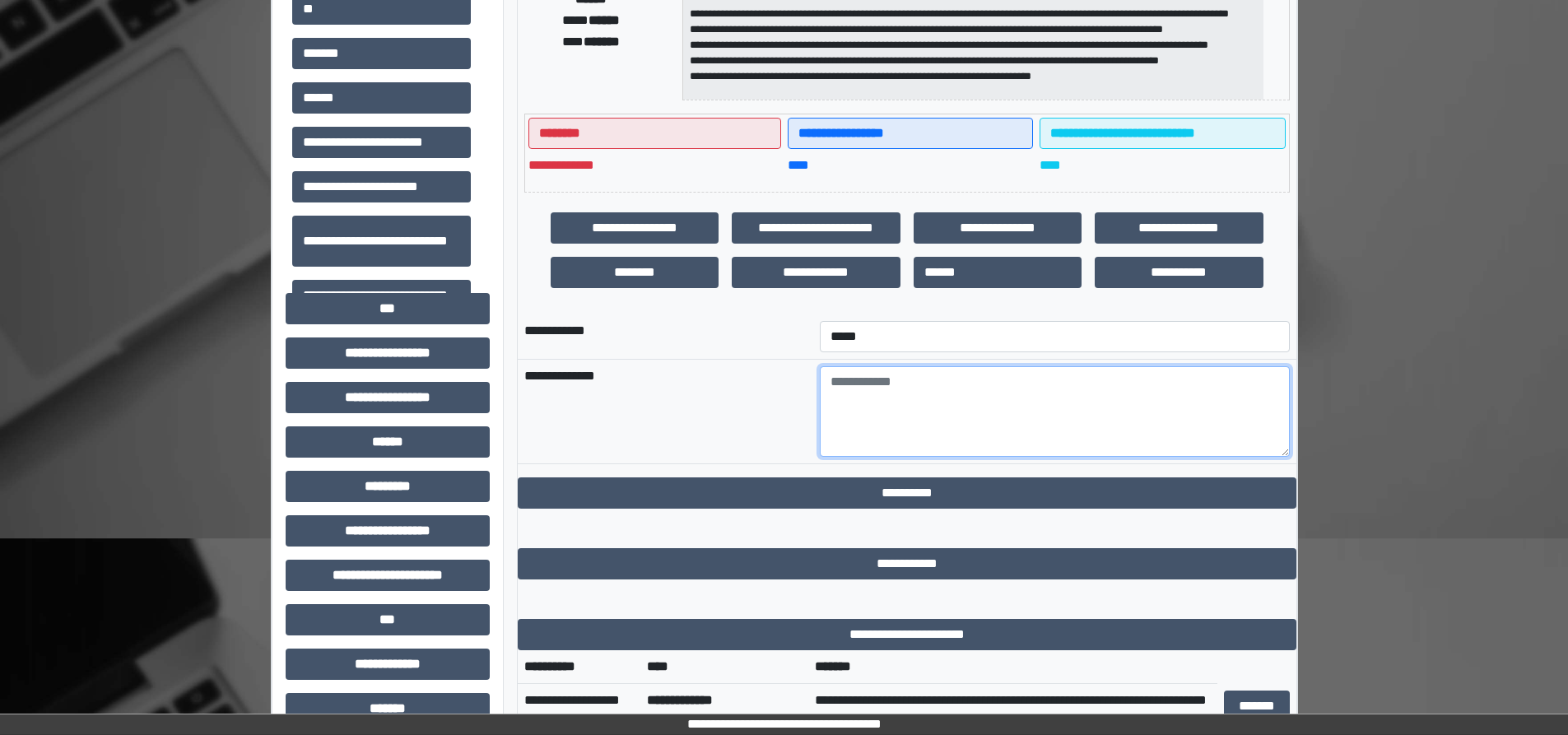 click at bounding box center (1054, 412) 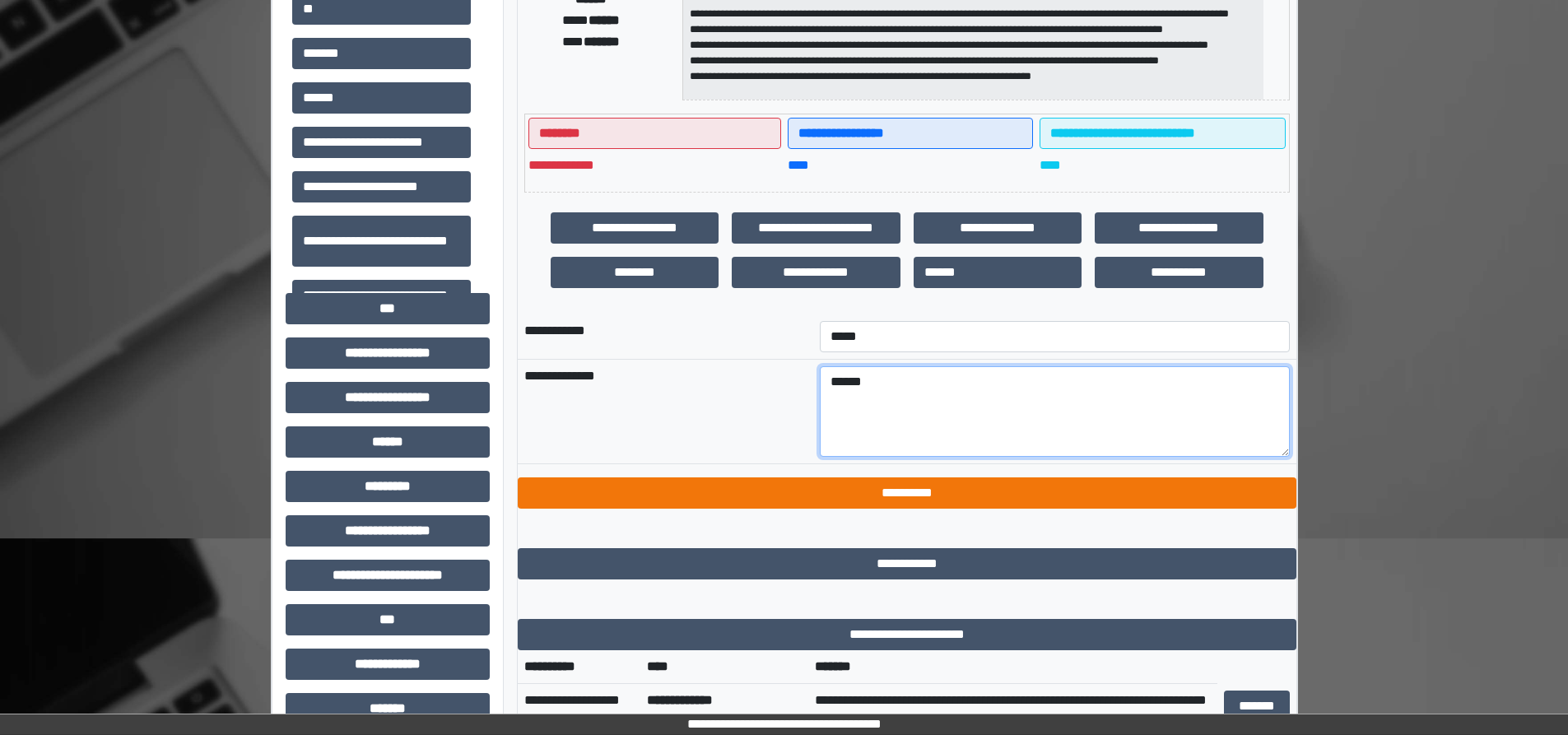 type on "******" 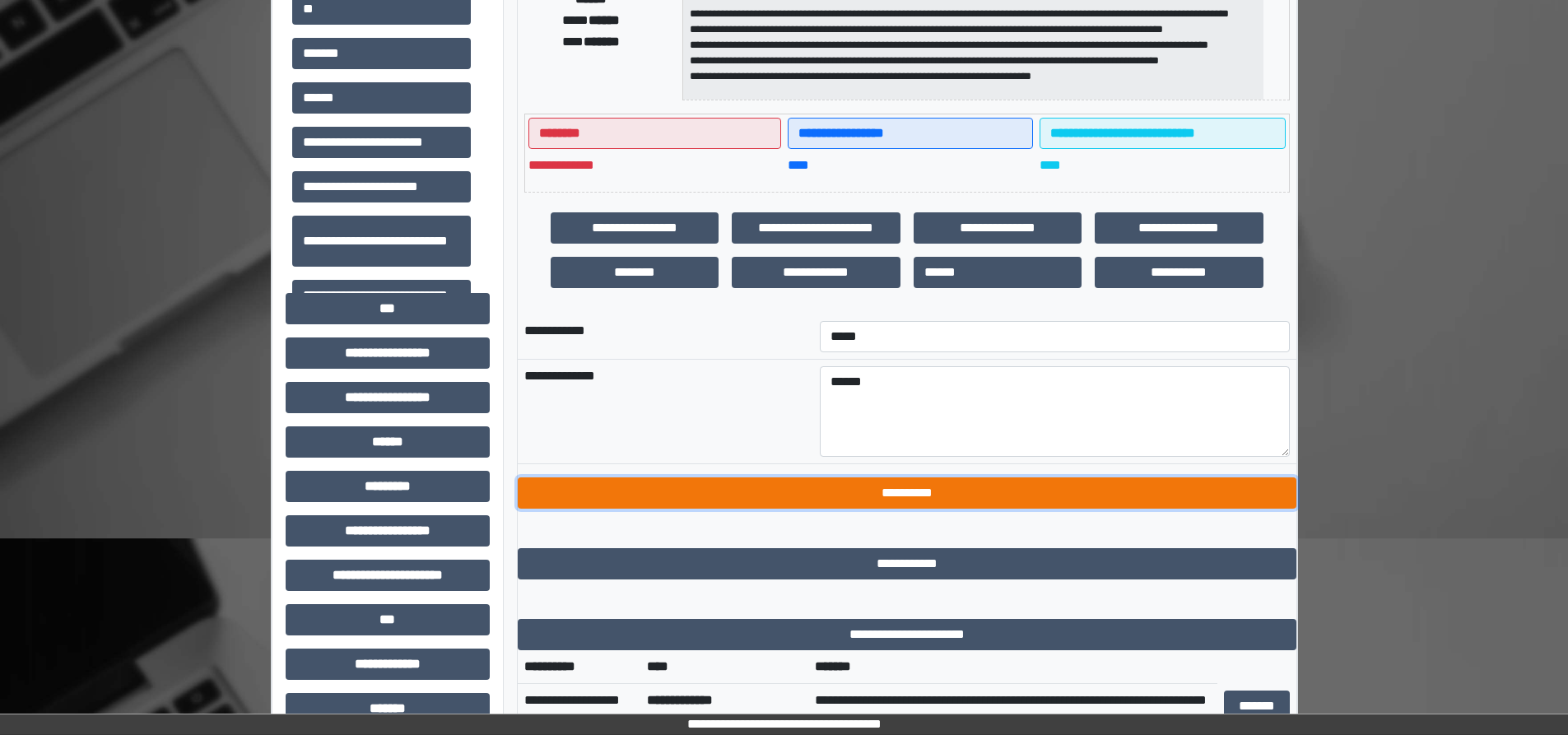 click on "**********" at bounding box center (907, 493) 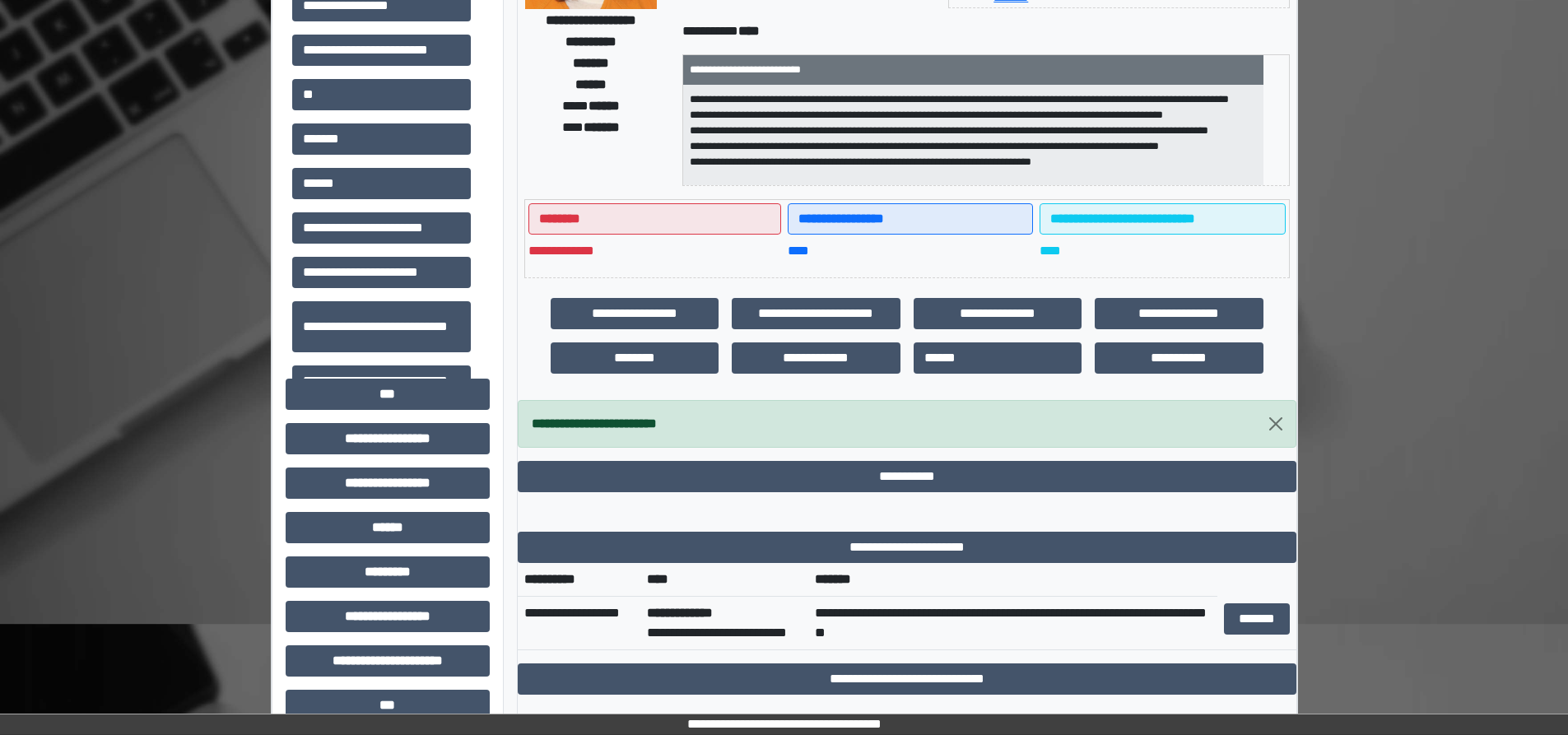 scroll, scrollTop: 0, scrollLeft: 0, axis: both 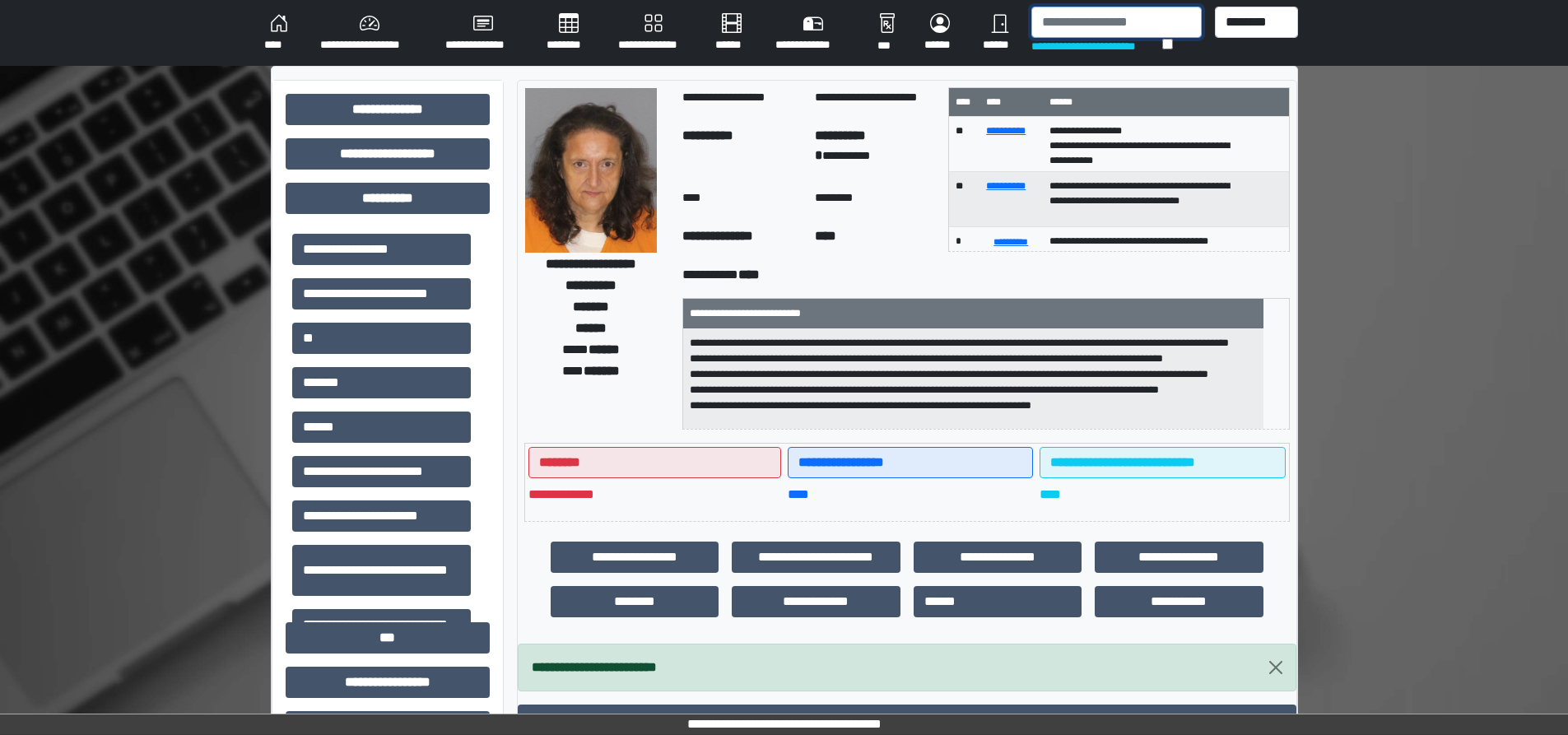 click at bounding box center [1116, 22] 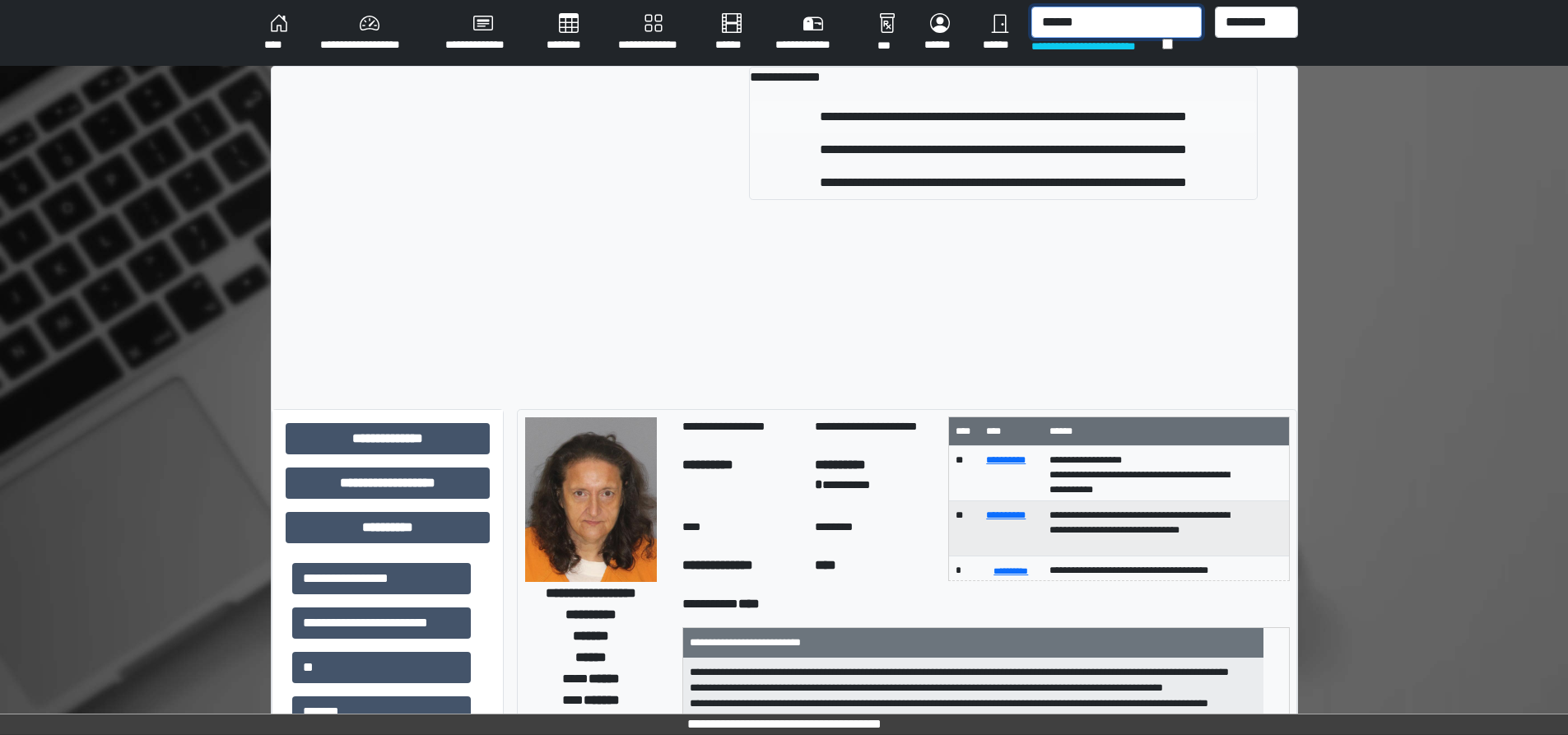 type on "******" 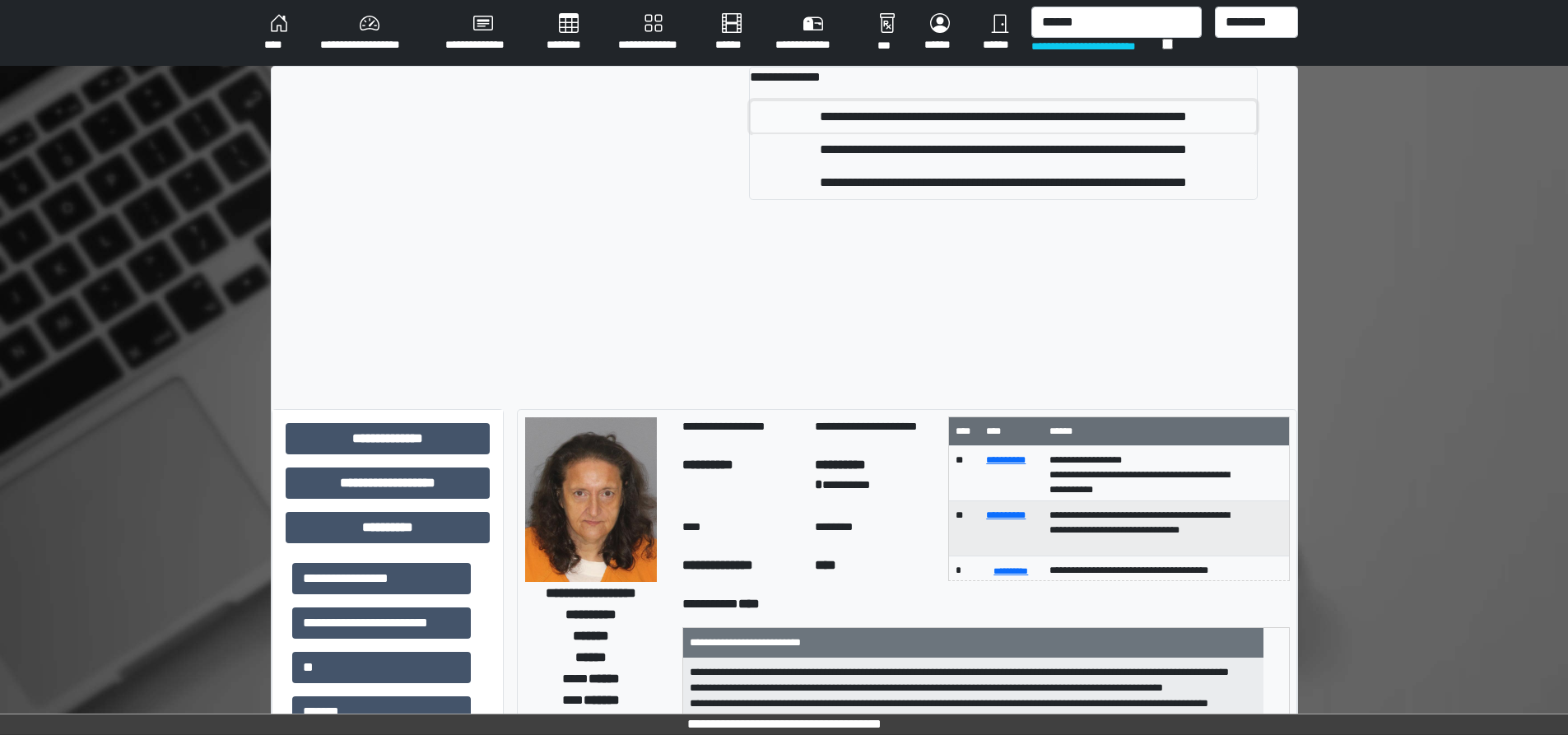 click on "**********" at bounding box center [1003, 117] 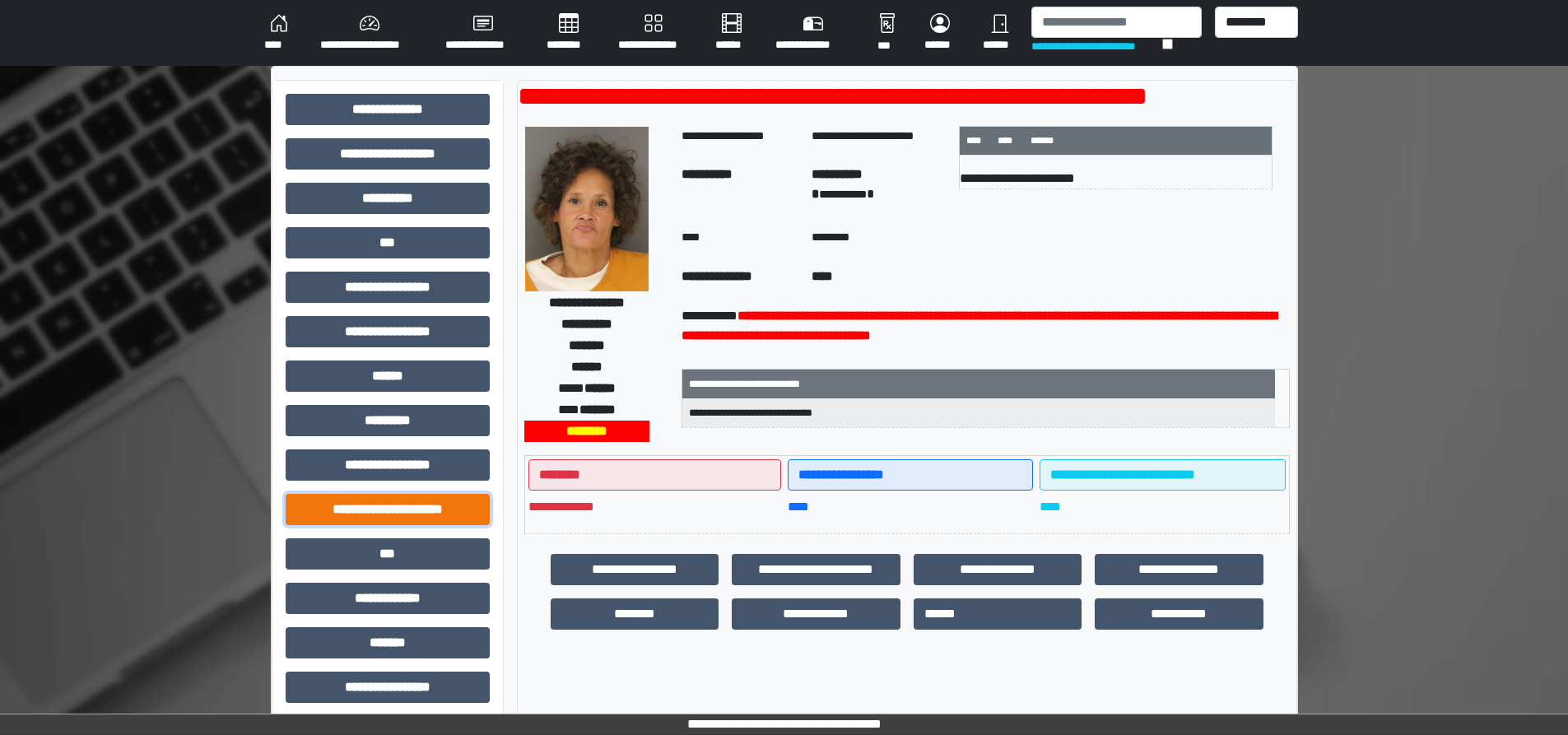click on "**********" at bounding box center (388, 509) 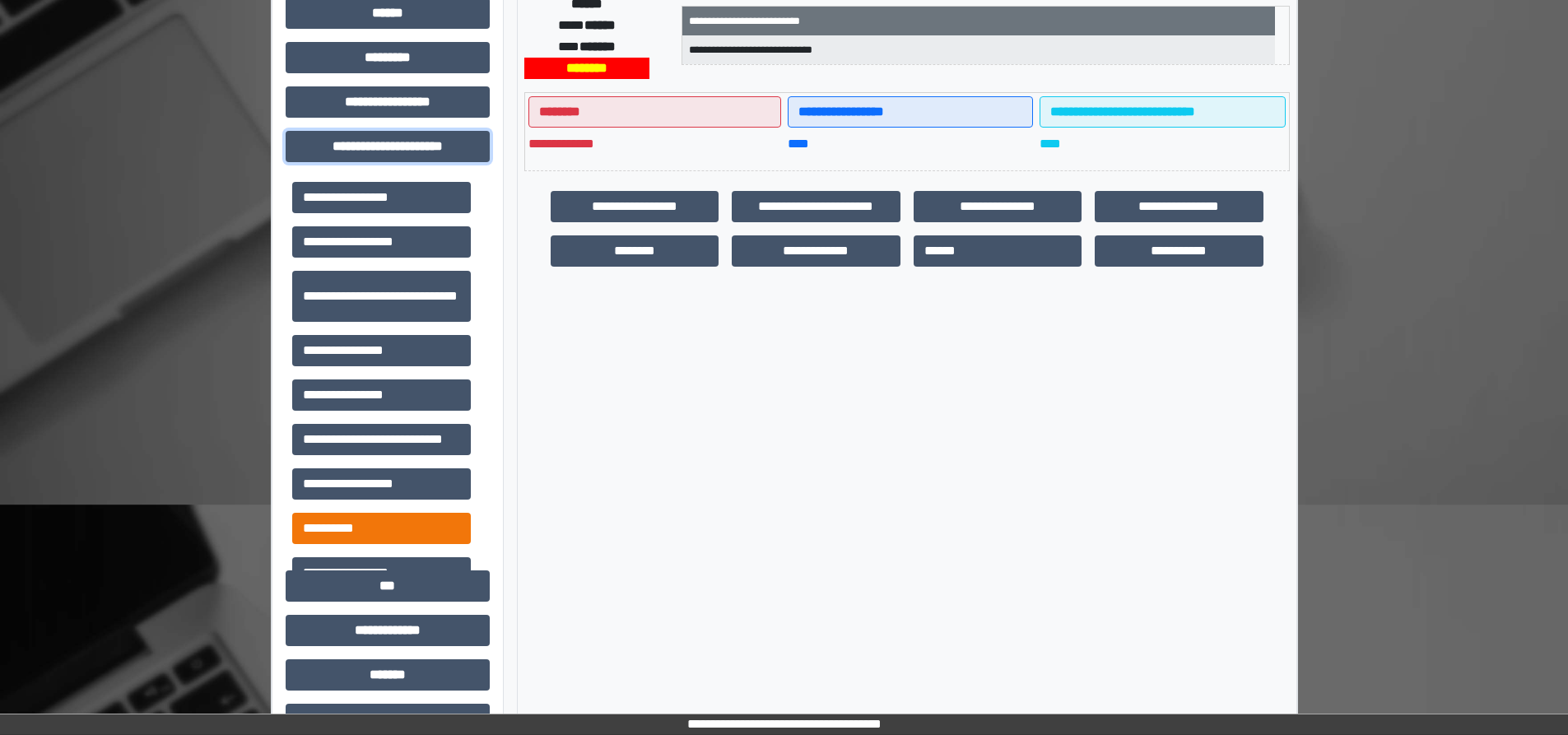 scroll, scrollTop: 412, scrollLeft: 0, axis: vertical 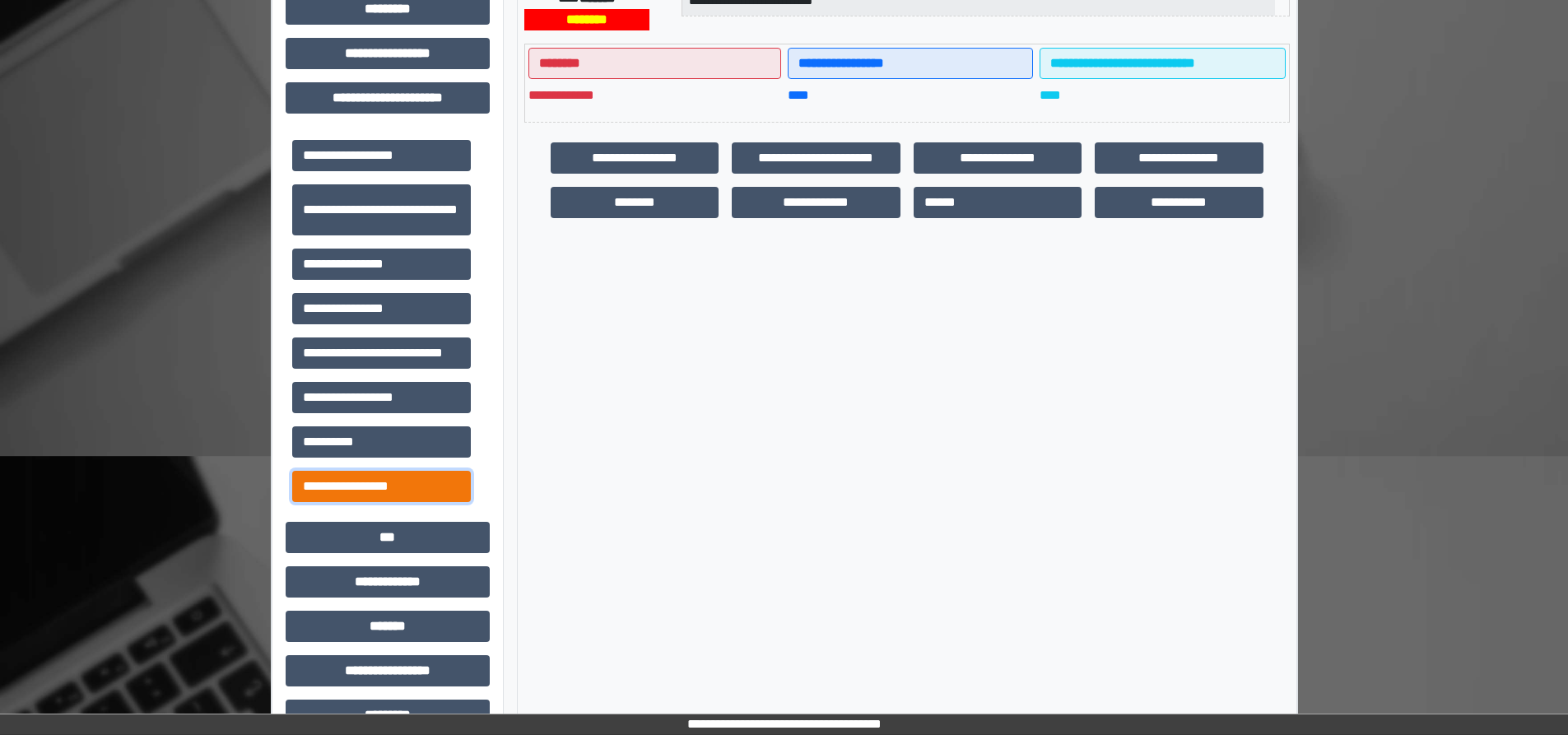 click on "**********" at bounding box center [381, 486] 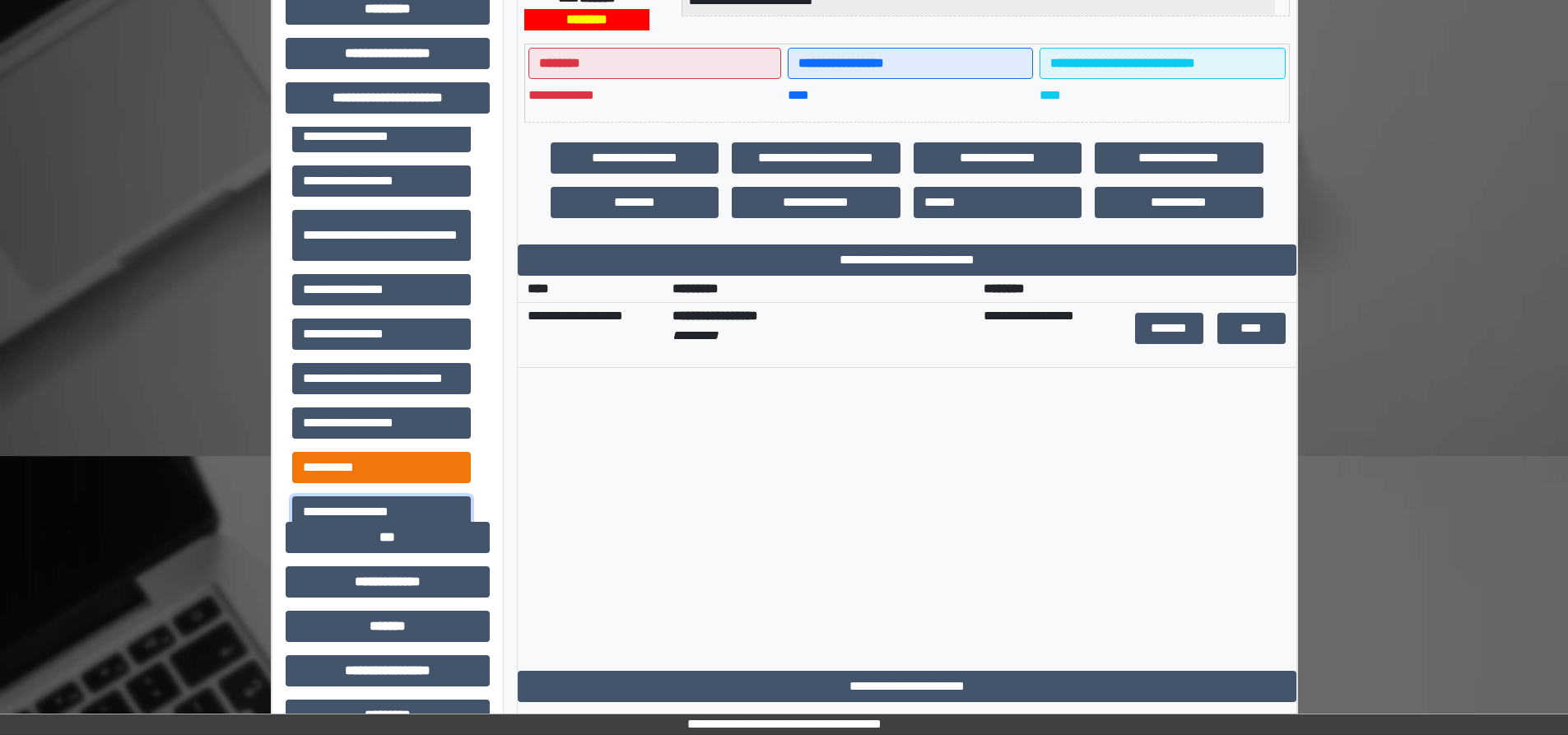 scroll, scrollTop: 0, scrollLeft: 0, axis: both 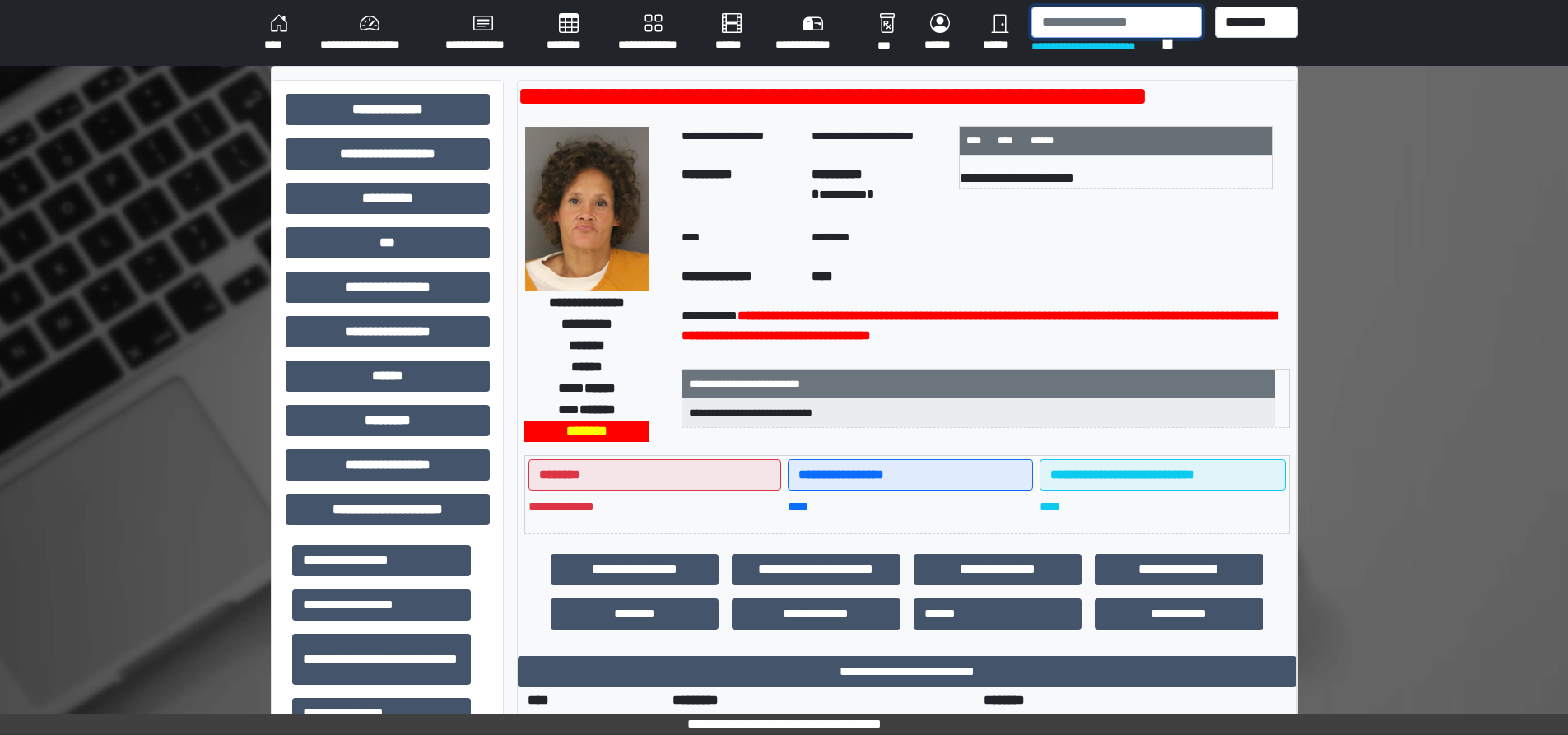 click at bounding box center (1116, 22) 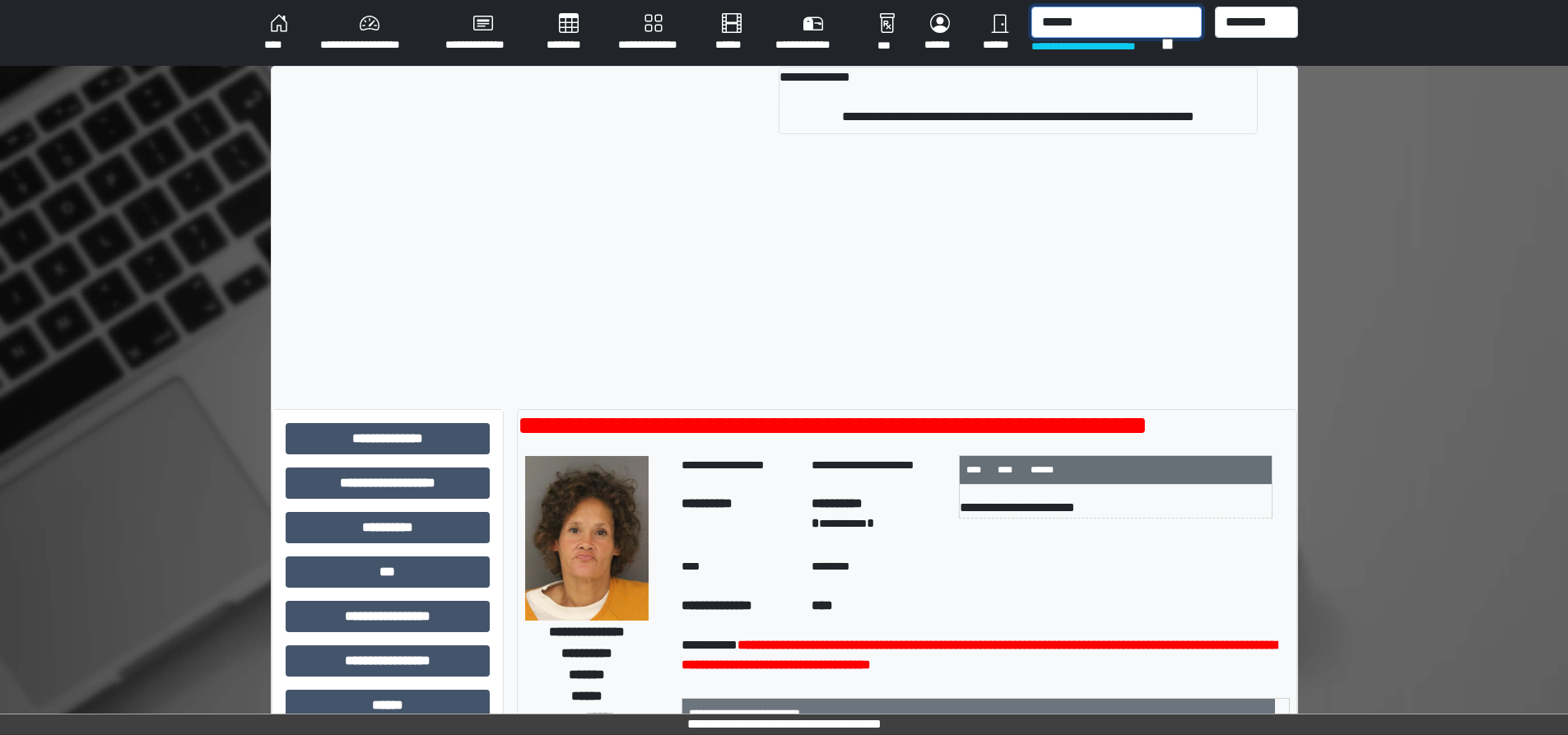 type on "******" 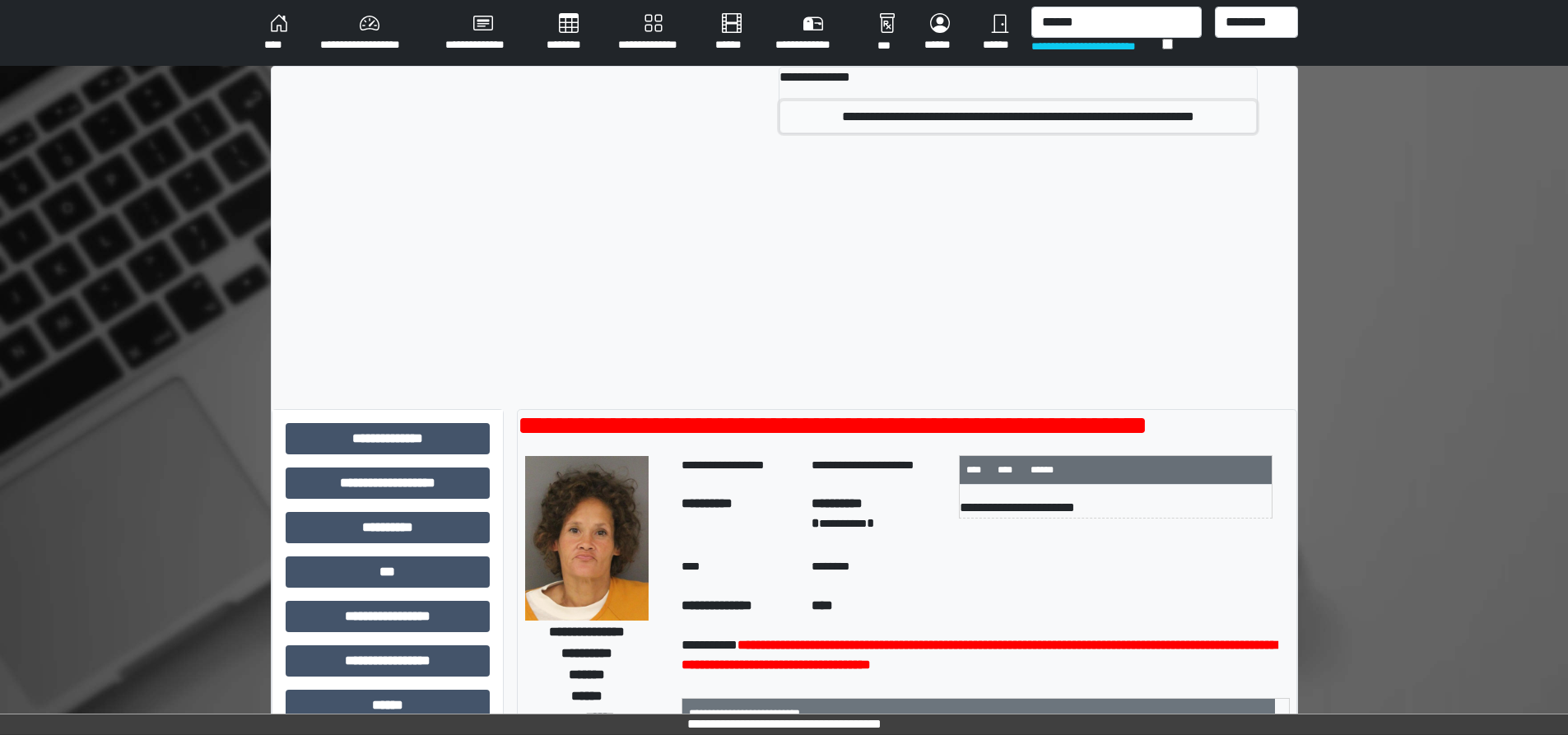 click on "**********" at bounding box center (1018, 117) 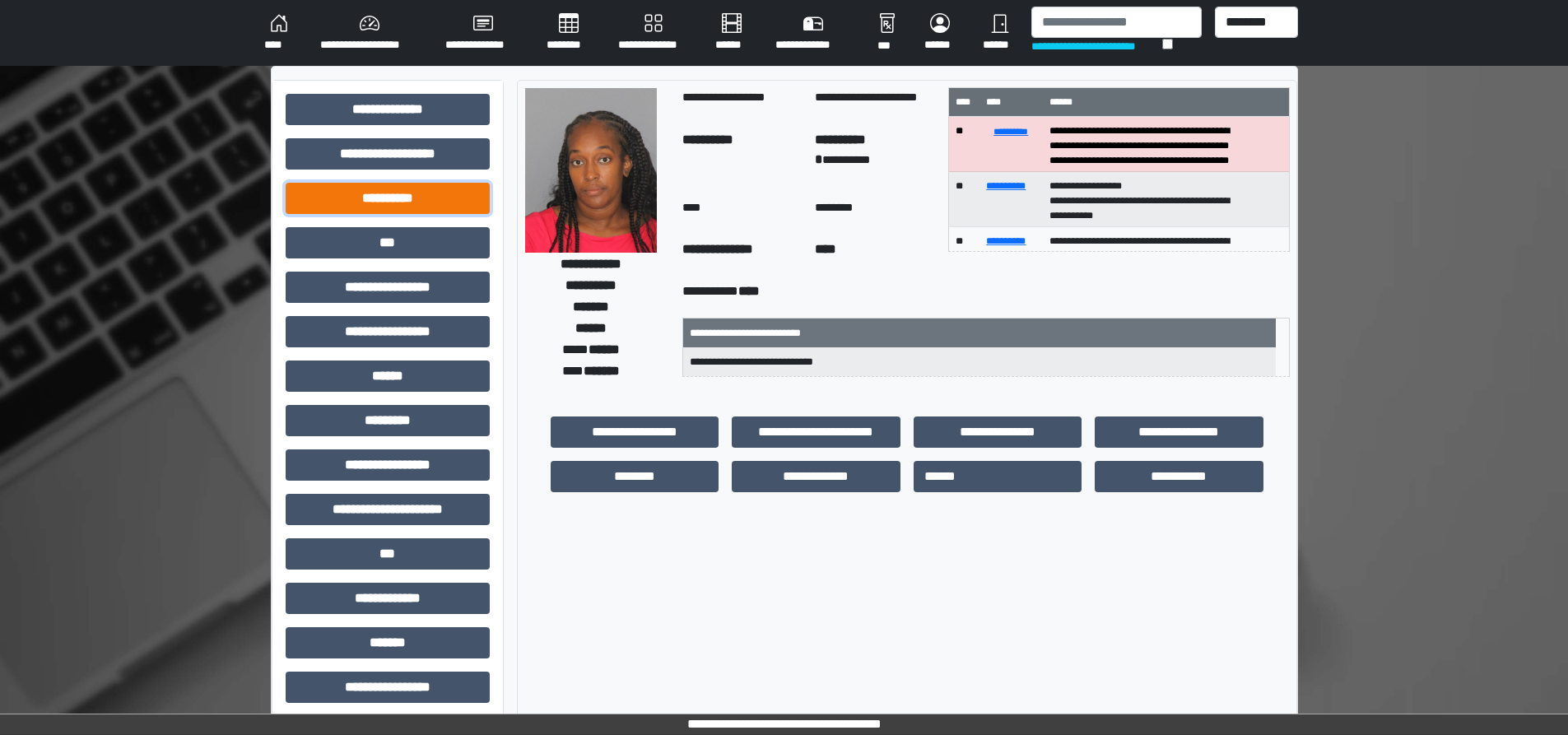 click on "**********" at bounding box center [388, 198] 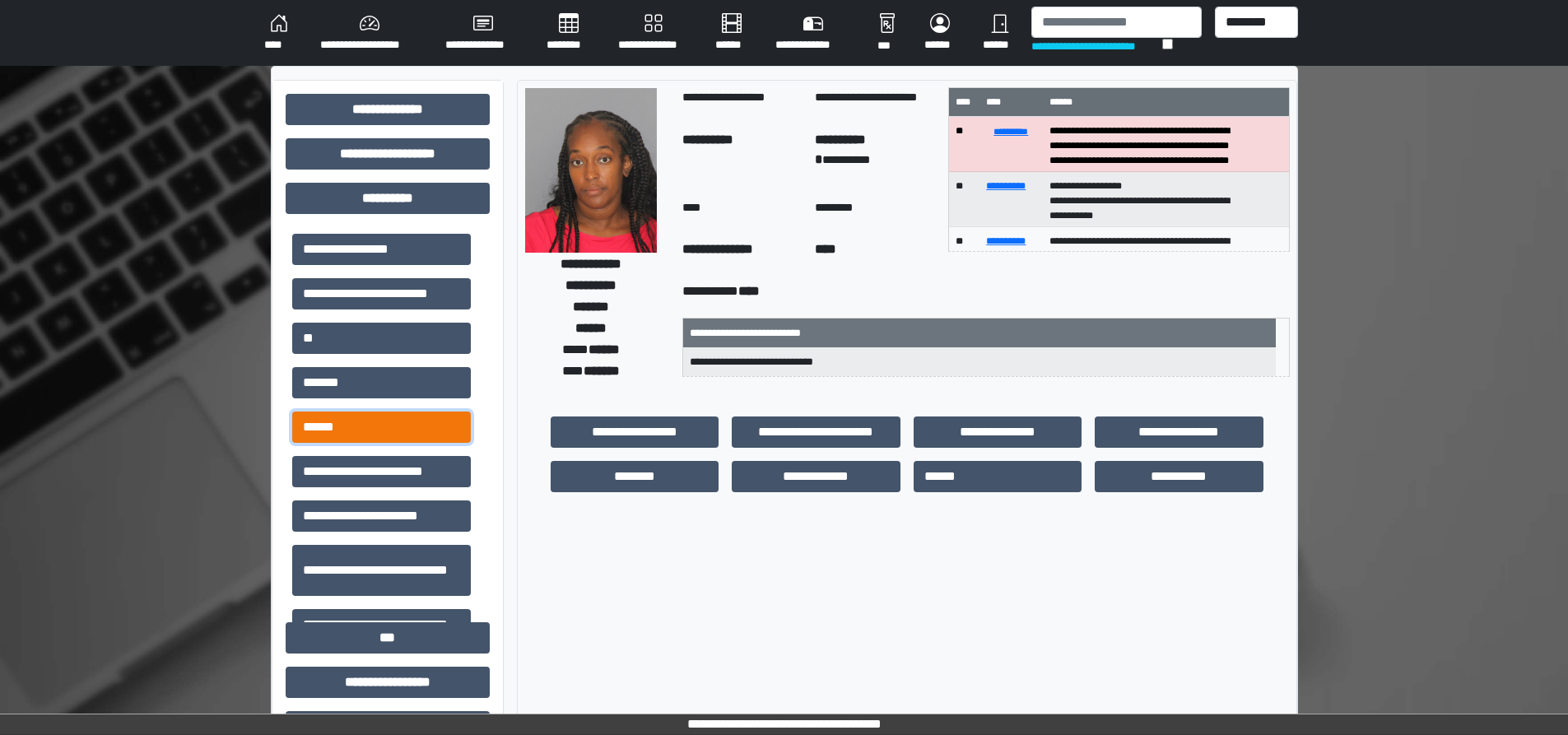 click on "******" at bounding box center [381, 427] 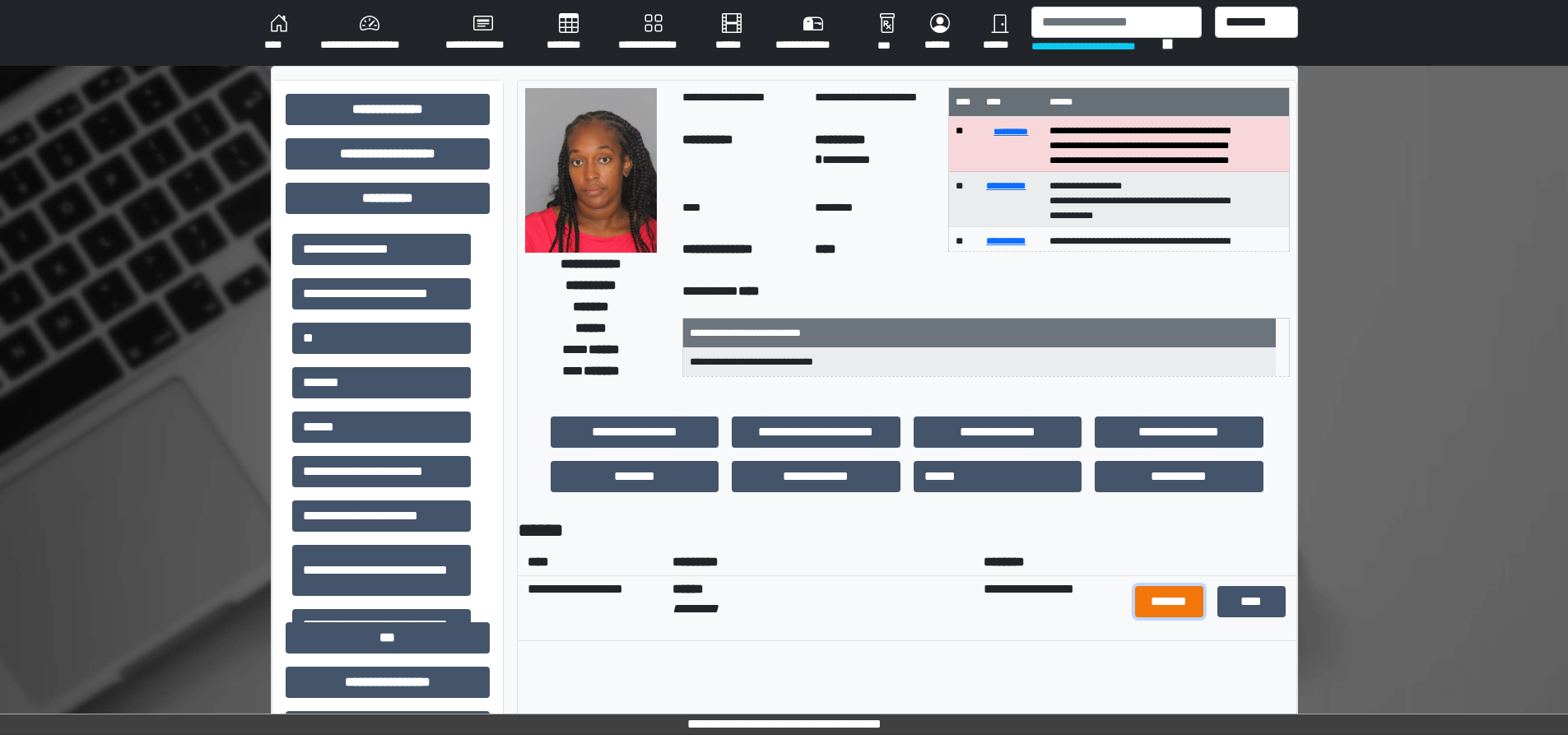click on "*******" at bounding box center [1170, 602] 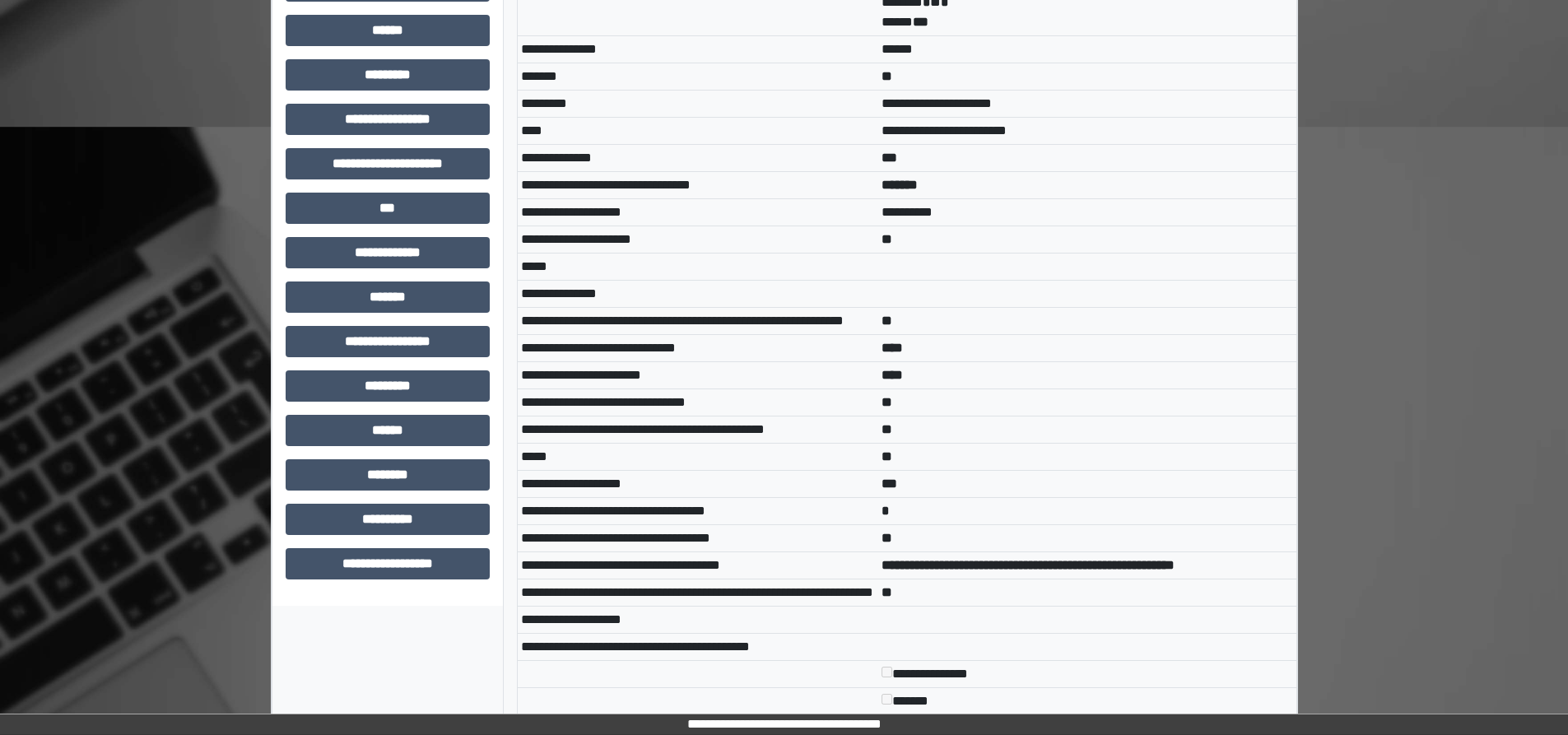 scroll, scrollTop: 193, scrollLeft: 0, axis: vertical 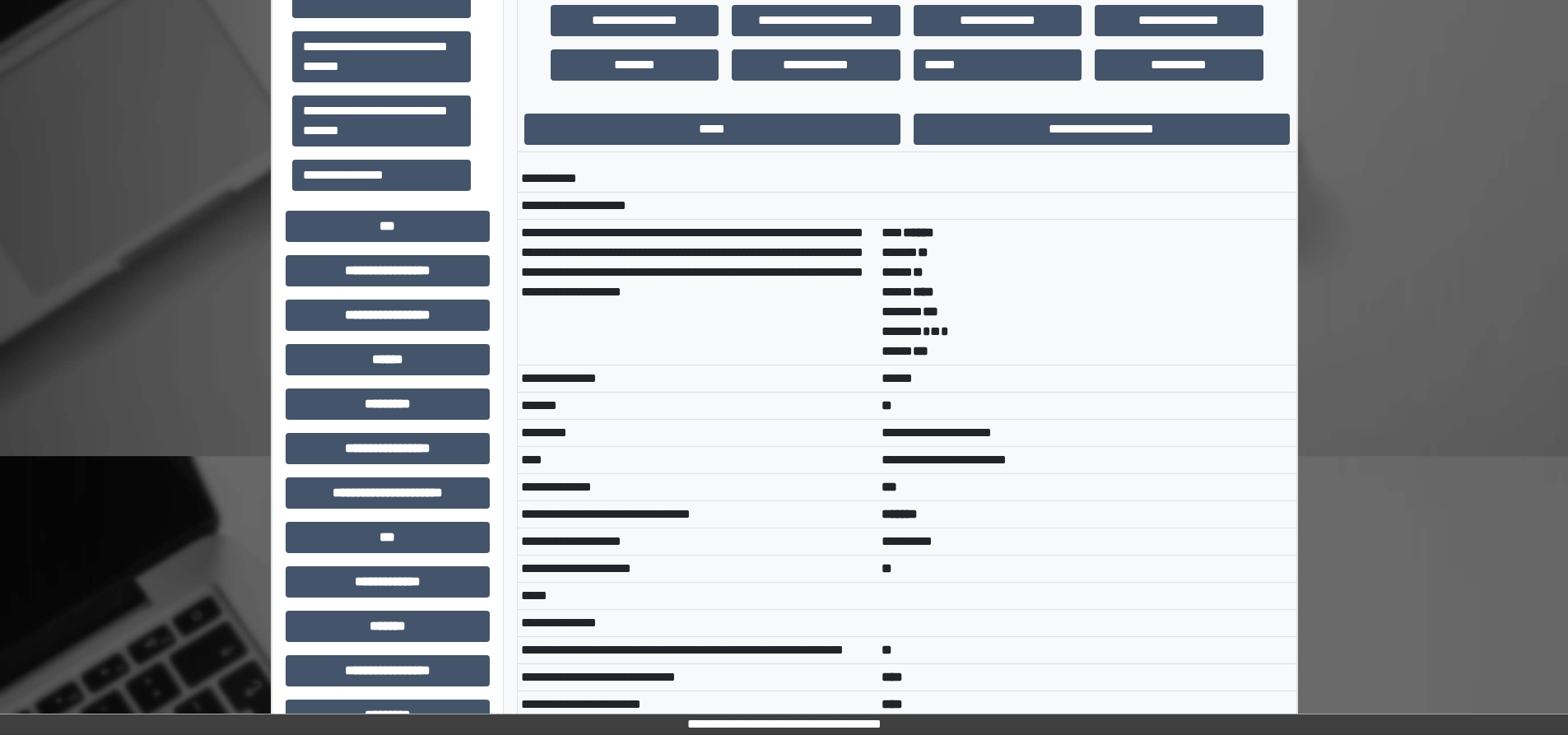 click on "**********" at bounding box center (388, 302) 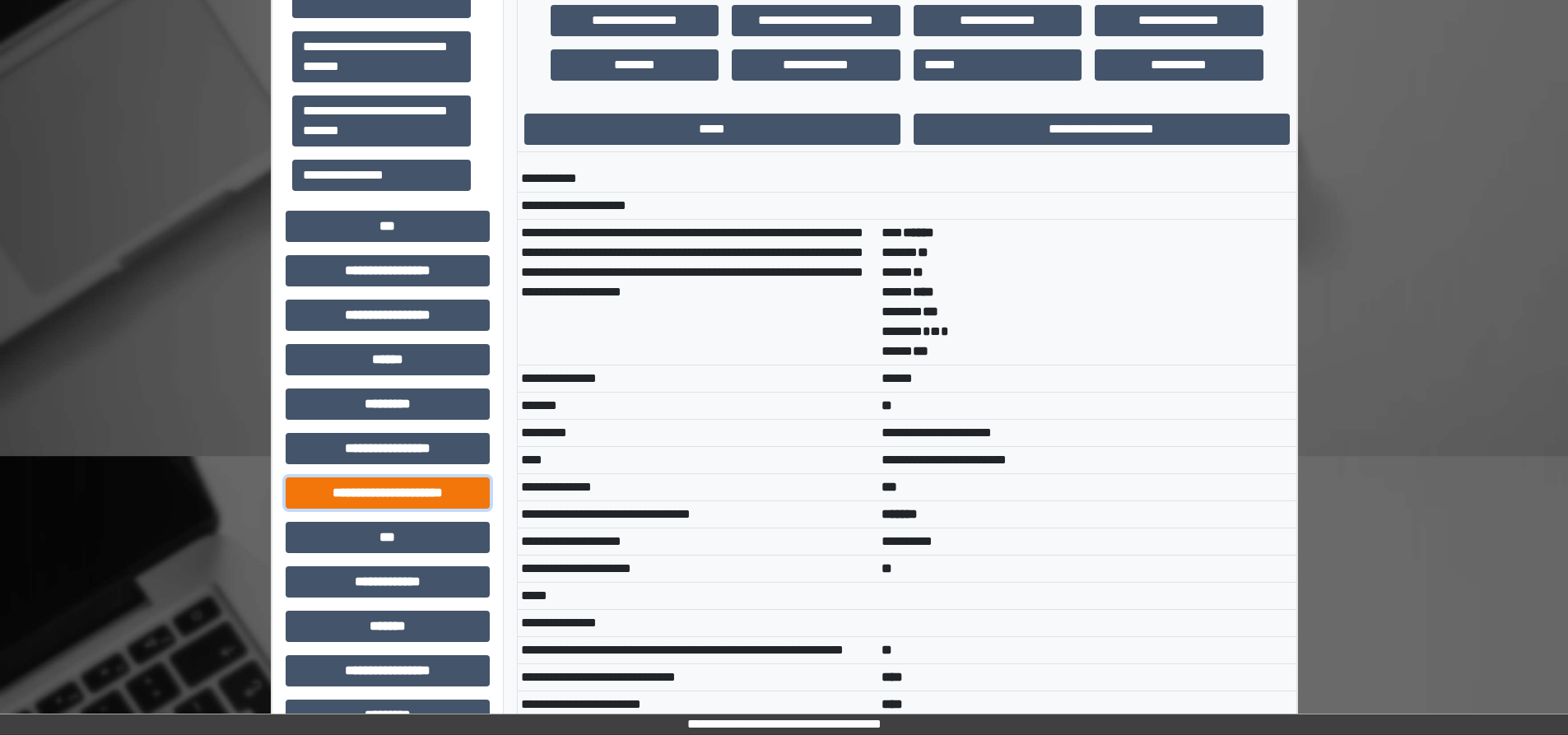 click on "**********" at bounding box center (388, 493) 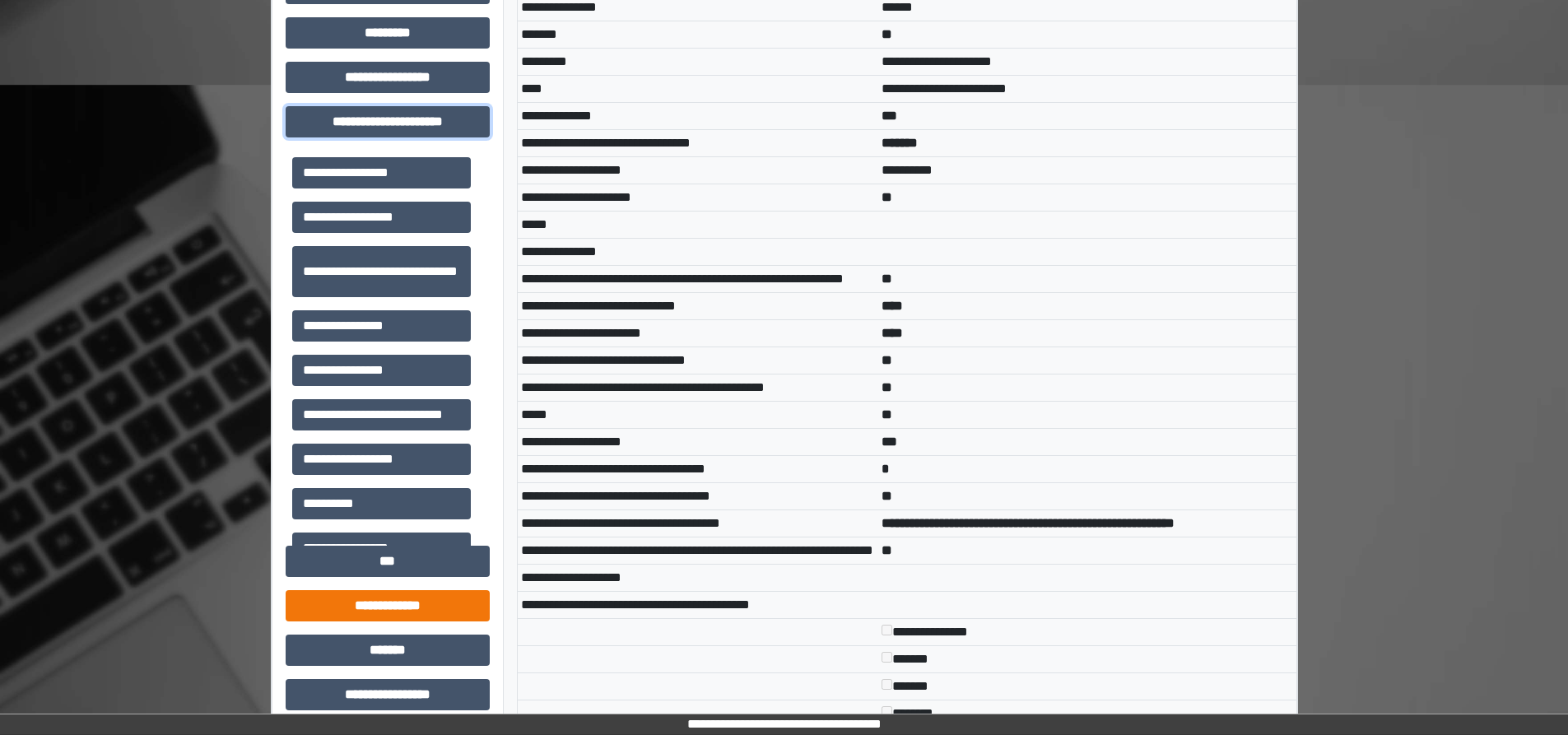 scroll, scrollTop: 905, scrollLeft: 0, axis: vertical 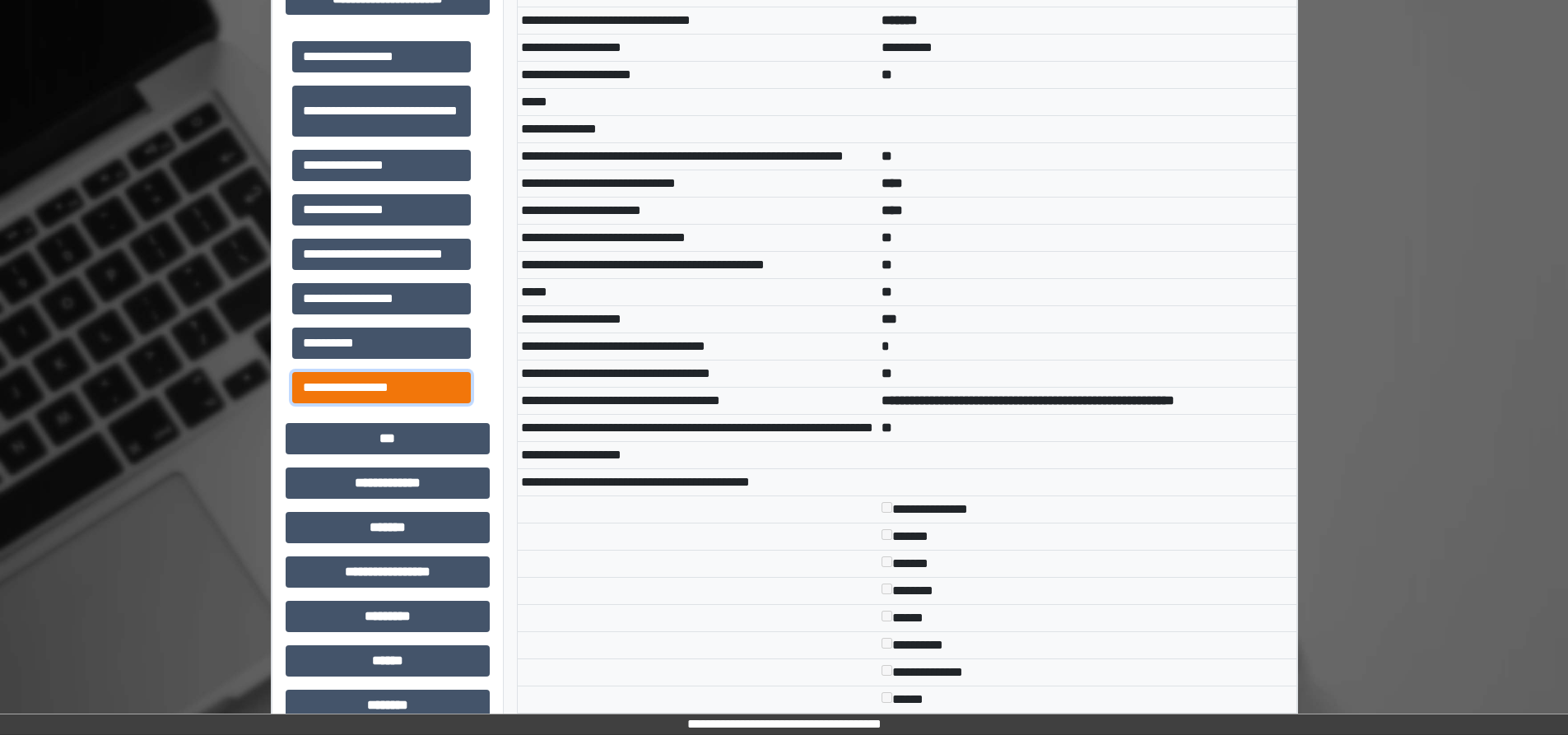 click on "**********" at bounding box center (381, 388) 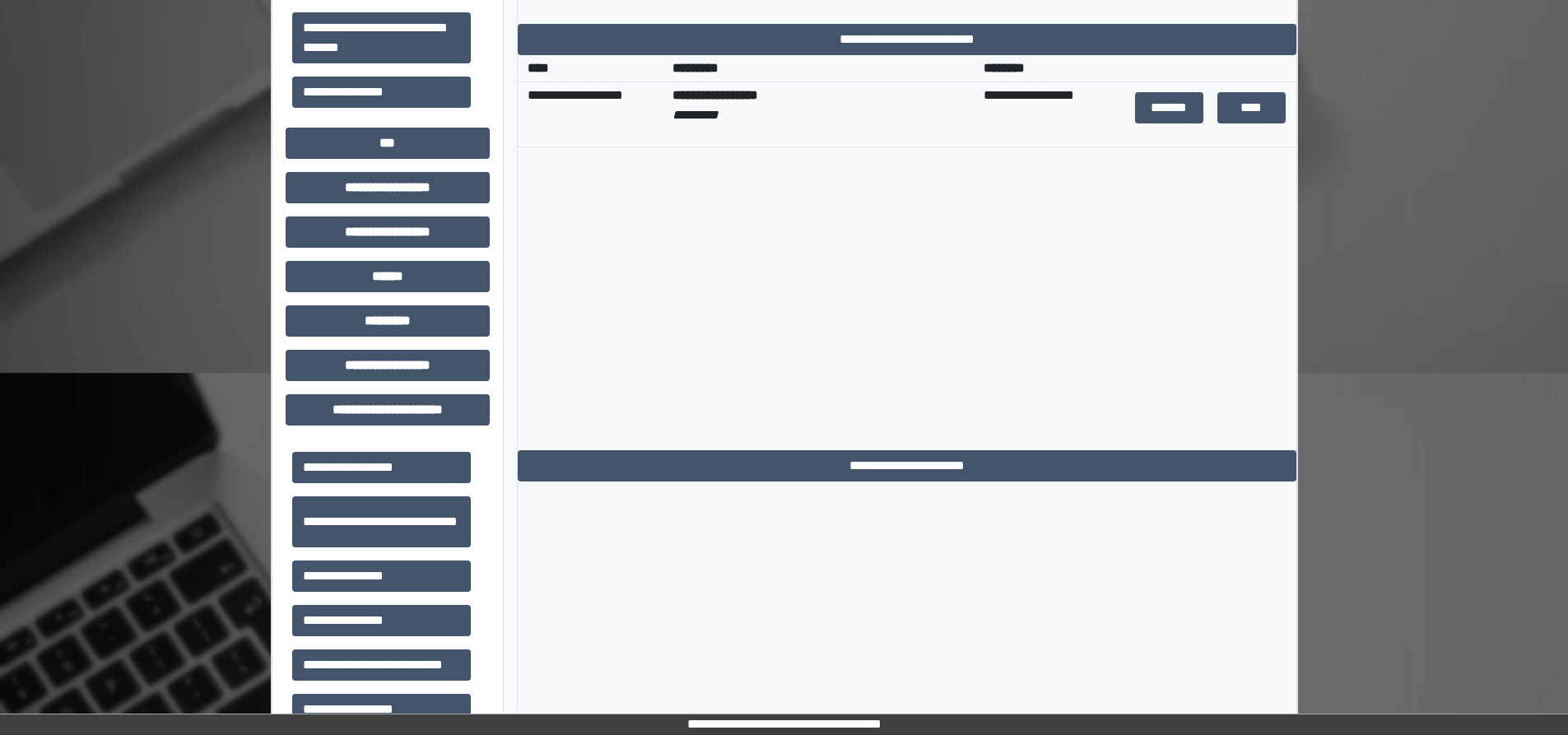 scroll, scrollTop: 494, scrollLeft: 0, axis: vertical 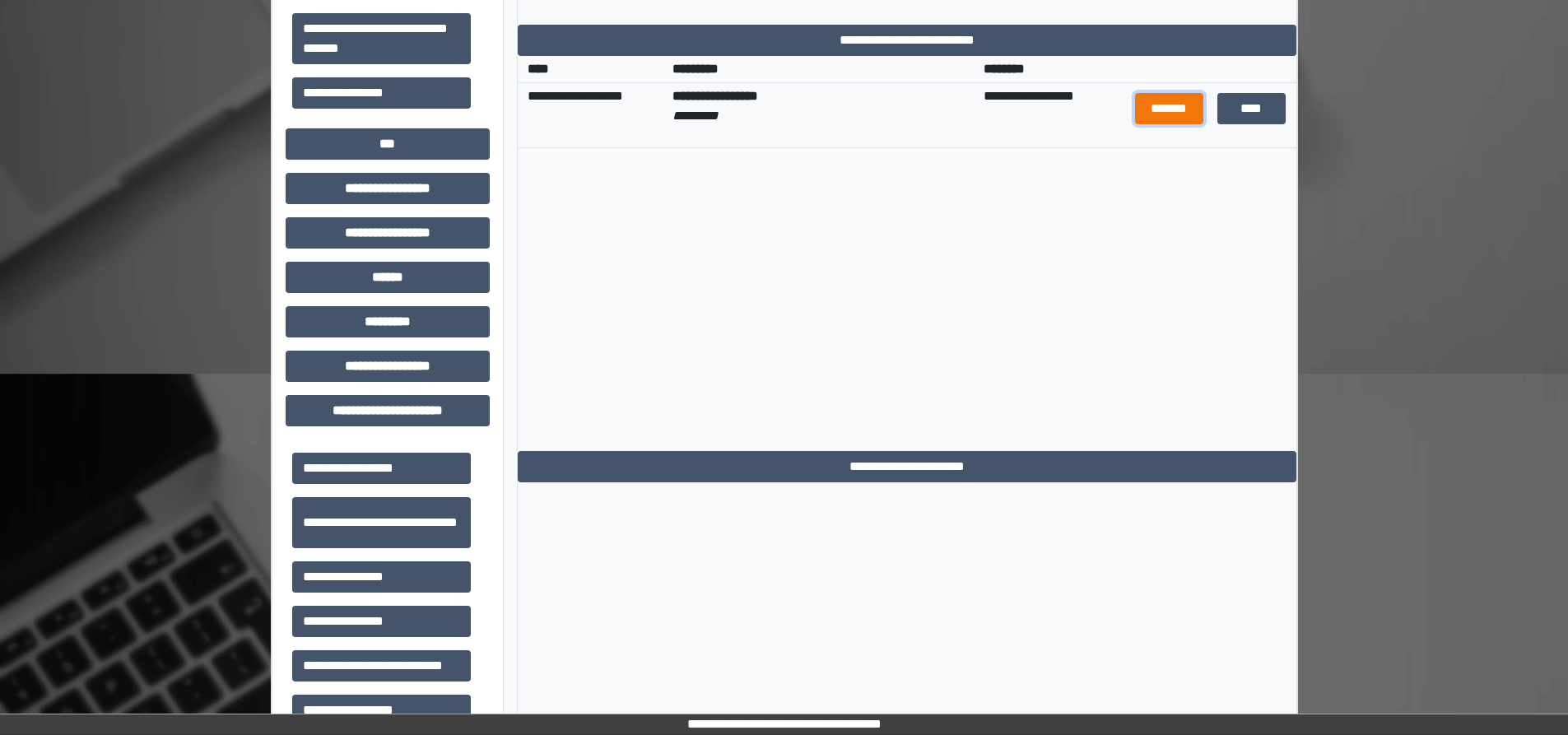 click on "*******" at bounding box center (1170, 109) 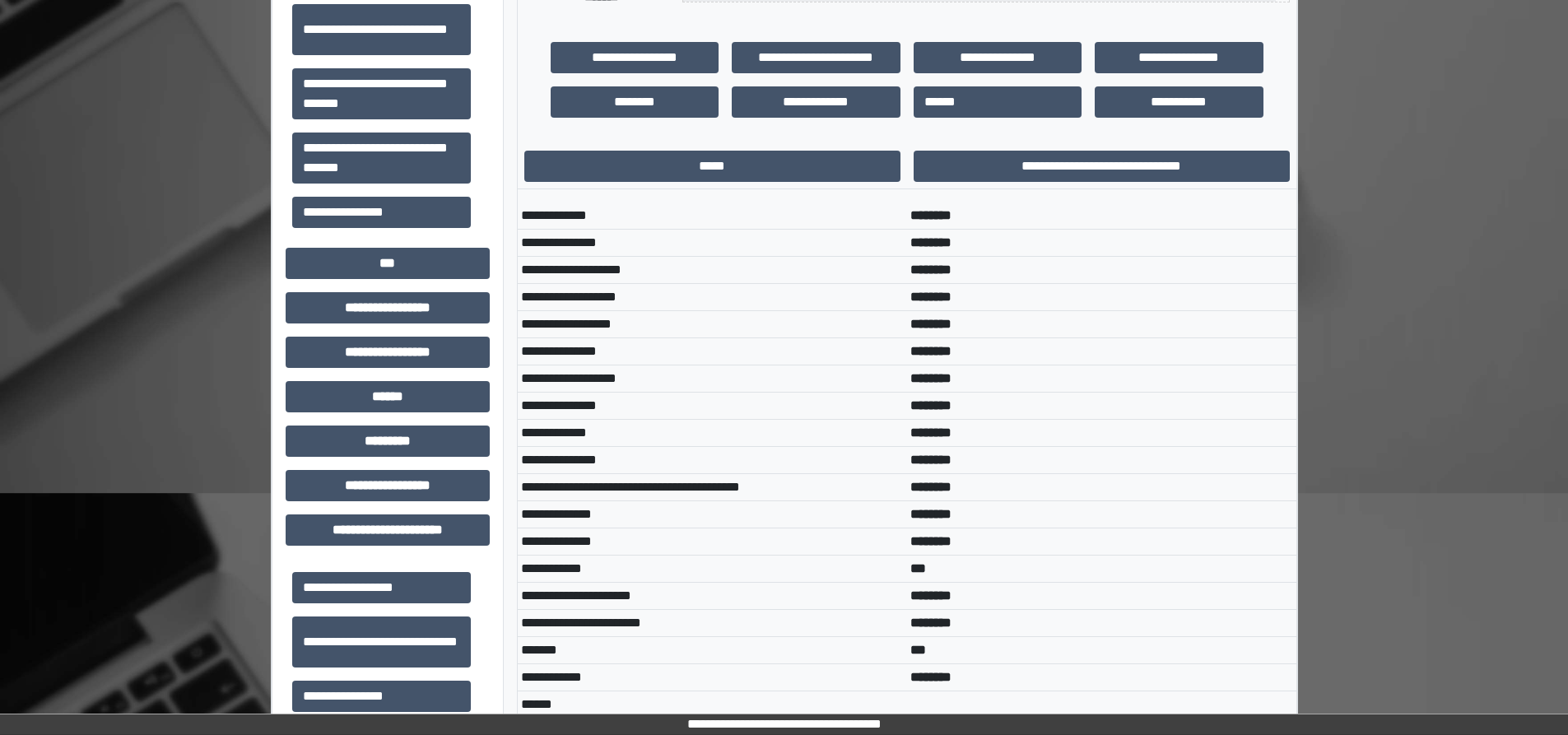 scroll, scrollTop: 0, scrollLeft: 0, axis: both 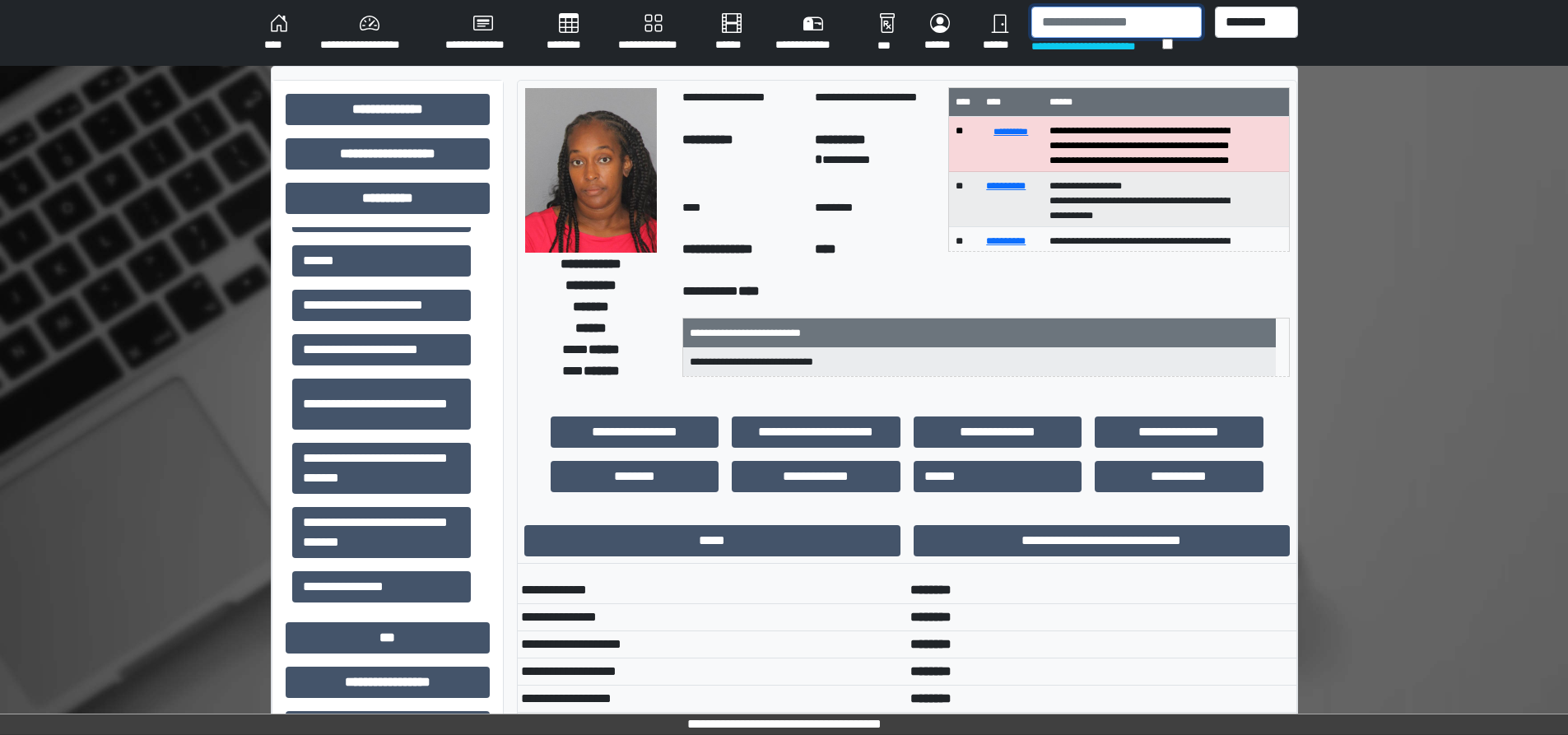 click at bounding box center [1116, 22] 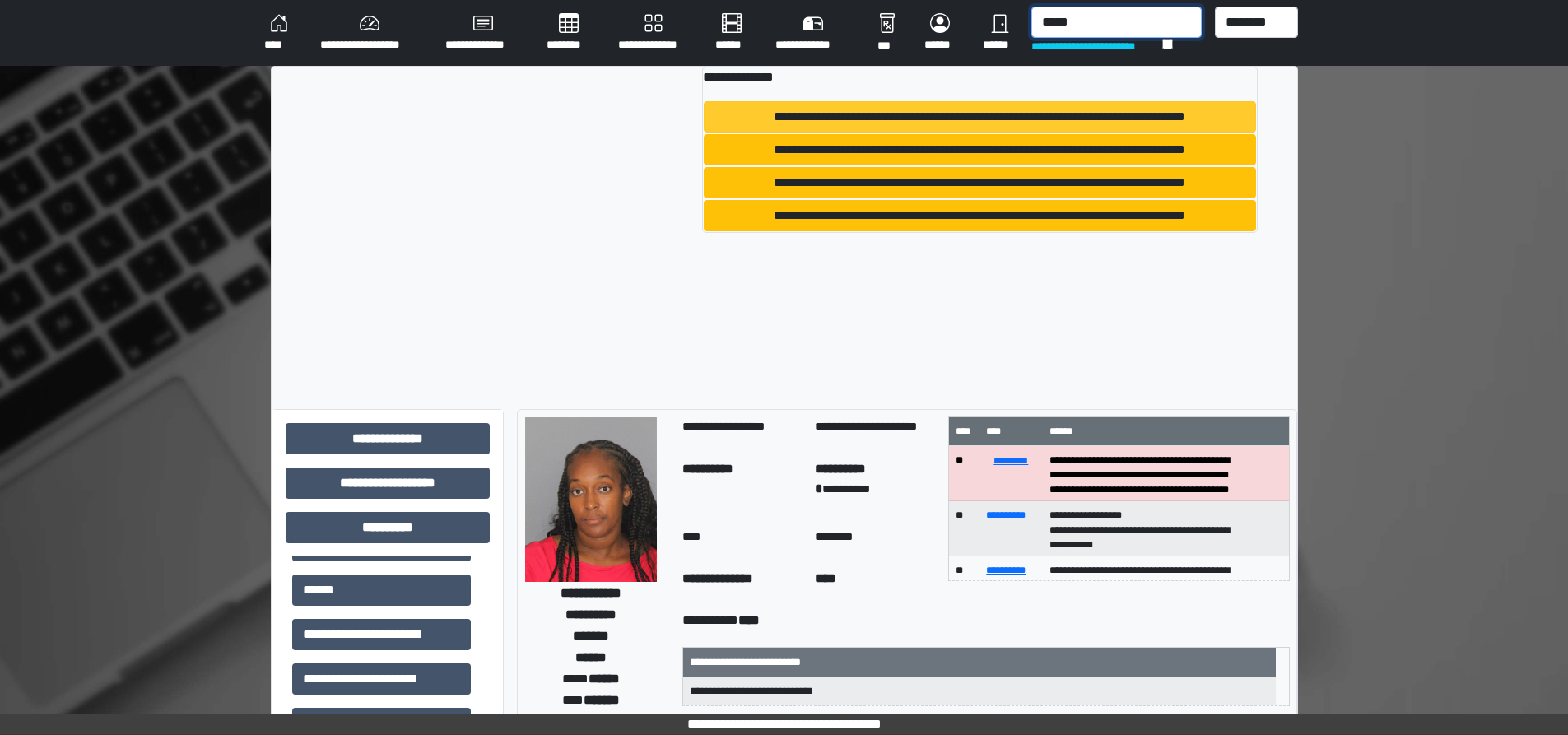 type on "*****" 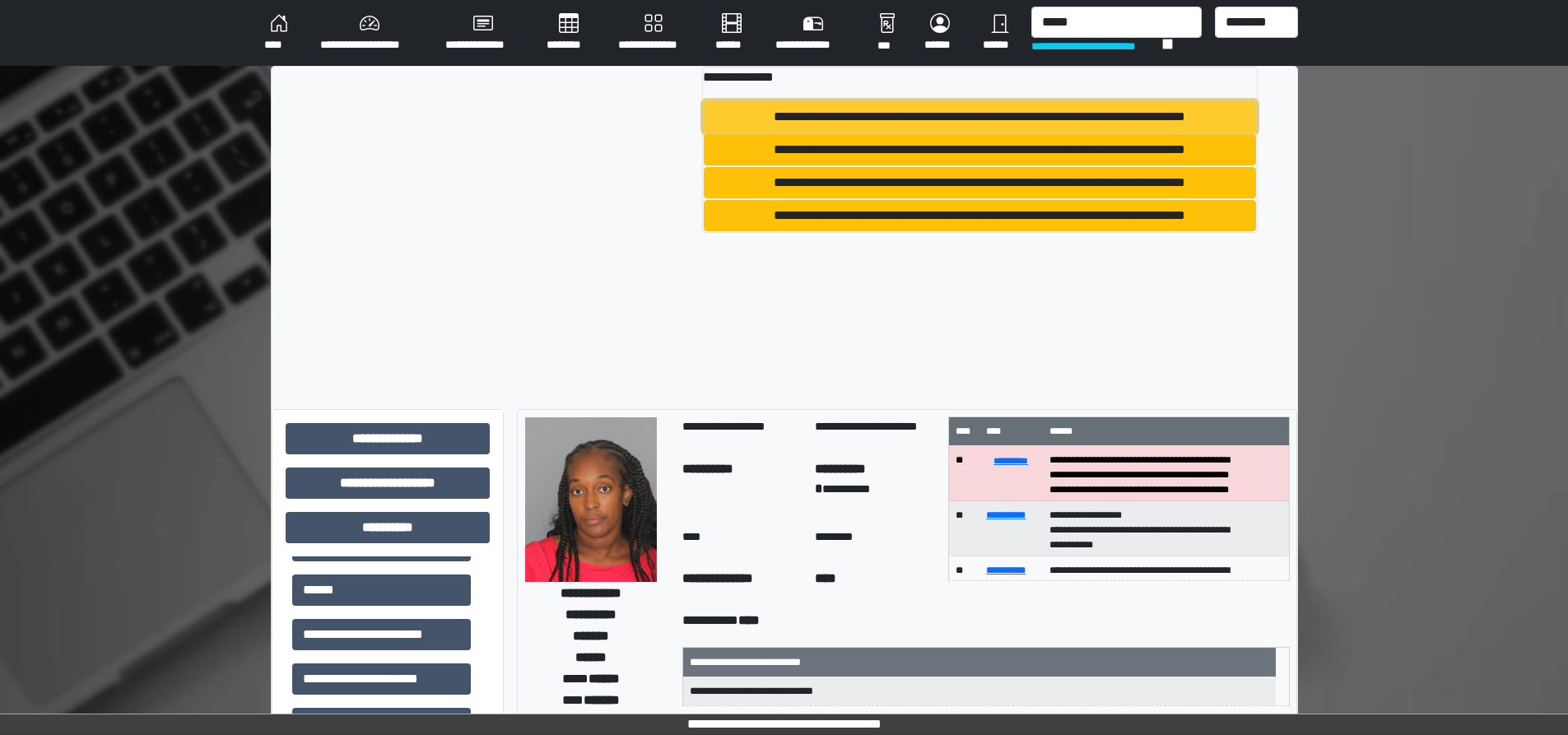 click on "**********" at bounding box center (979, 117) 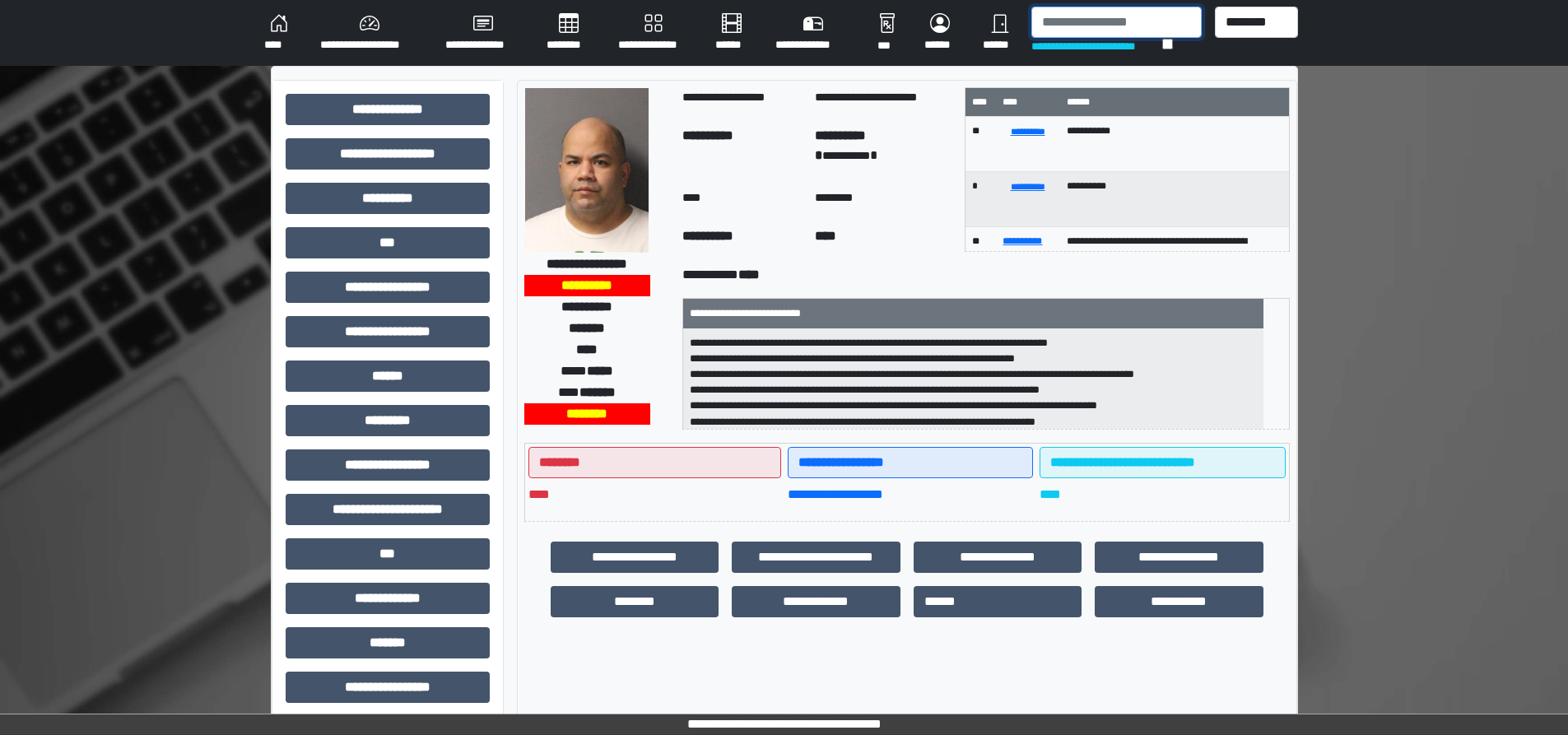 click at bounding box center [1116, 22] 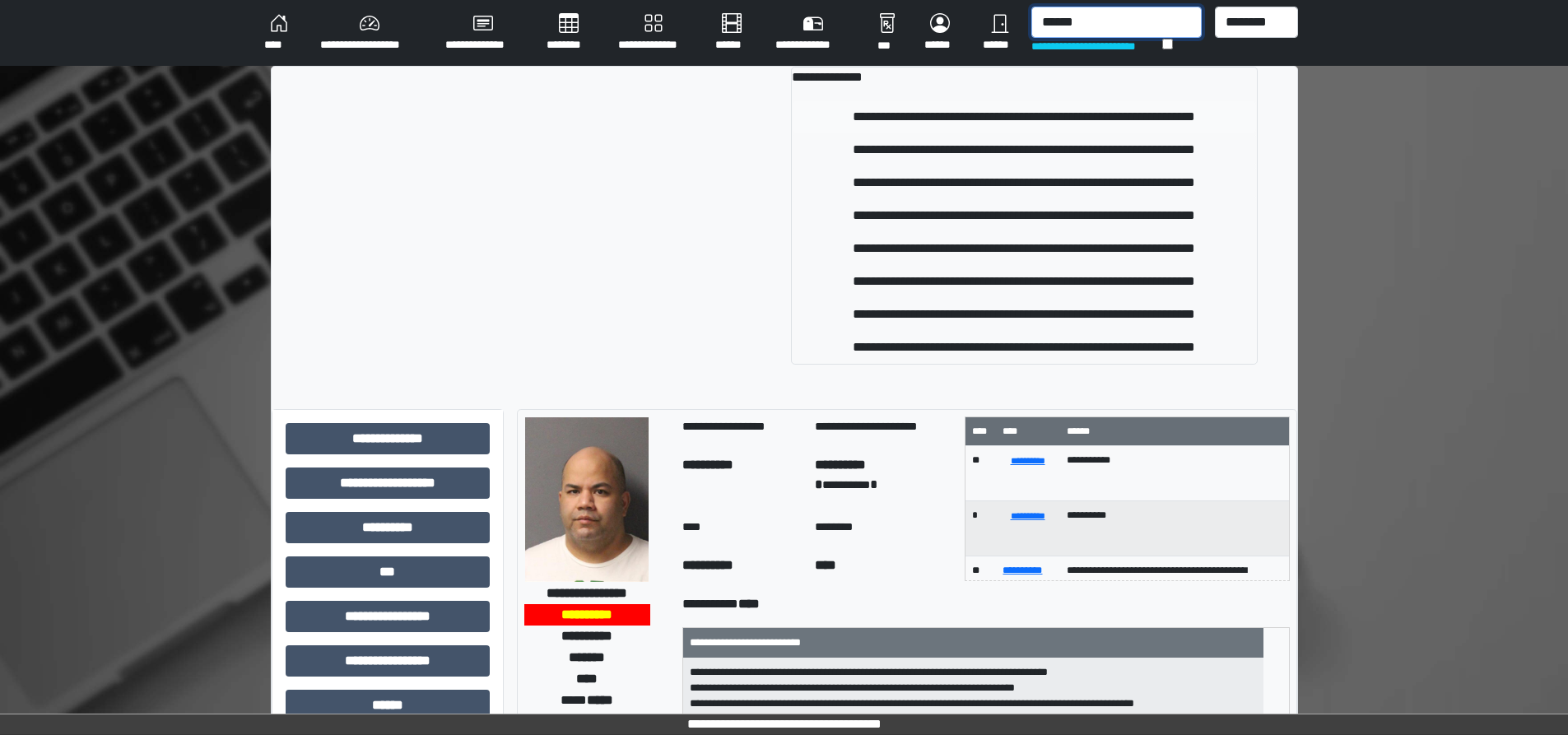 type on "******" 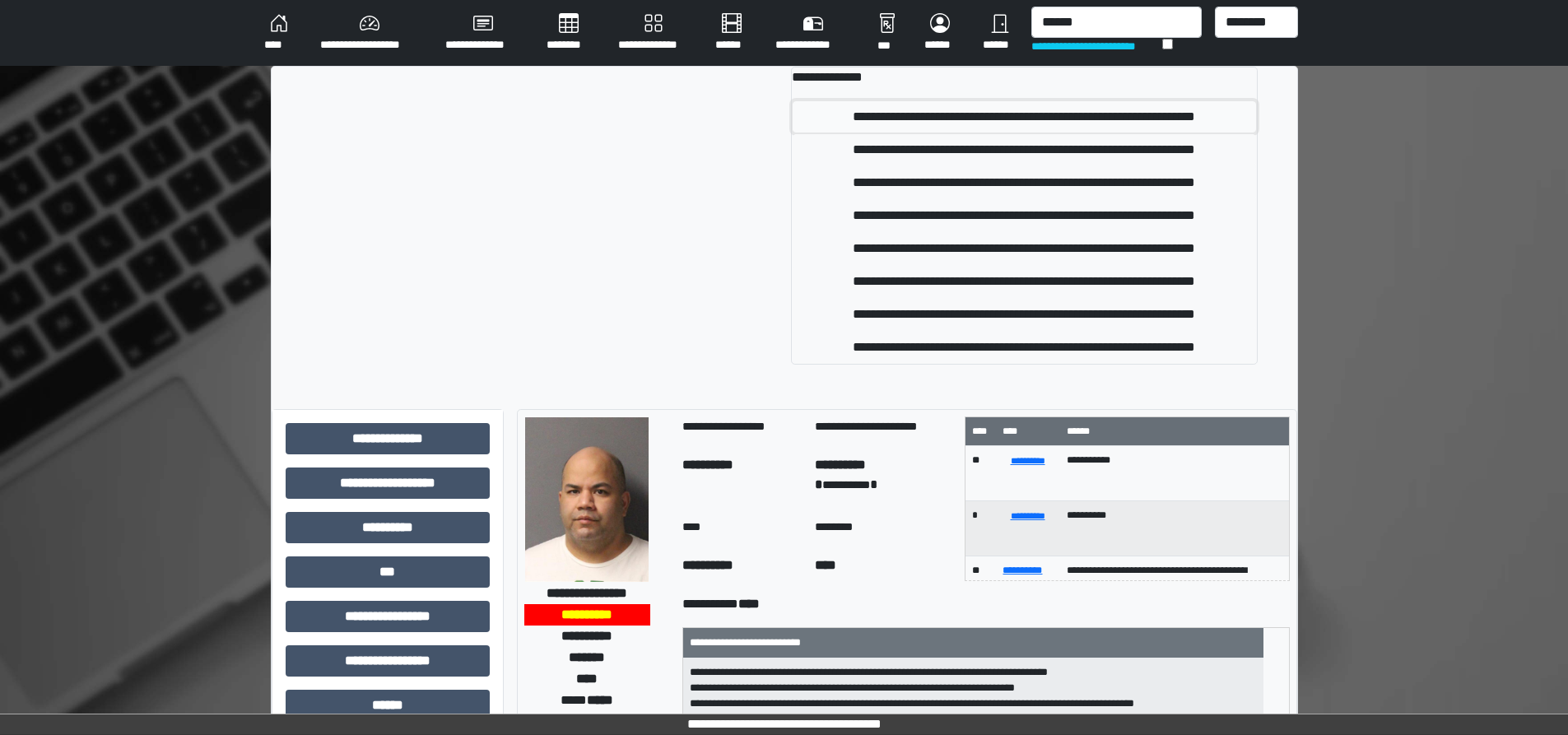 click on "**********" at bounding box center [1024, 117] 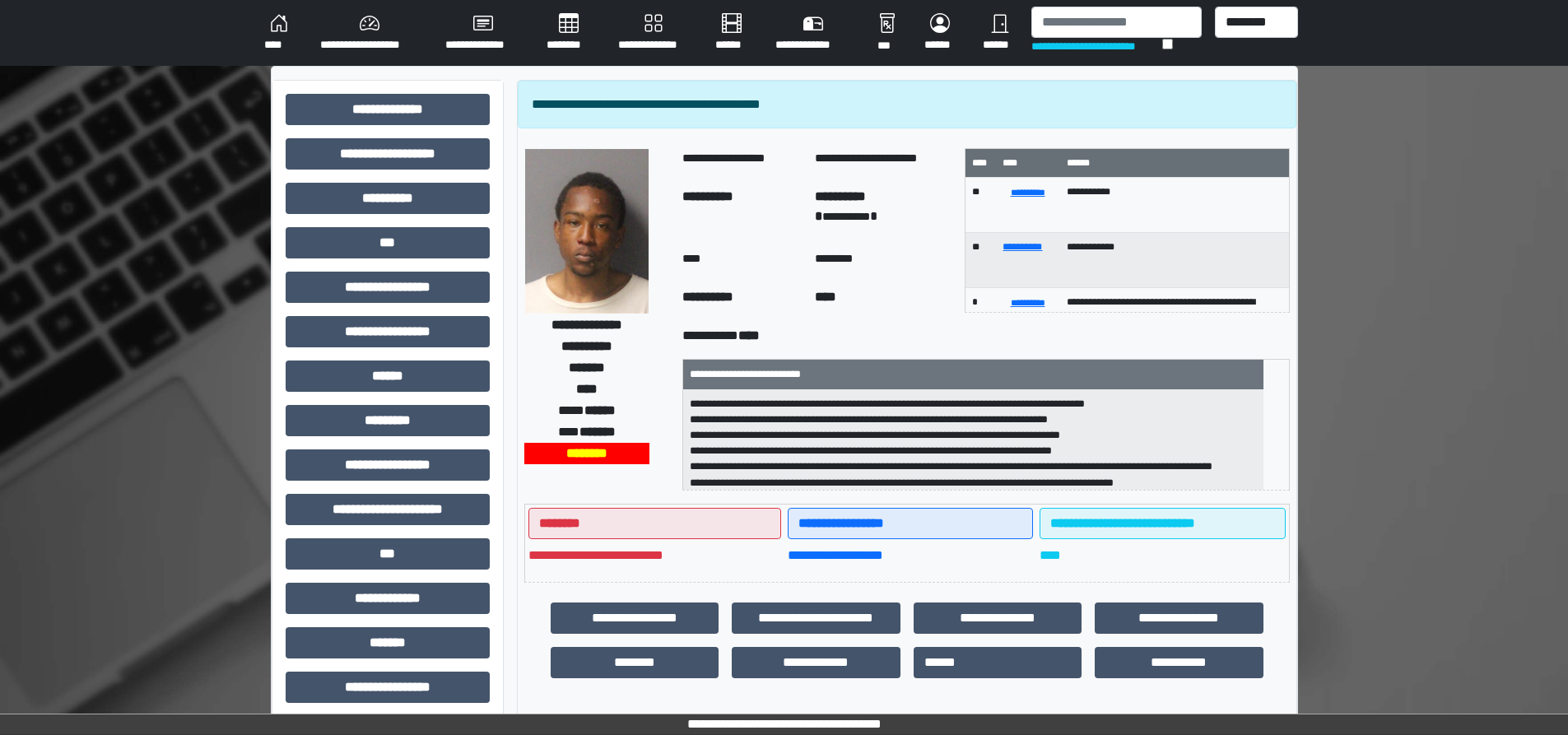 scroll, scrollTop: 36, scrollLeft: 0, axis: vertical 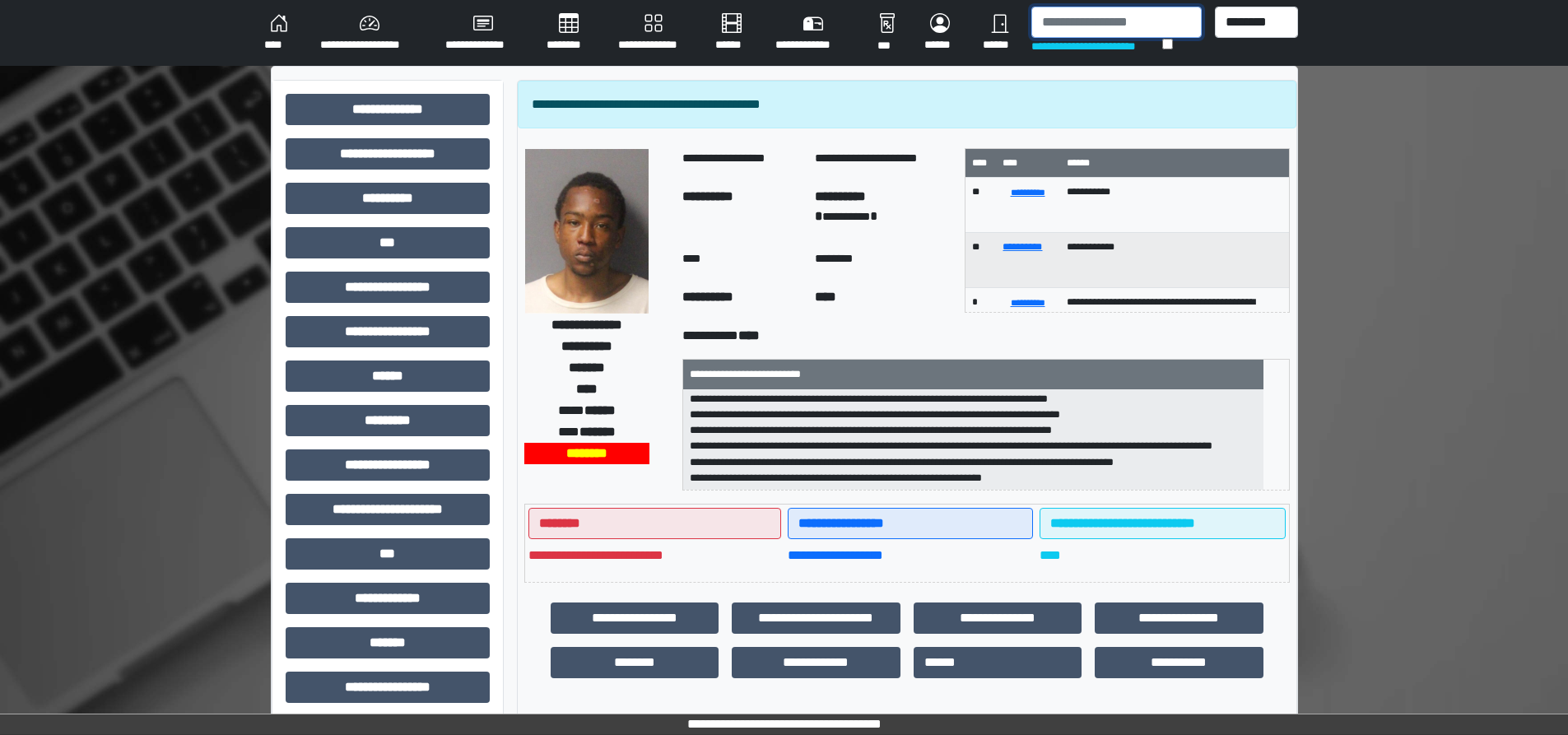 click at bounding box center [1116, 22] 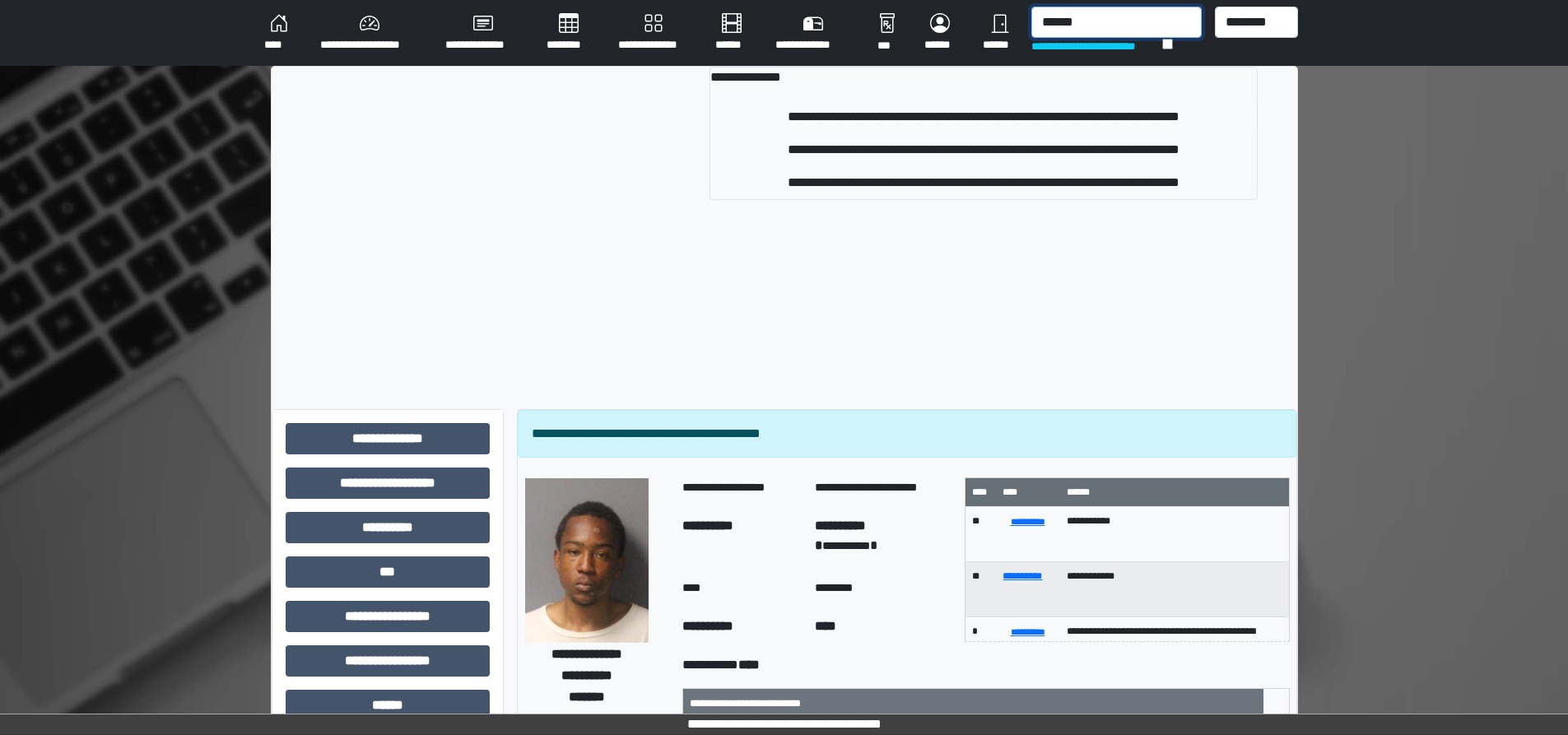 type on "******" 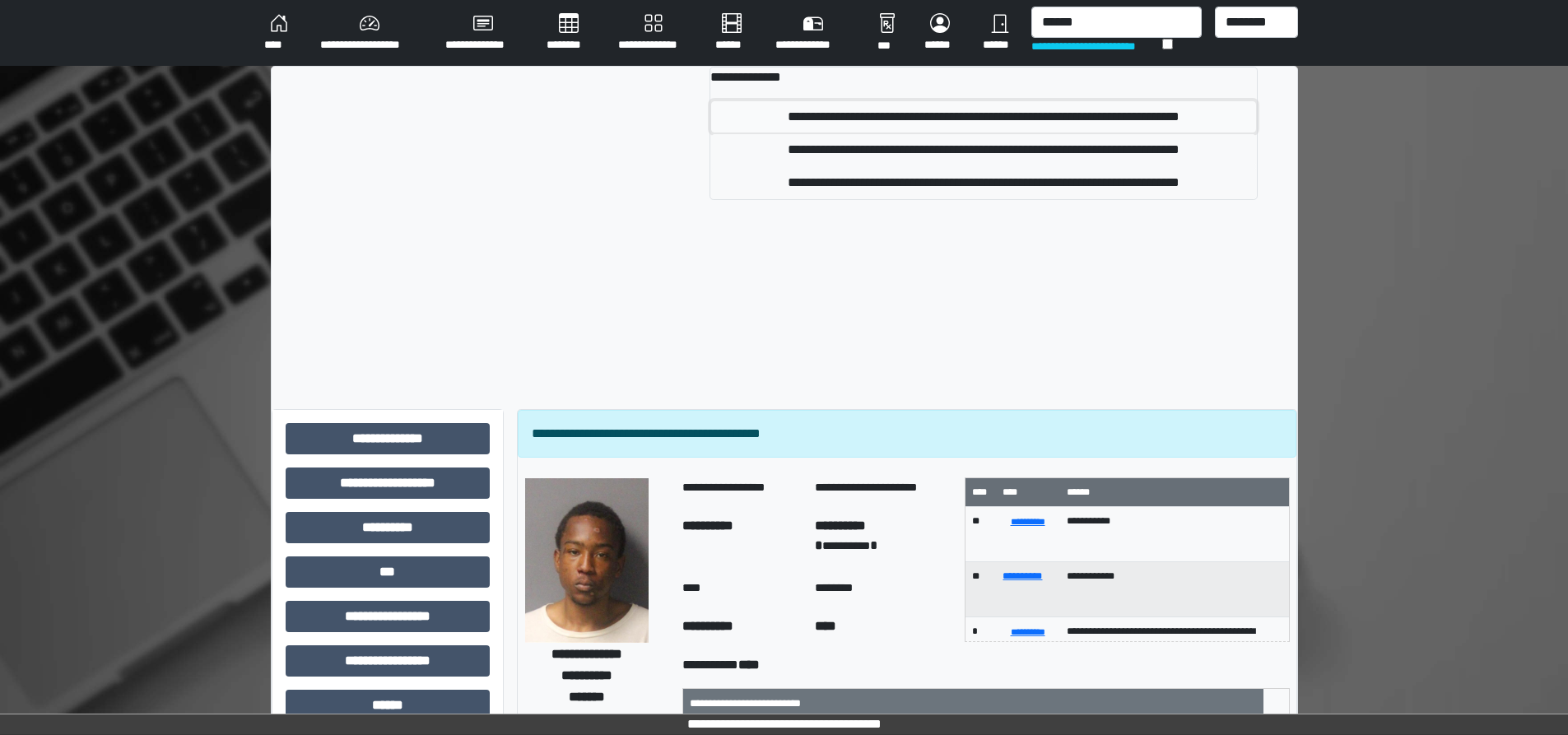 click on "**********" at bounding box center [984, 117] 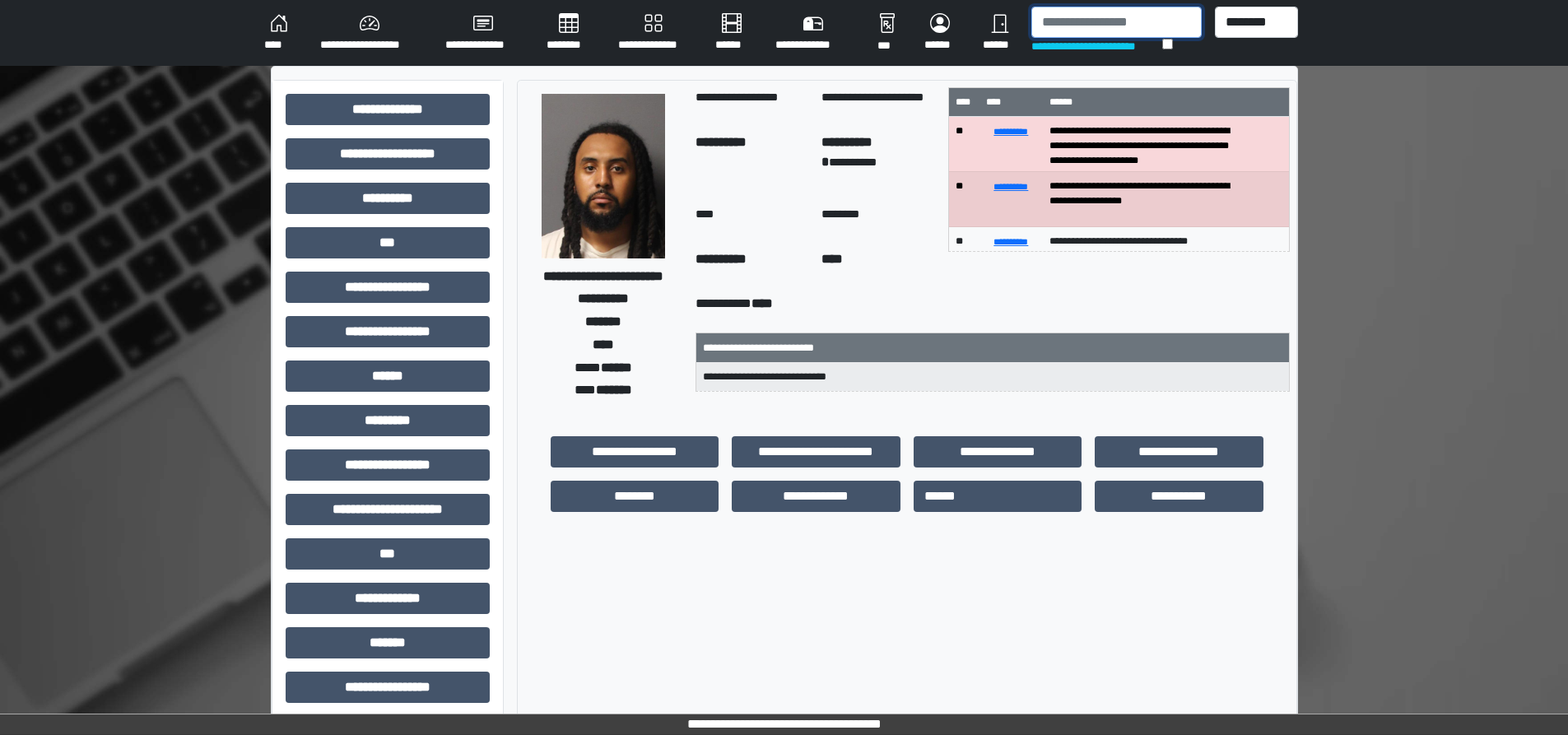 click at bounding box center [1116, 22] 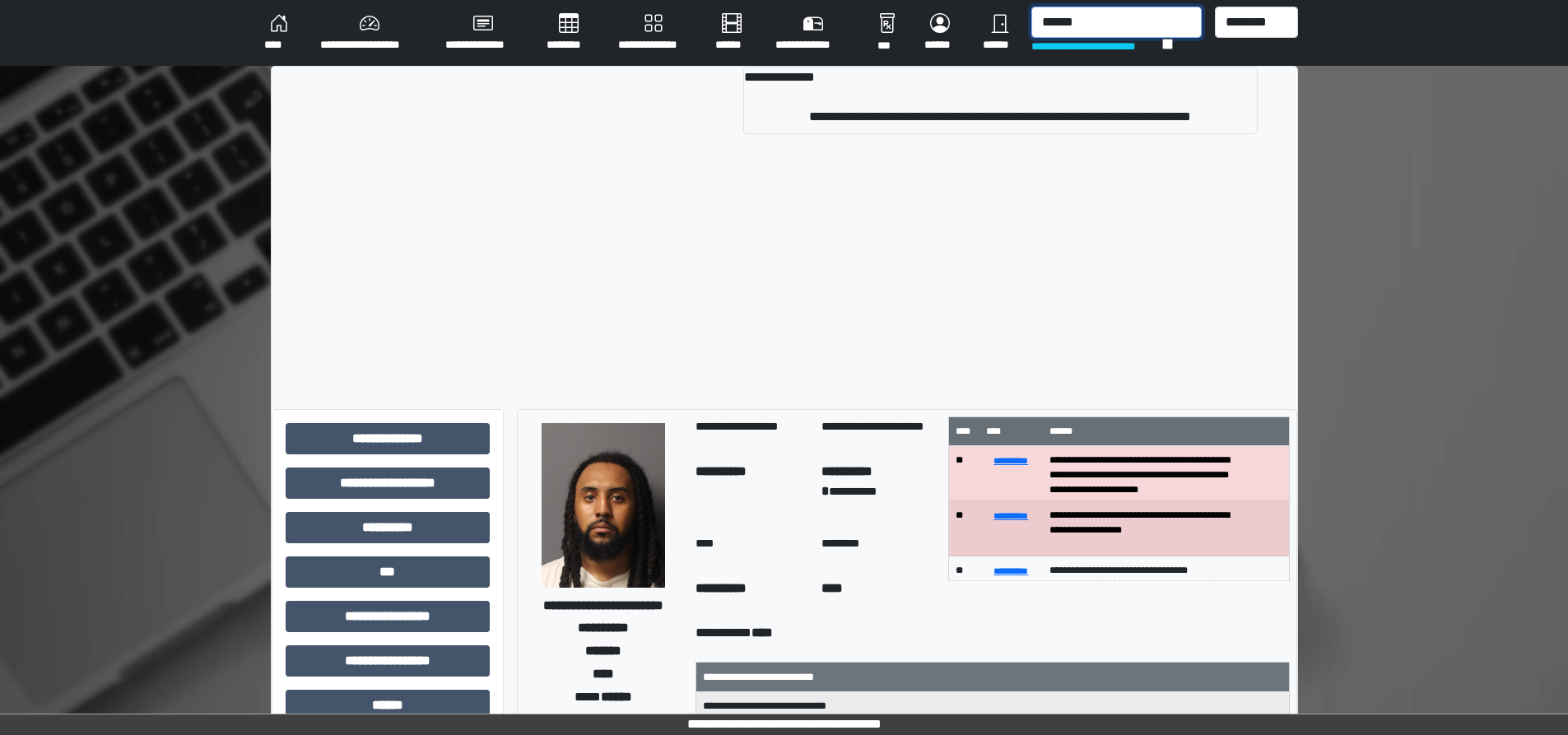 type on "******" 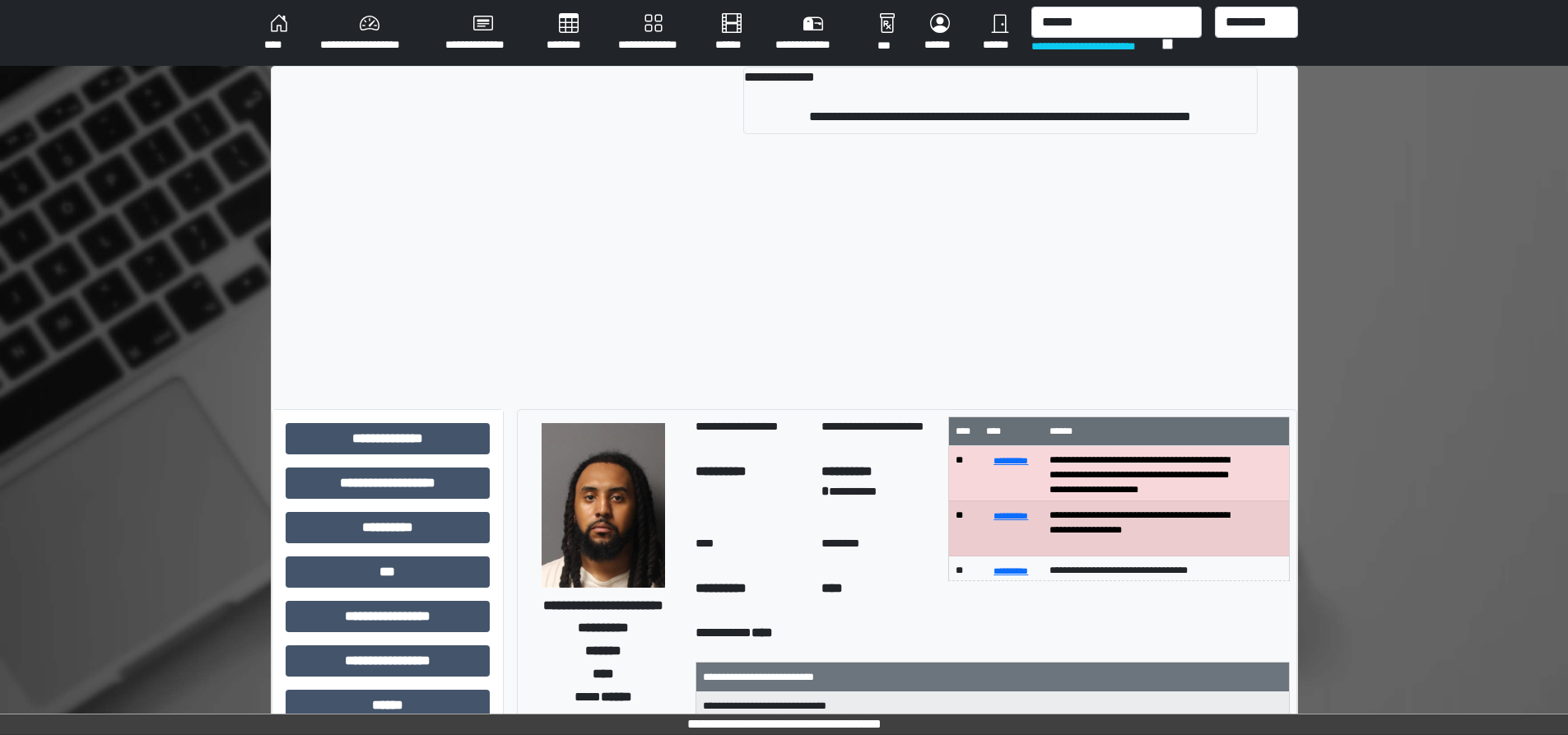 click on "**********" at bounding box center [1000, 100] 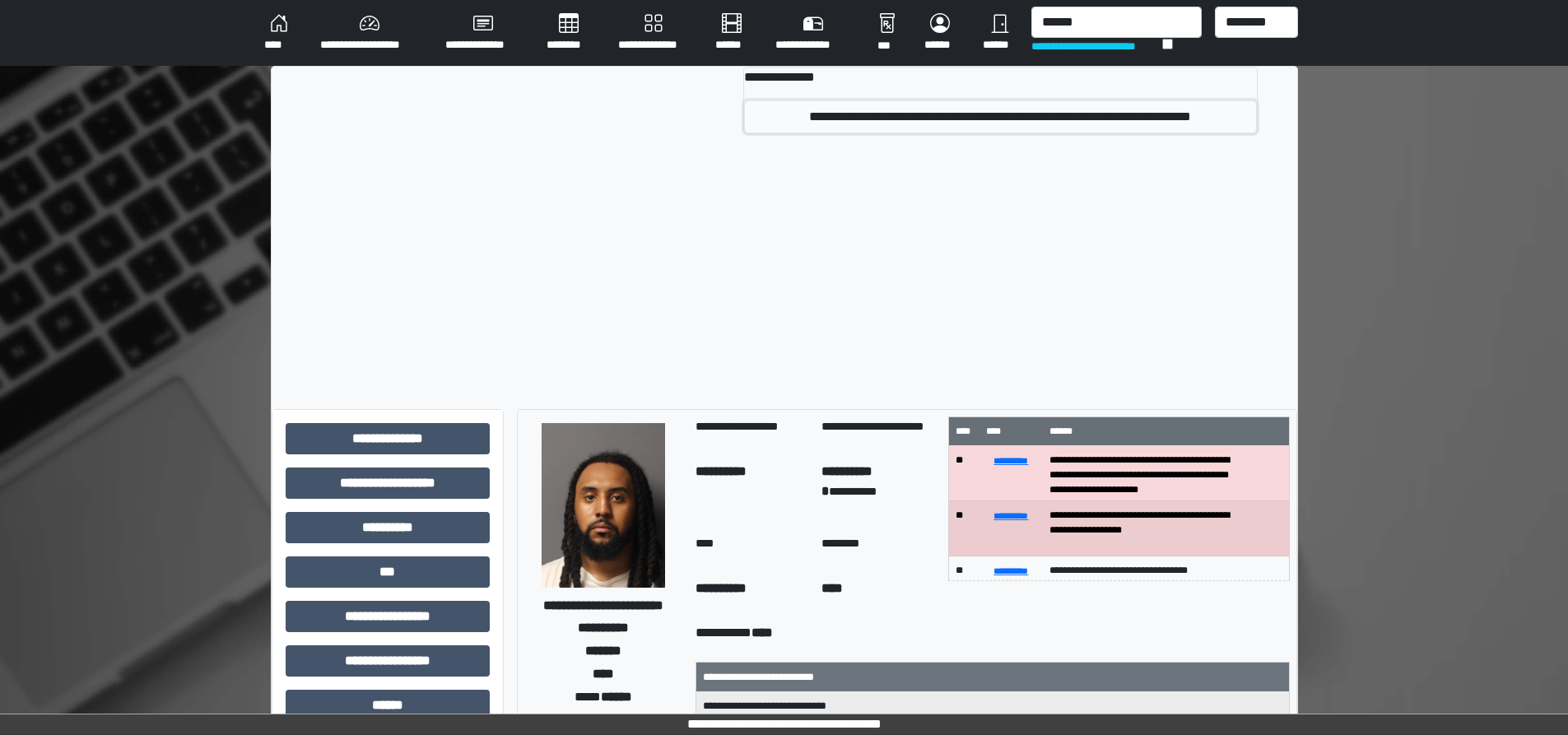 click on "**********" at bounding box center (1000, 117) 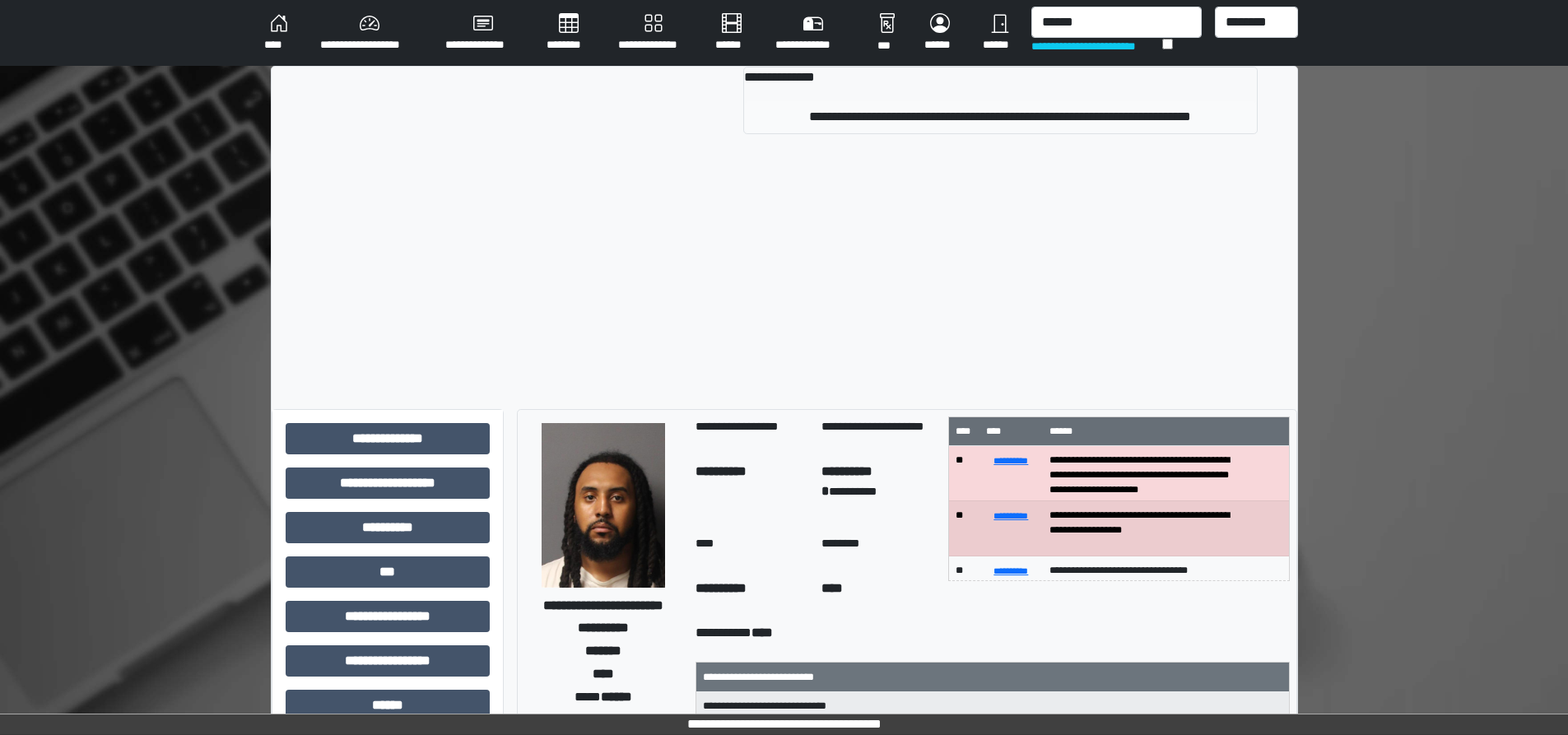 type 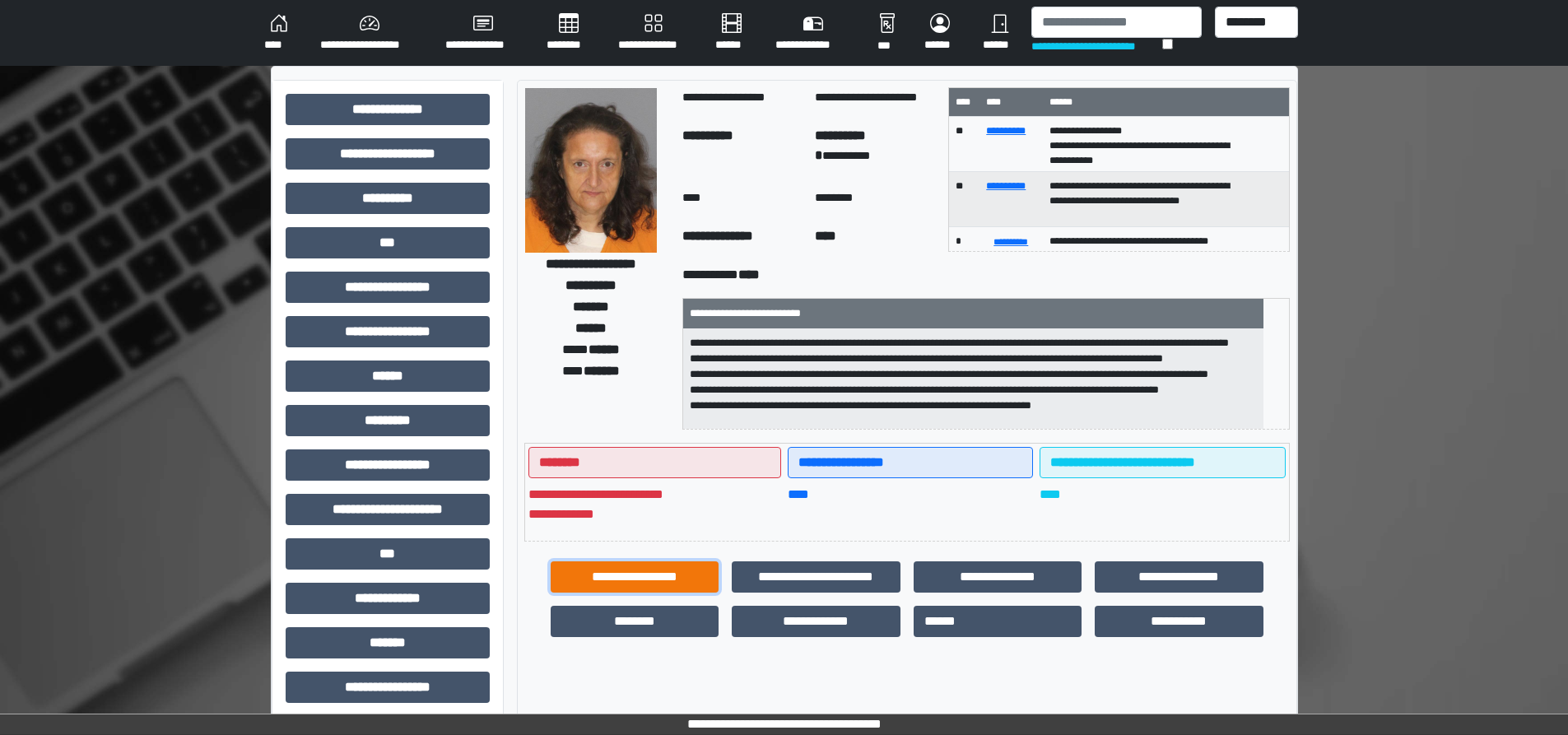 click on "**********" at bounding box center (635, 577) 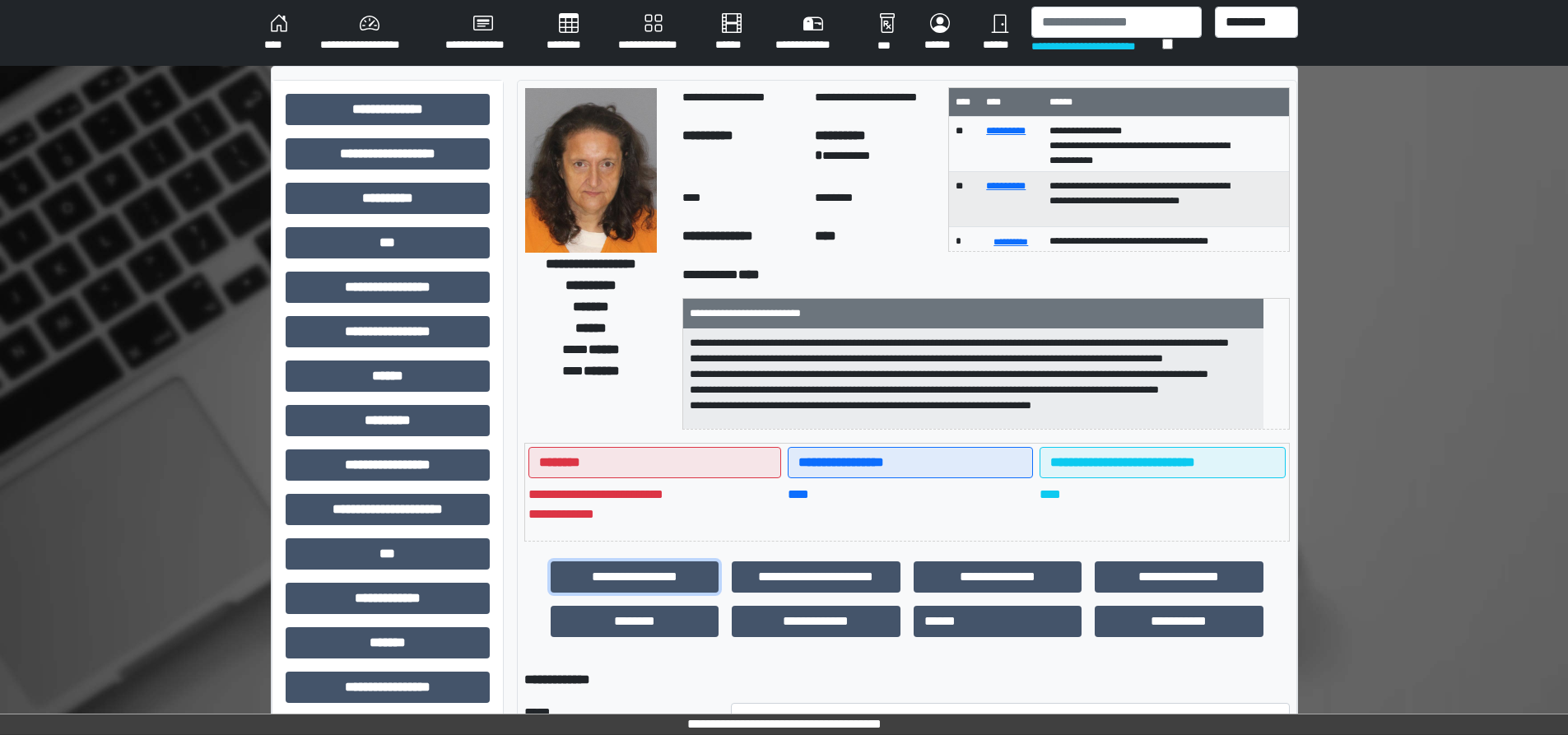 scroll, scrollTop: 82, scrollLeft: 0, axis: vertical 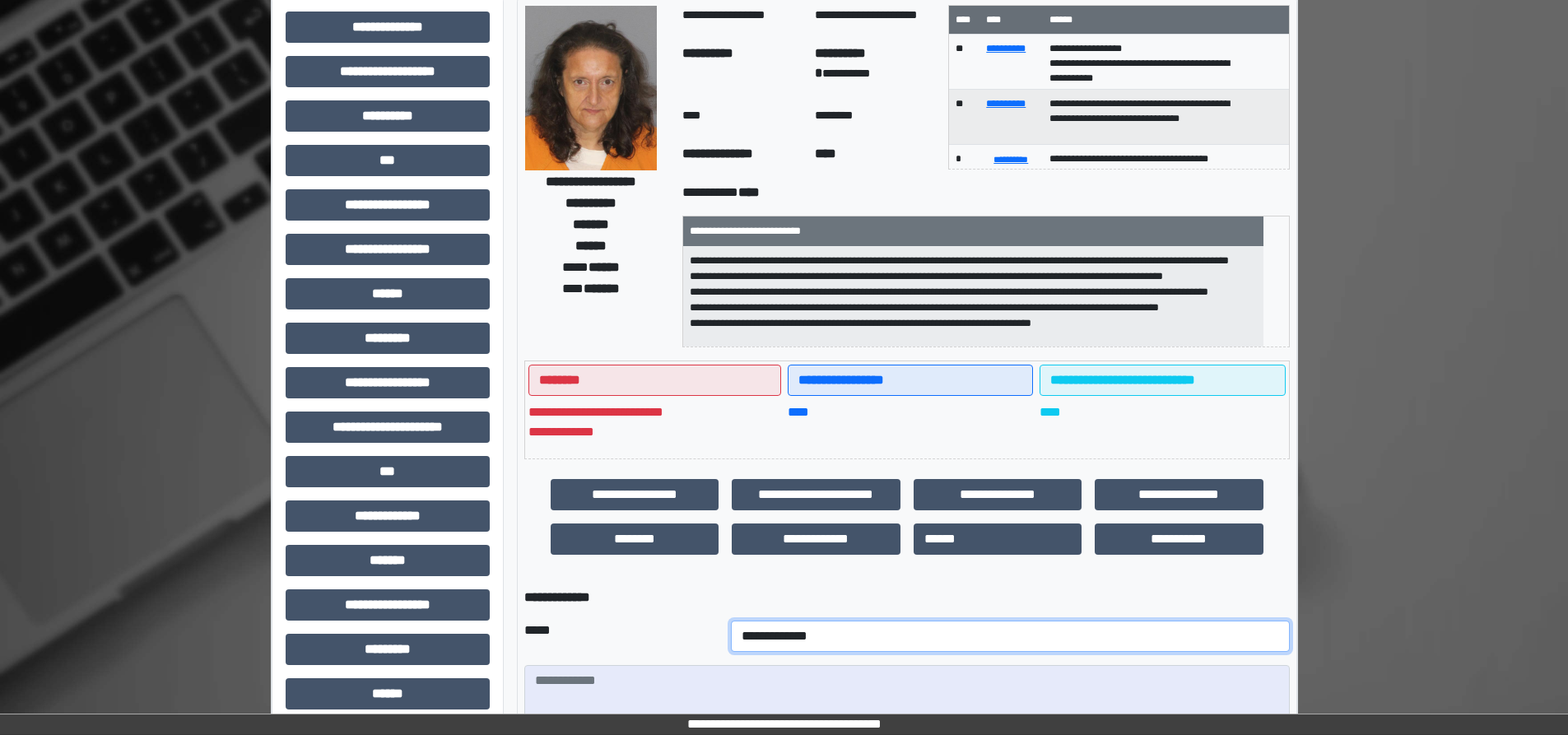 click on "**********" at bounding box center (1010, 636) 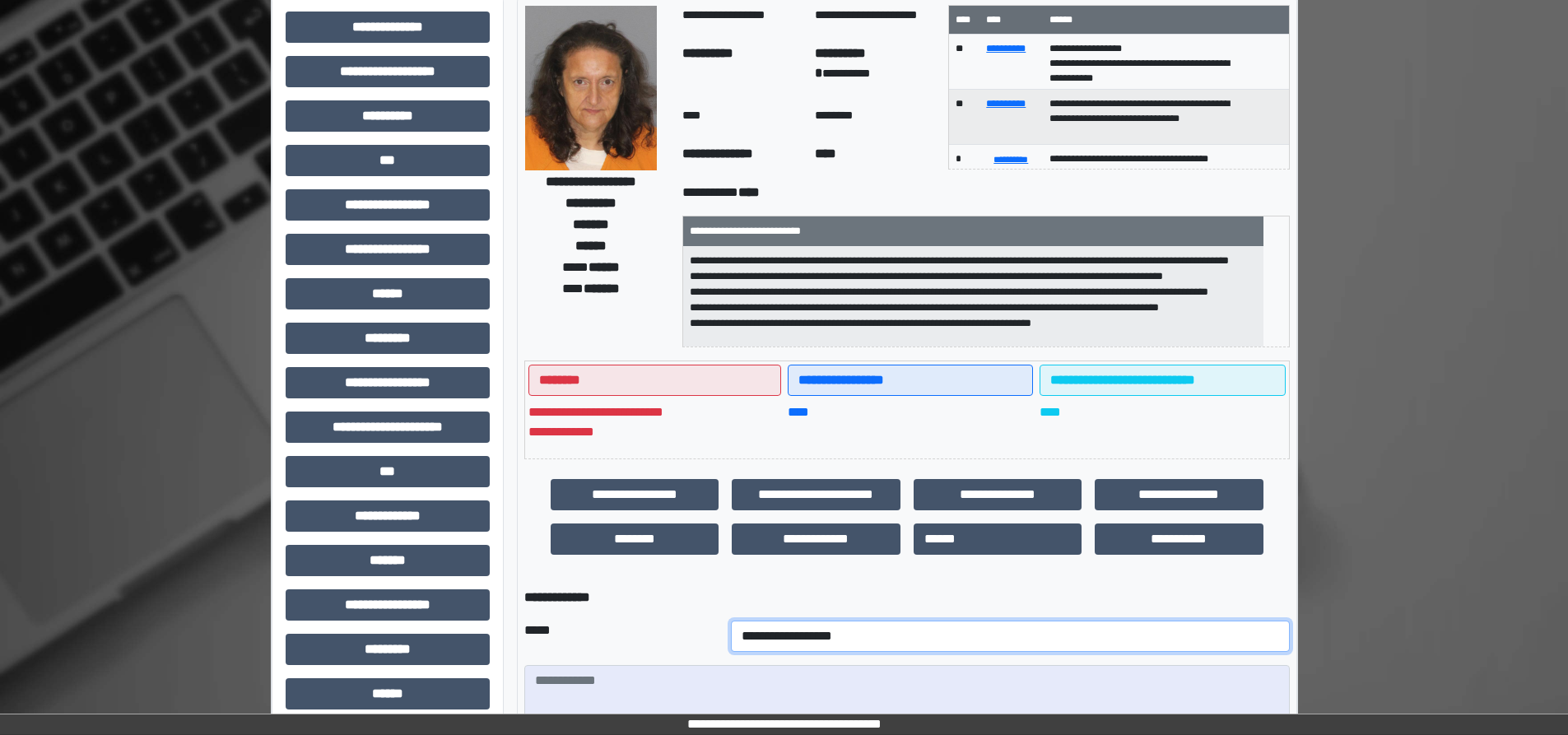 click on "**********" at bounding box center (1010, 636) 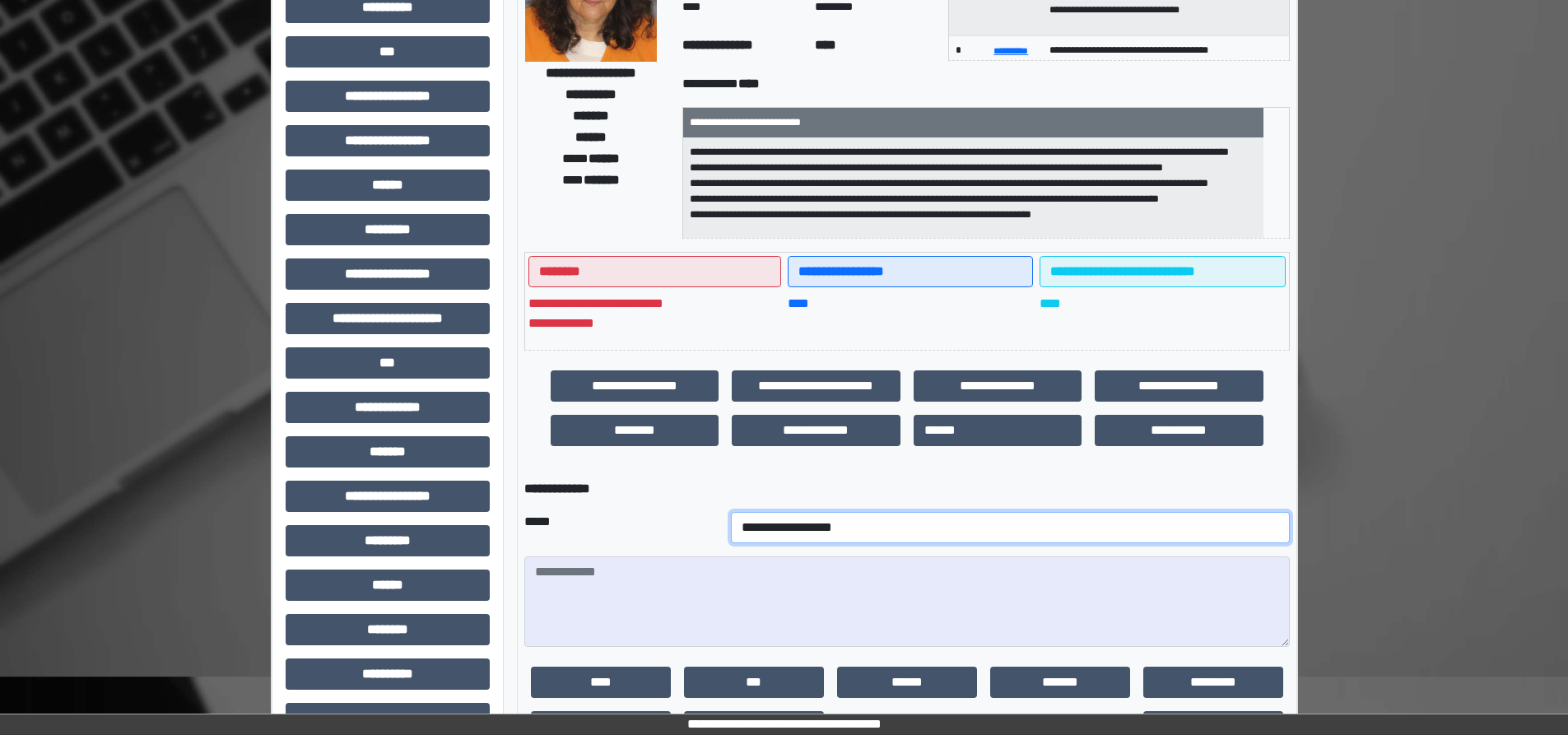 scroll, scrollTop: 247, scrollLeft: 0, axis: vertical 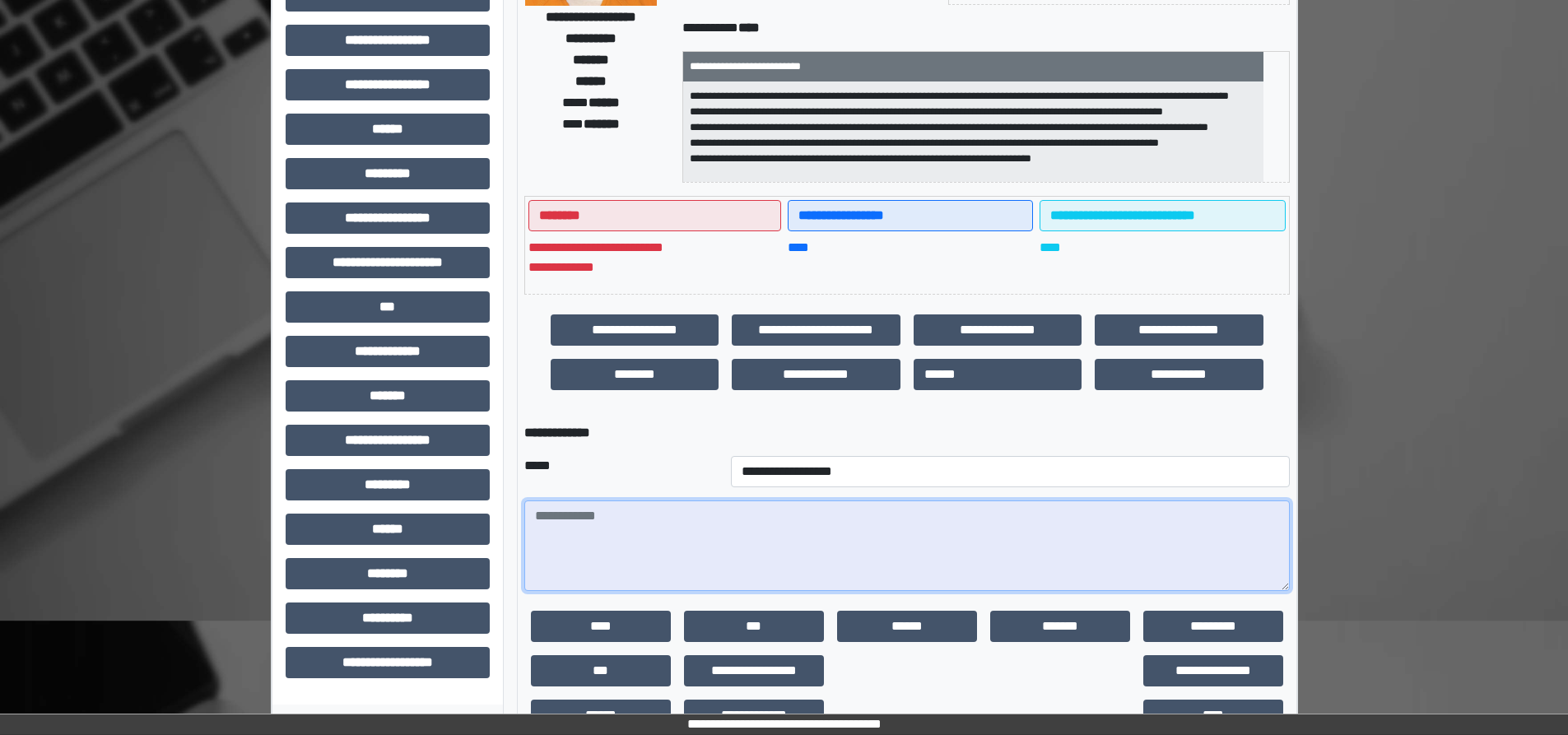 click at bounding box center (907, 546) 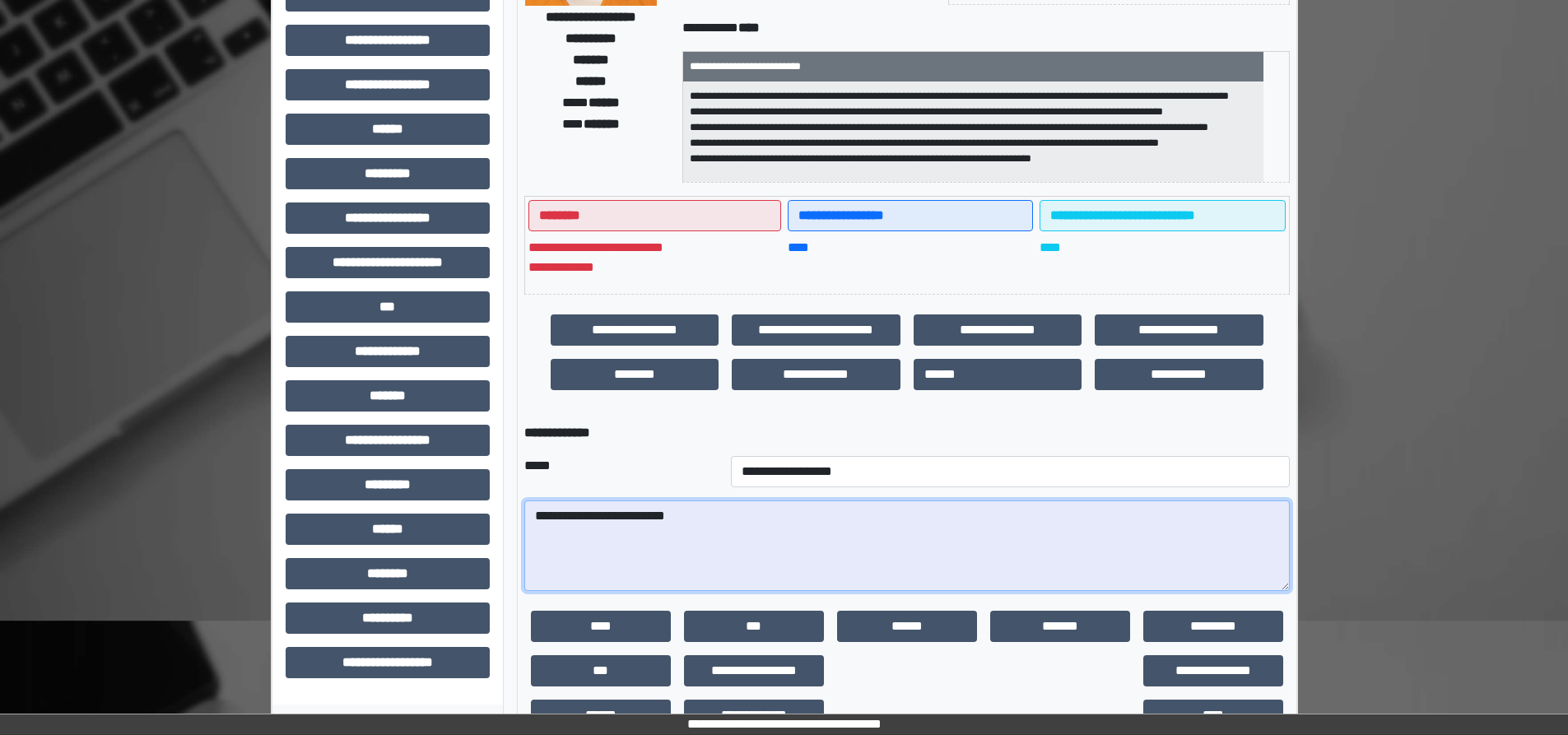 click on "**********" at bounding box center [907, 546] 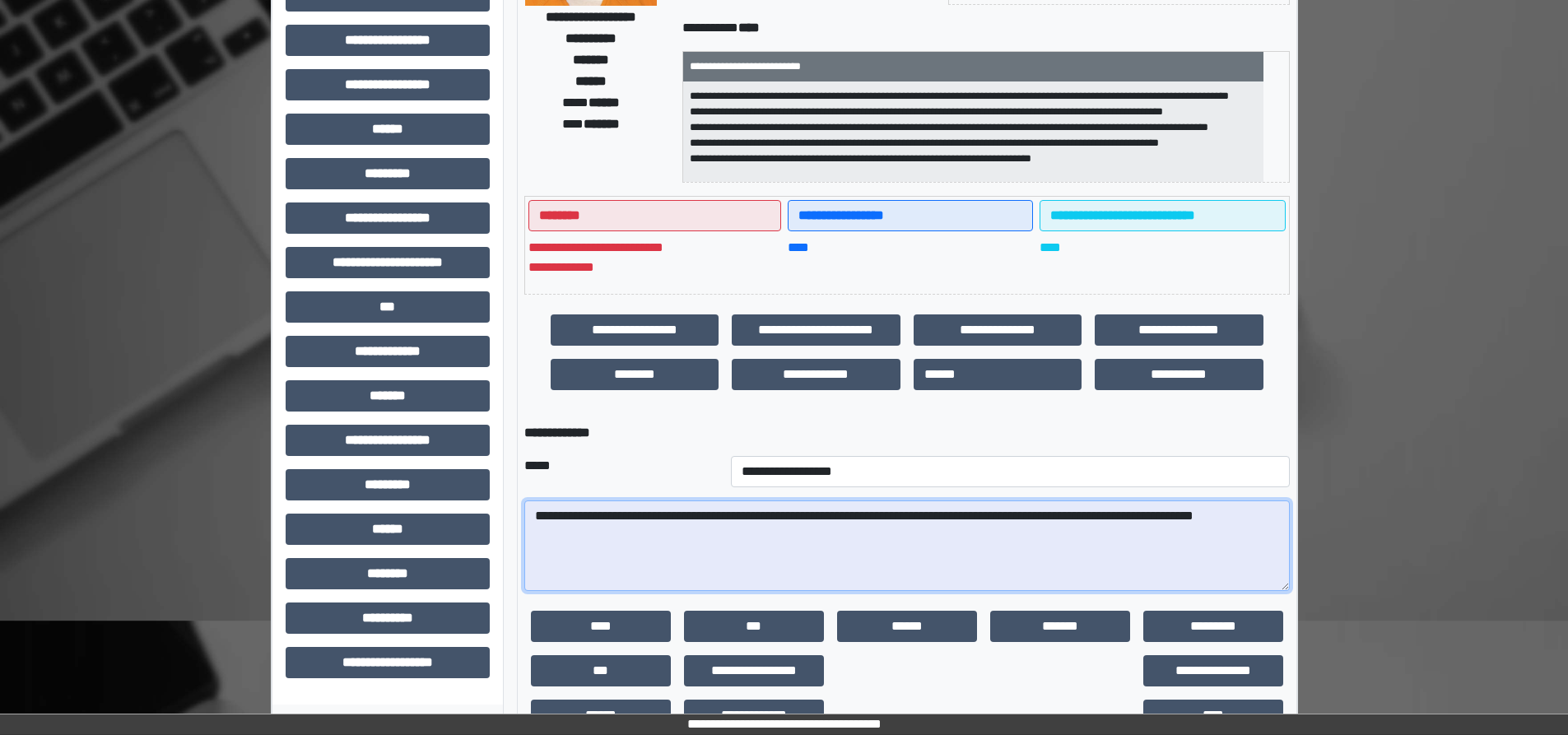scroll, scrollTop: 297, scrollLeft: 0, axis: vertical 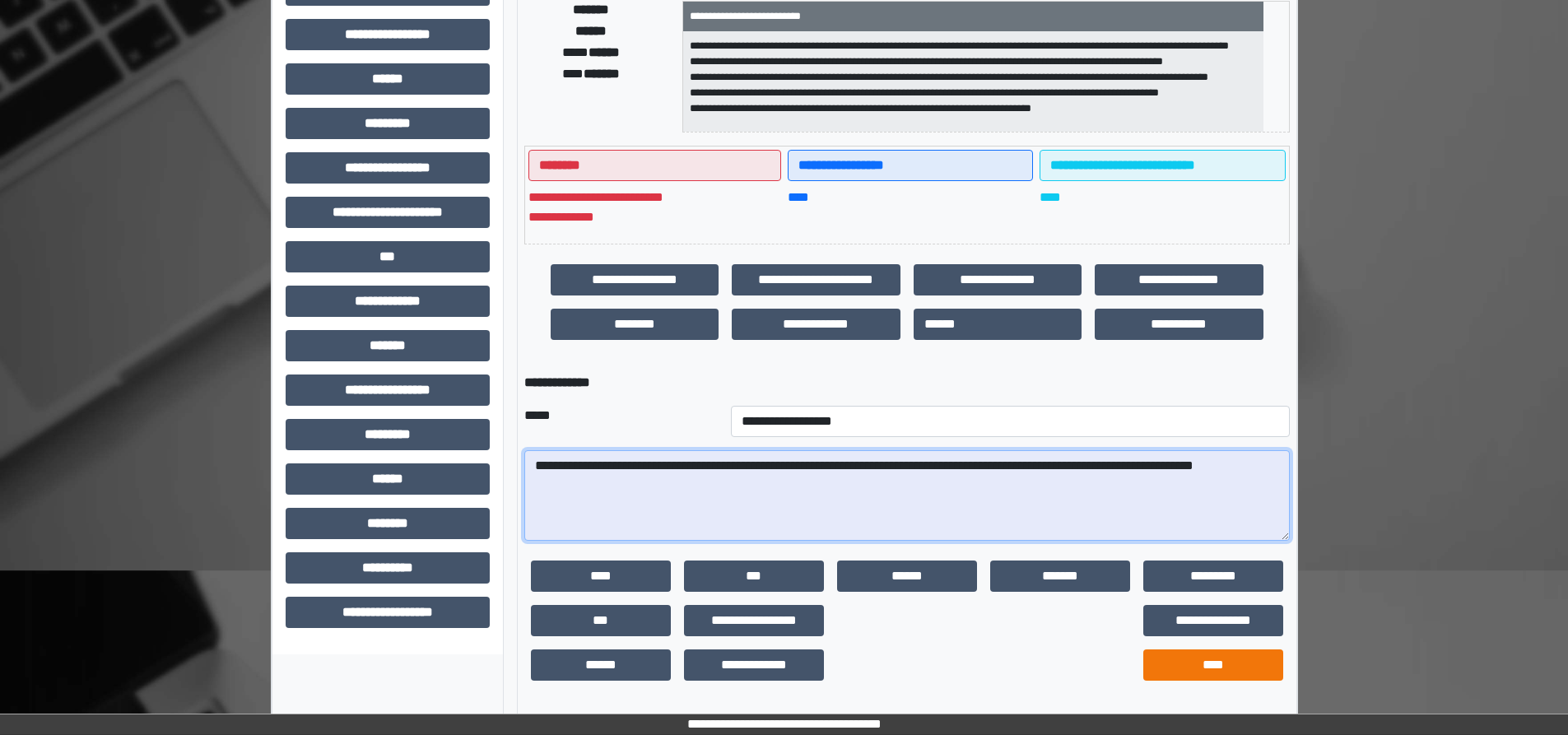 type on "**********" 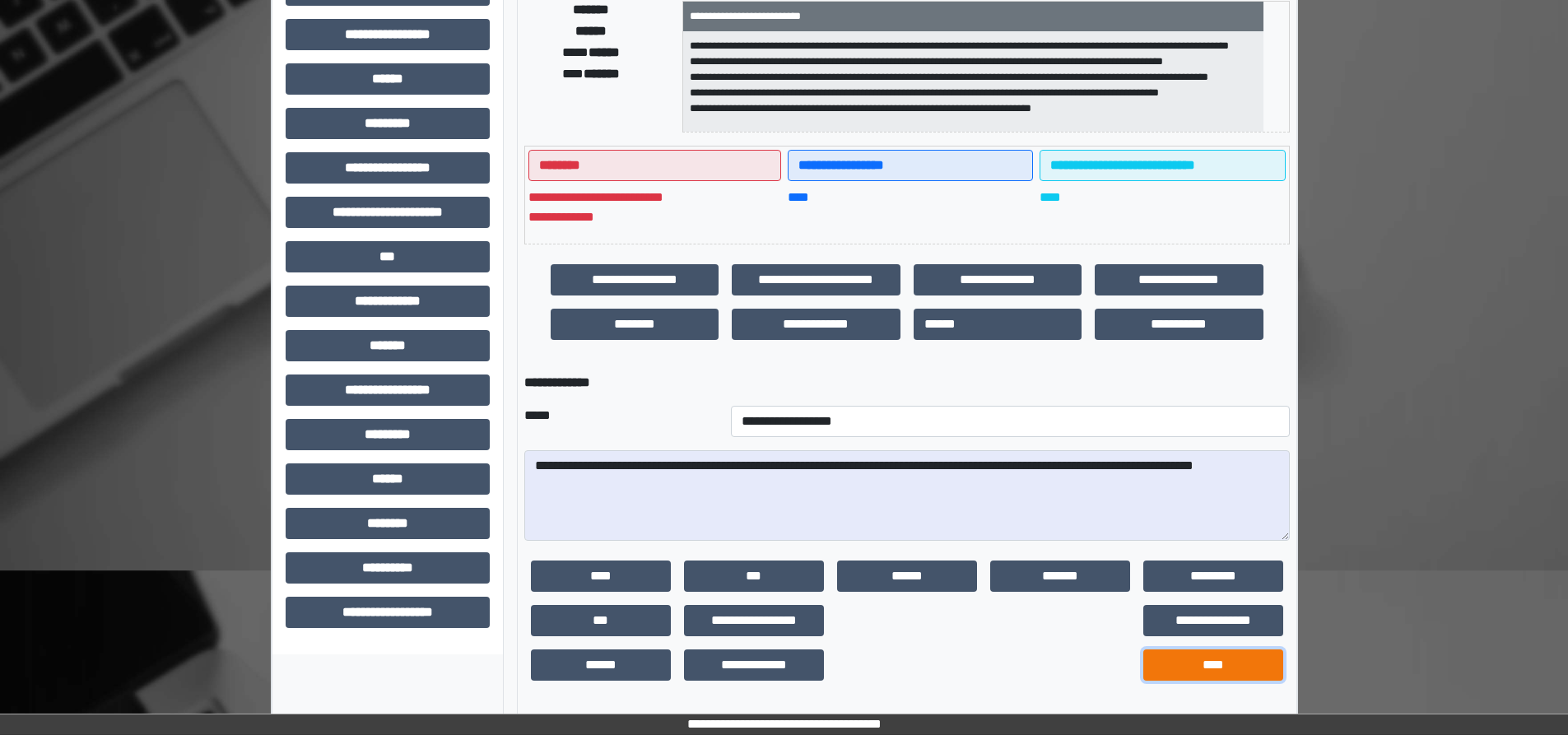 click on "****" at bounding box center (1213, 665) 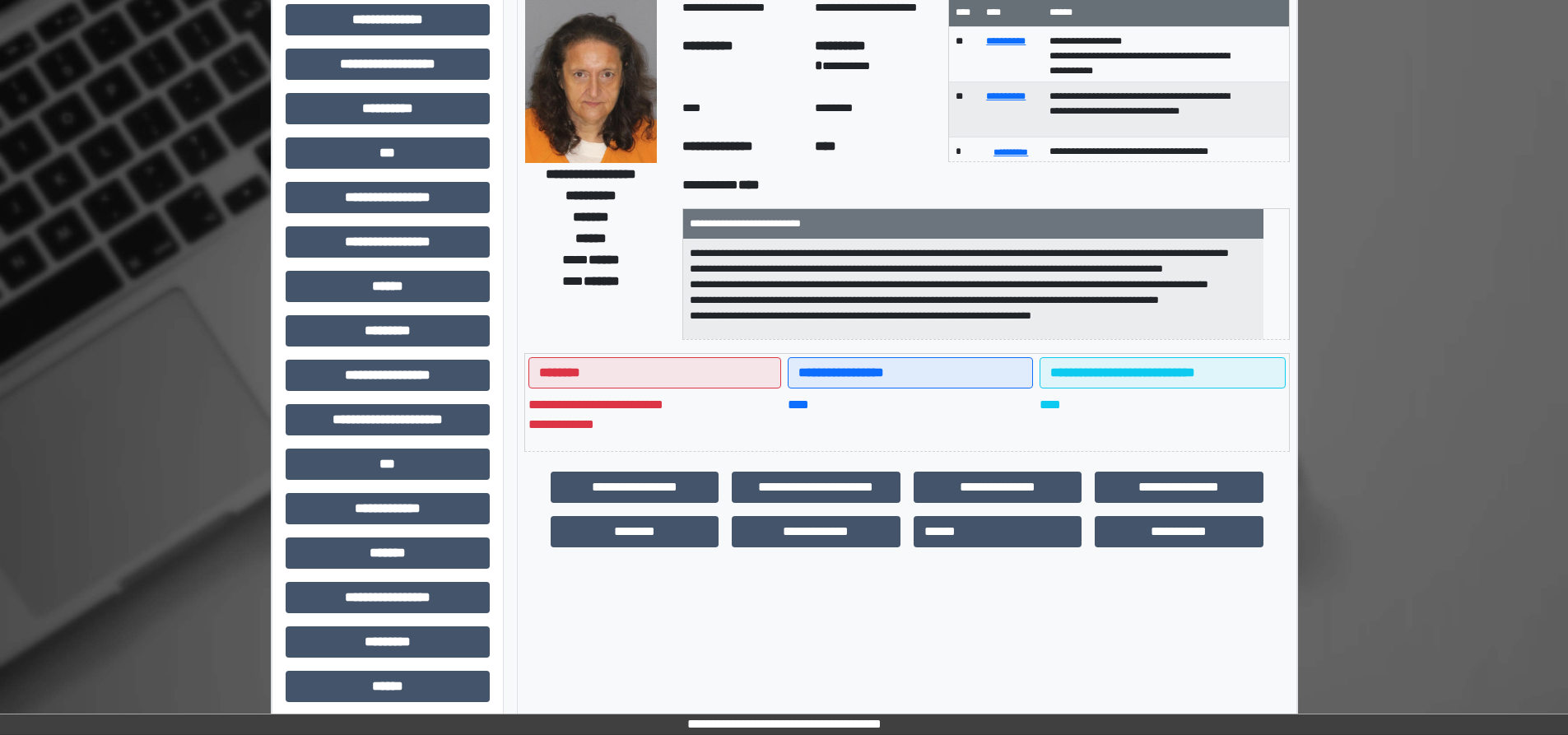 scroll, scrollTop: 231, scrollLeft: 0, axis: vertical 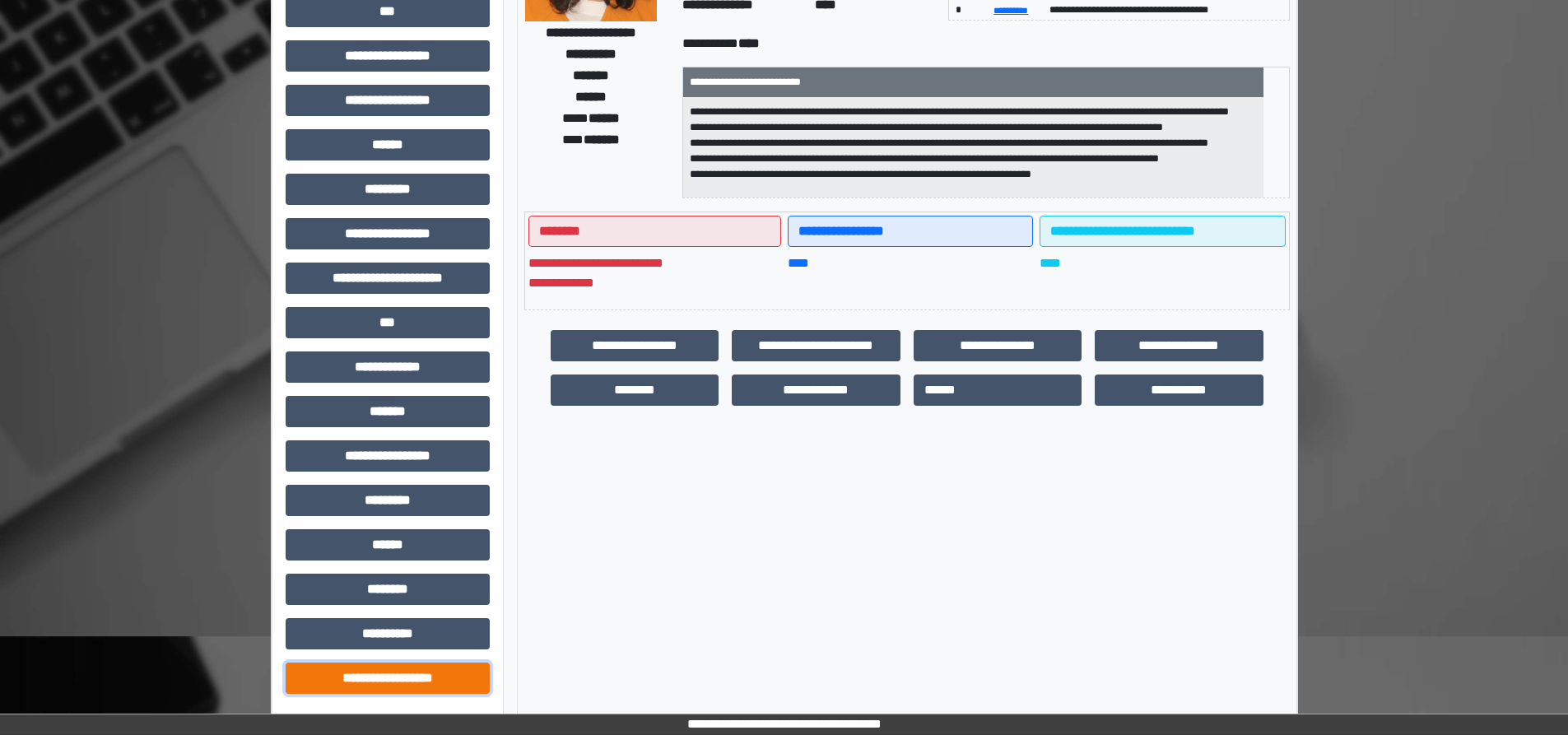 click on "**********" at bounding box center [388, 678] 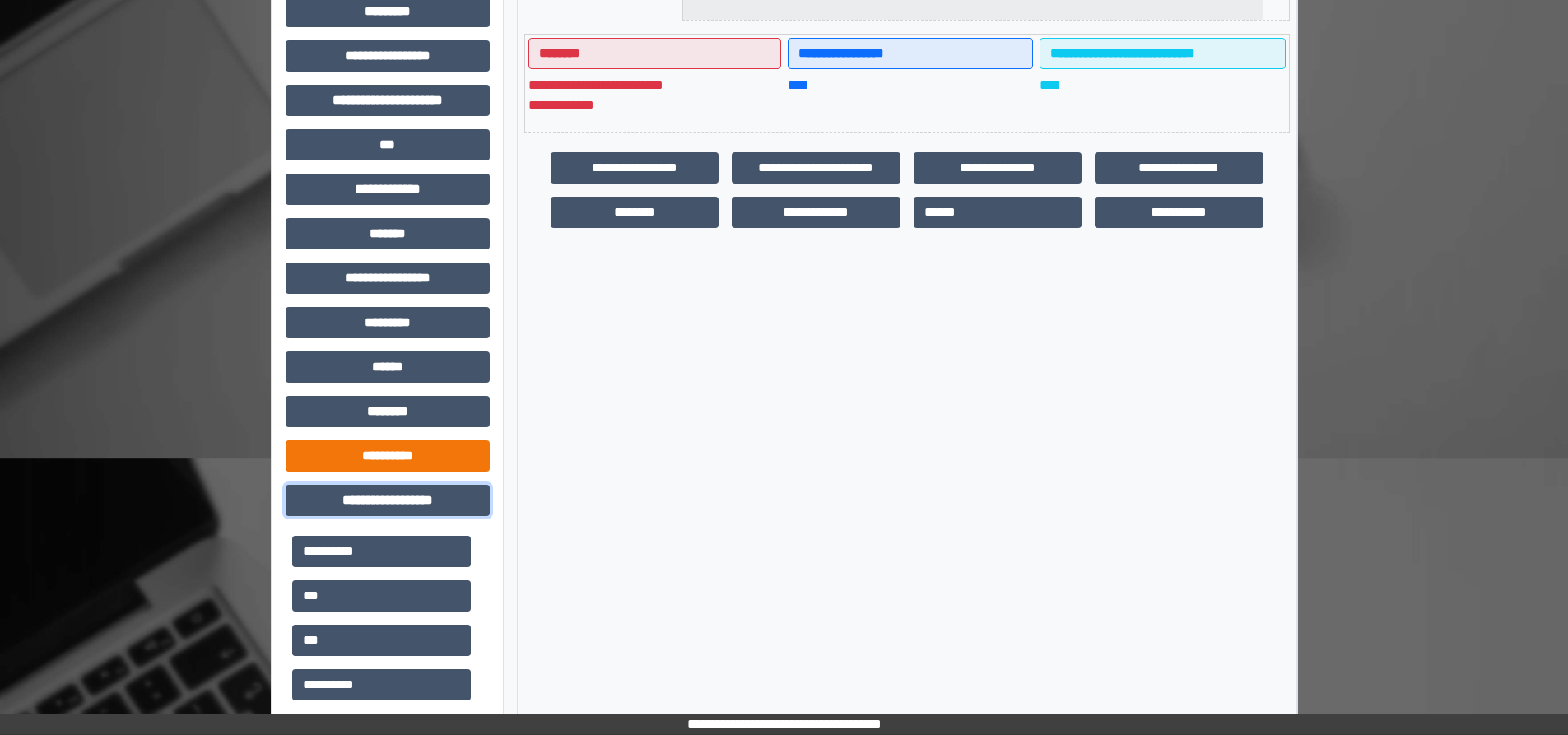 scroll, scrollTop: 626, scrollLeft: 0, axis: vertical 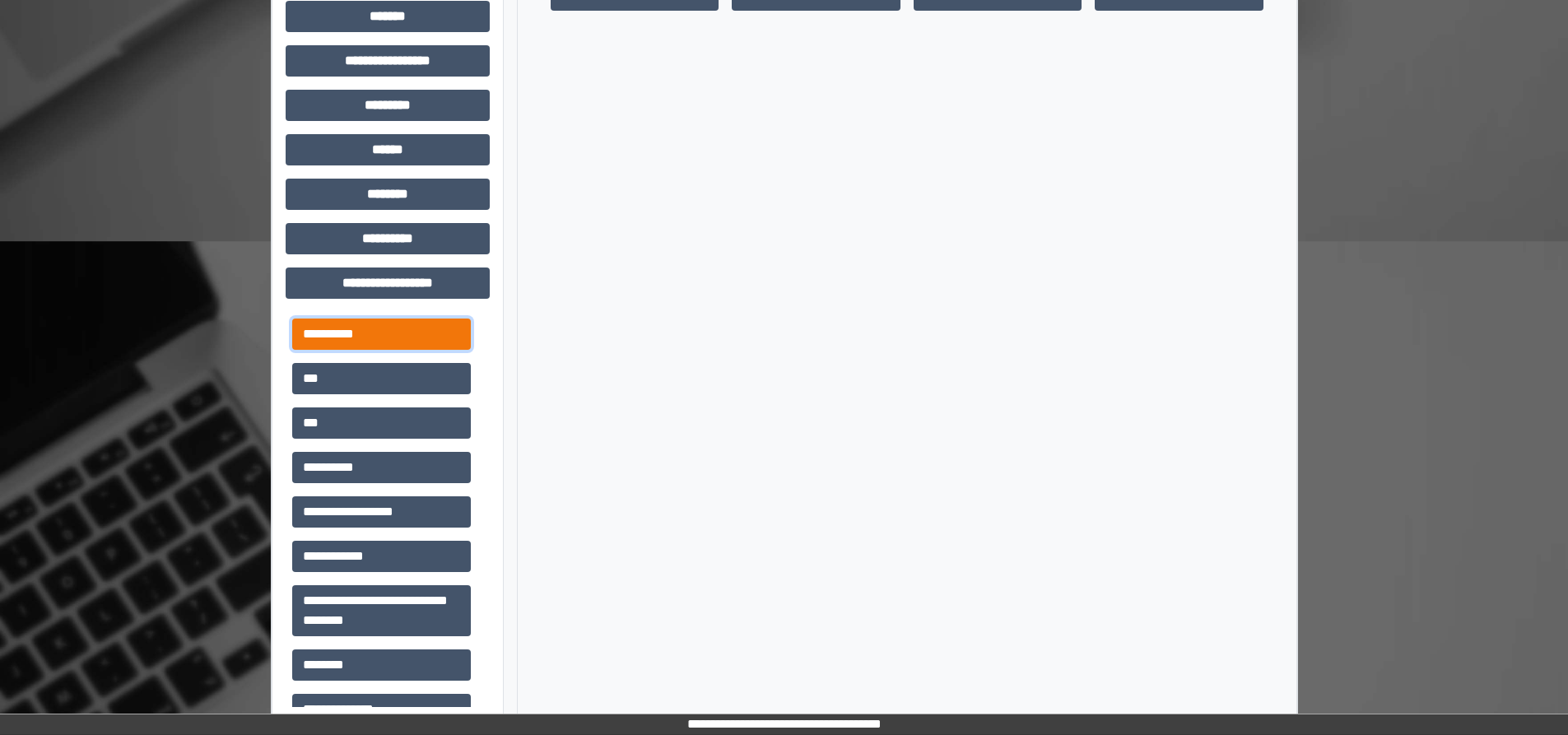 click on "**********" at bounding box center [381, 334] 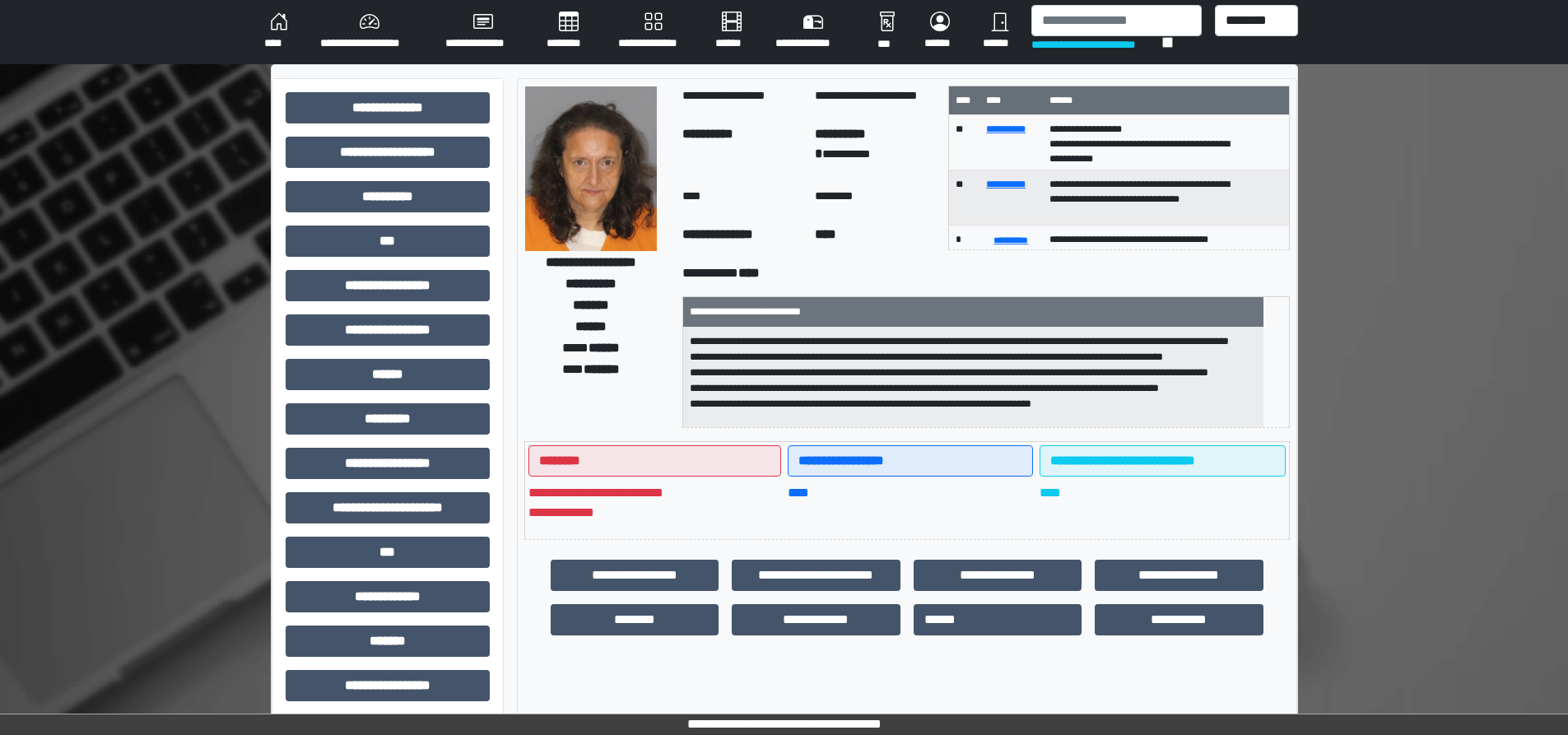 scroll, scrollTop: 0, scrollLeft: 0, axis: both 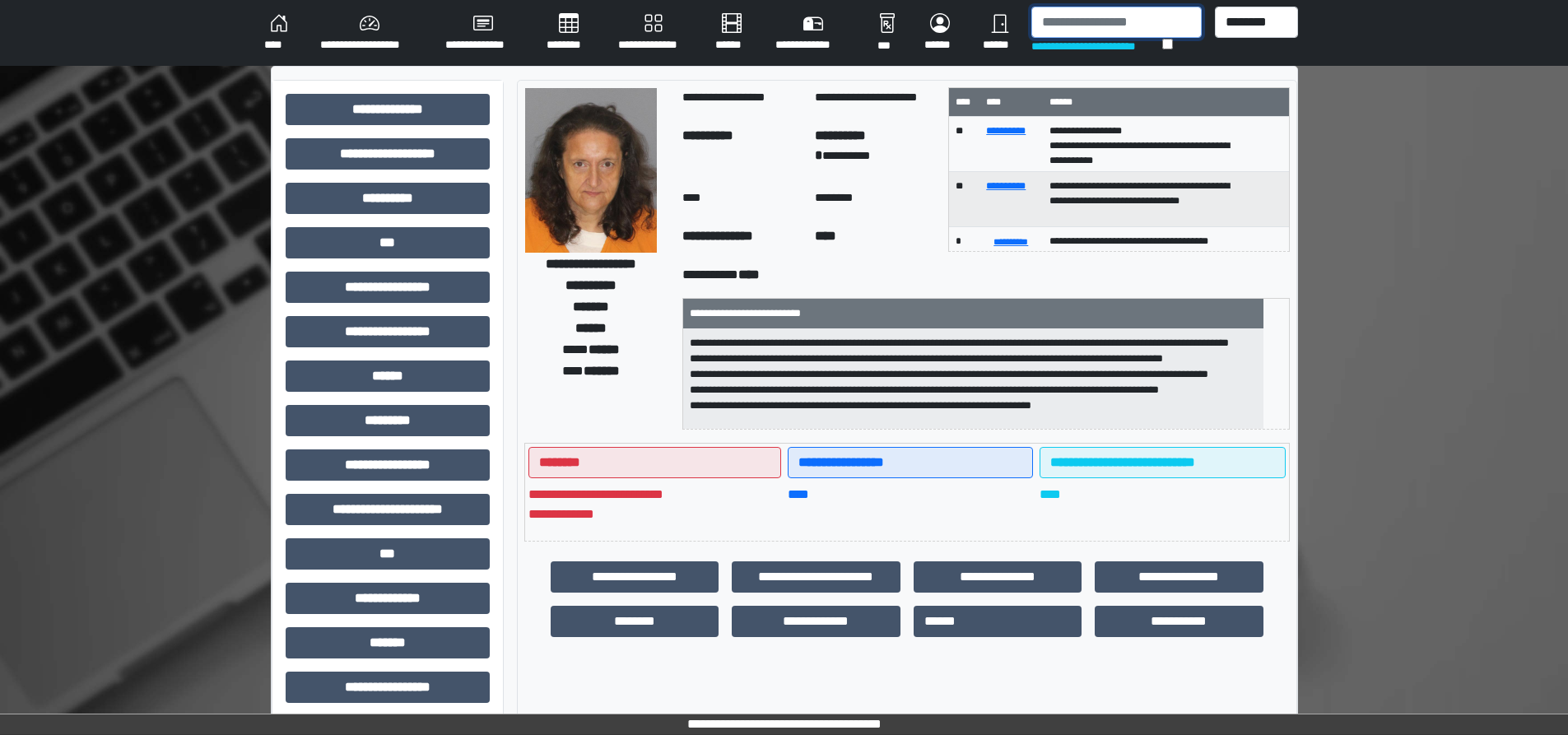 click at bounding box center [1116, 22] 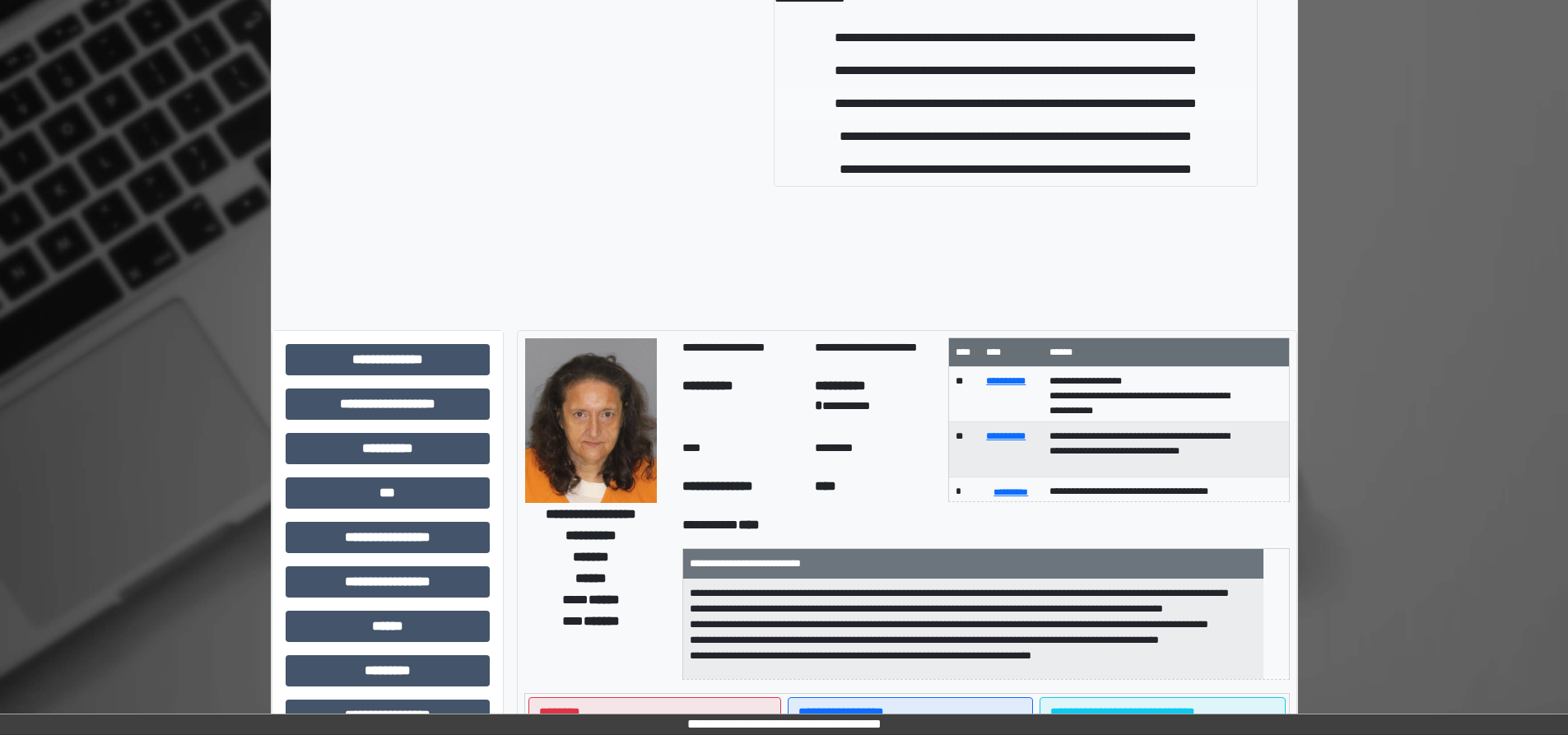 scroll, scrollTop: 0, scrollLeft: 0, axis: both 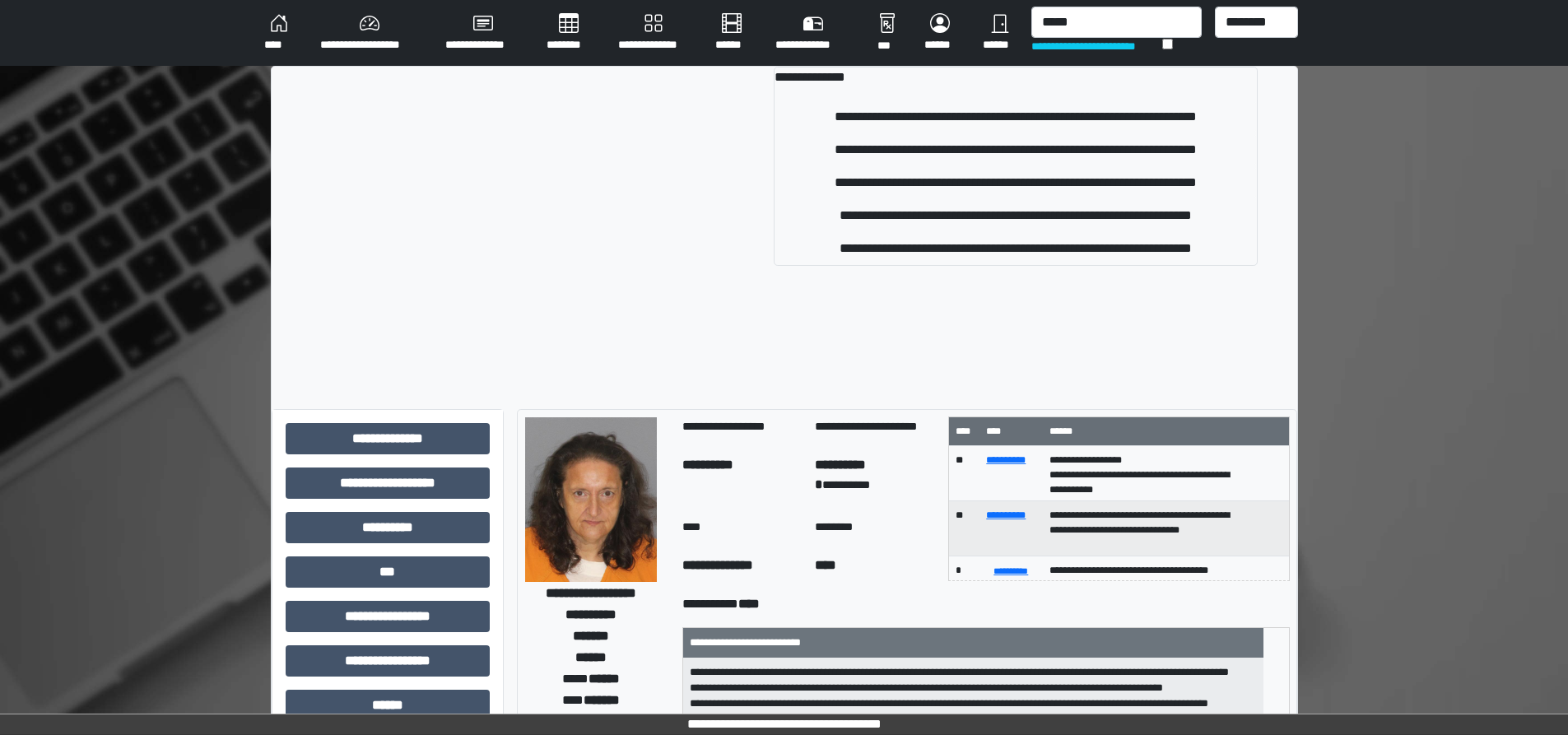 click on "**********" at bounding box center (1096, 46) 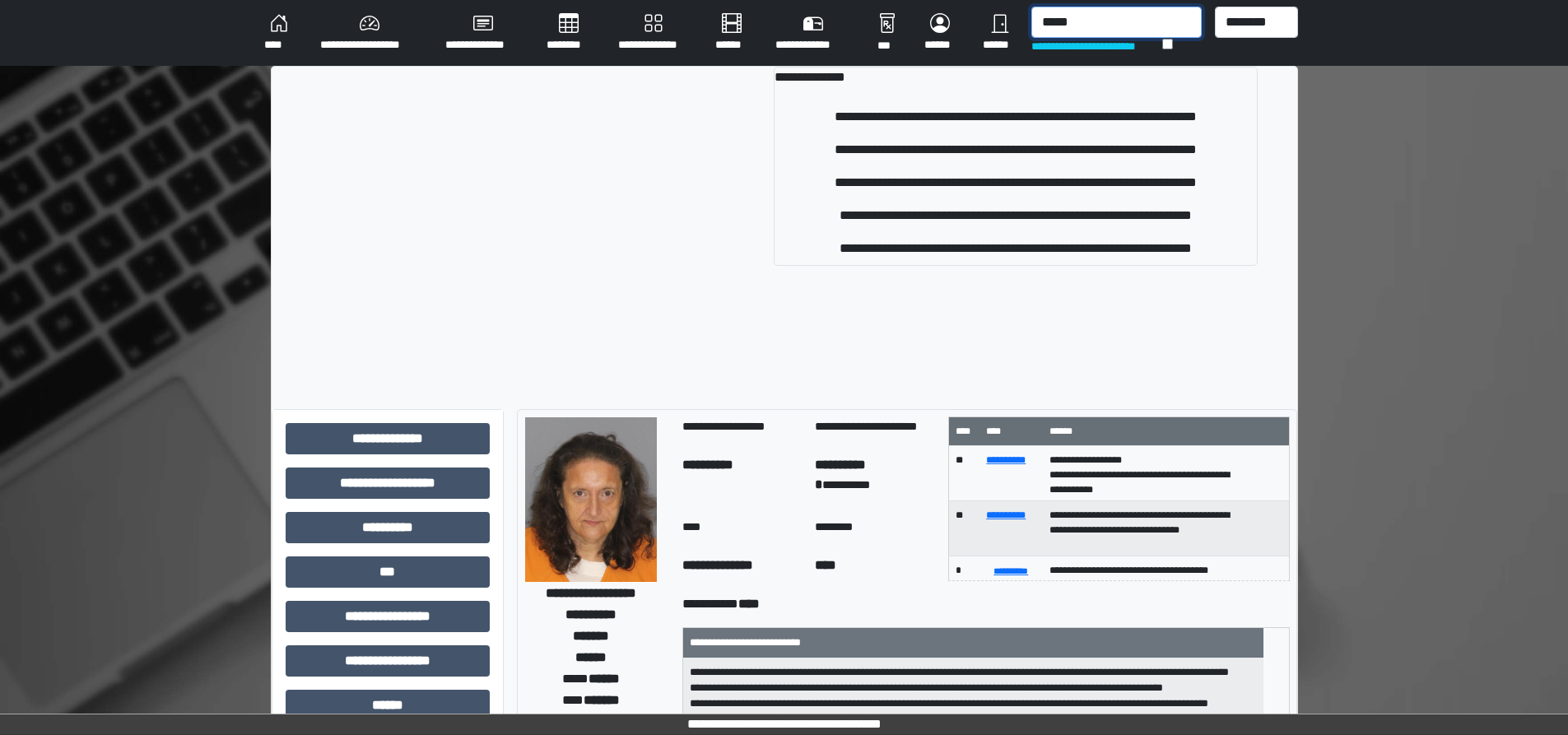 click on "*****" at bounding box center (1116, 22) 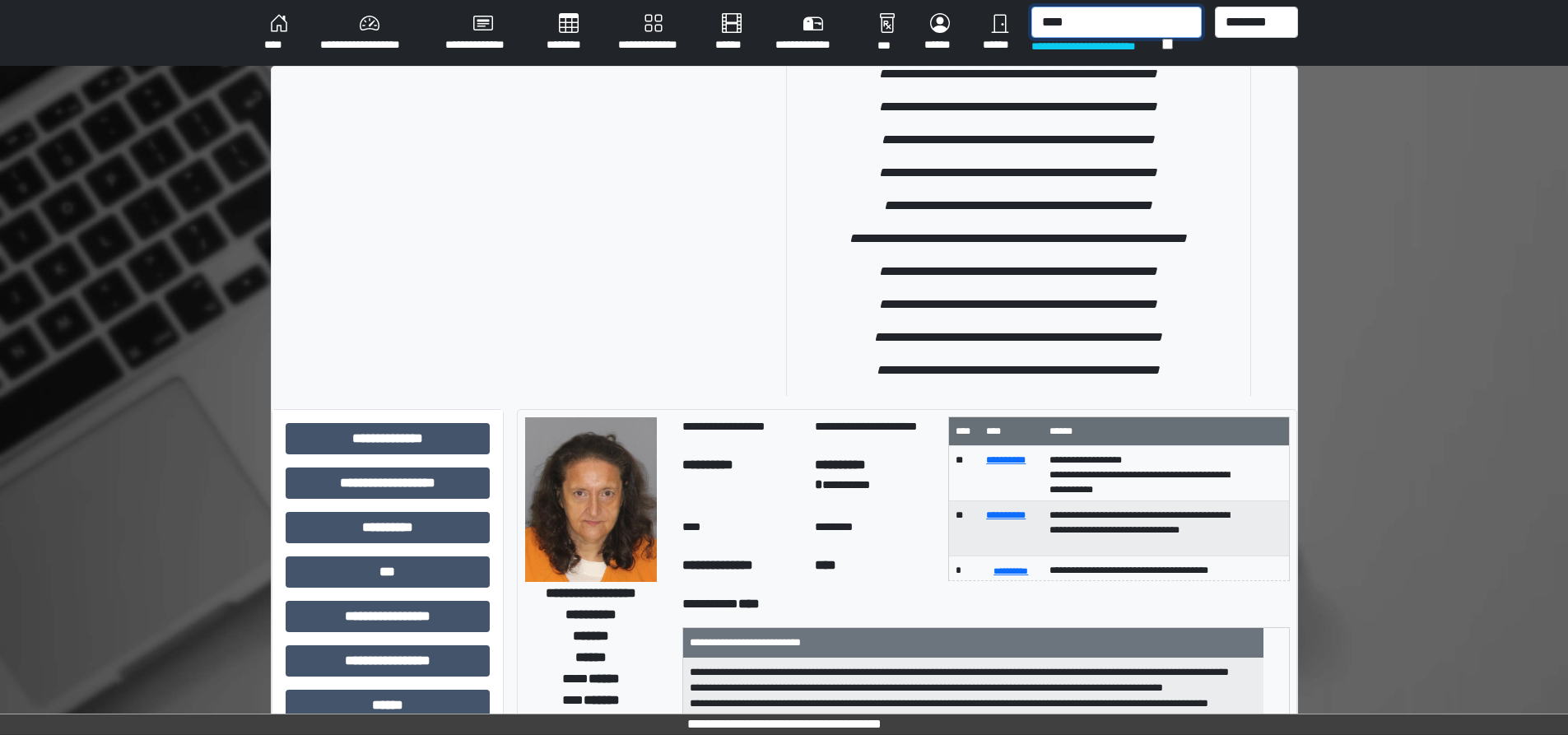 scroll, scrollTop: 329, scrollLeft: 0, axis: vertical 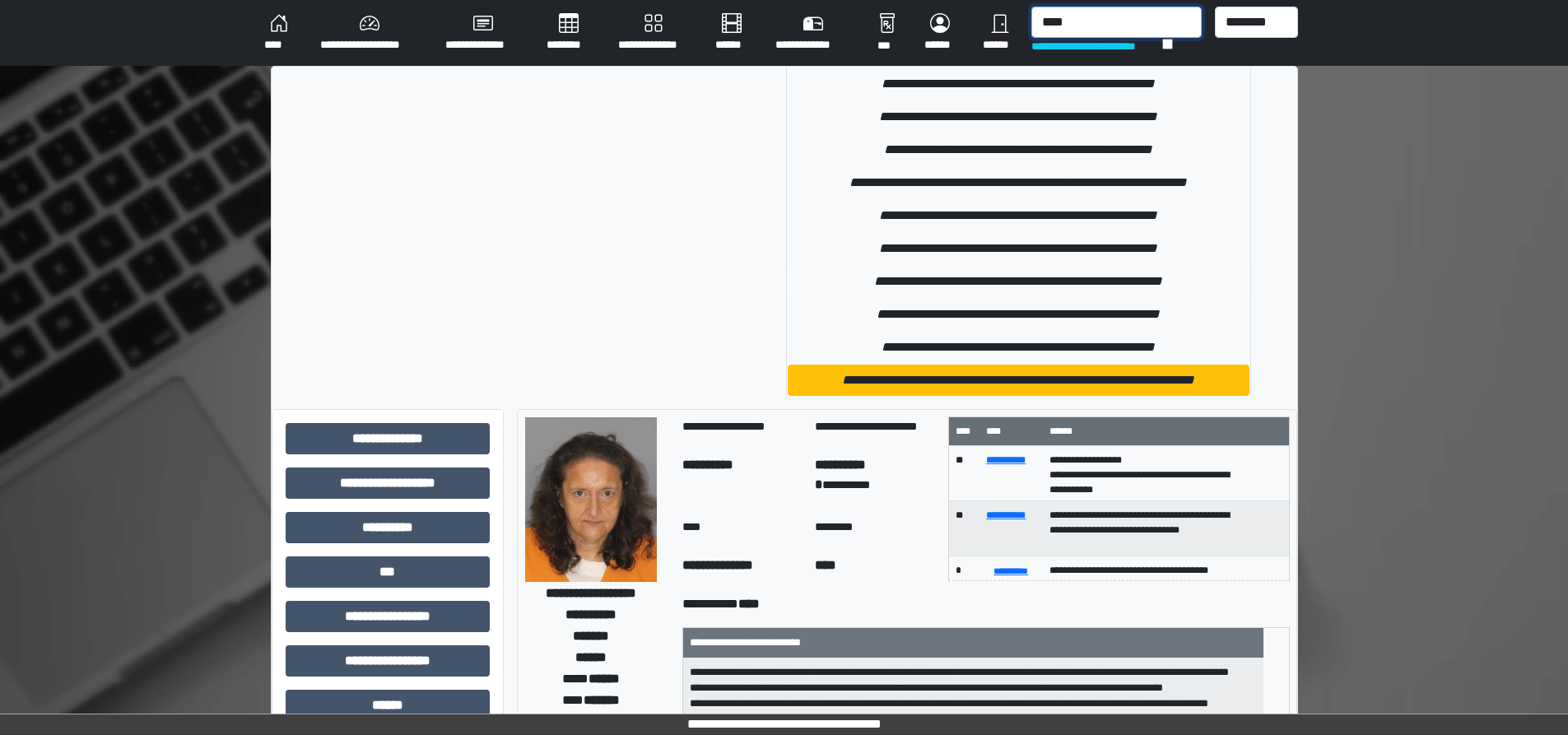type on "****" 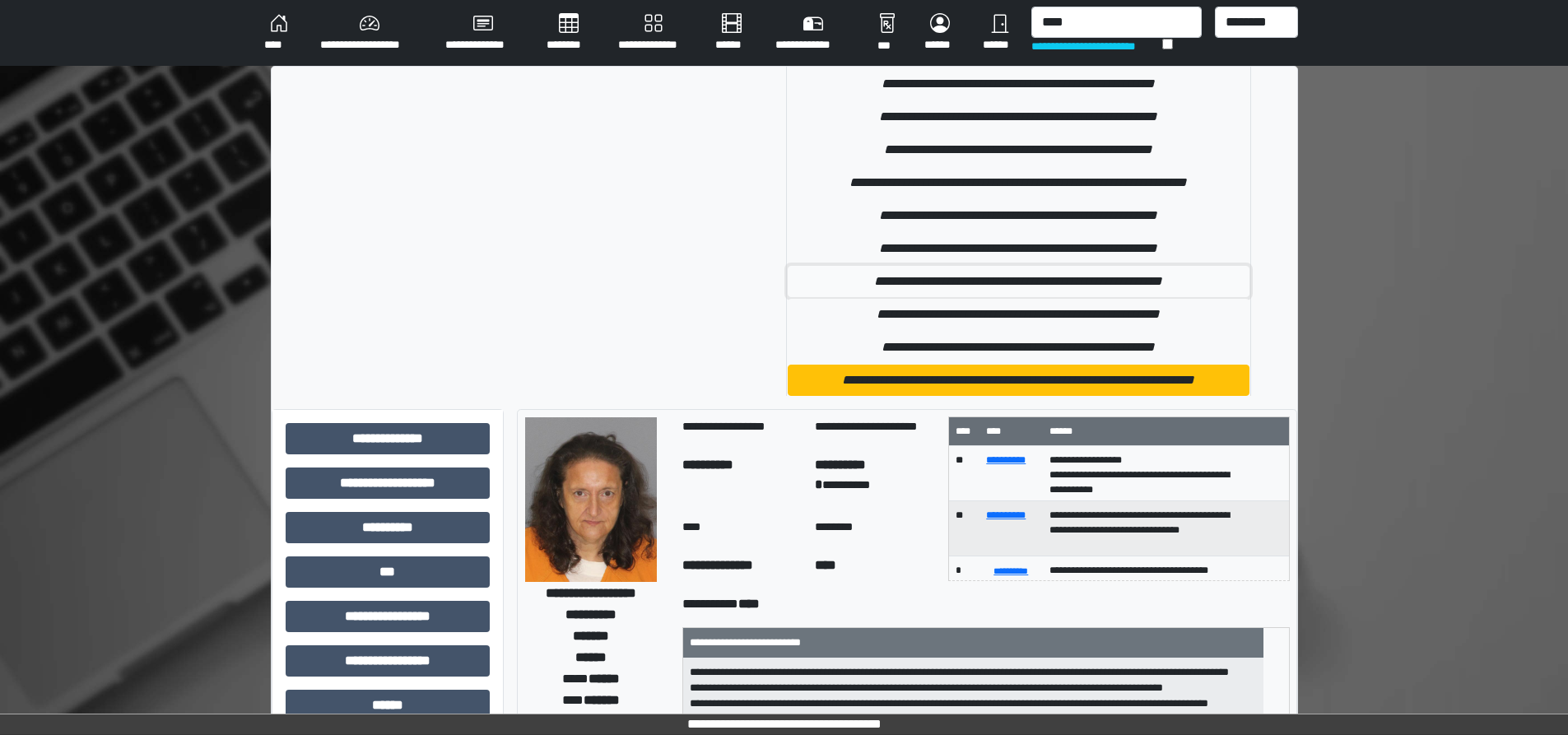 click on "**********" at bounding box center (1018, 281) 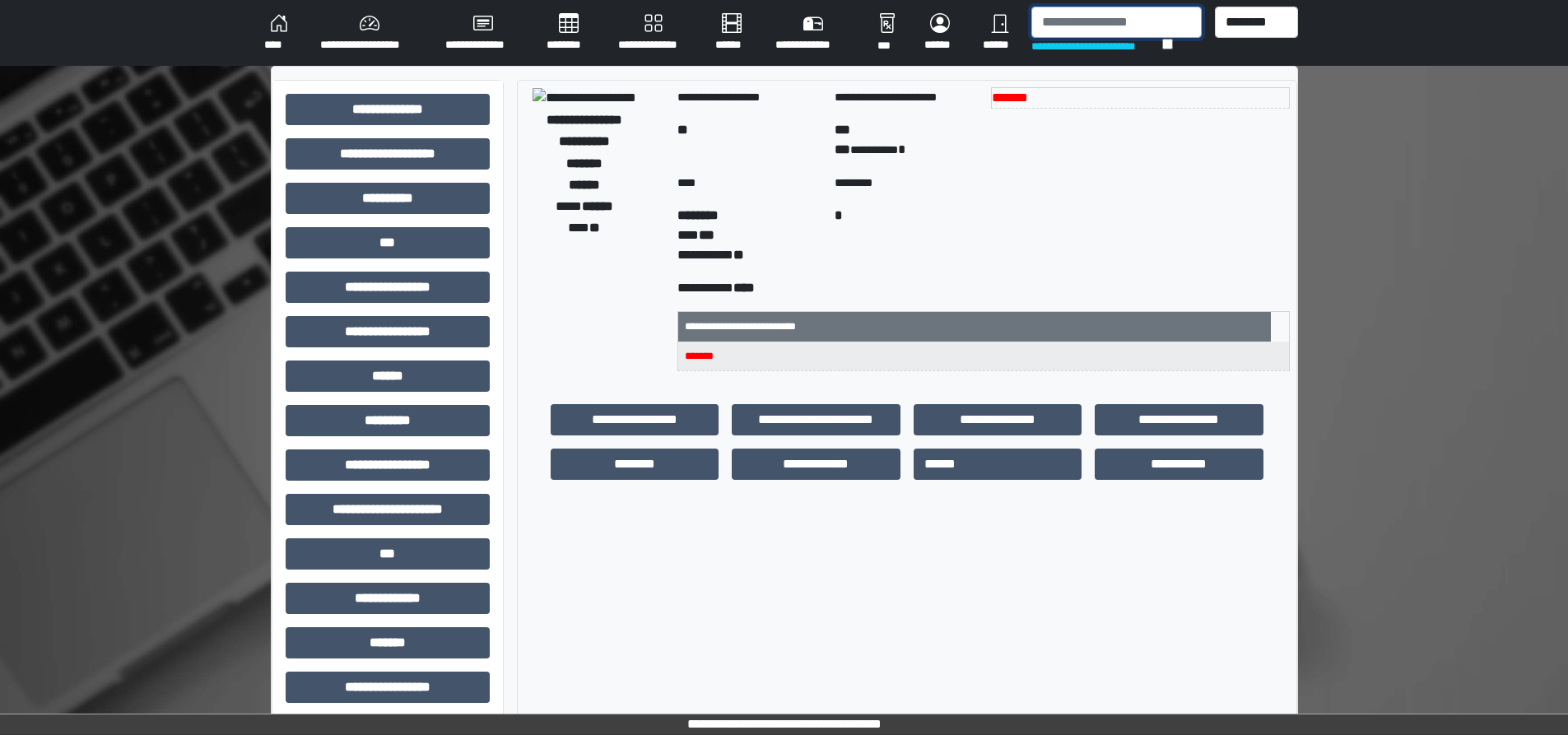 click at bounding box center [1116, 22] 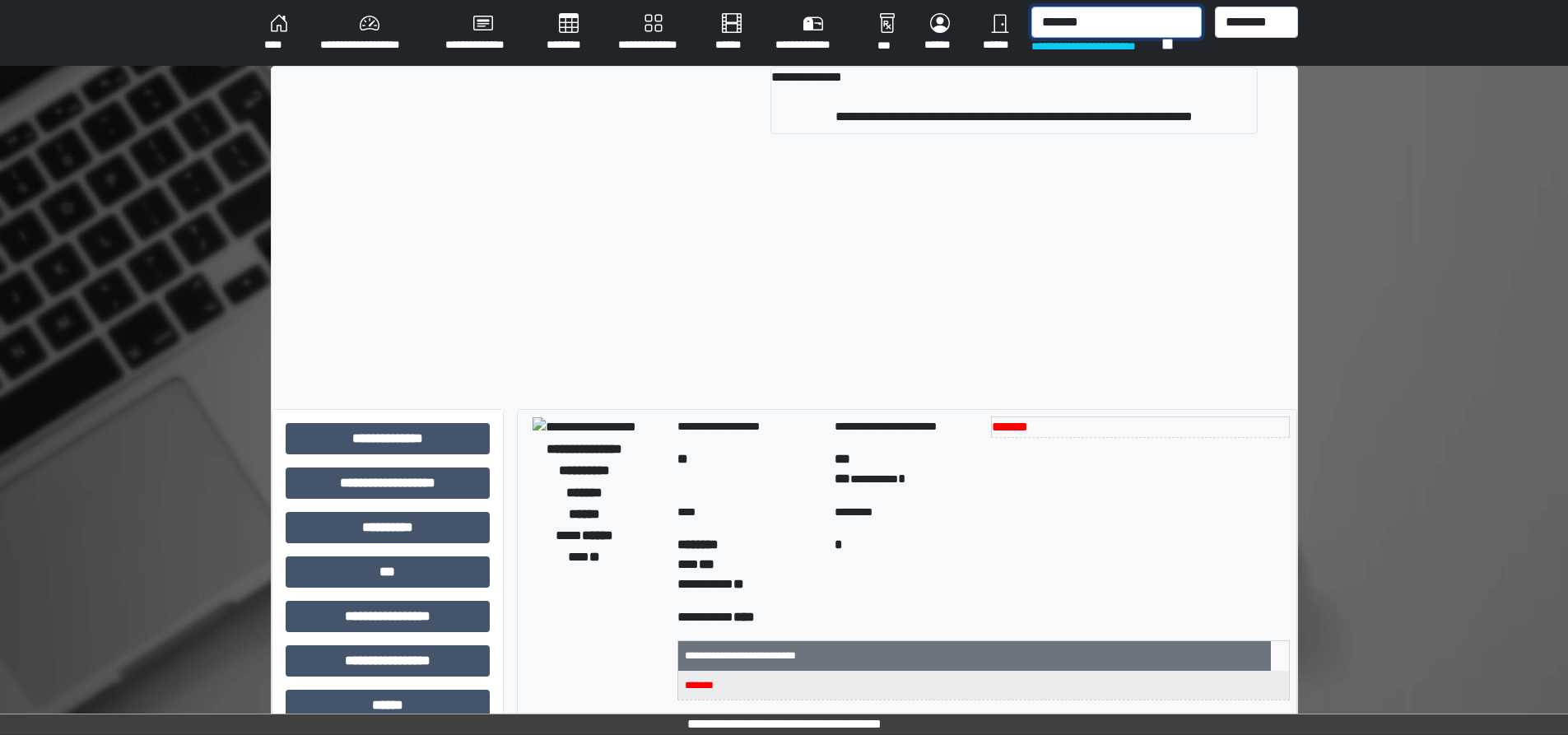 type on "*******" 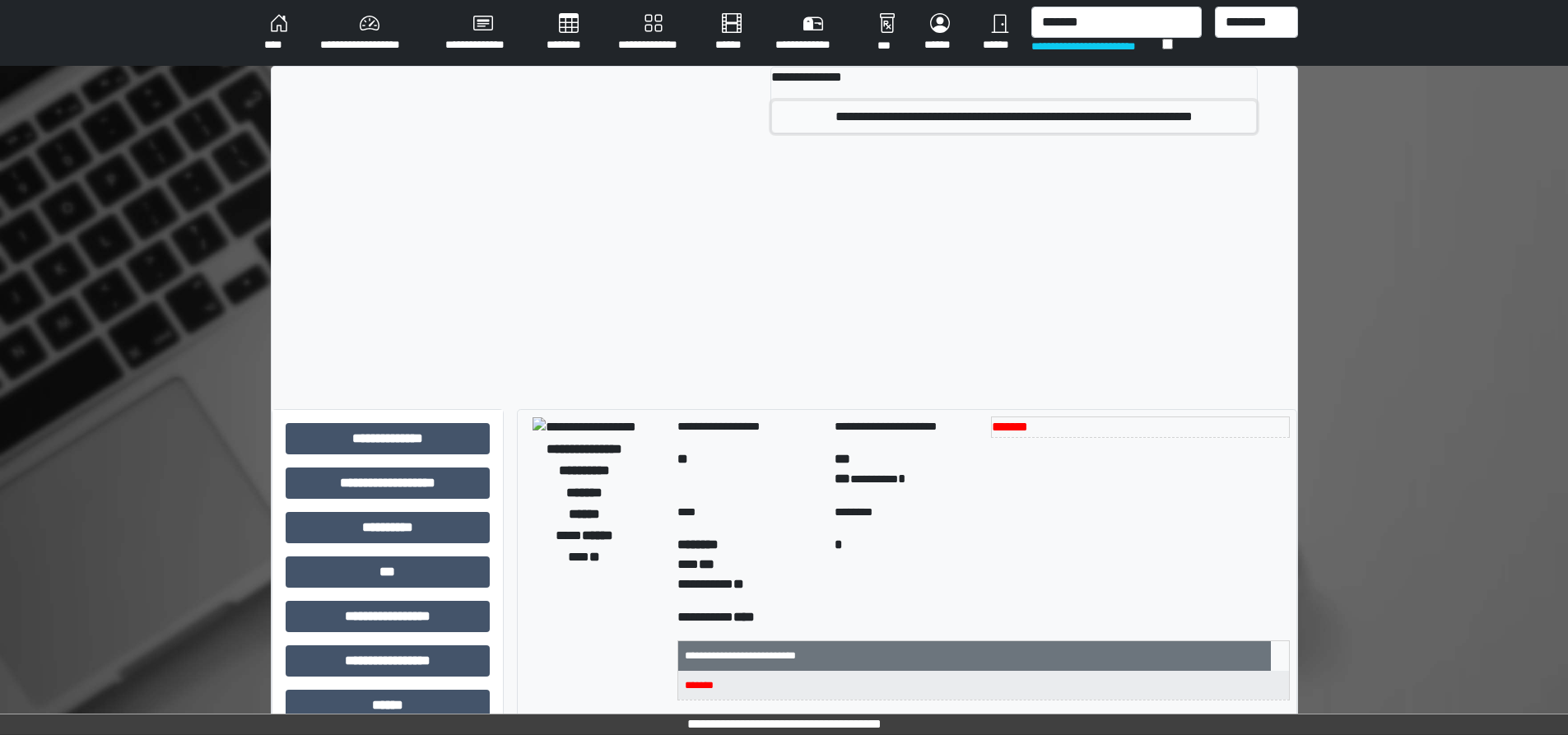 click on "**********" at bounding box center (1013, 117) 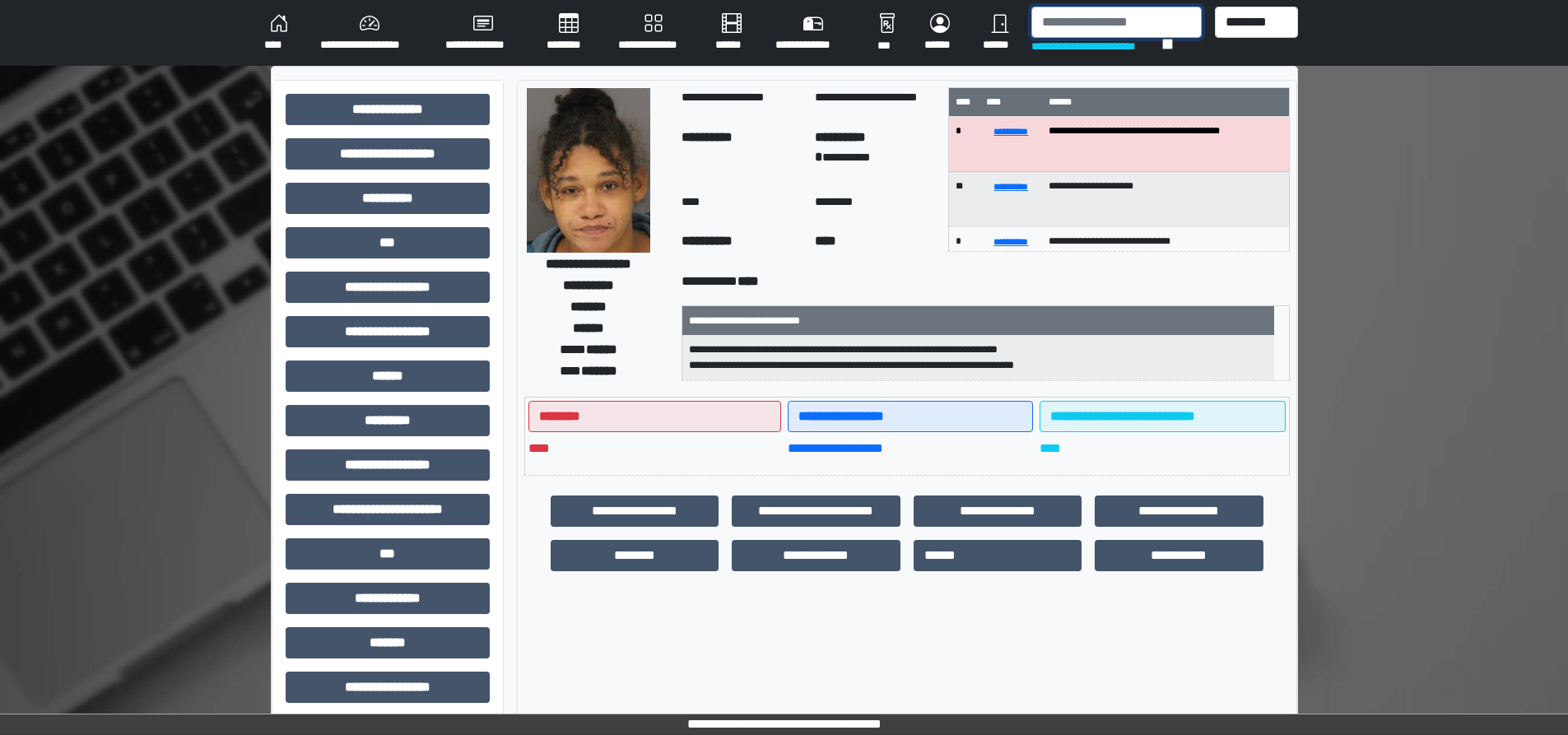 click at bounding box center [1116, 22] 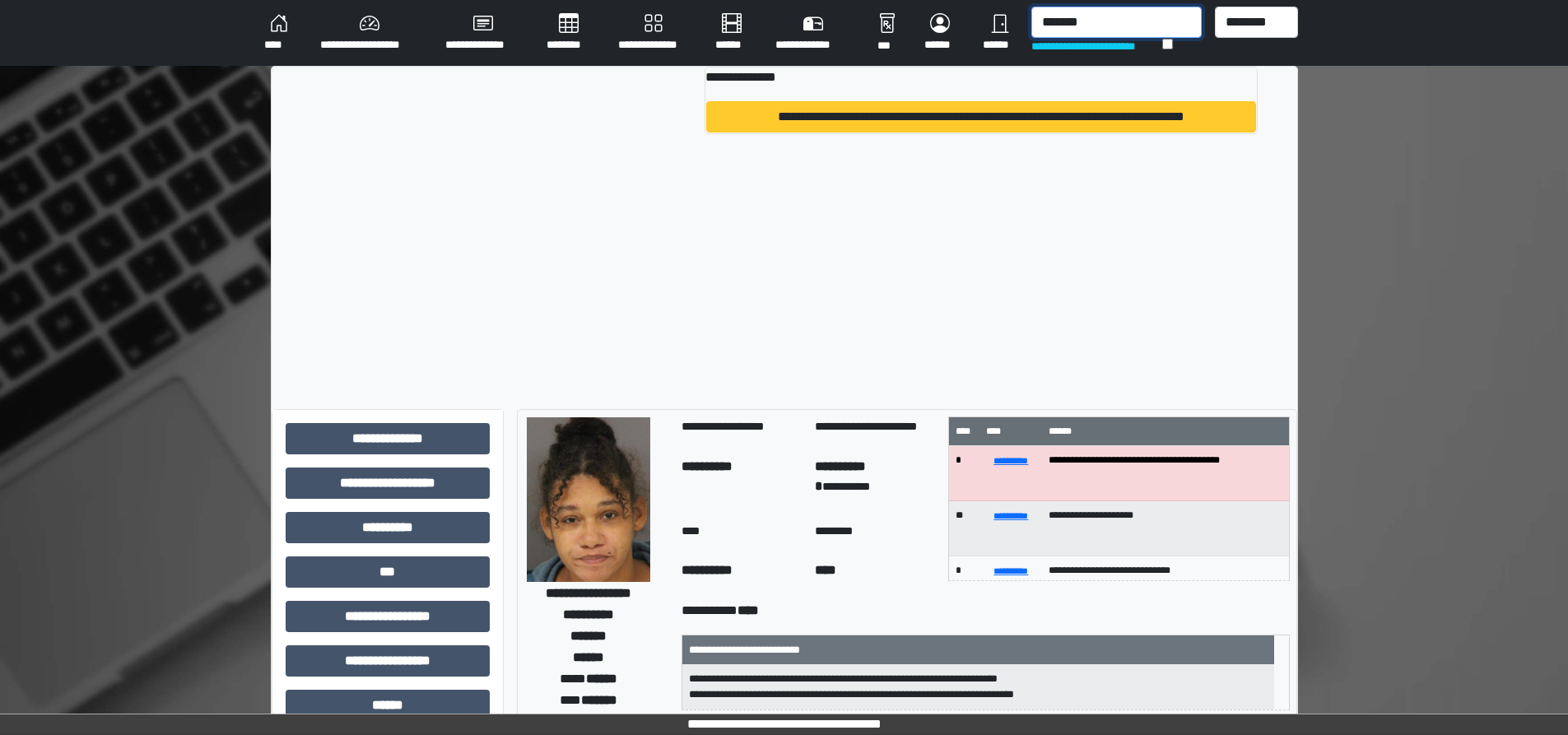 type on "*******" 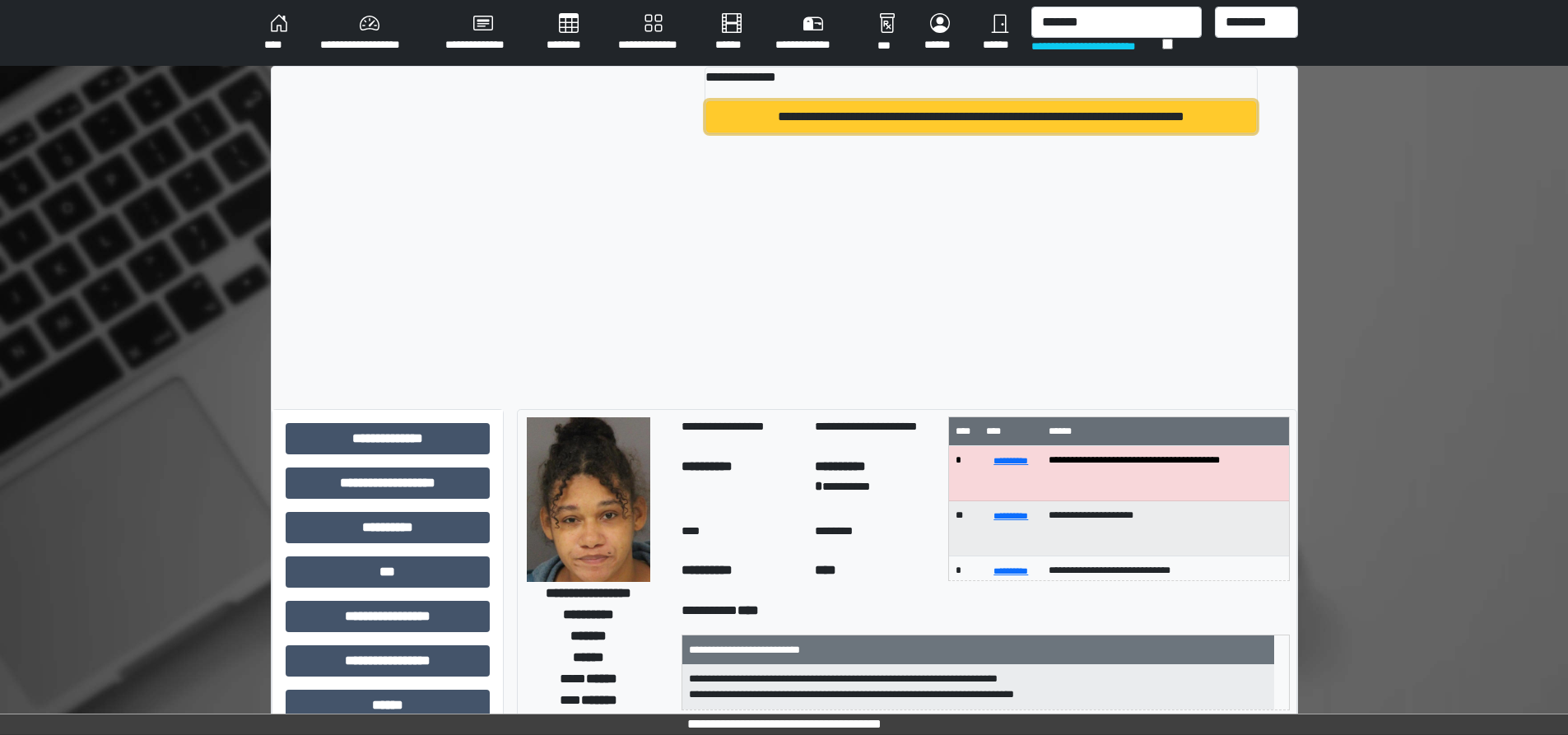 click on "**********" at bounding box center (981, 117) 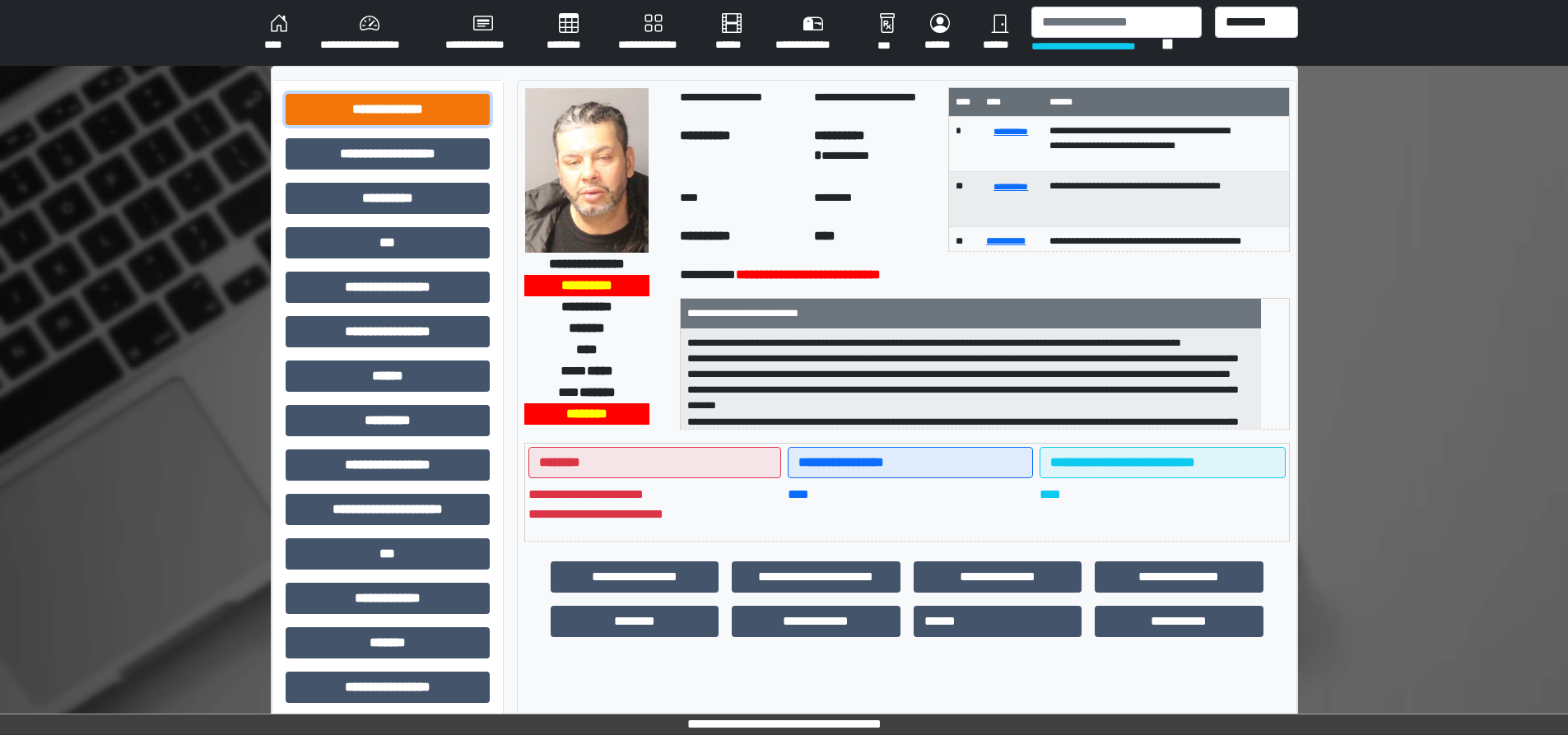 click on "**********" at bounding box center [388, 109] 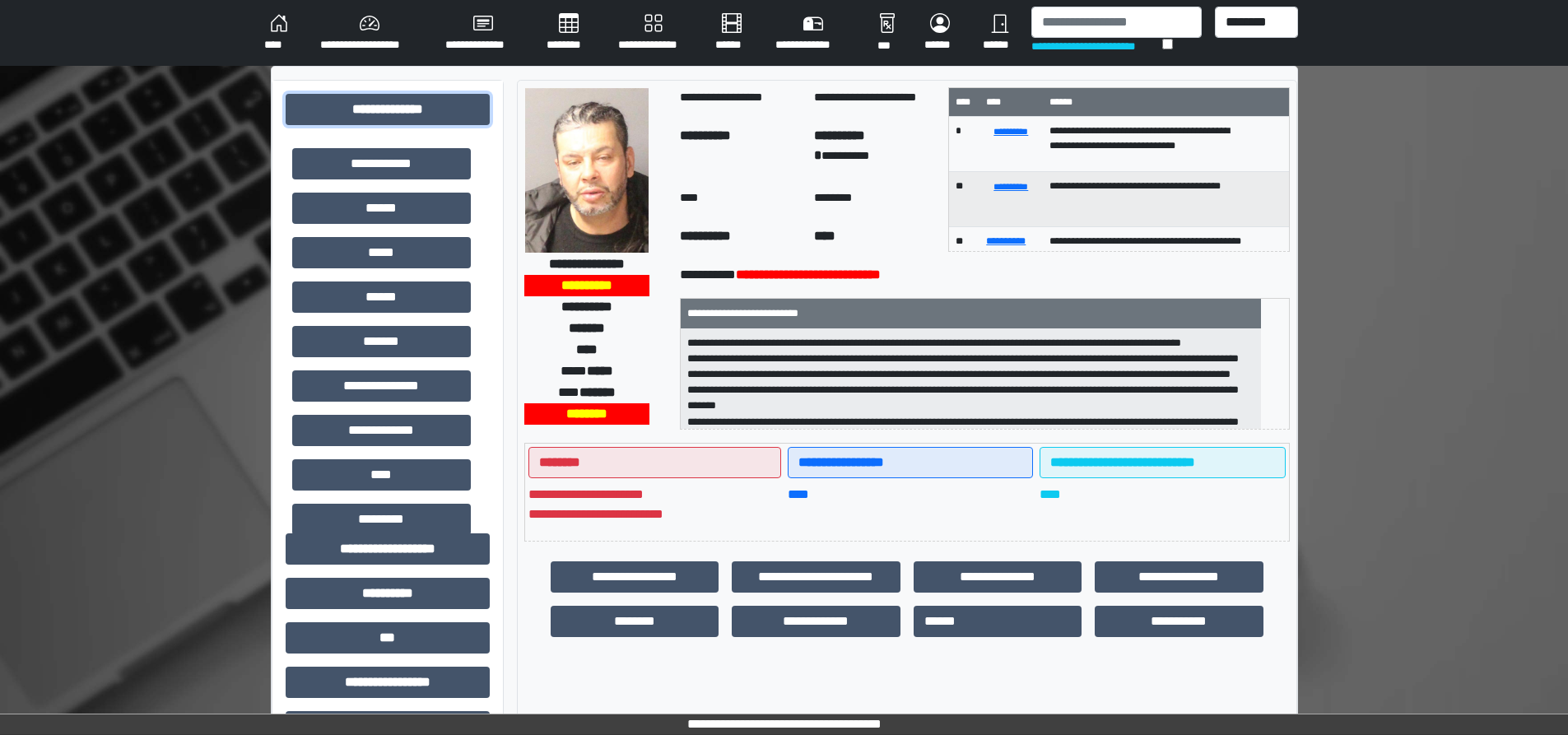 scroll, scrollTop: 329, scrollLeft: 0, axis: vertical 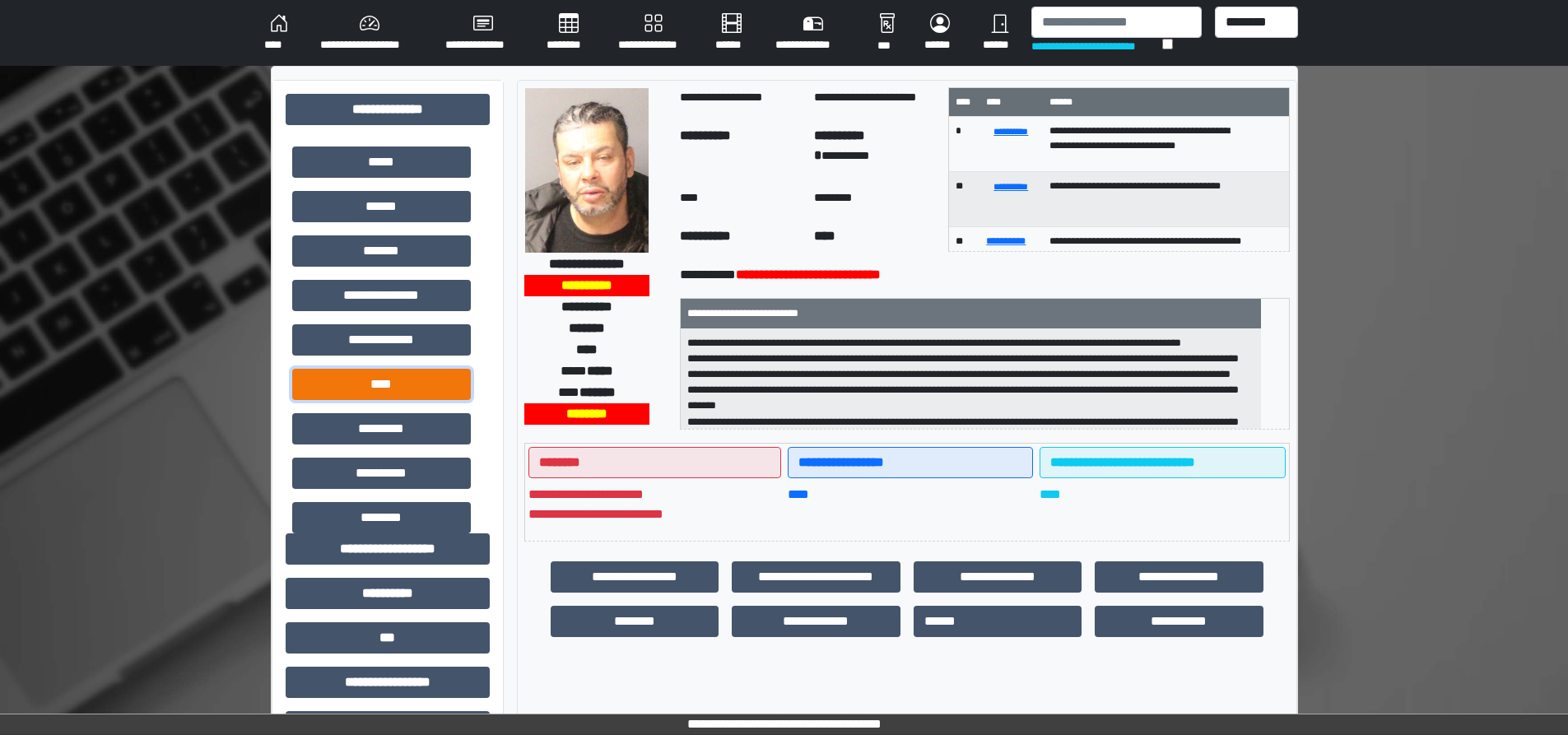click on "****" at bounding box center [381, 384] 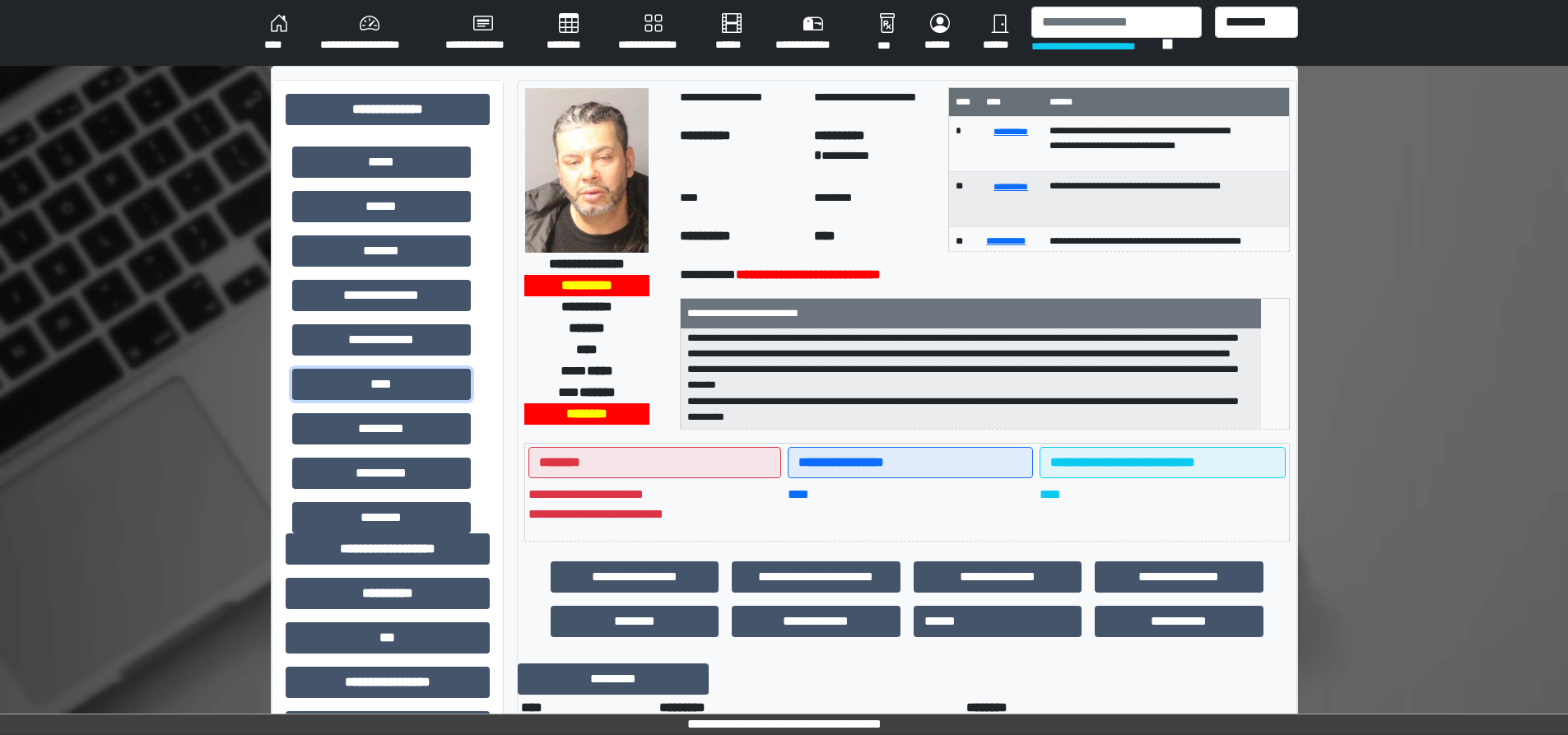 scroll, scrollTop: 52, scrollLeft: 0, axis: vertical 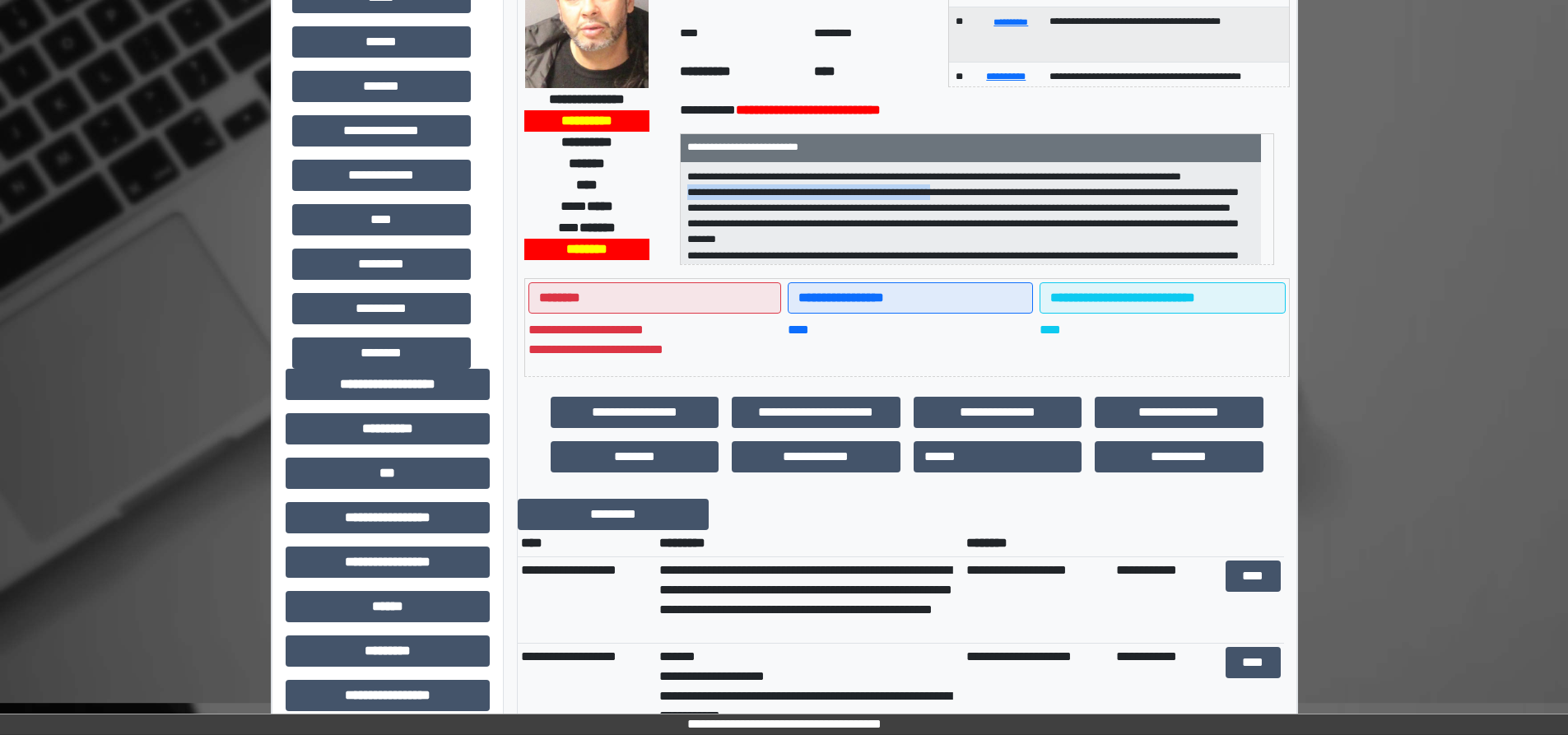 drag, startPoint x: 702, startPoint y: 209, endPoint x: 1026, endPoint y: 212, distance: 324.0139 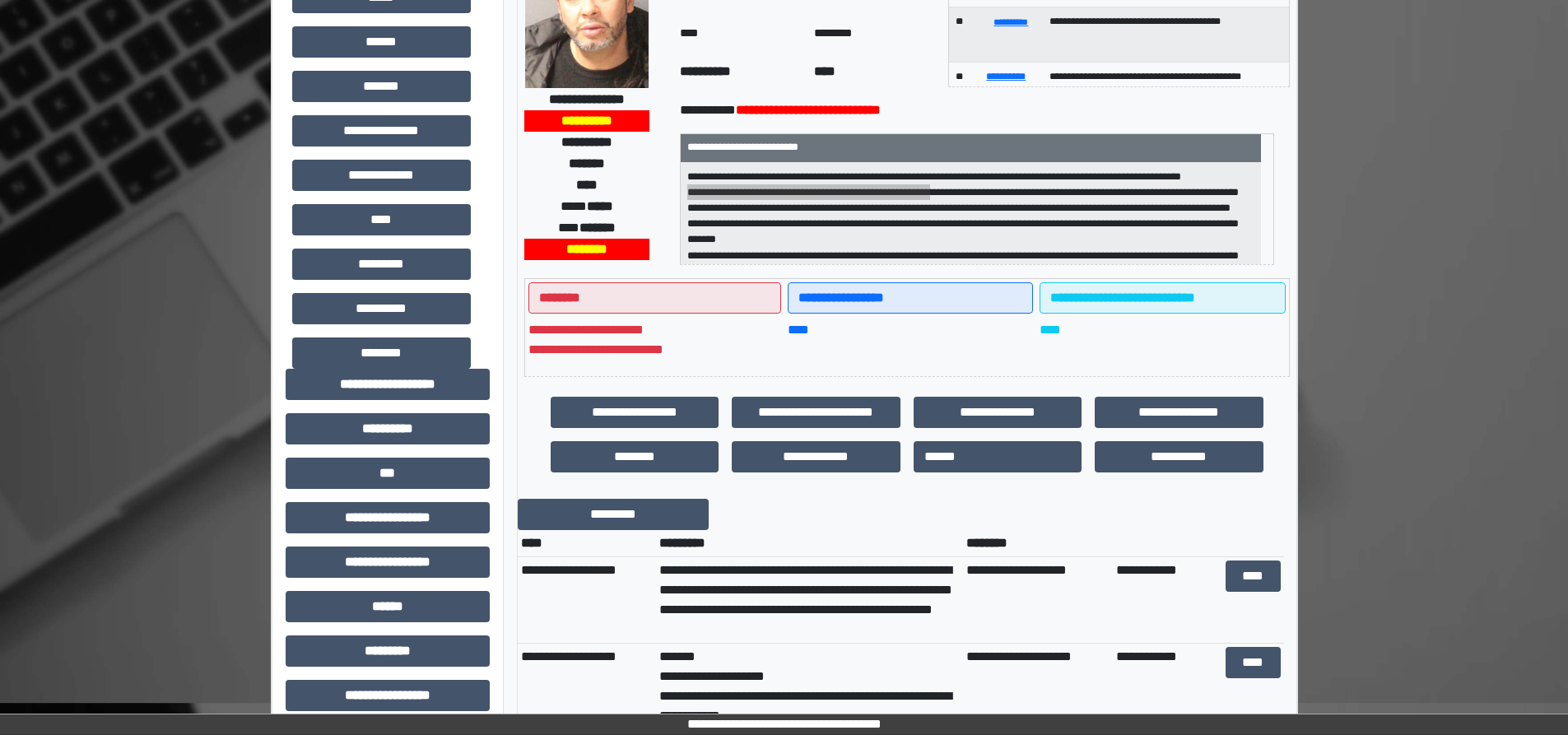 scroll, scrollTop: 0, scrollLeft: 0, axis: both 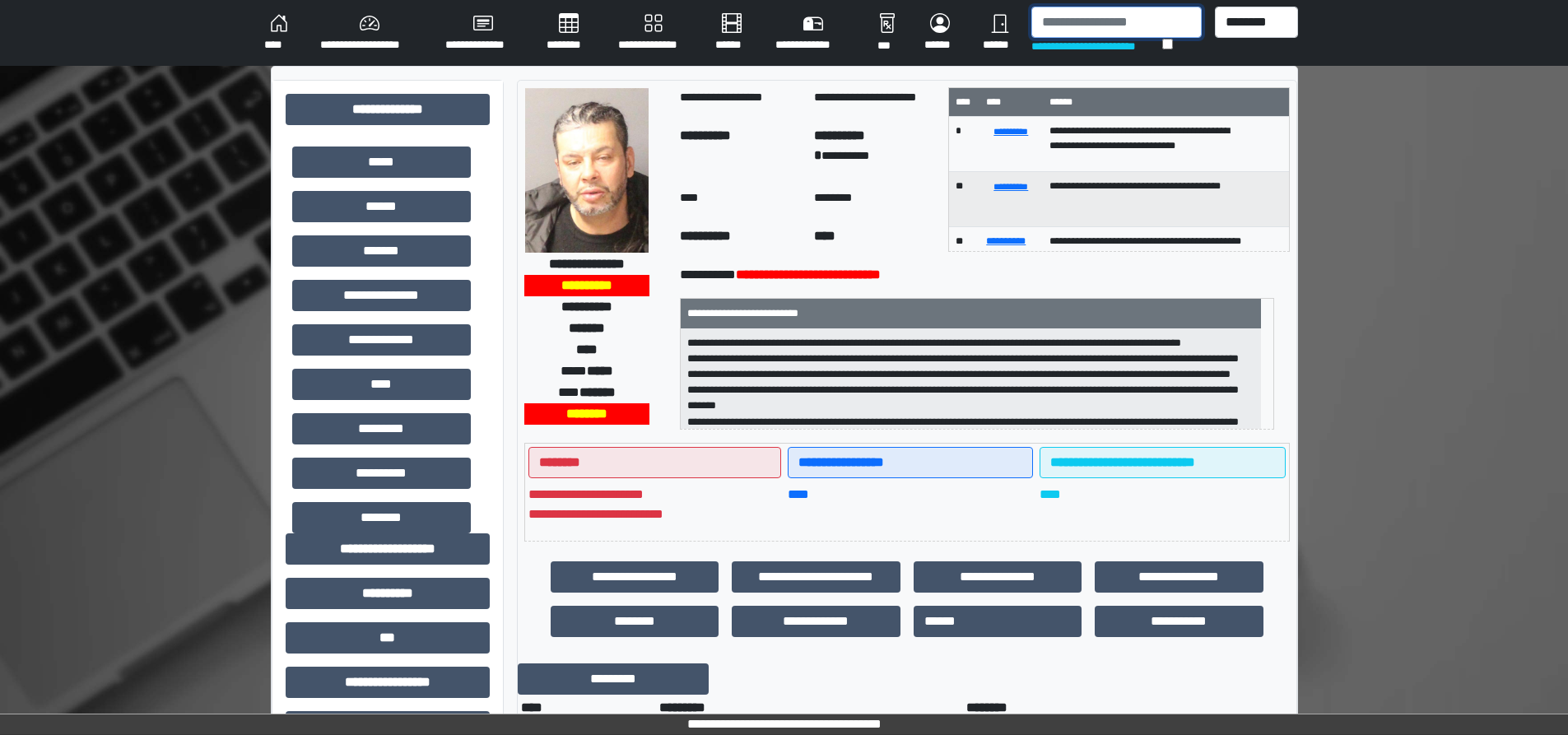 click at bounding box center (1116, 22) 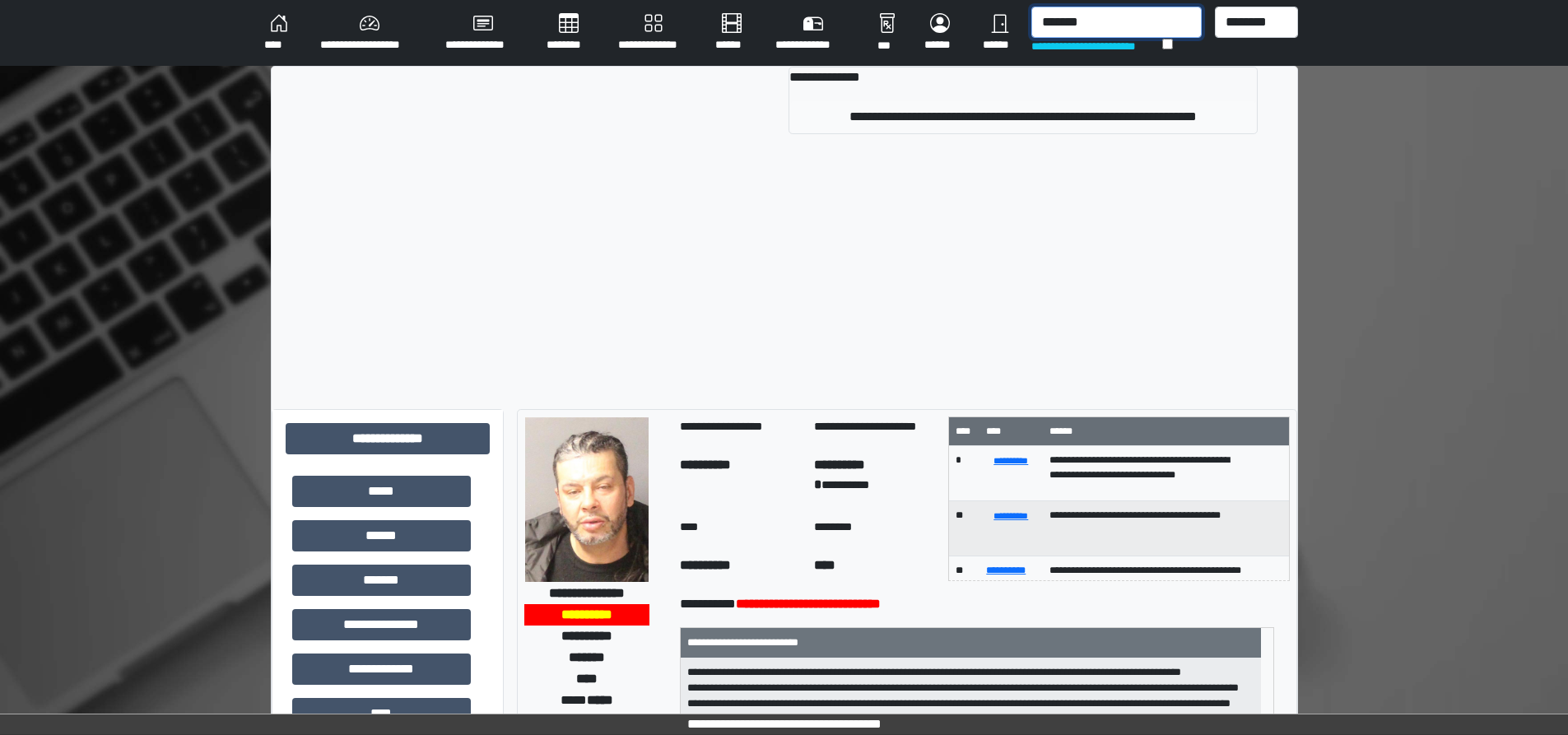 type on "*******" 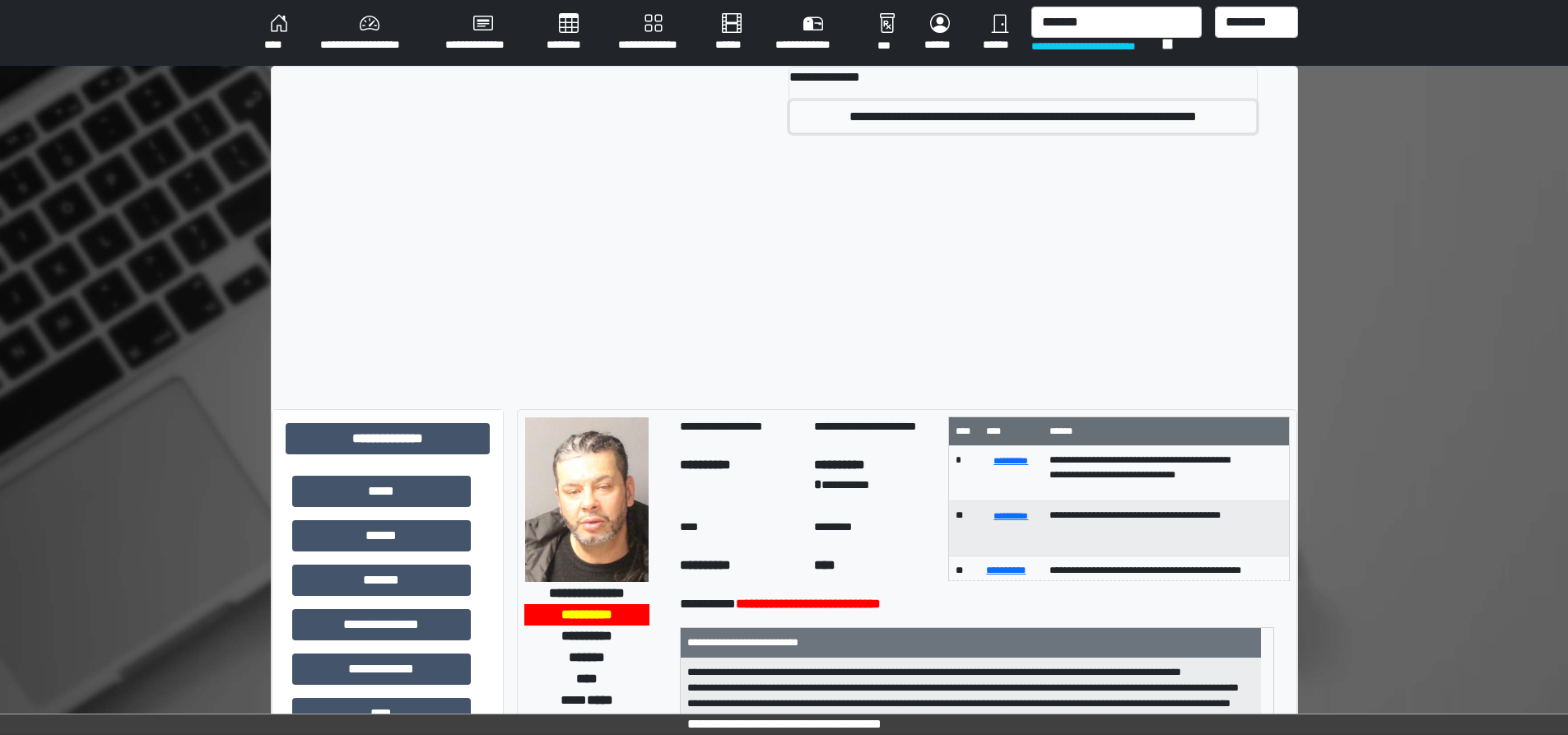 click on "**********" at bounding box center [1022, 117] 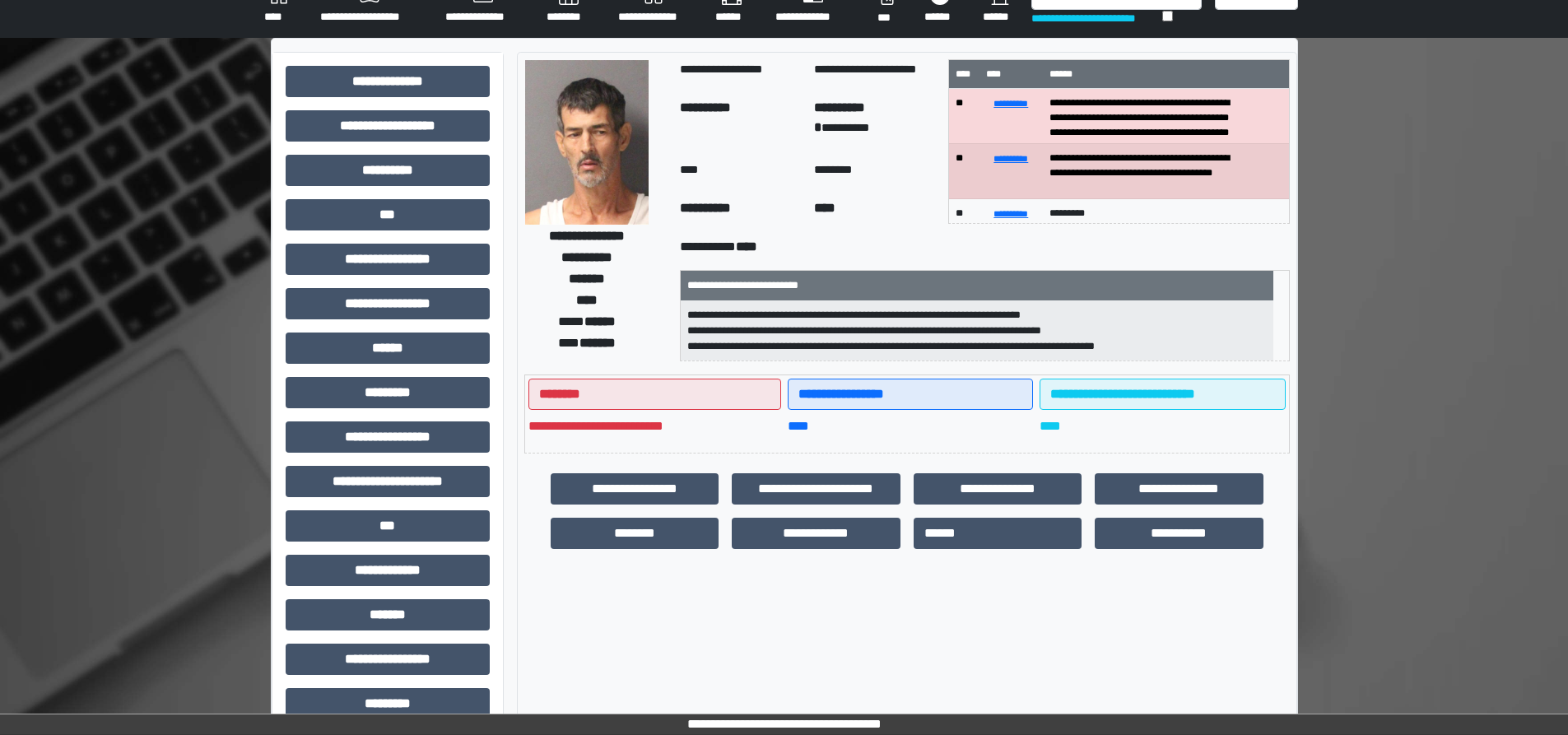 scroll, scrollTop: 0, scrollLeft: 0, axis: both 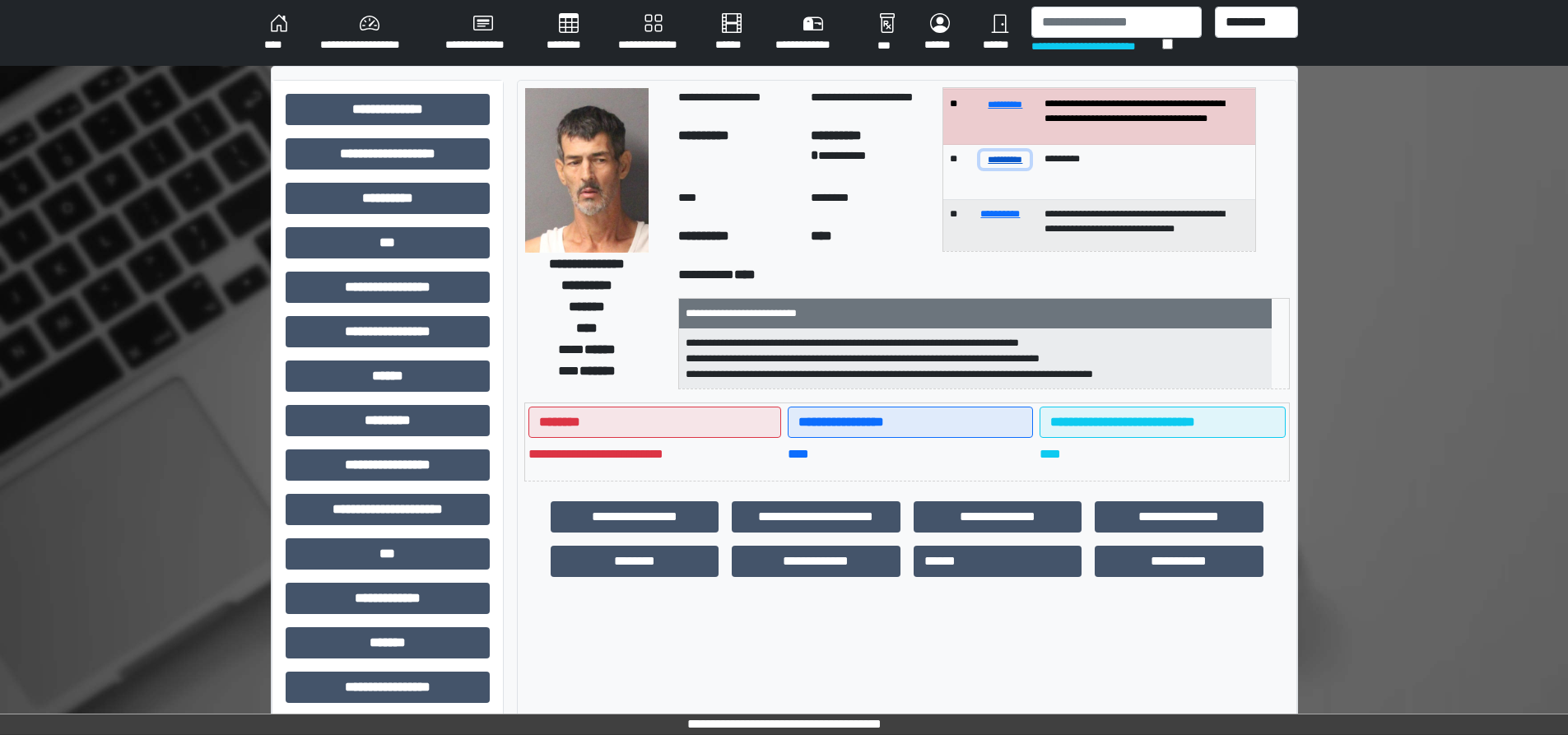click on "**********" at bounding box center [1005, 159] 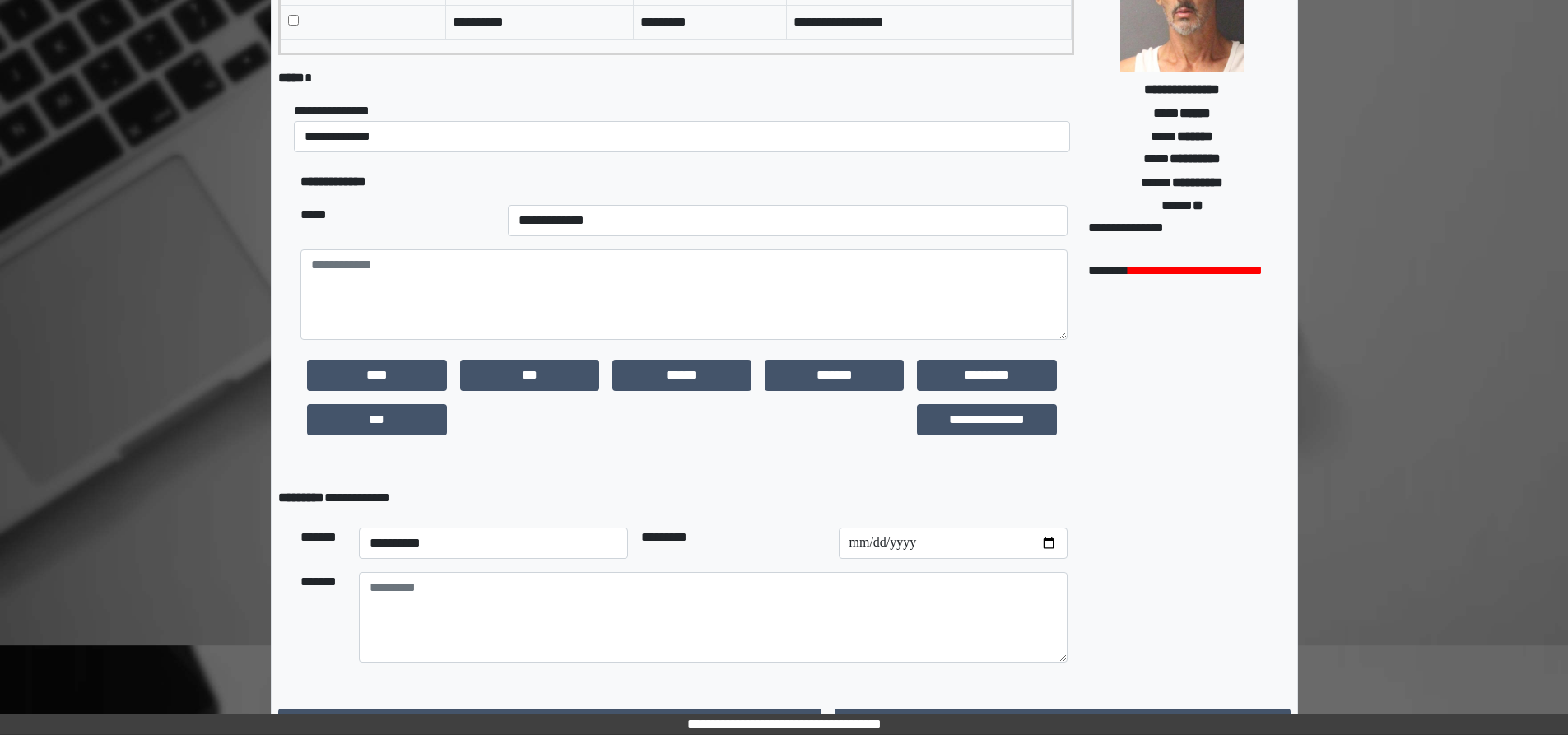 scroll, scrollTop: 261, scrollLeft: 0, axis: vertical 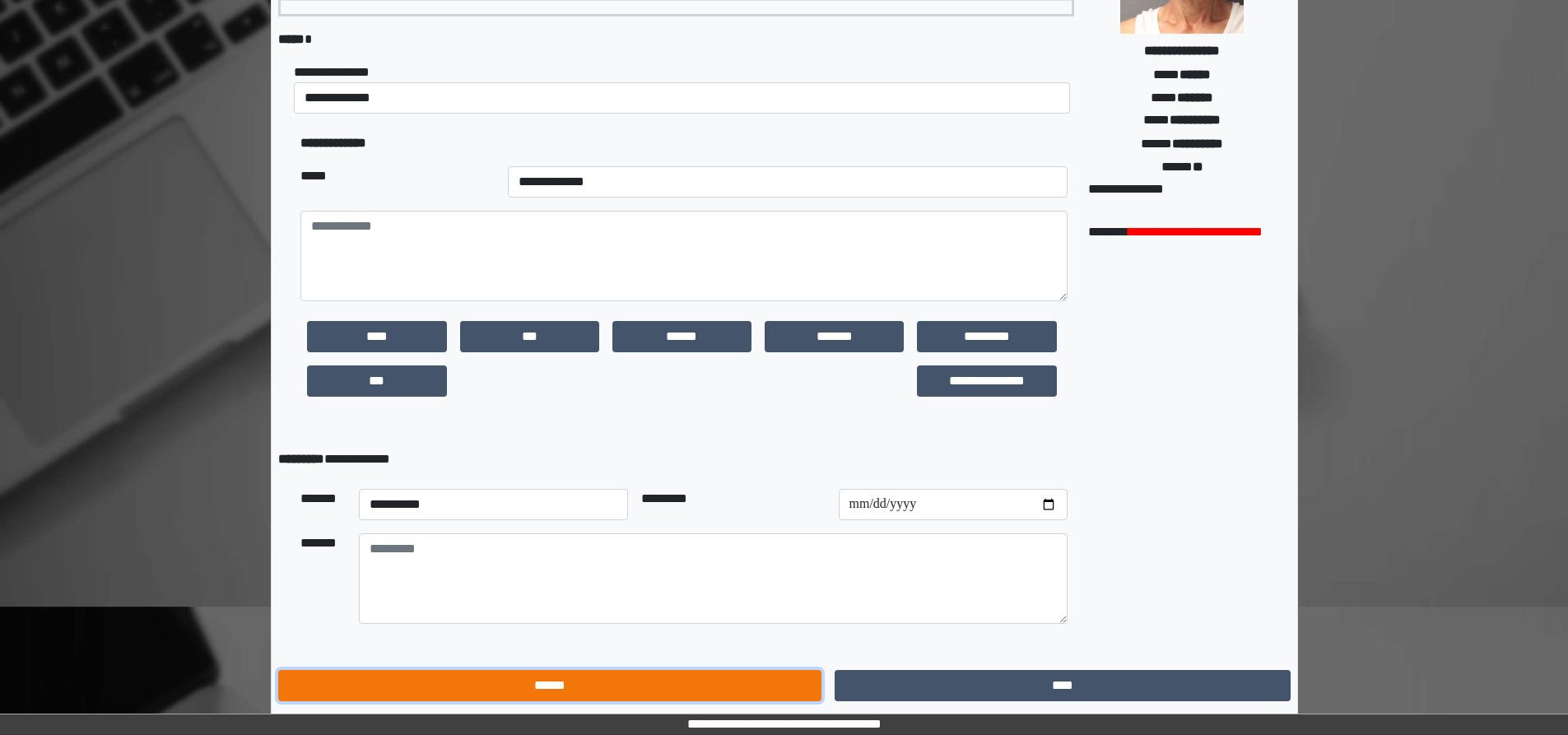 click on "******" at bounding box center (550, 686) 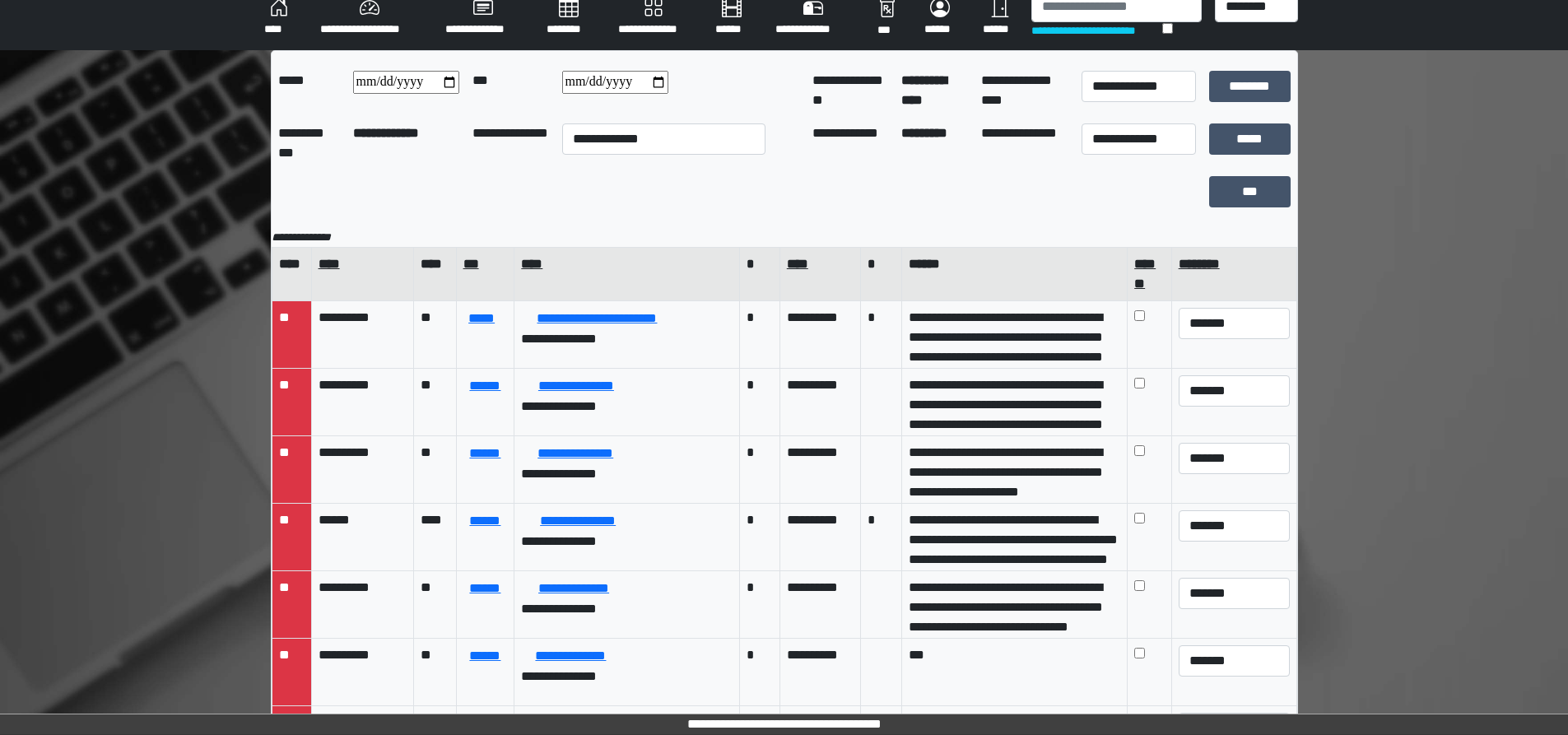scroll, scrollTop: 0, scrollLeft: 0, axis: both 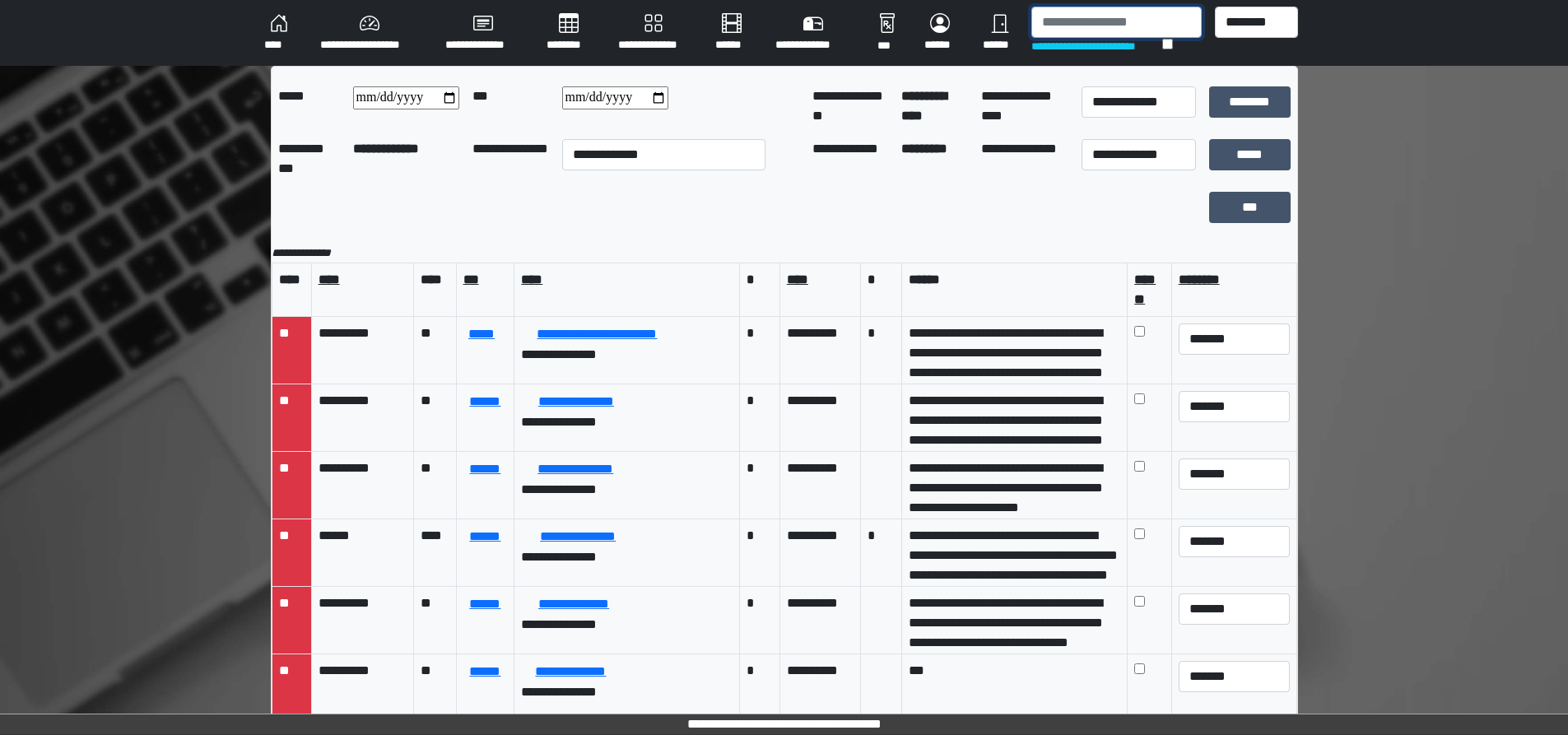 click at bounding box center [1116, 22] 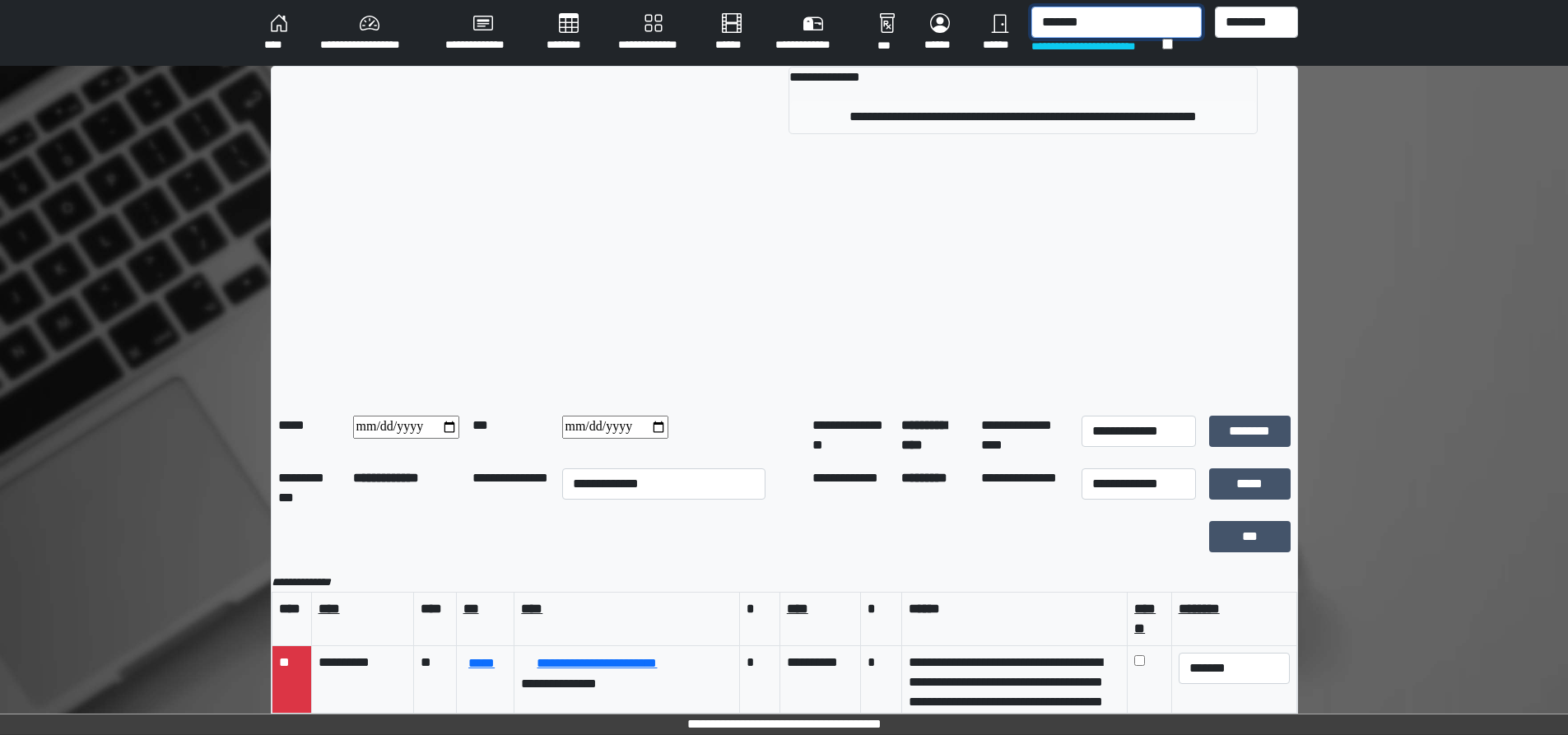 type on "*******" 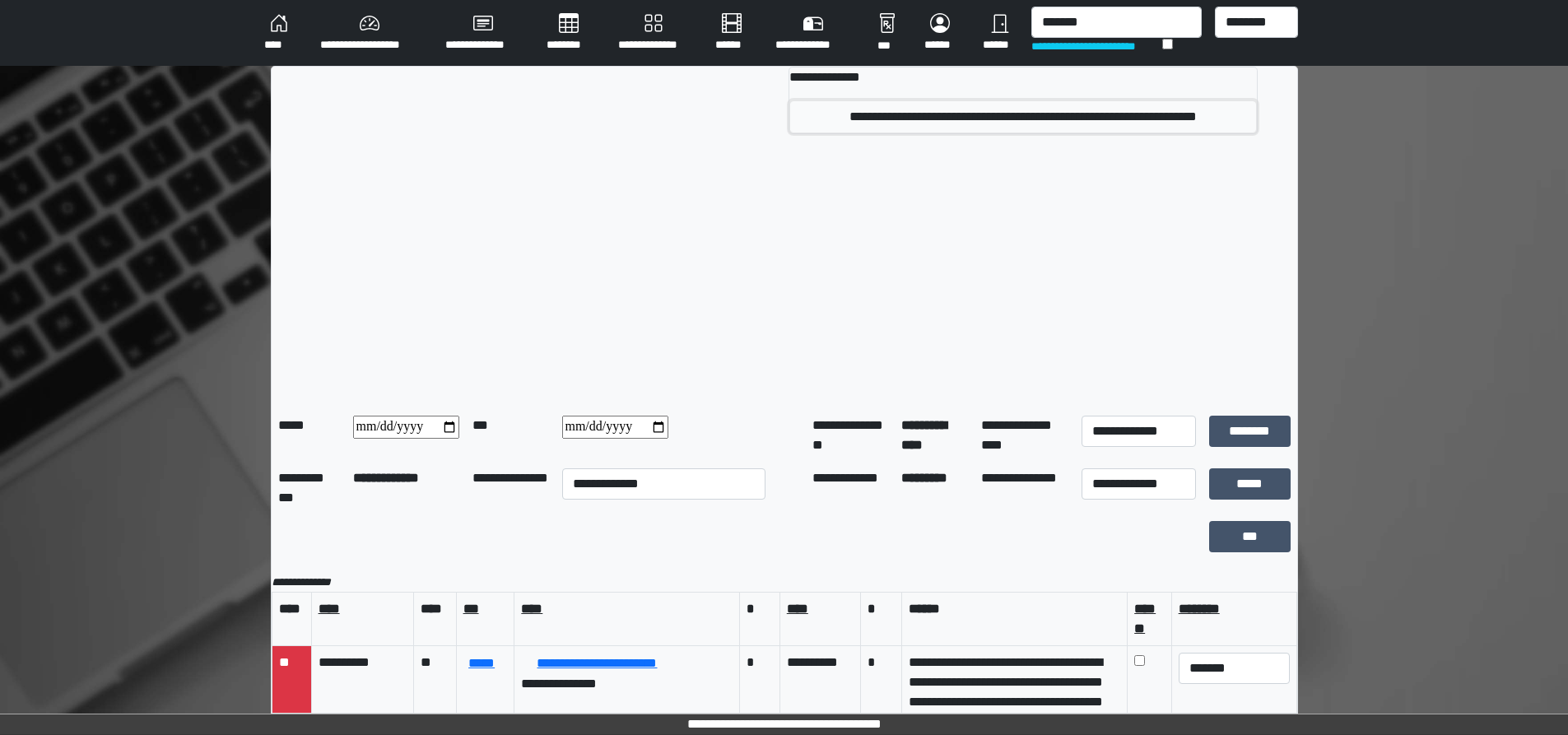 click on "**********" at bounding box center (1022, 117) 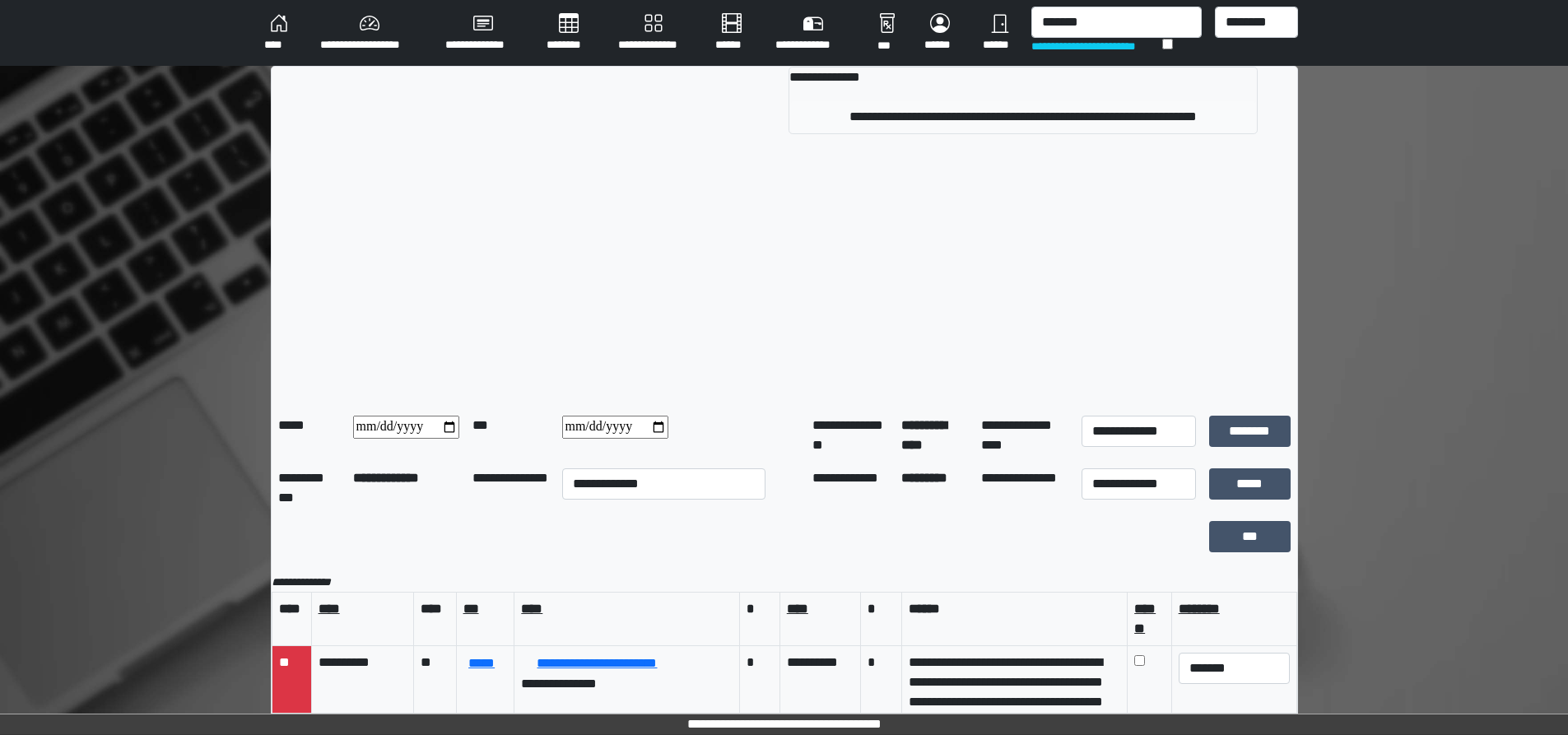 type 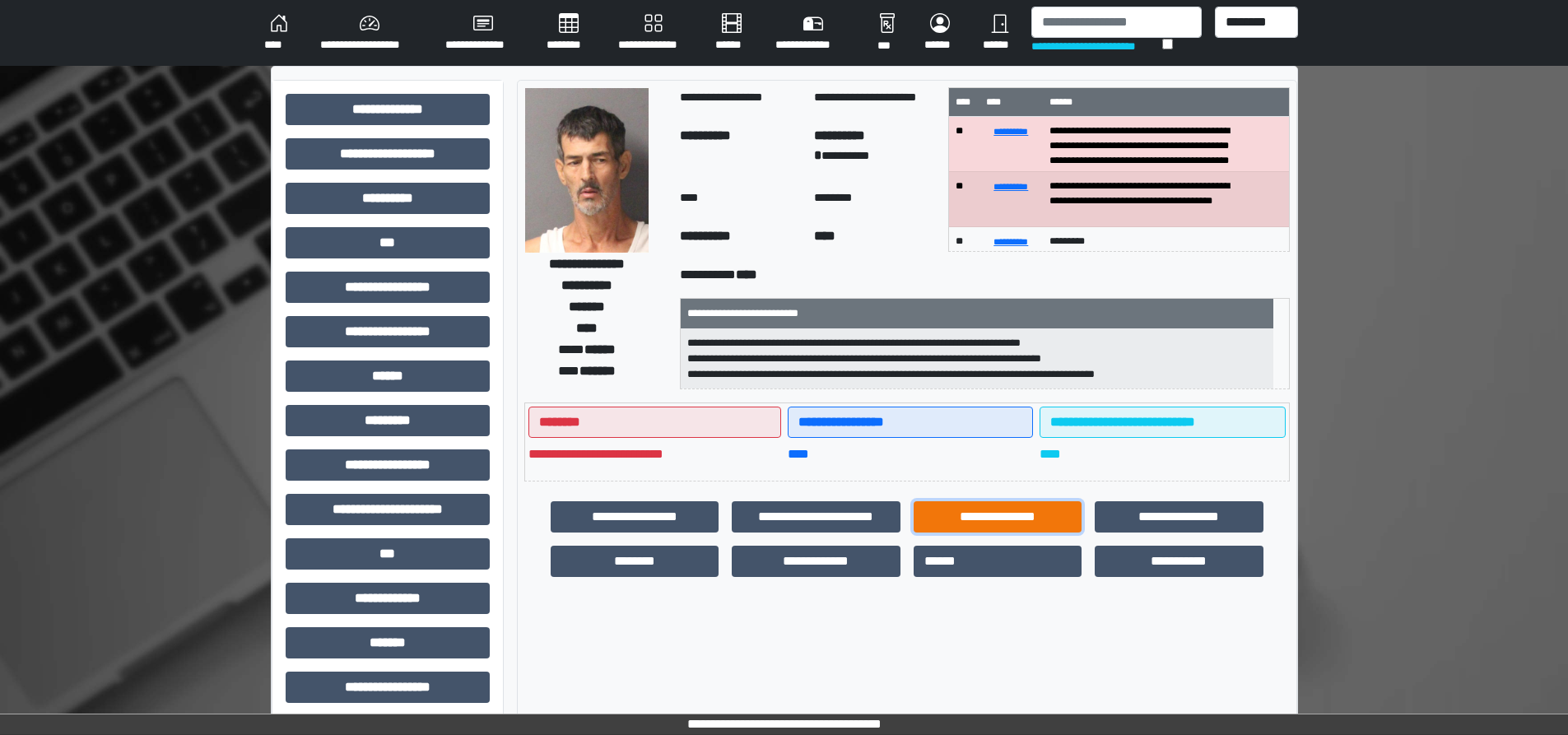 click on "**********" at bounding box center [998, 517] 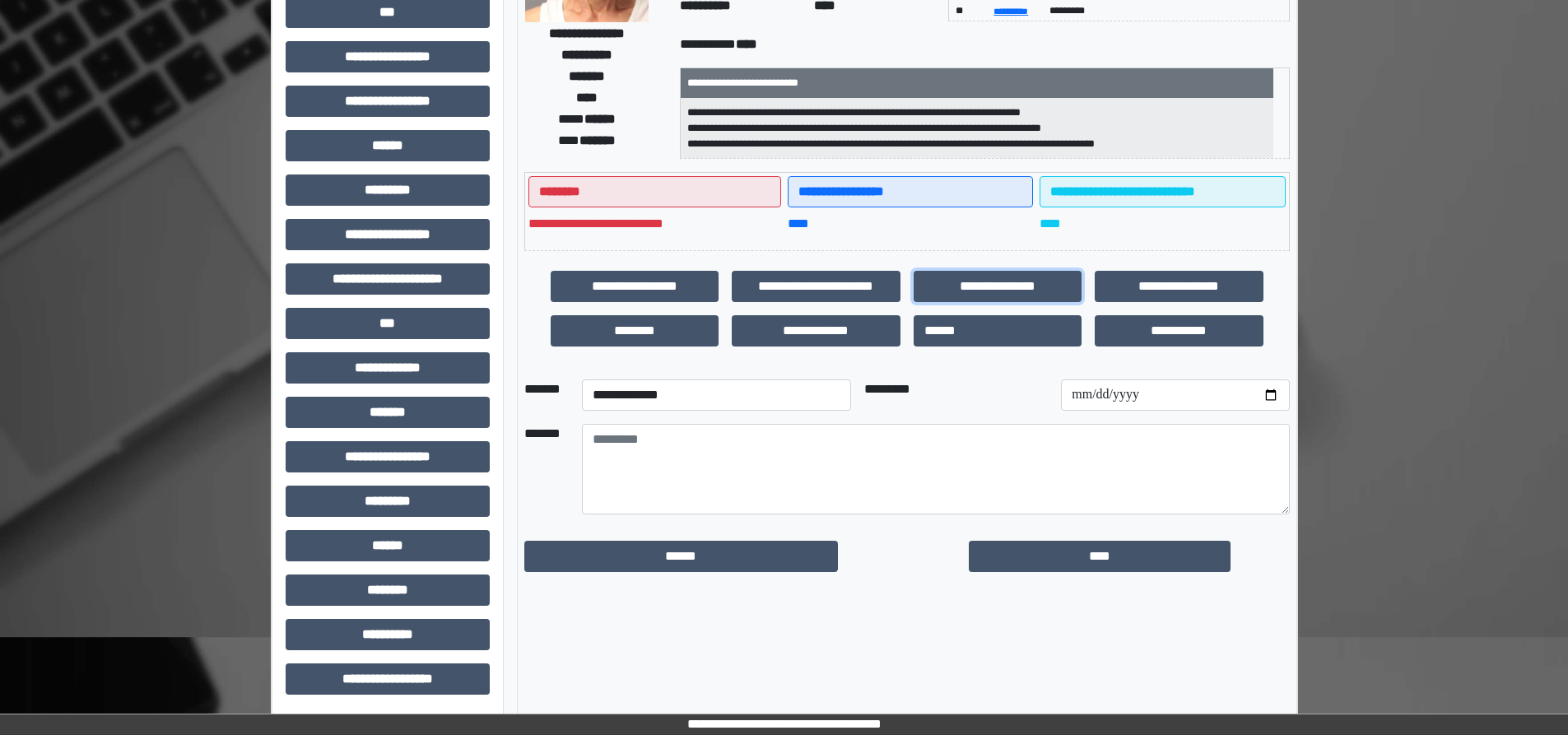 scroll, scrollTop: 231, scrollLeft: 0, axis: vertical 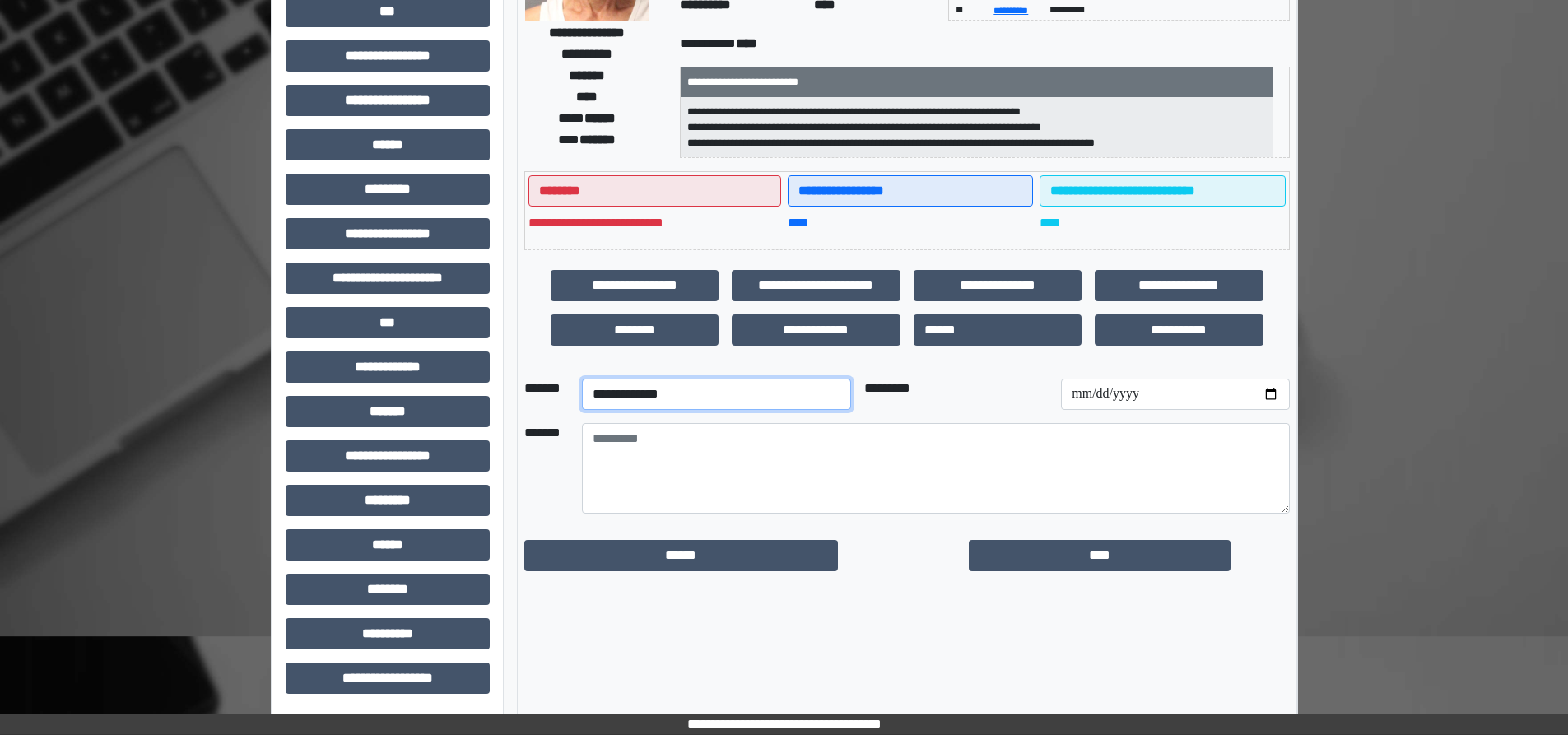 click on "**********" at bounding box center [716, 394] 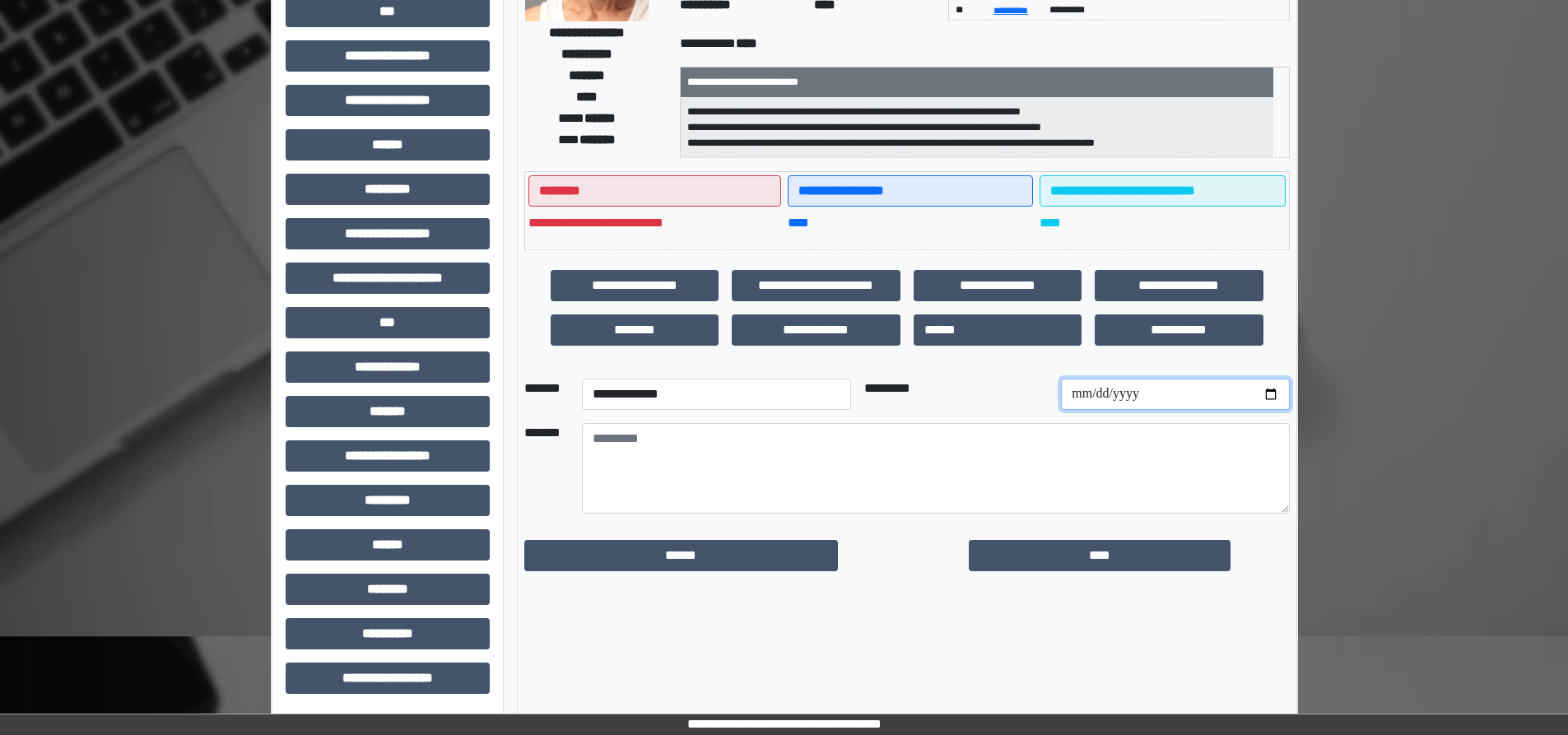 click at bounding box center [1175, 394] 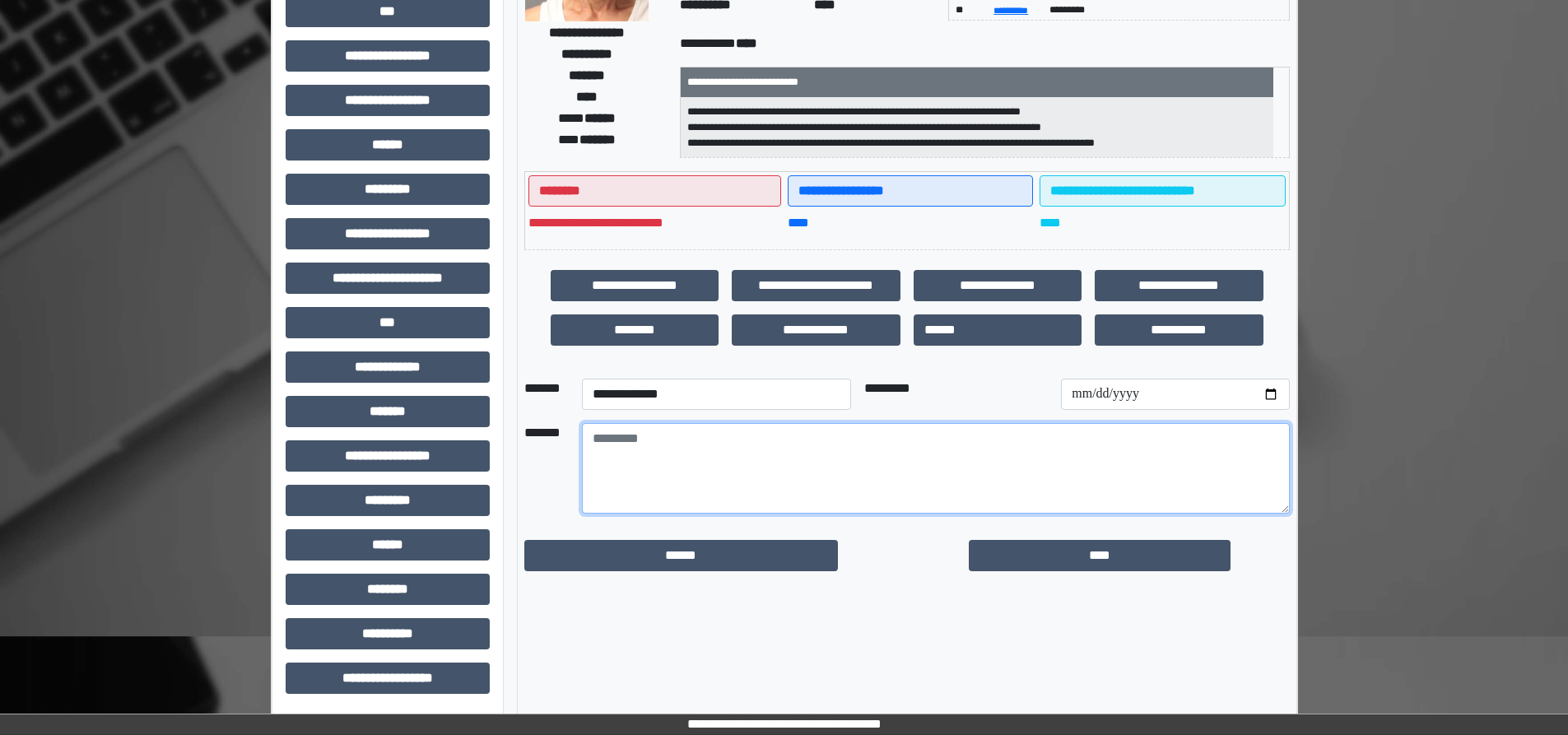 click at bounding box center [936, 468] 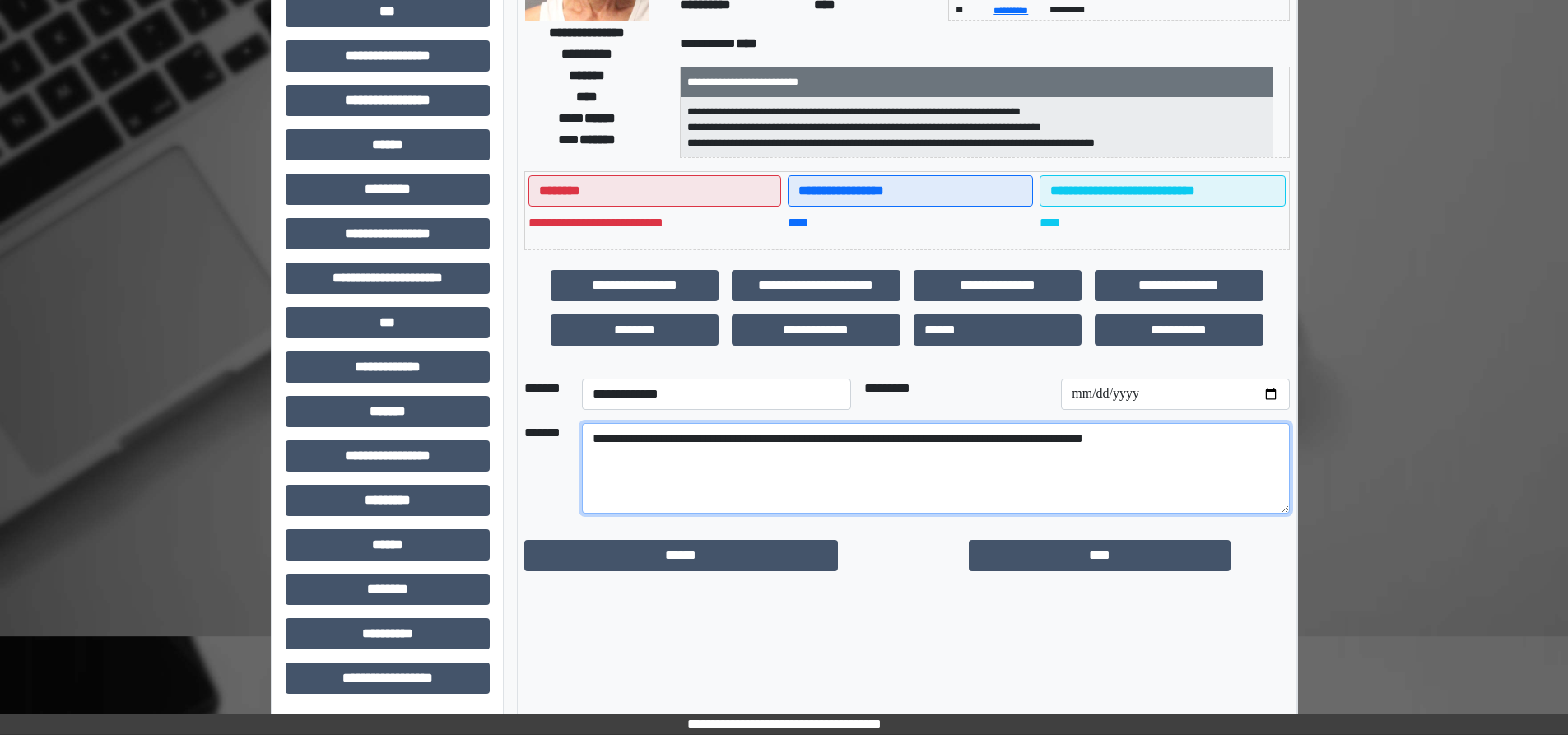 click on "**********" at bounding box center (936, 468) 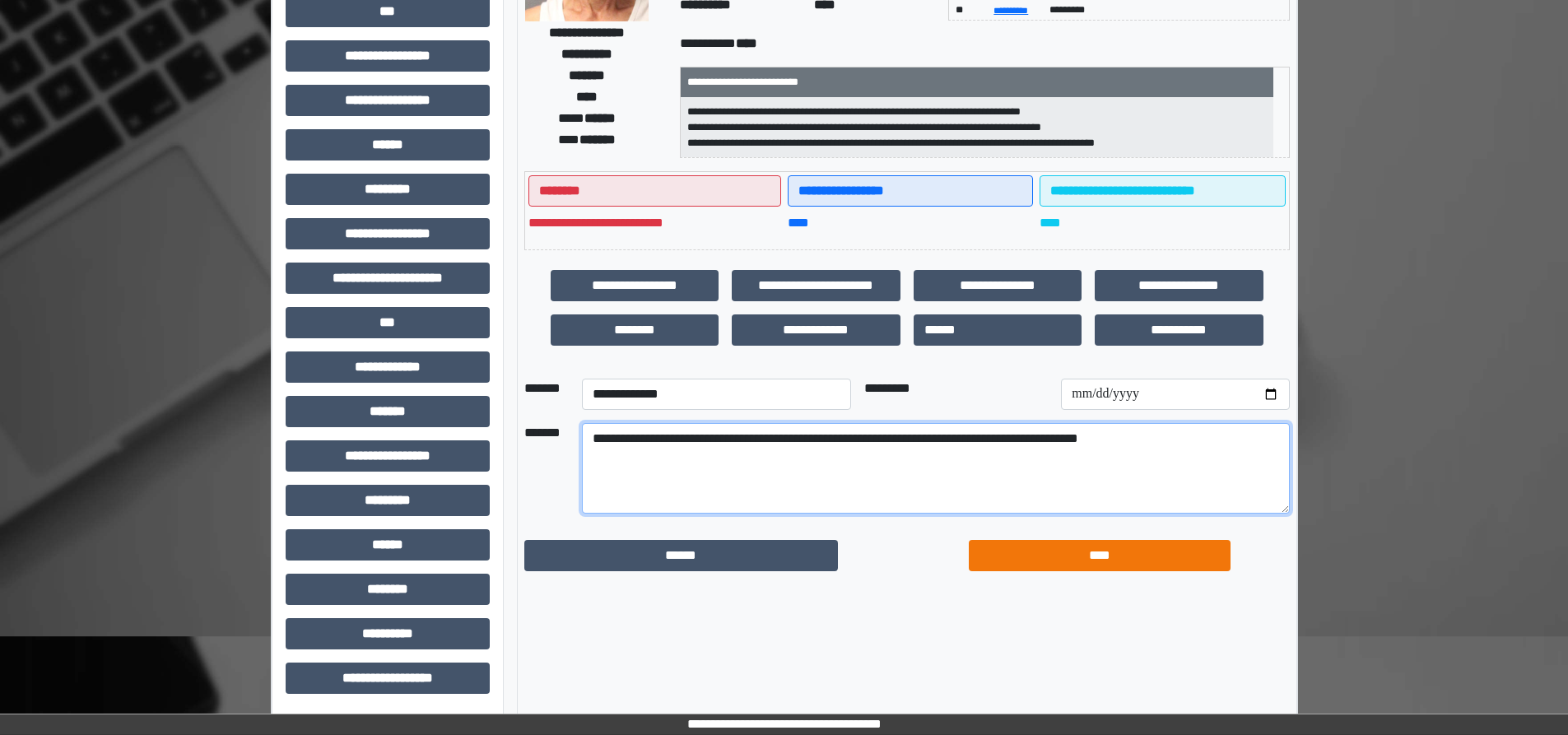 type on "**********" 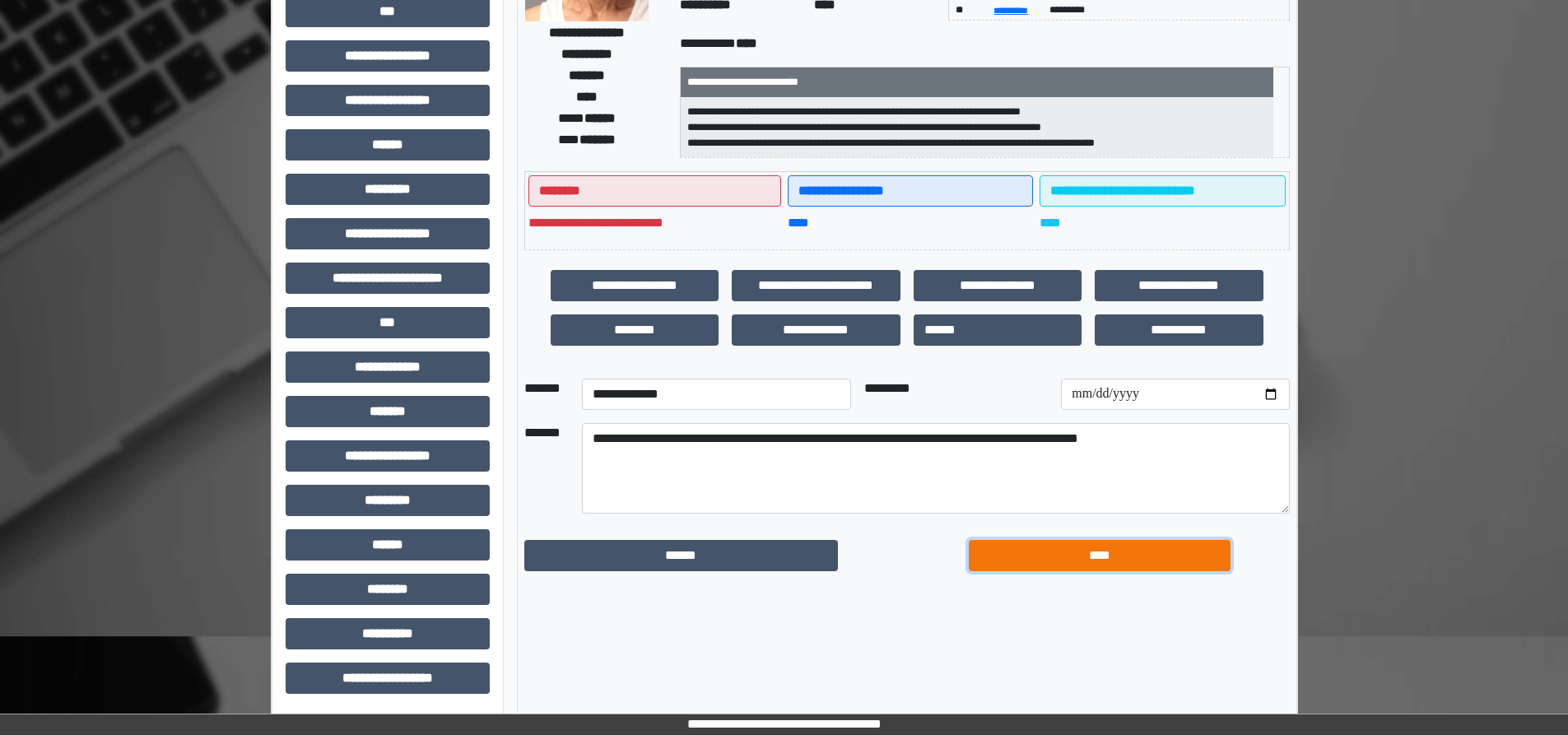 click on "****" at bounding box center [1100, 556] 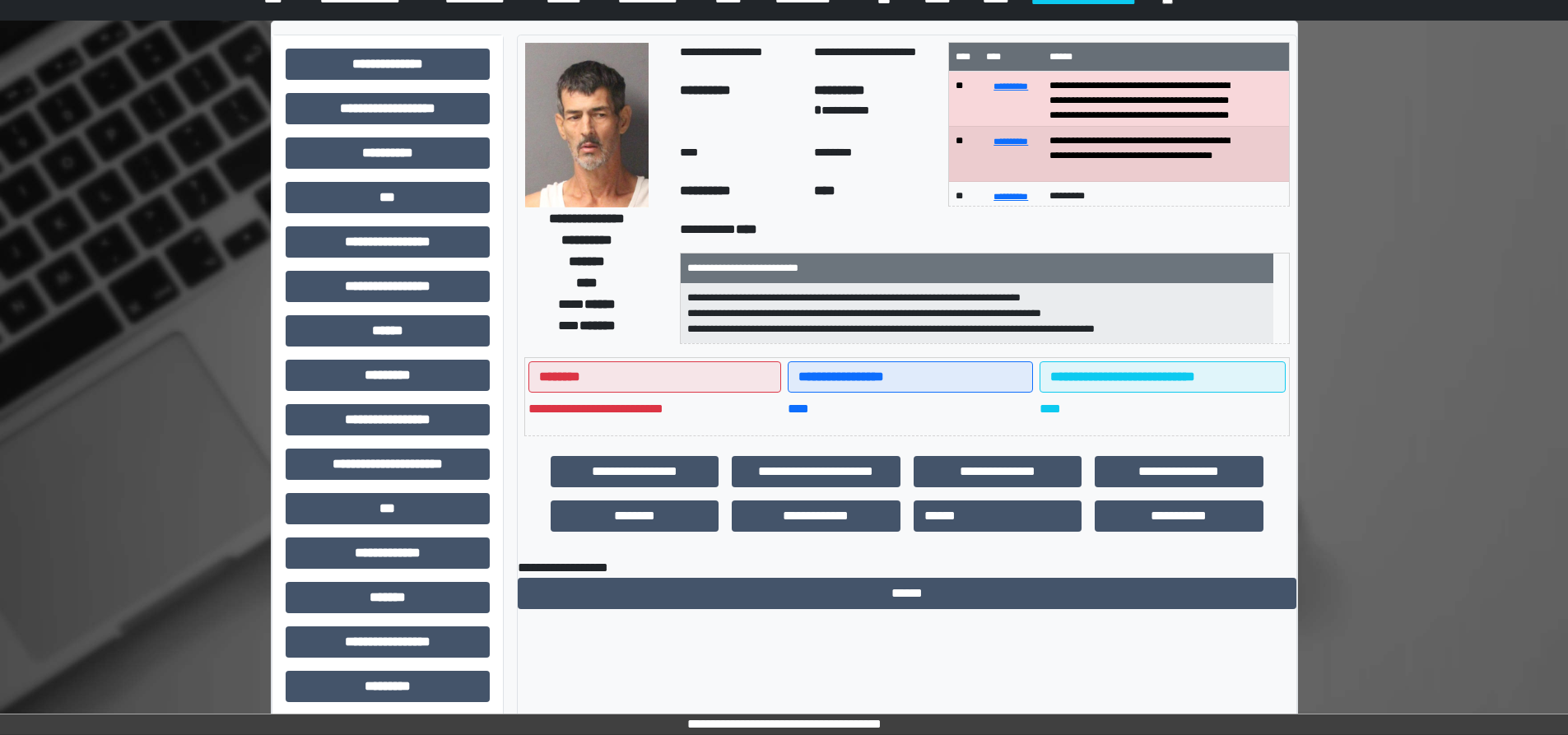 scroll, scrollTop: 0, scrollLeft: 0, axis: both 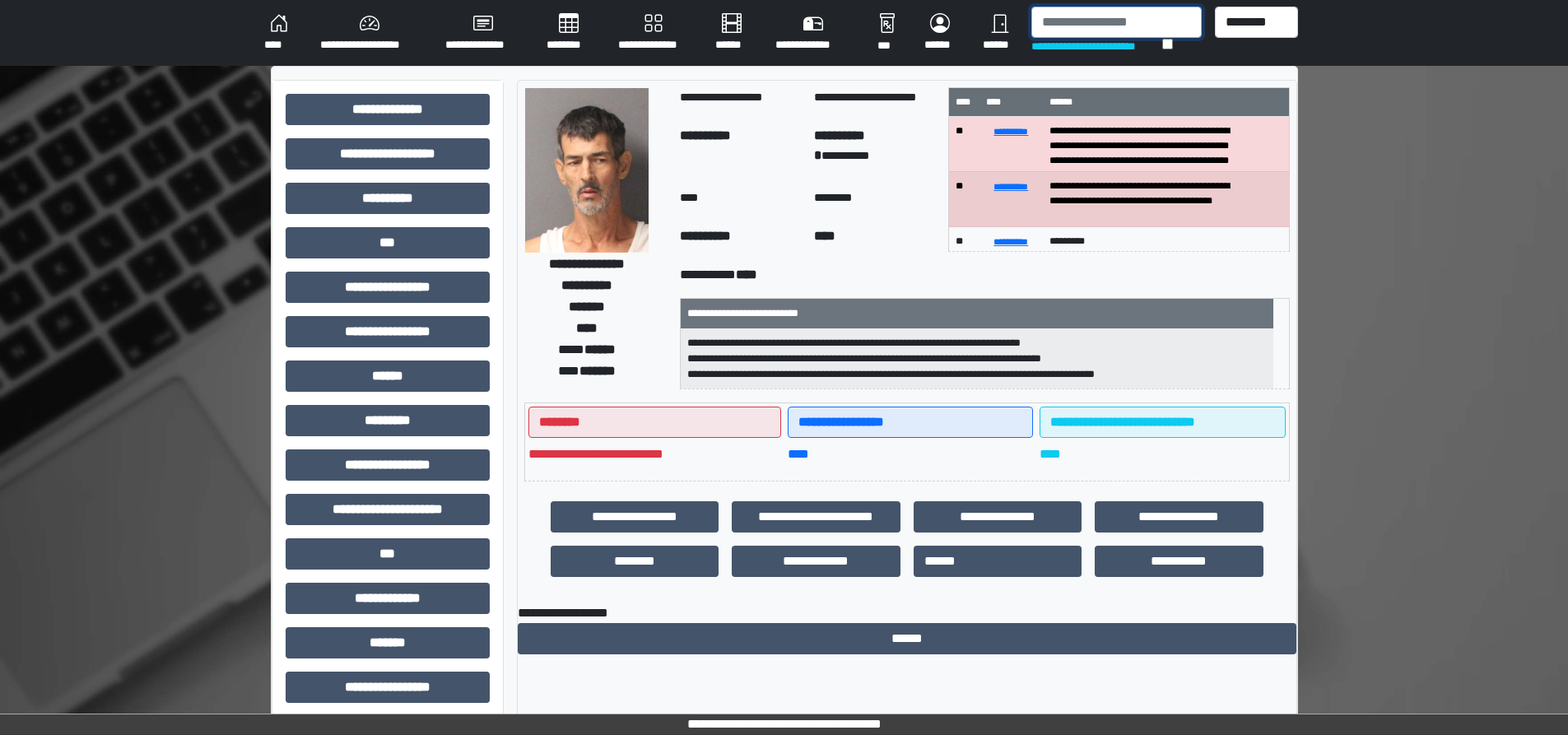 click at bounding box center [1116, 22] 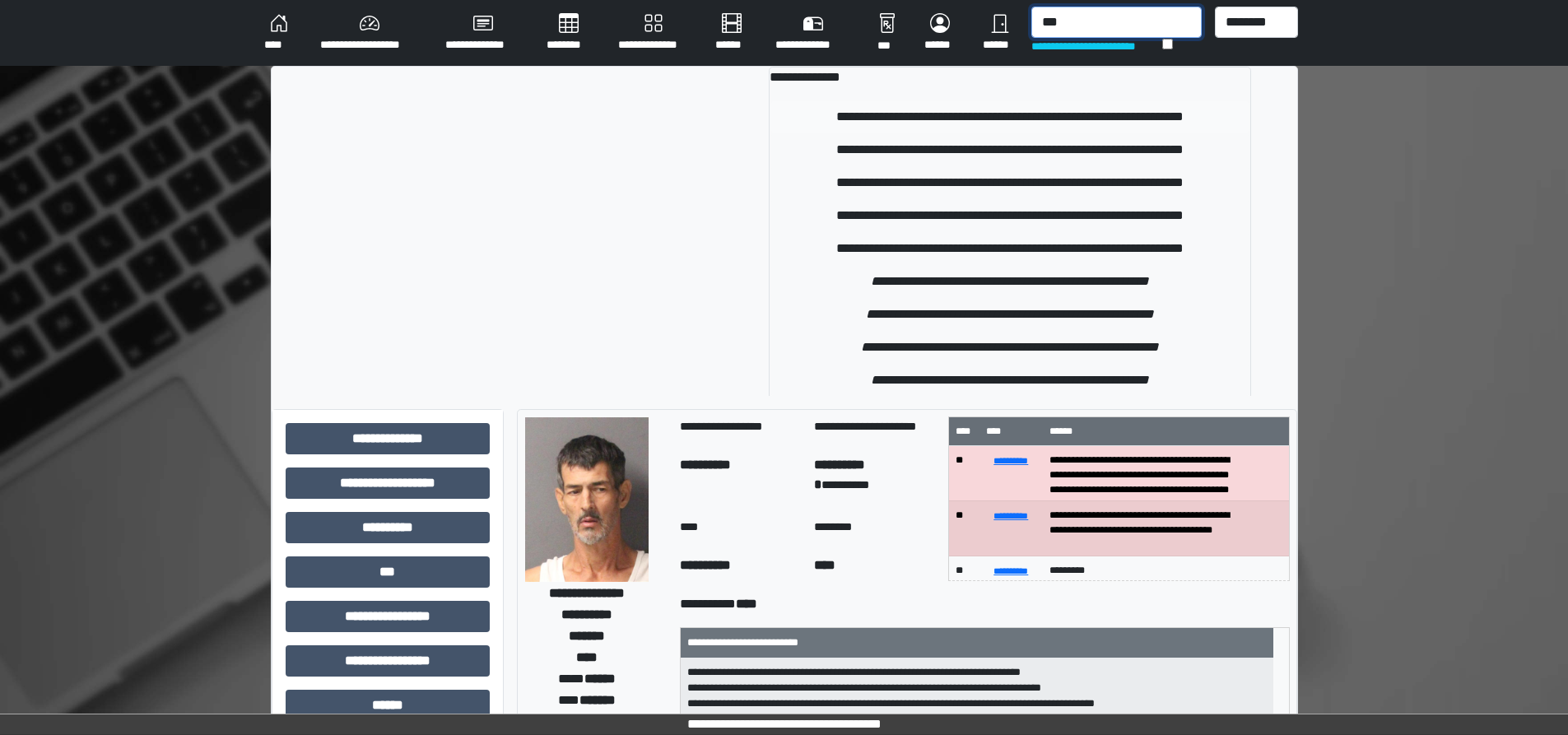 type on "***" 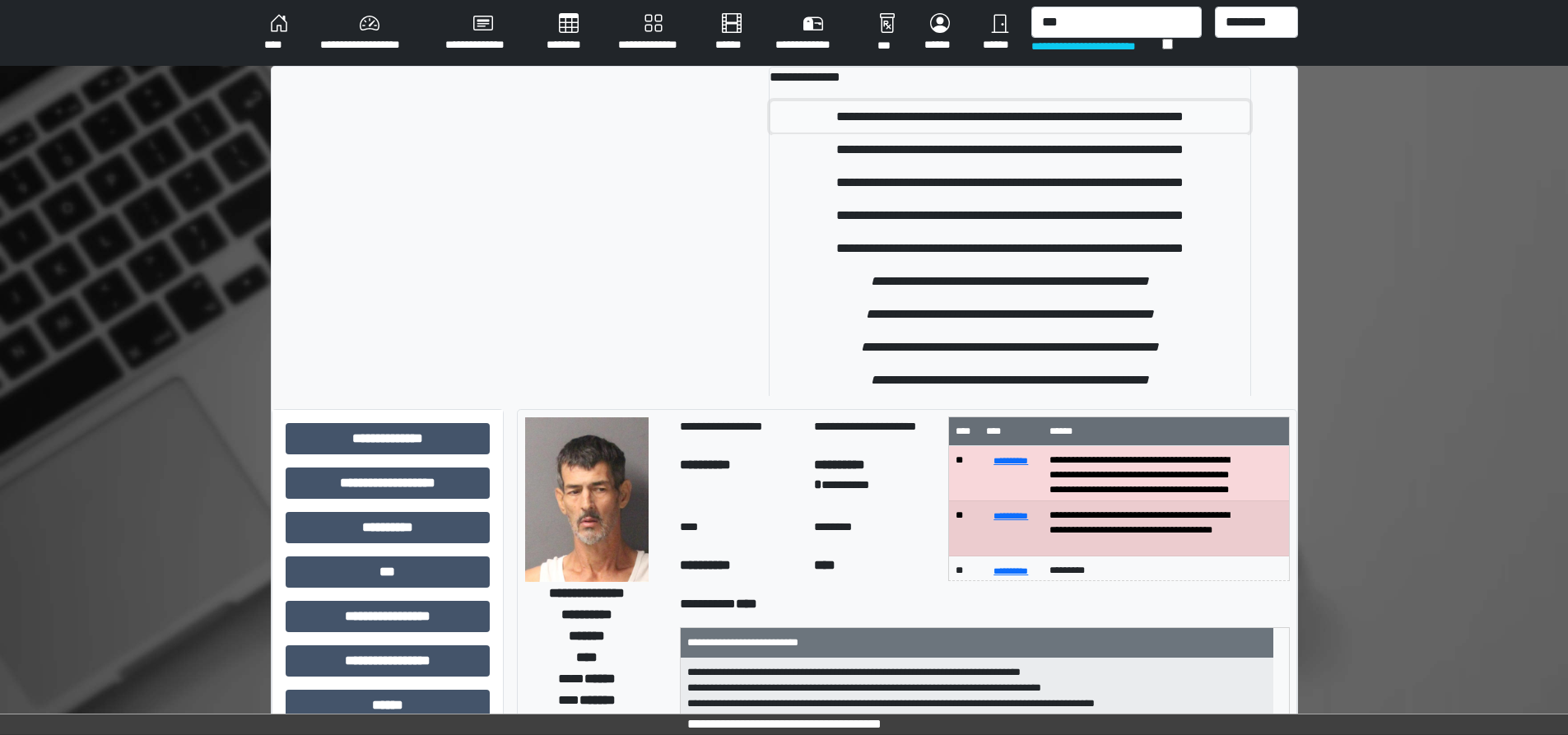 click on "**********" at bounding box center (1010, 117) 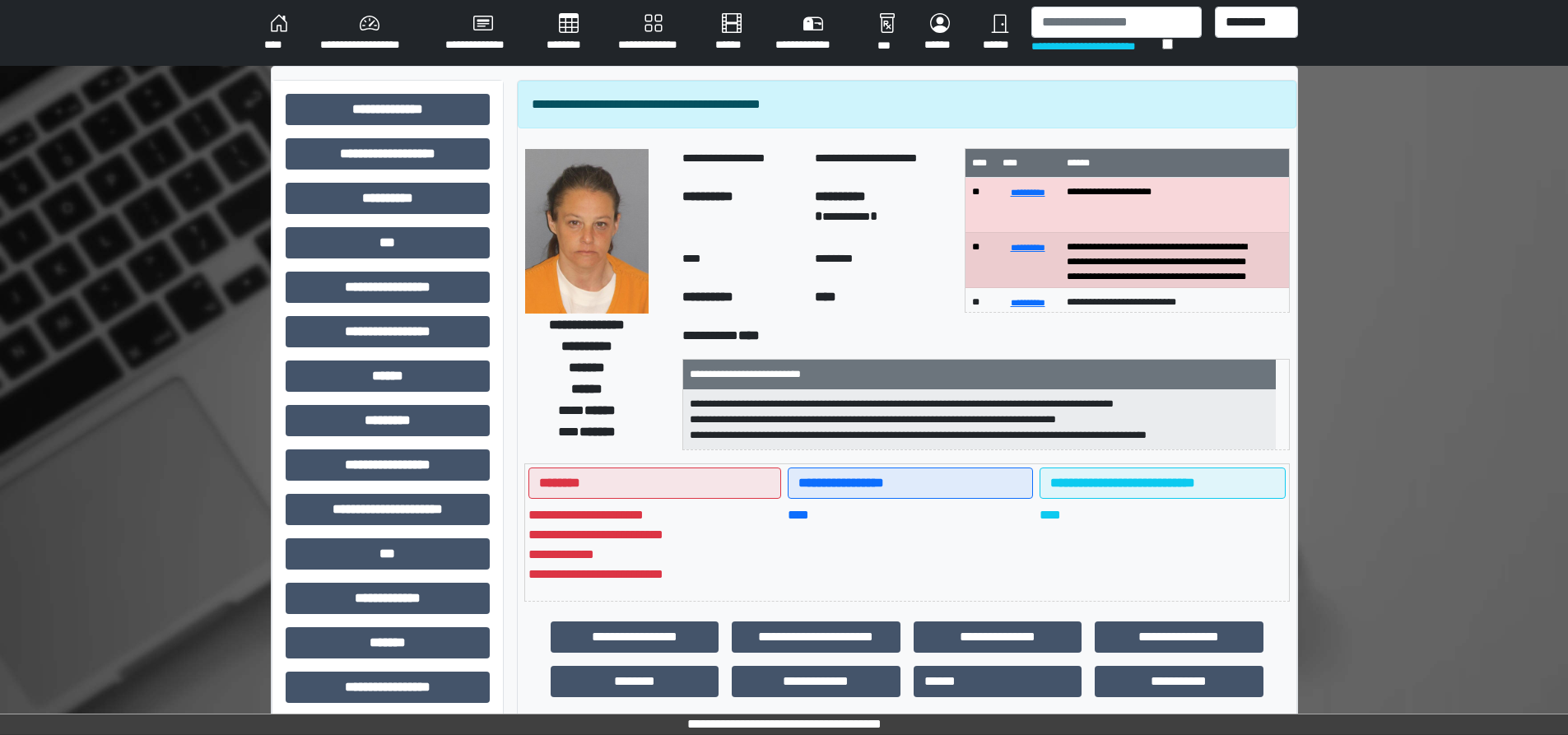 scroll, scrollTop: 82, scrollLeft: 0, axis: vertical 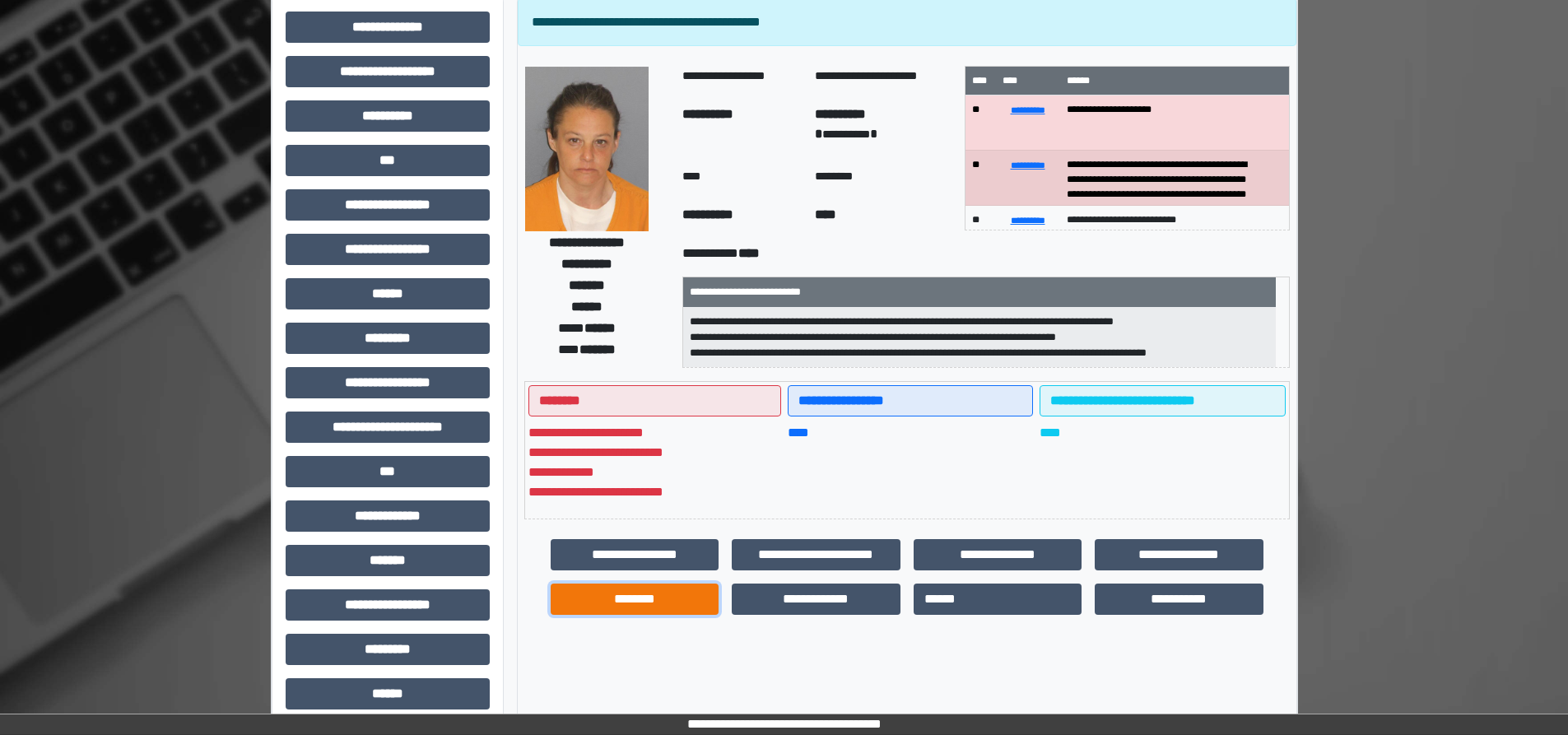 click on "********" at bounding box center (635, 599) 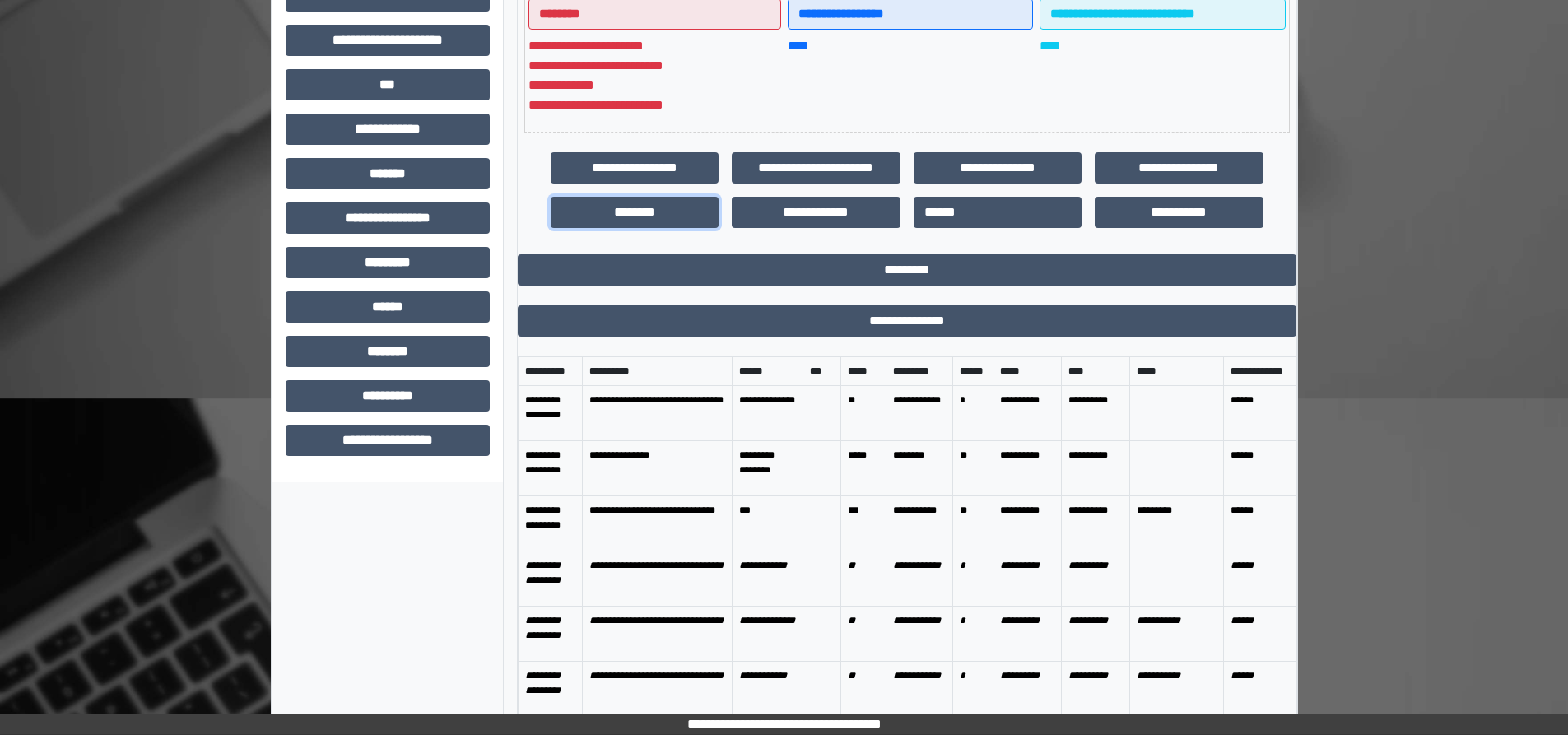 scroll, scrollTop: 500, scrollLeft: 0, axis: vertical 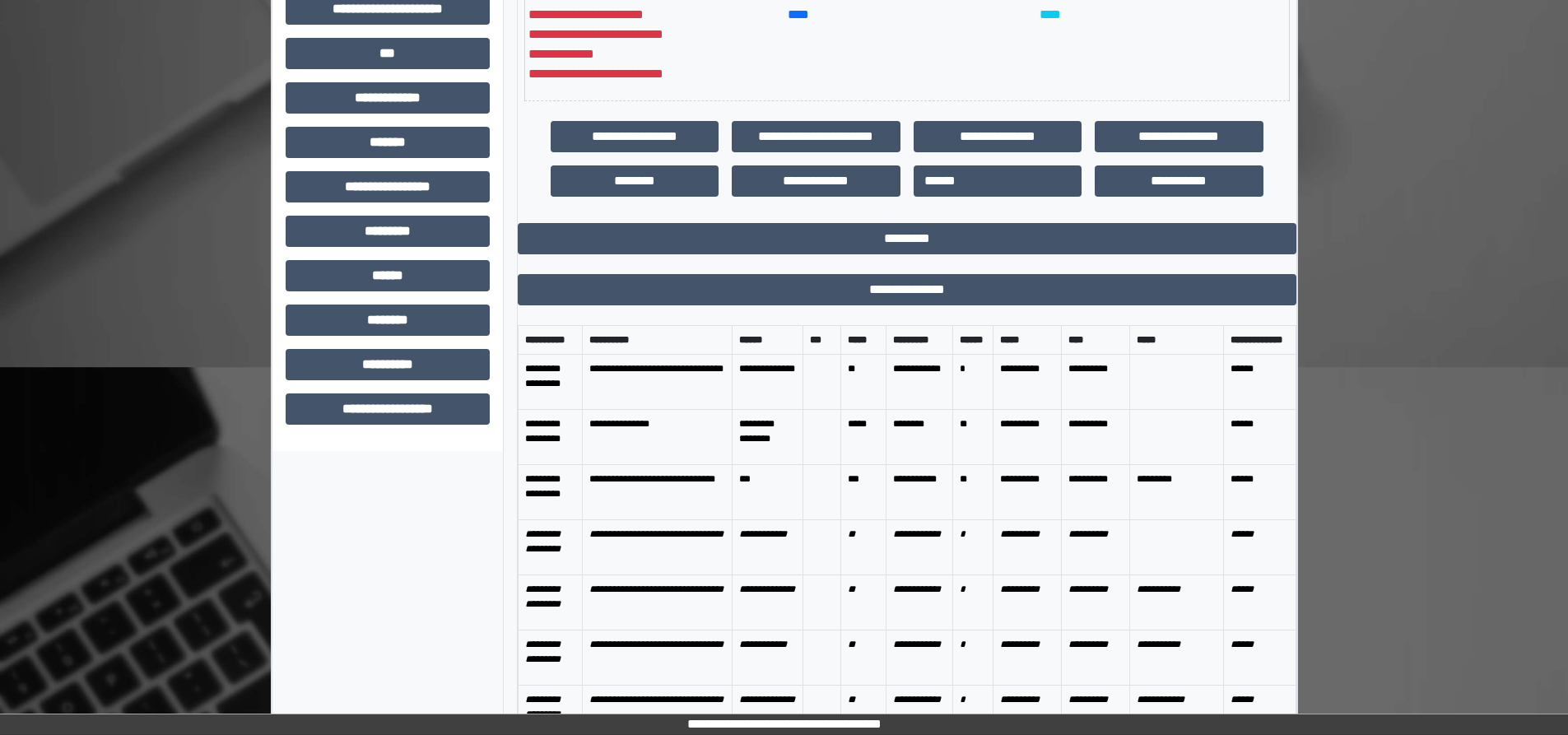 click on "**" at bounding box center [863, 547] 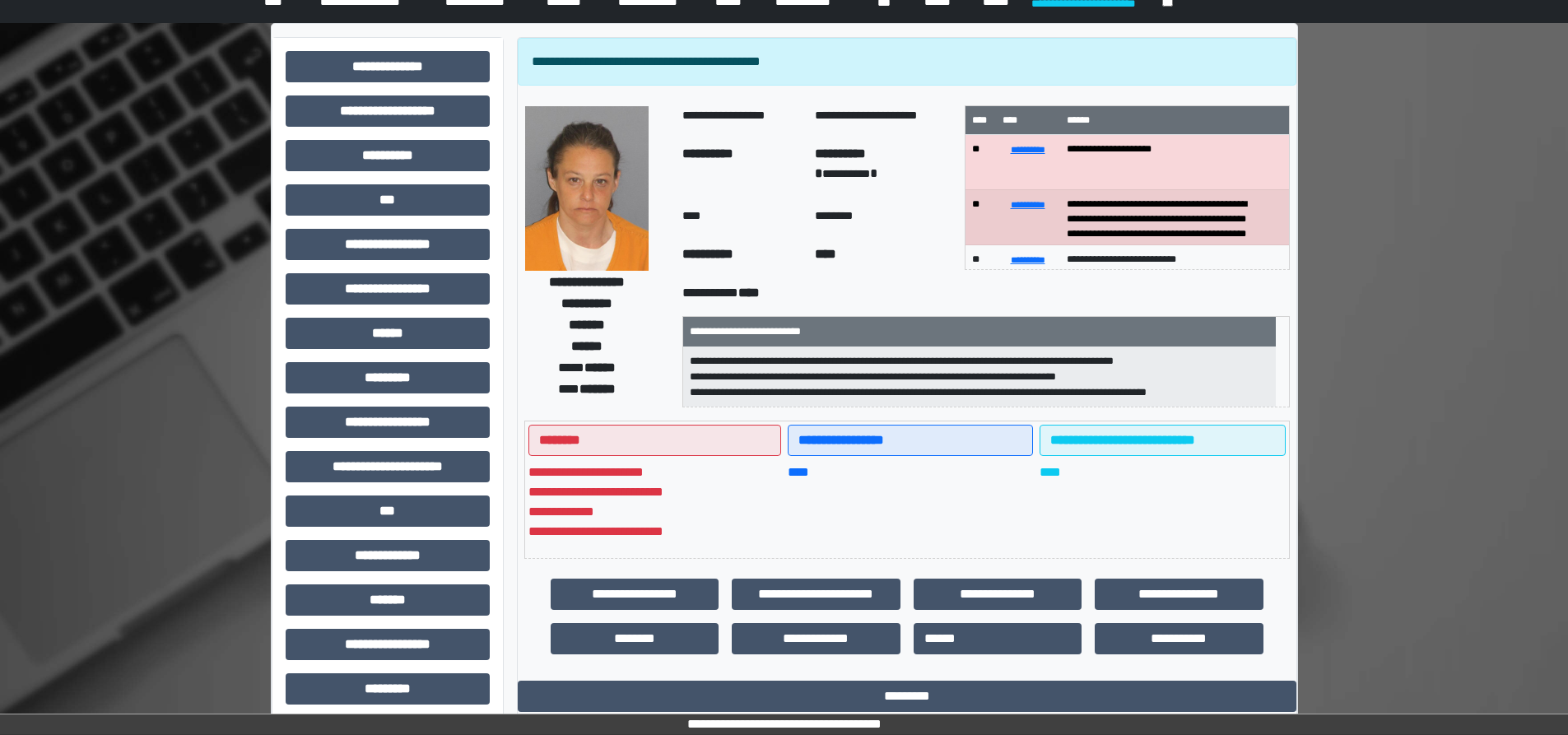 scroll, scrollTop: 0, scrollLeft: 0, axis: both 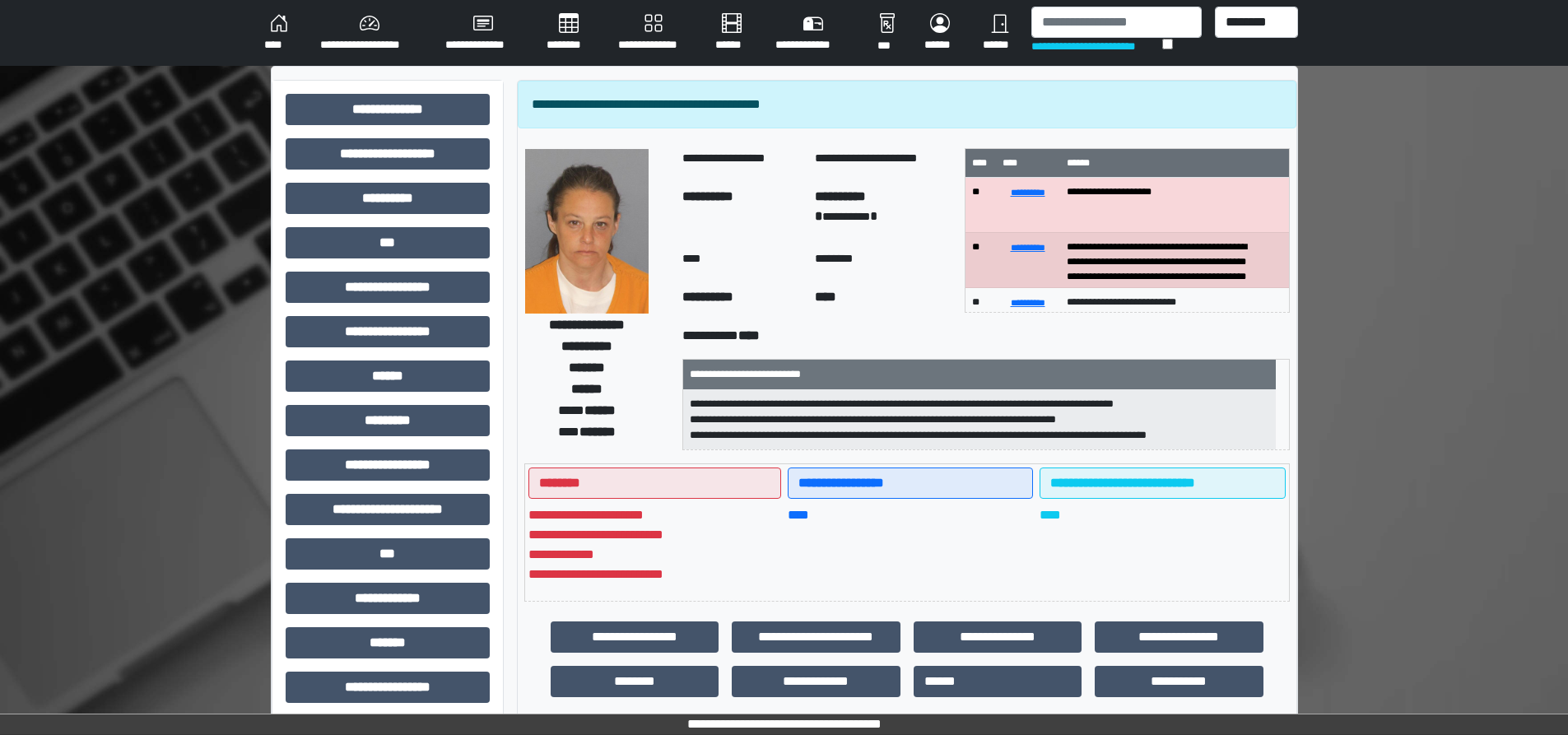 click on "**********" at bounding box center (979, 420) 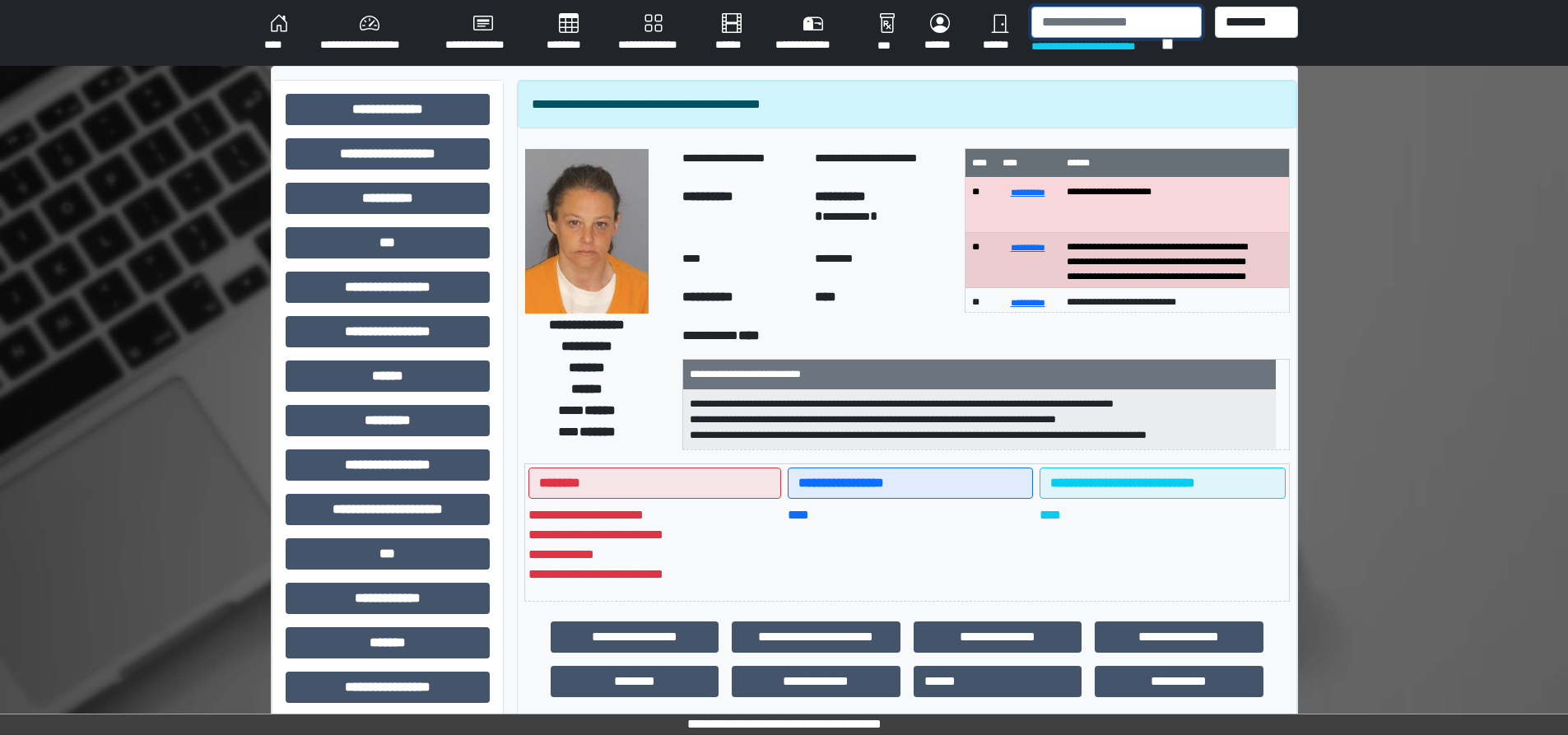 click at bounding box center [1116, 22] 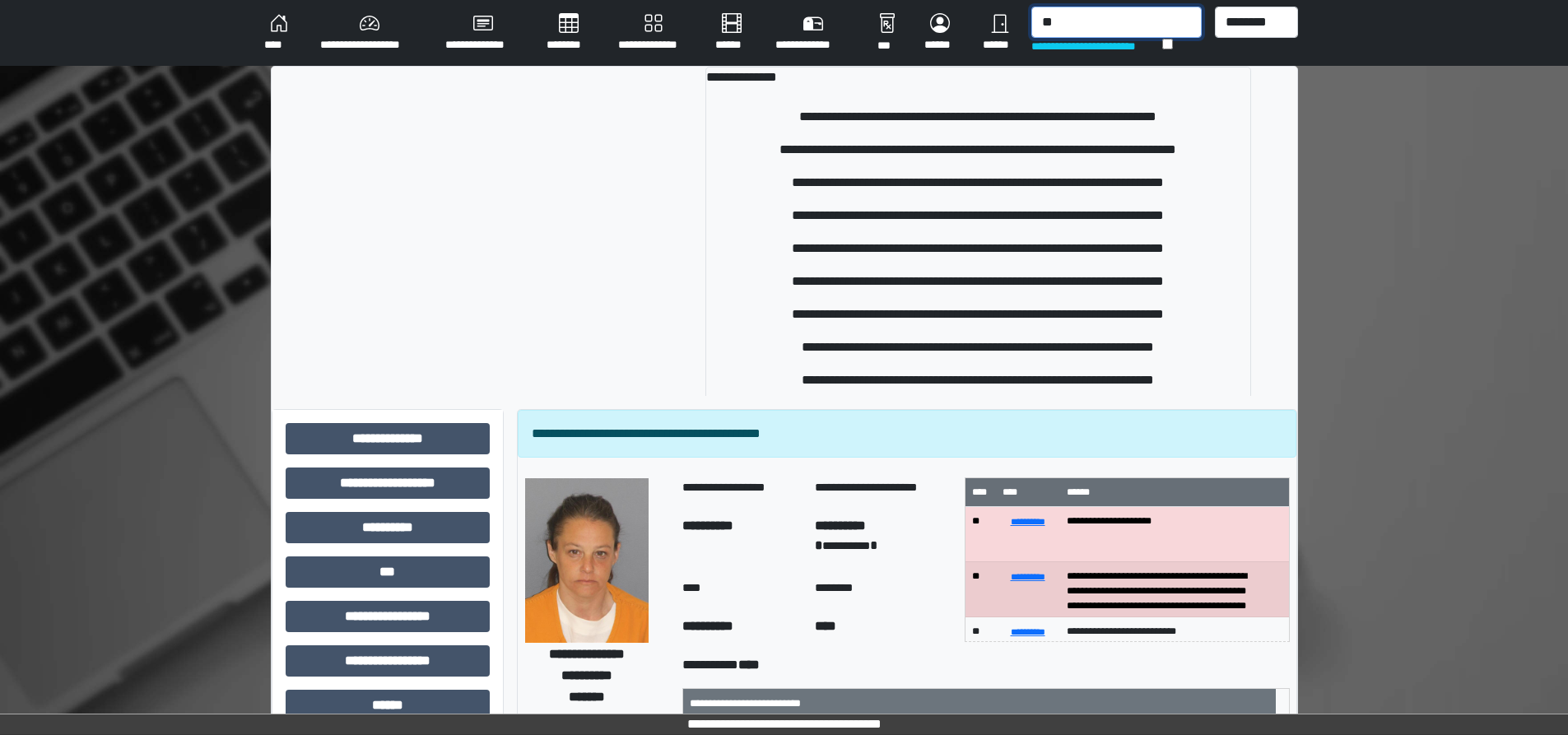 type on "*" 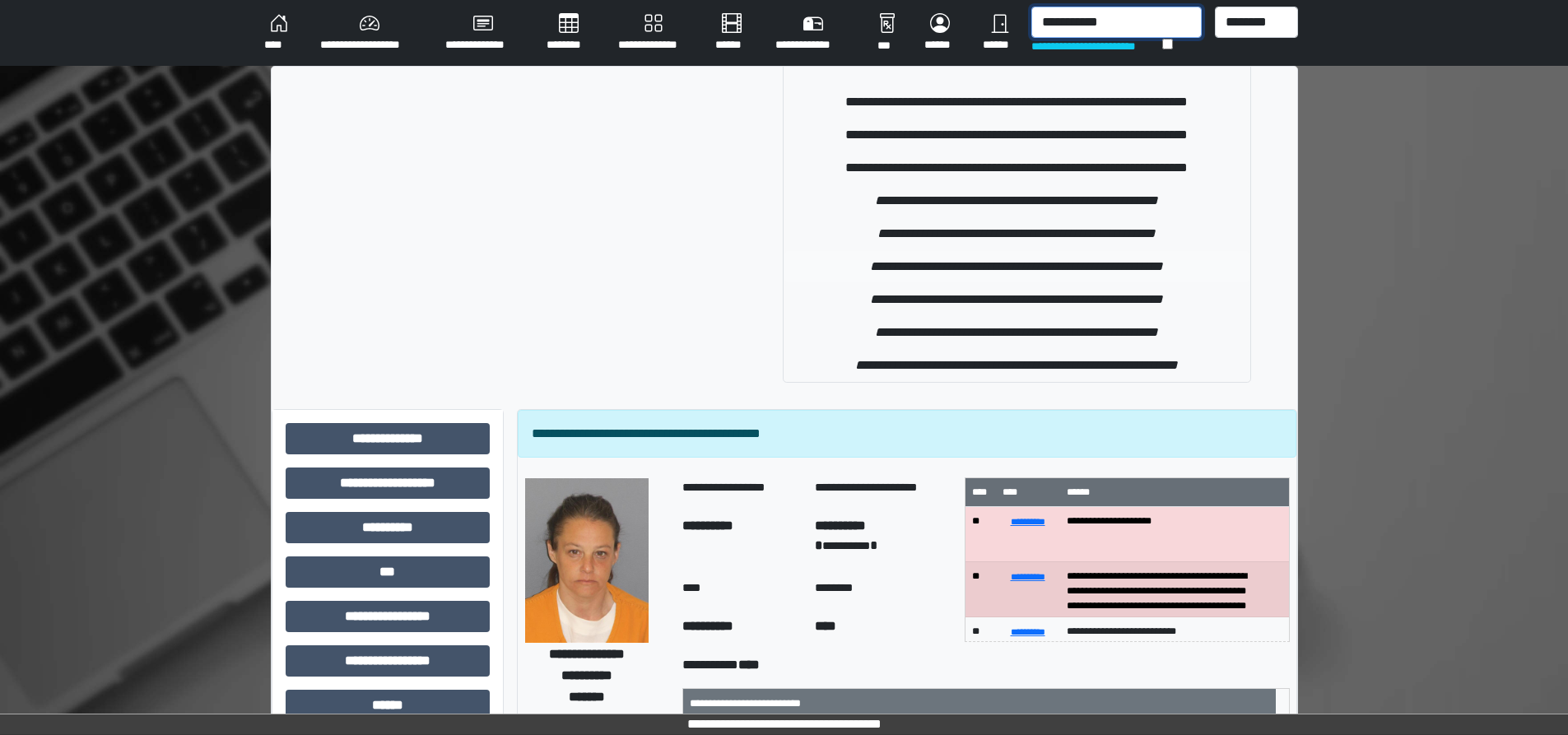 scroll, scrollTop: 0, scrollLeft: 0, axis: both 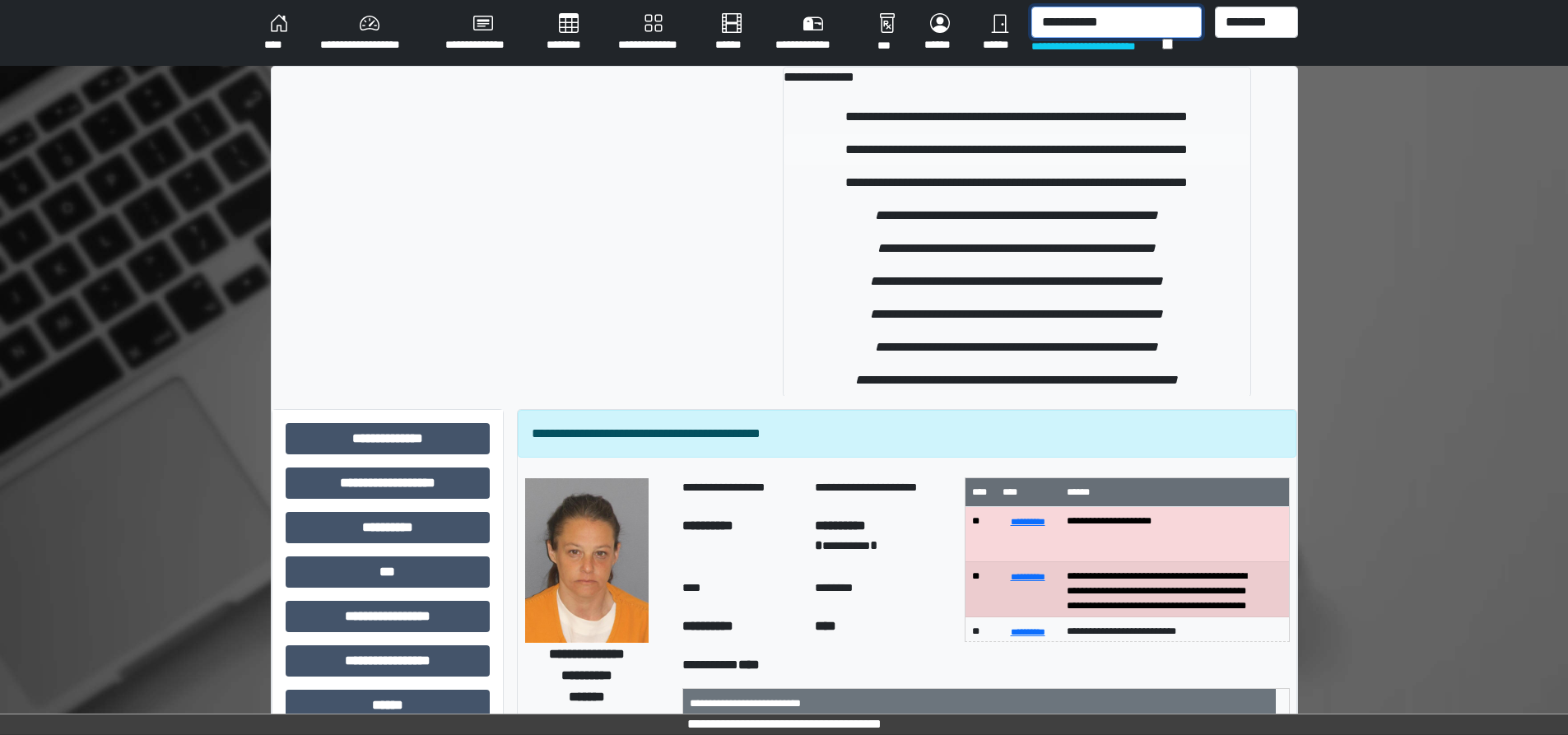 type on "**********" 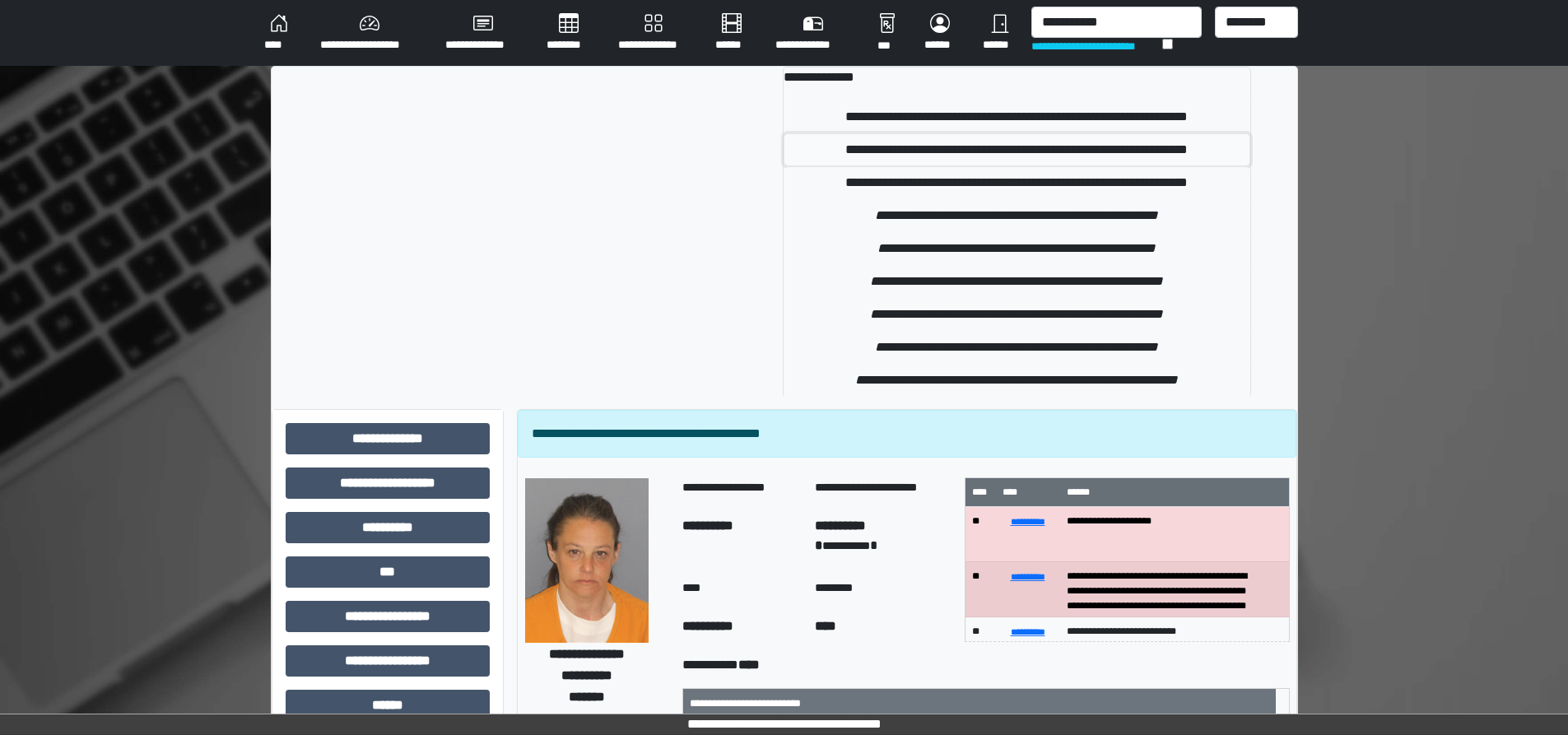 click on "**********" at bounding box center [1017, 150] 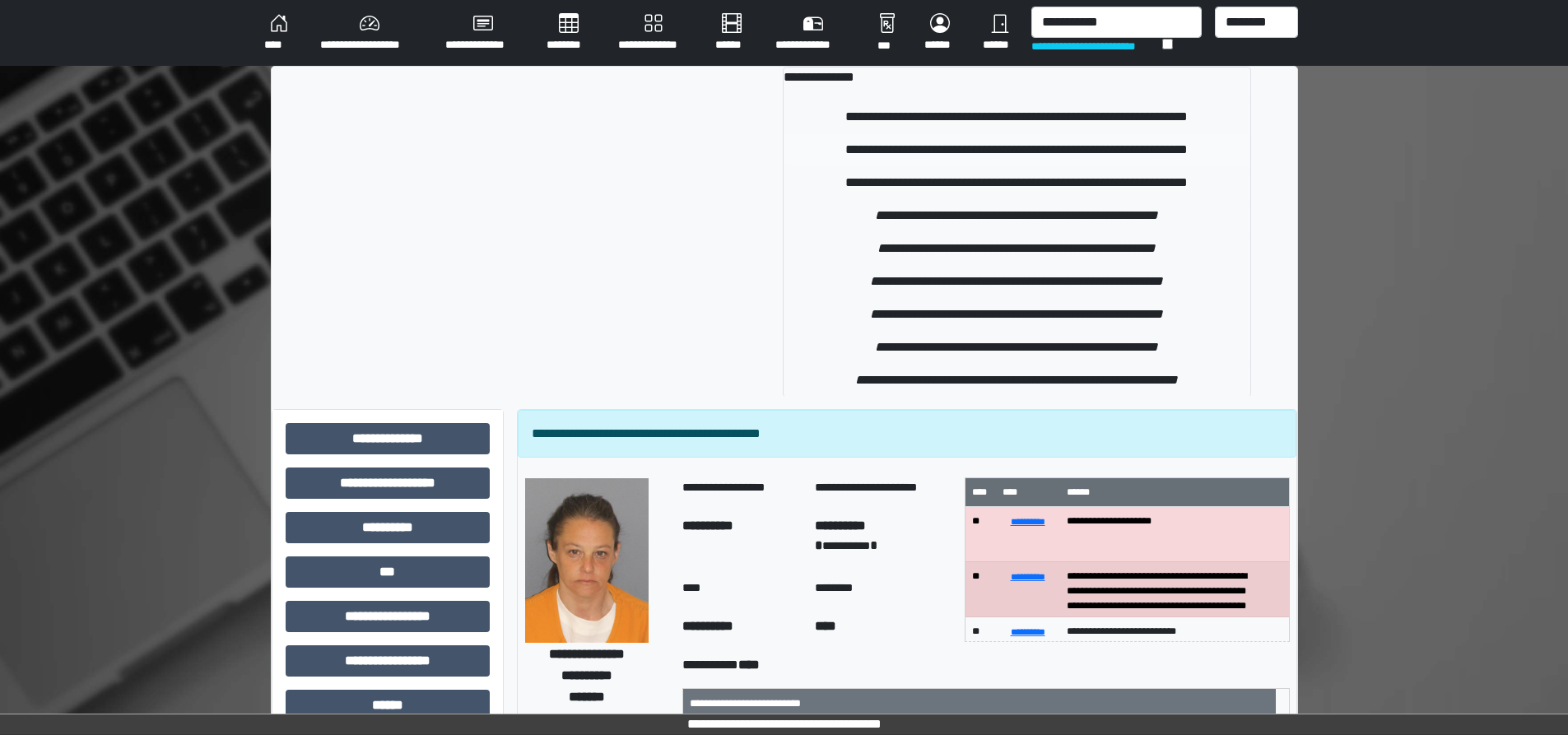 type 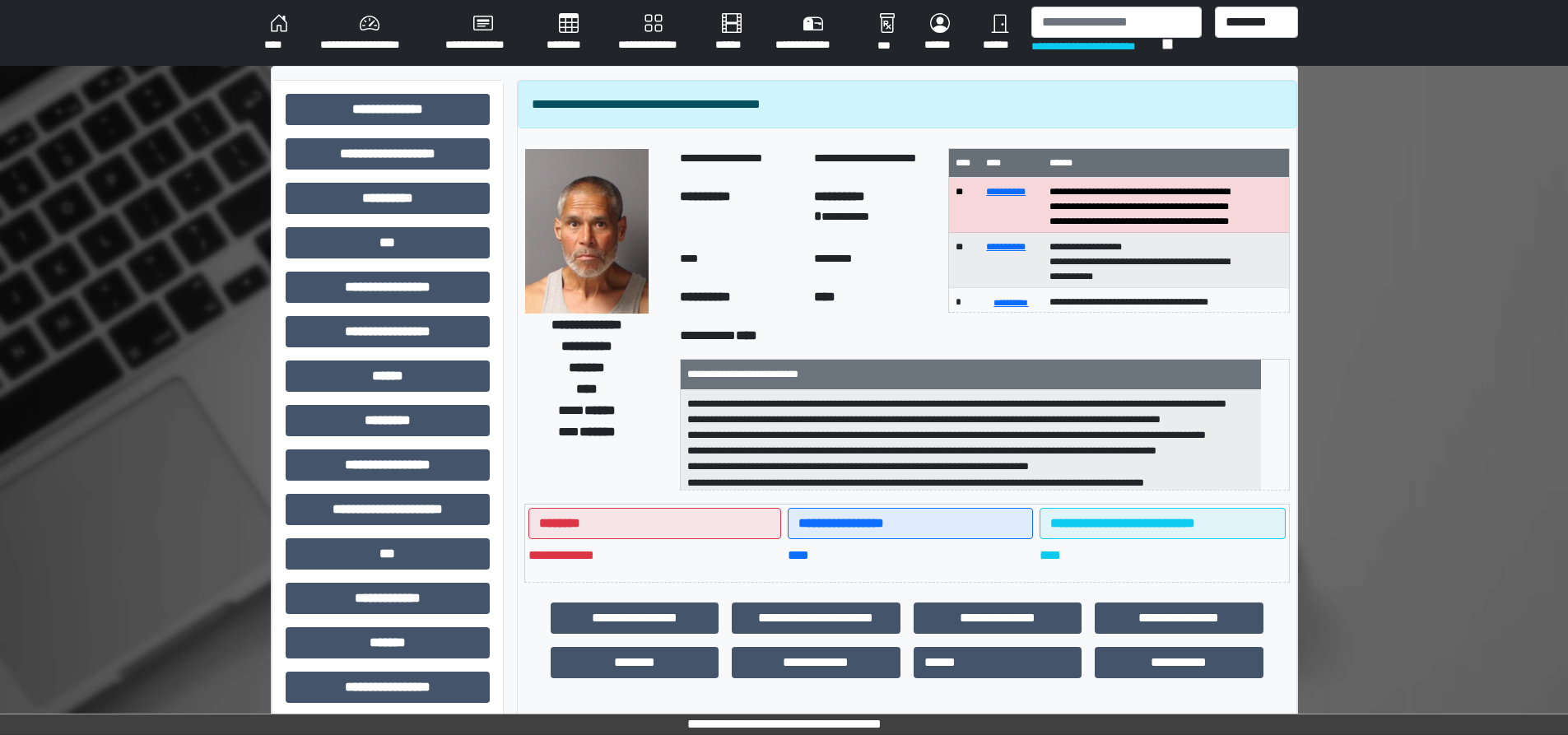 scroll, scrollTop: 67, scrollLeft: 0, axis: vertical 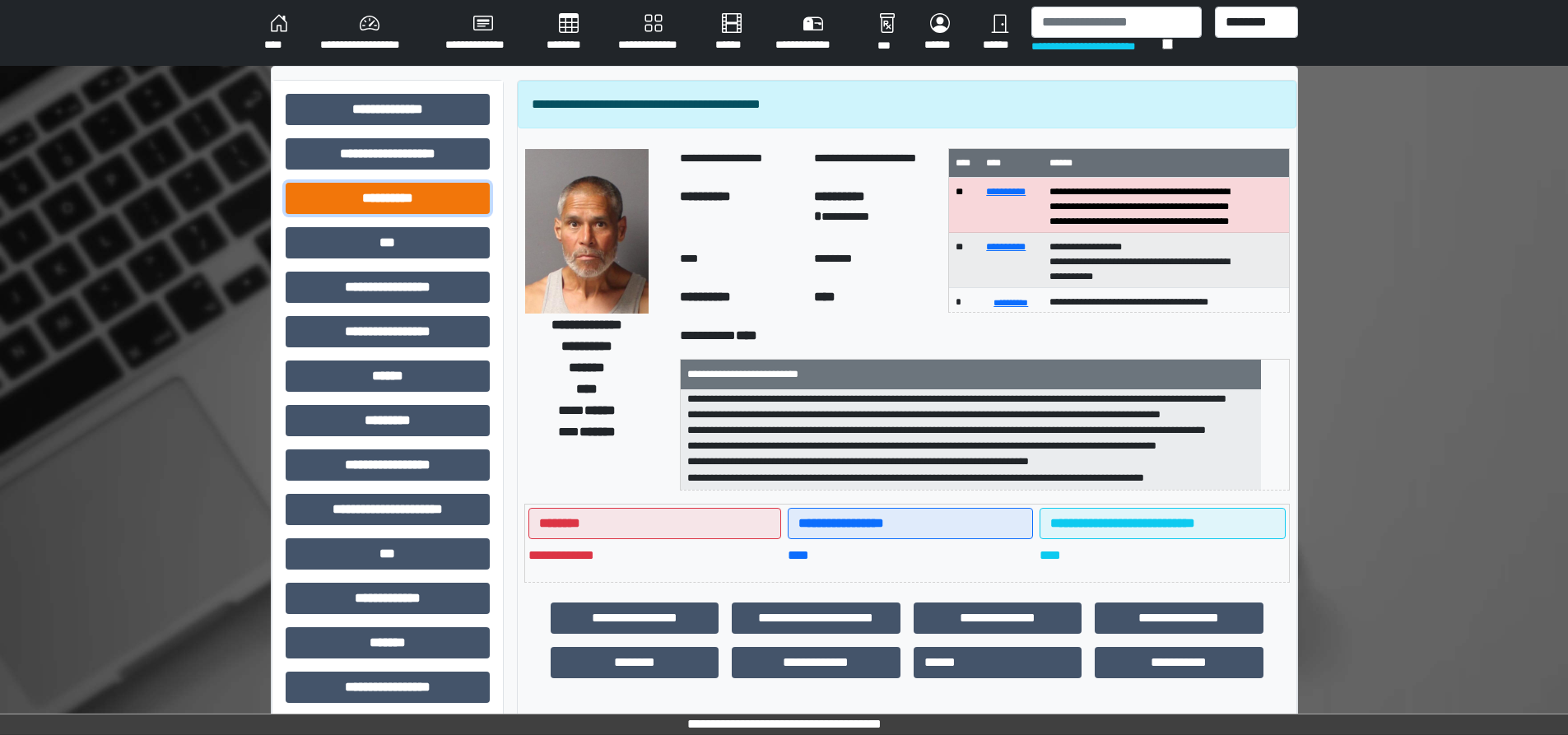 click on "**********" at bounding box center [388, 198] 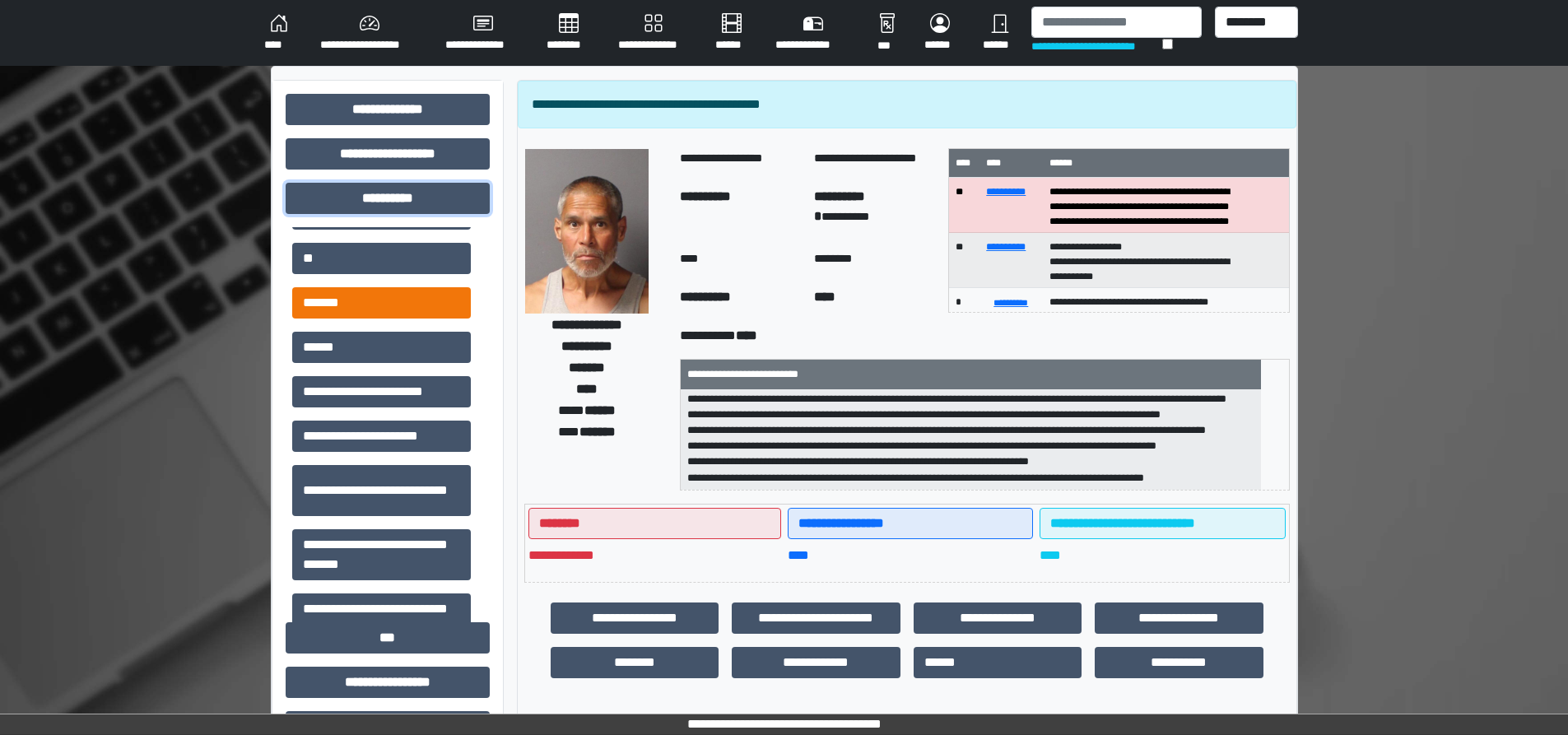 scroll, scrollTop: 0, scrollLeft: 0, axis: both 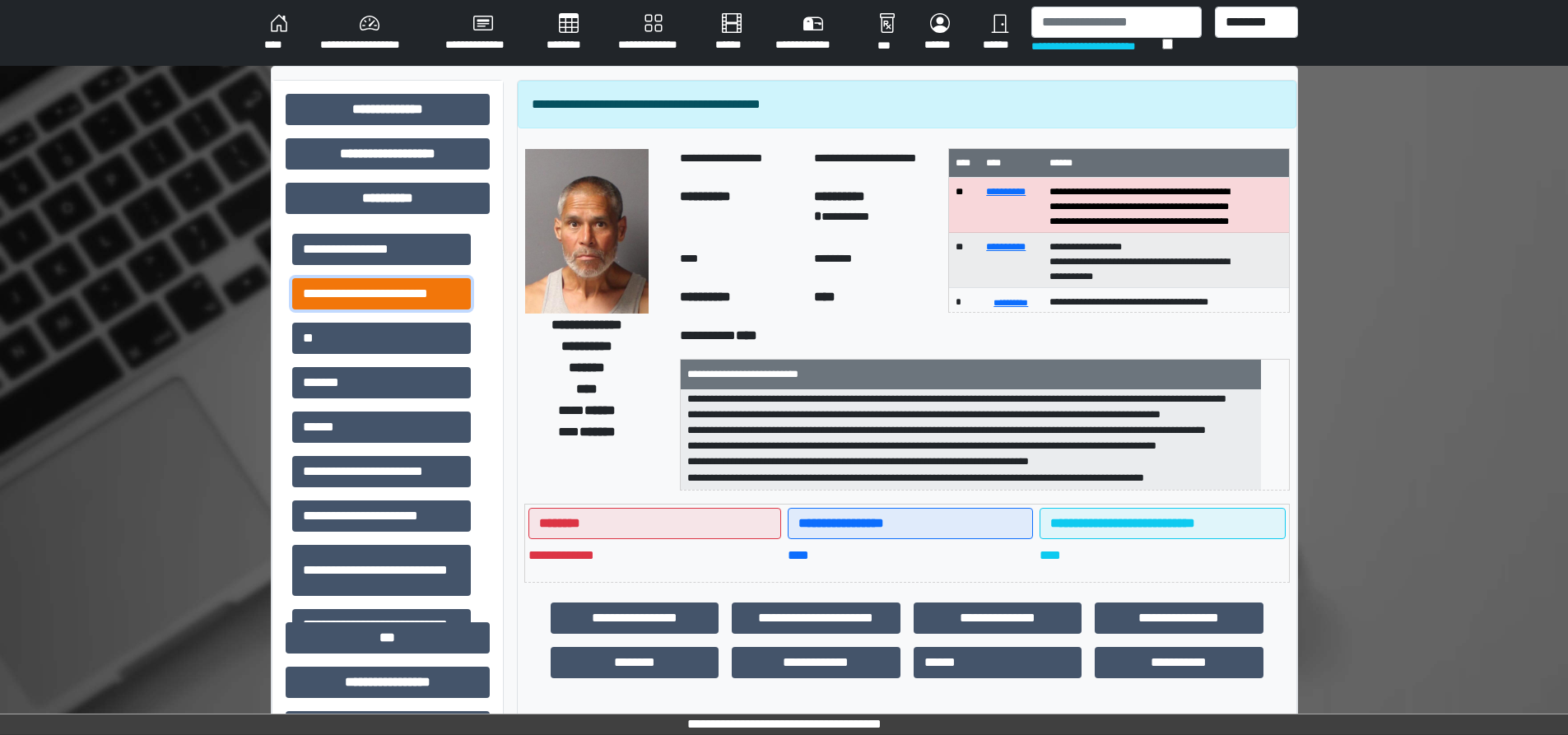 click on "**********" at bounding box center (381, 294) 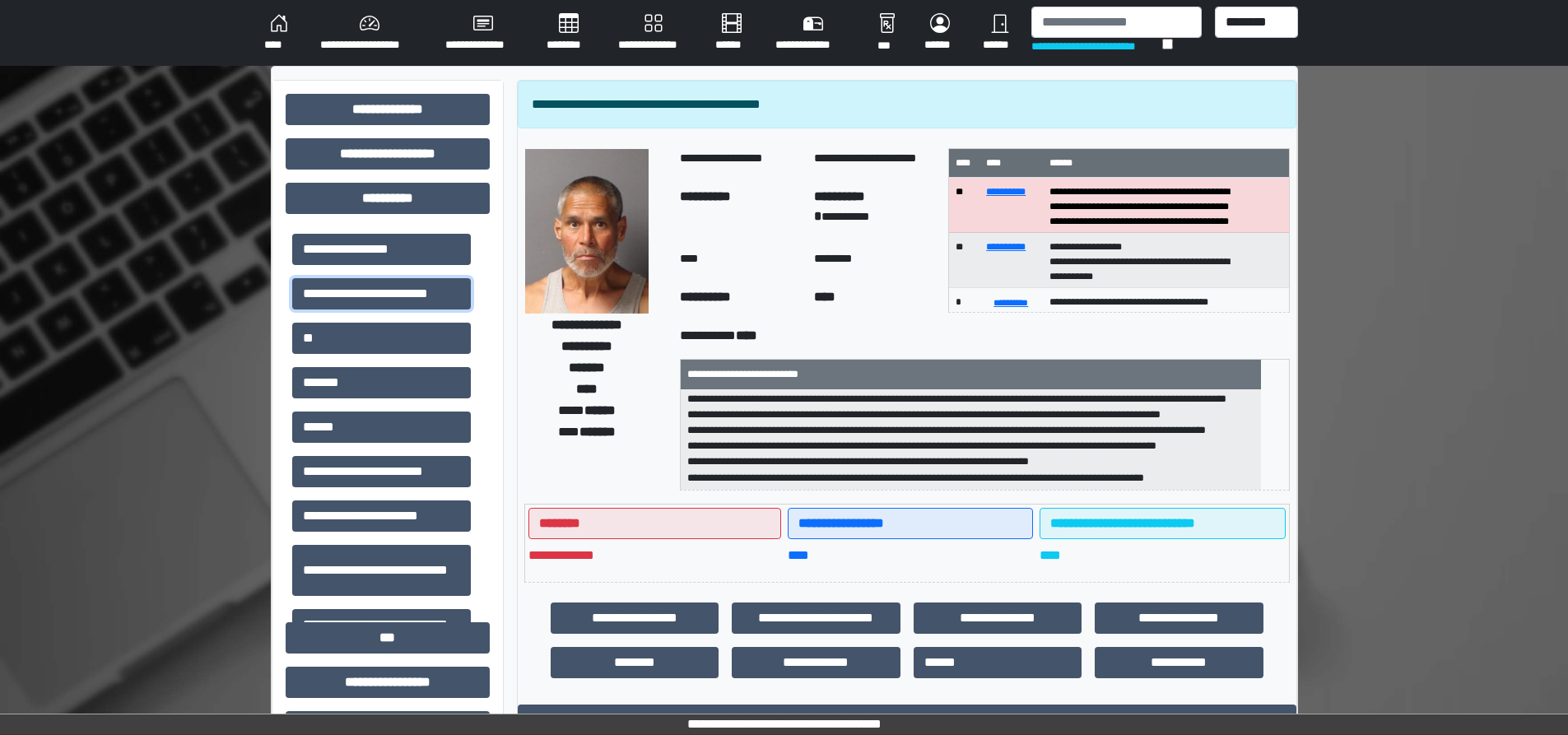 scroll, scrollTop: 2, scrollLeft: 0, axis: vertical 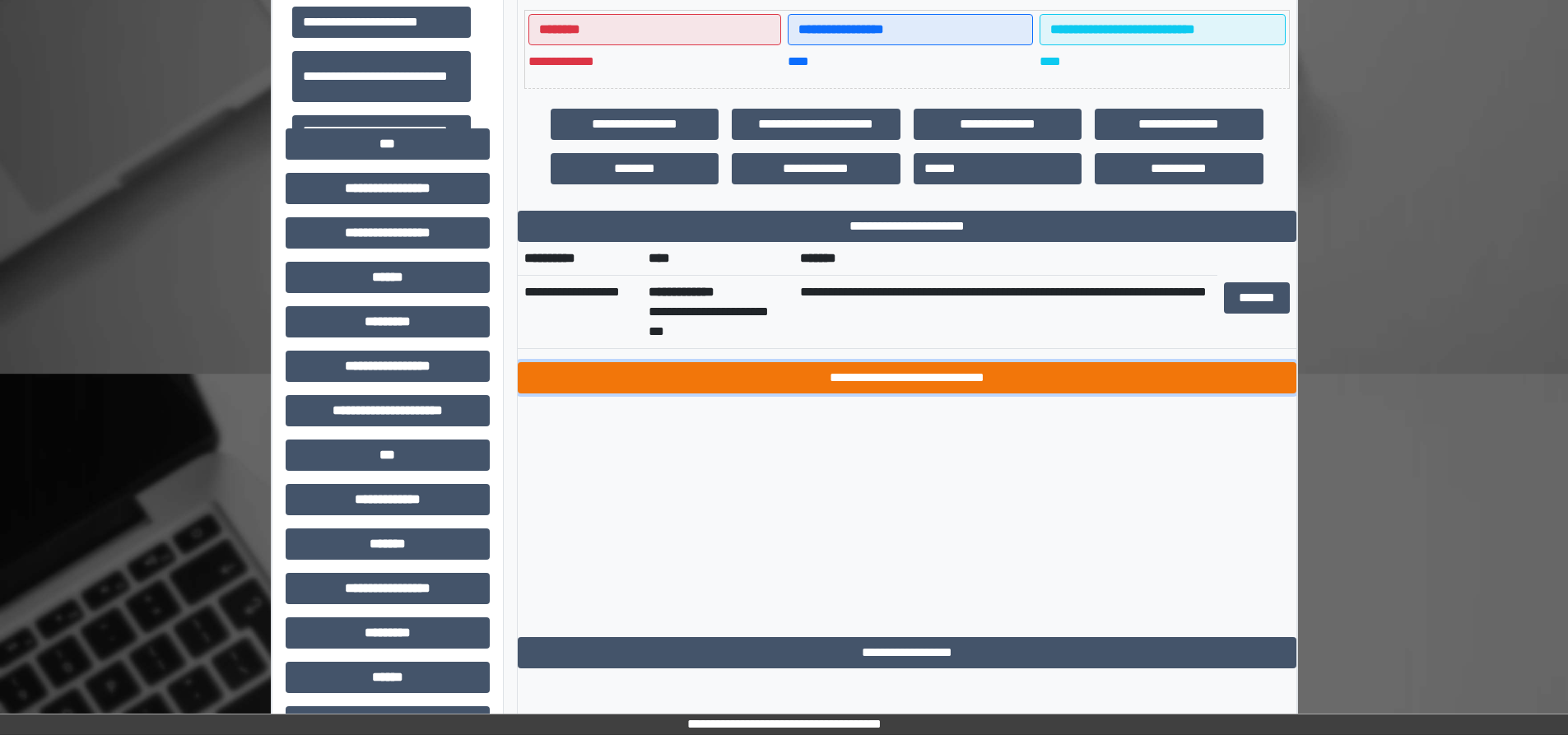 click on "**********" at bounding box center [907, 378] 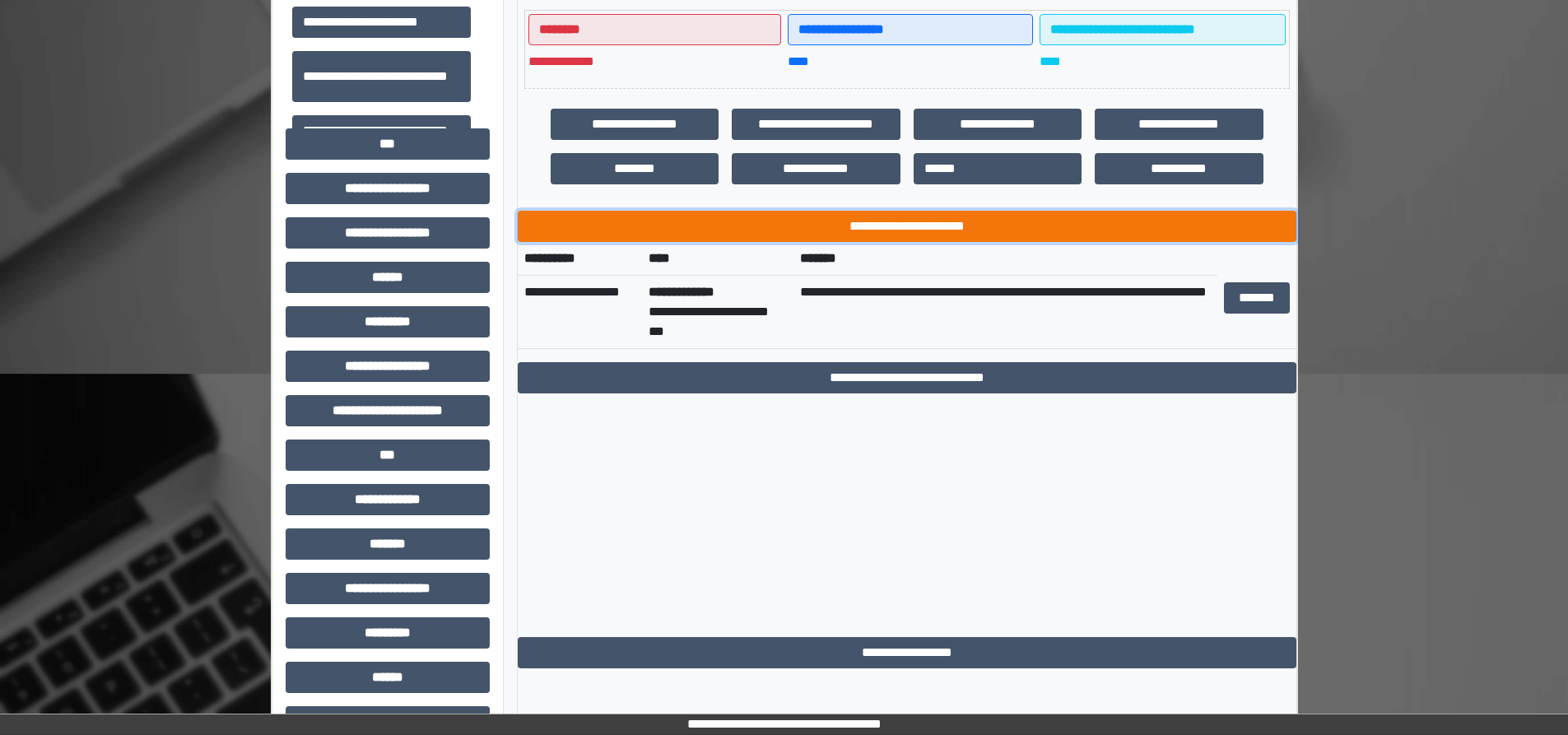 click on "**********" at bounding box center [907, 226] 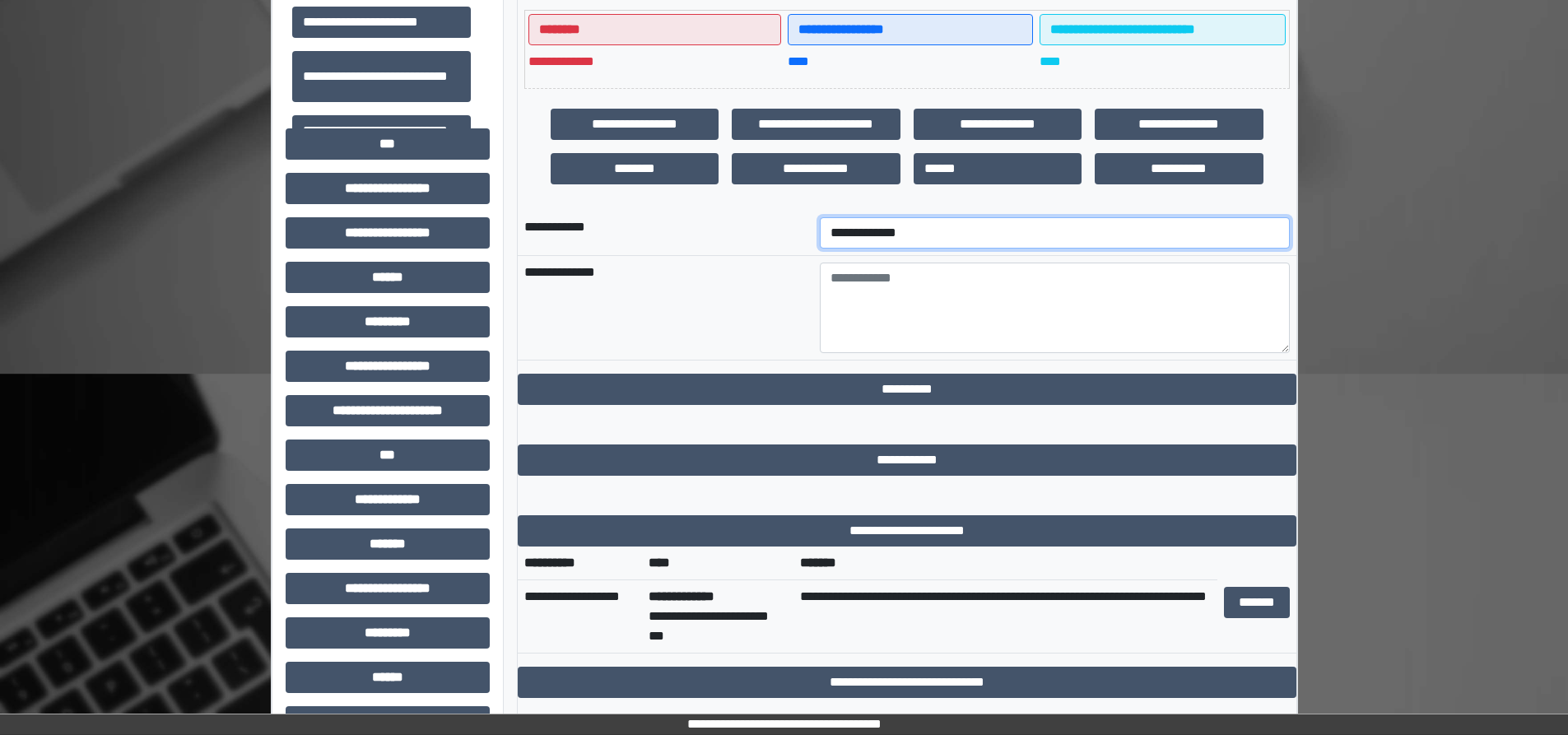 click on "**********" at bounding box center (1054, 233) 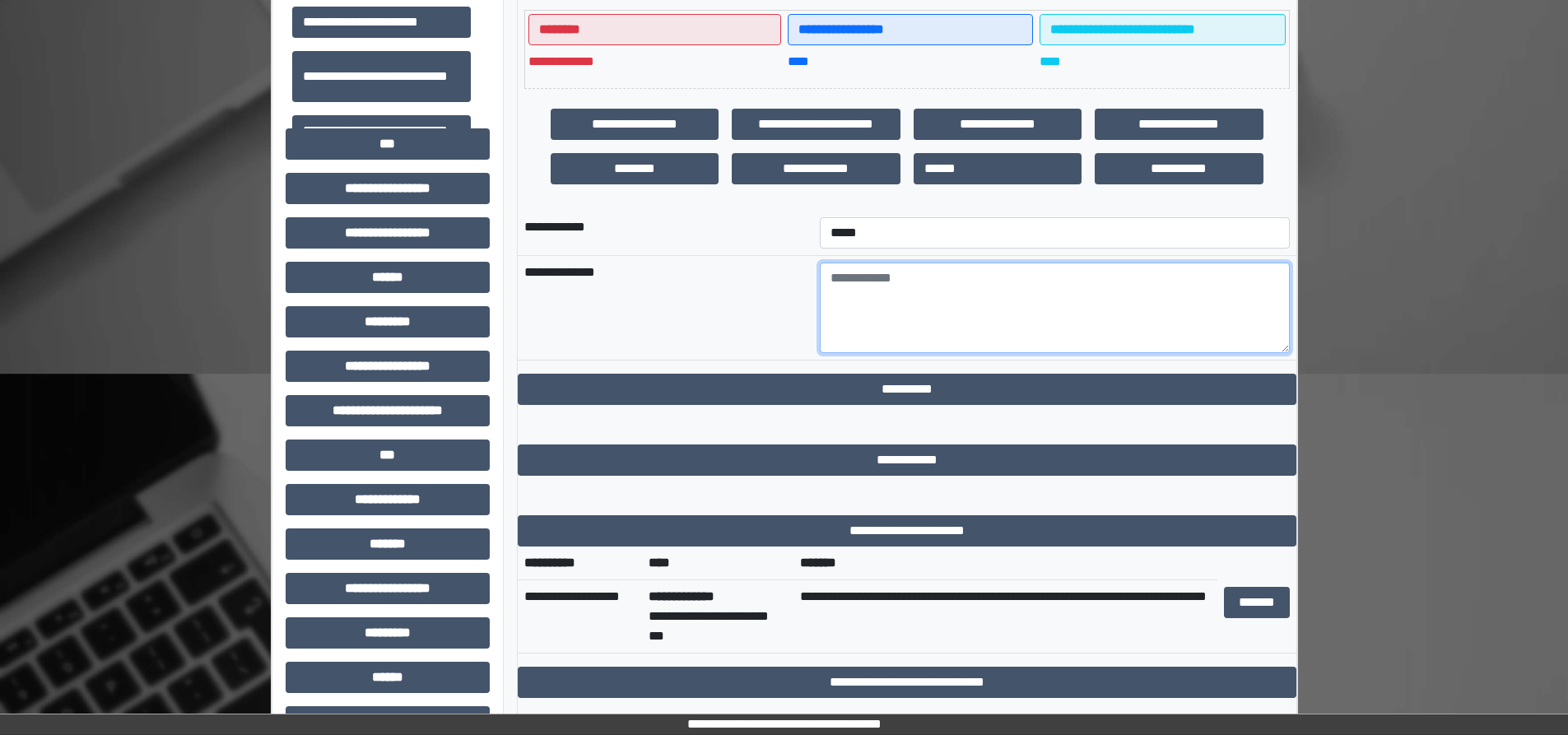 click at bounding box center (1054, 308) 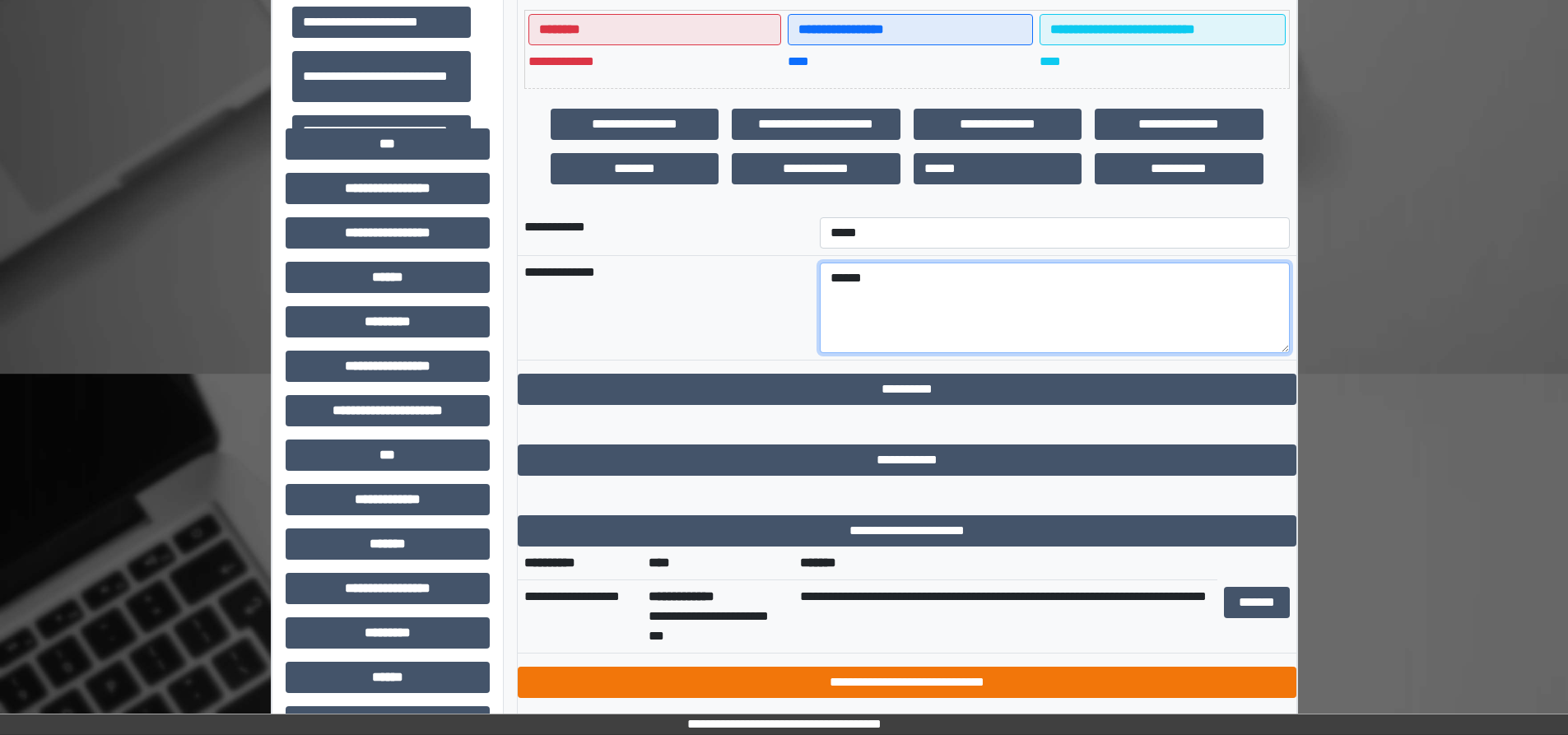 type on "******" 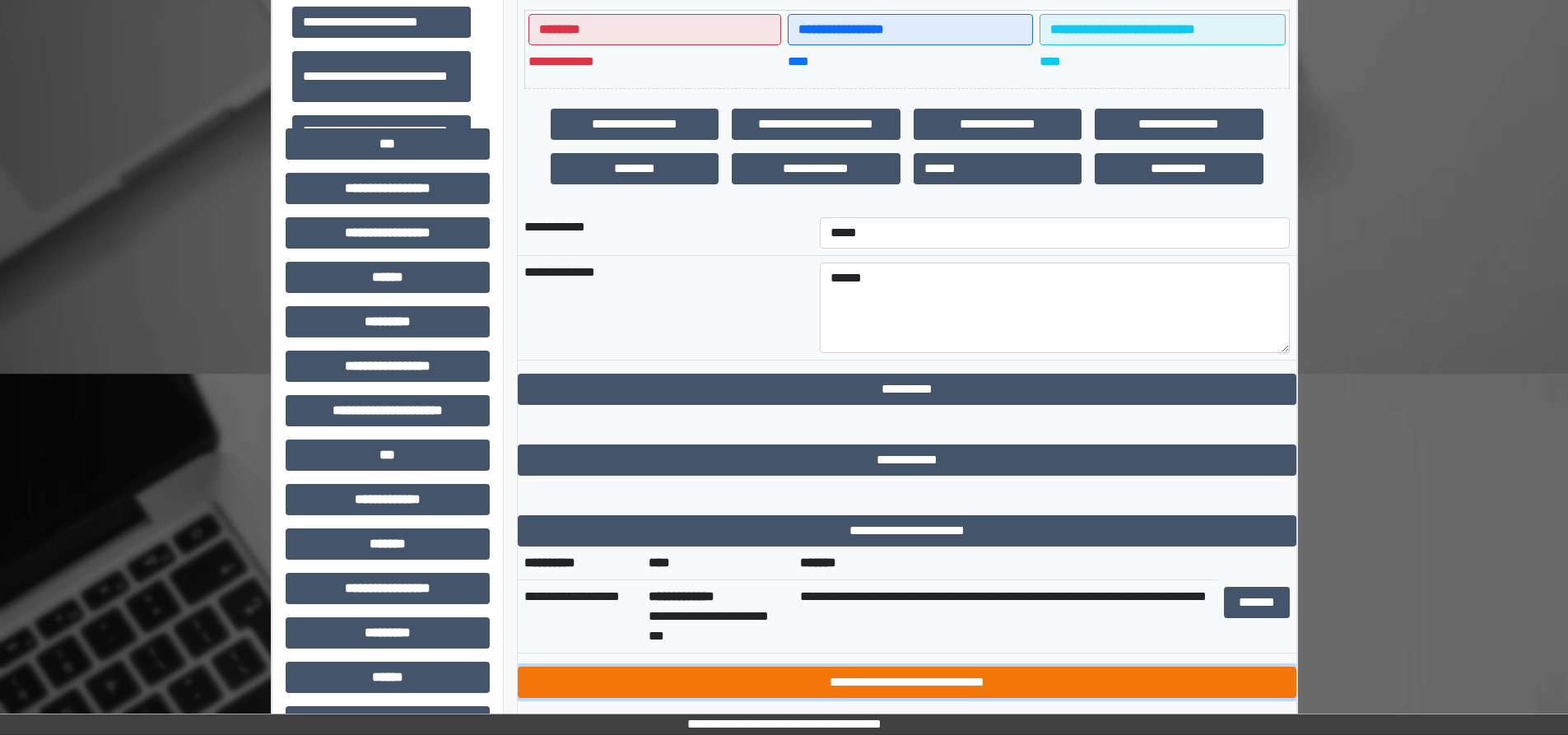 click on "**********" at bounding box center (907, 682) 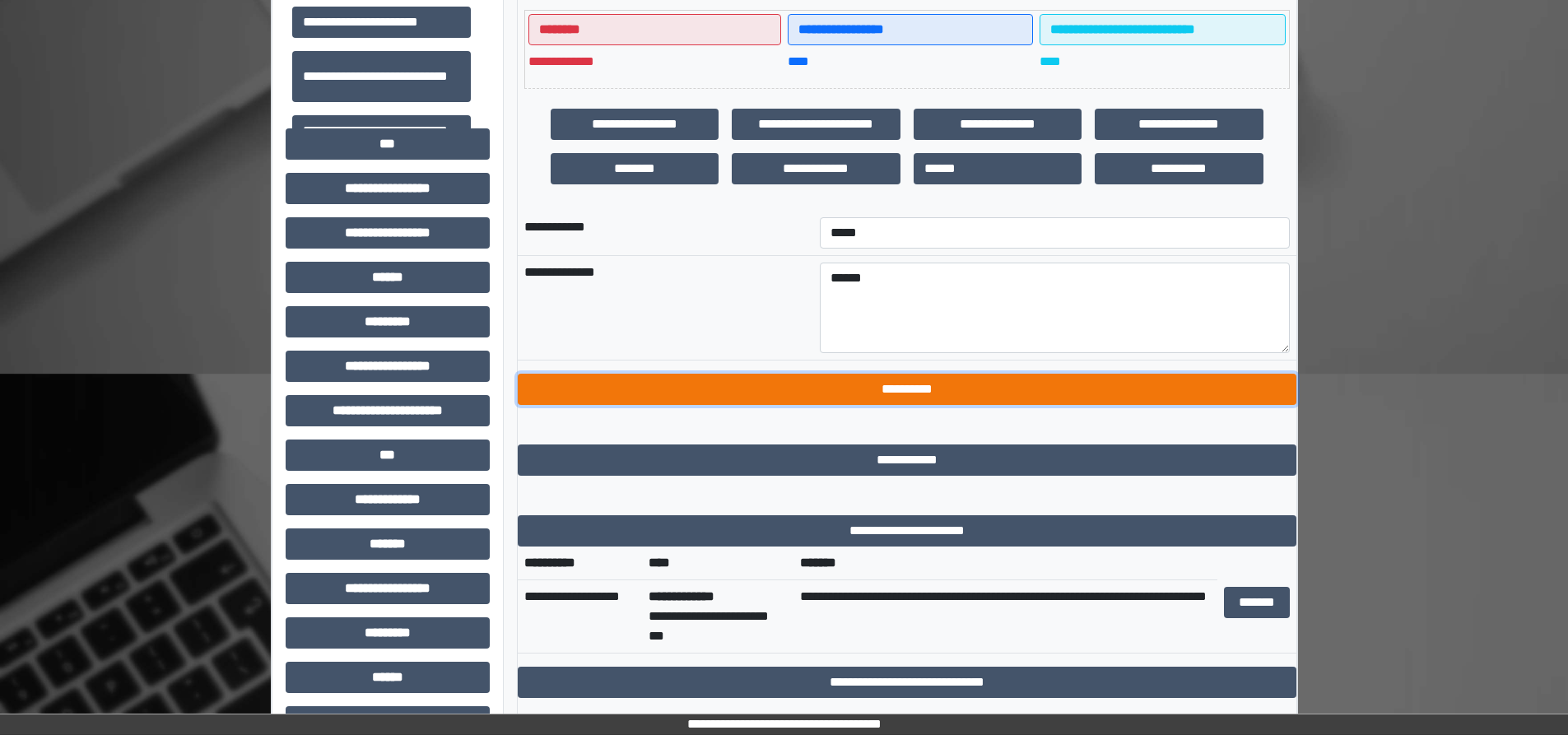 click on "**********" at bounding box center [907, 389] 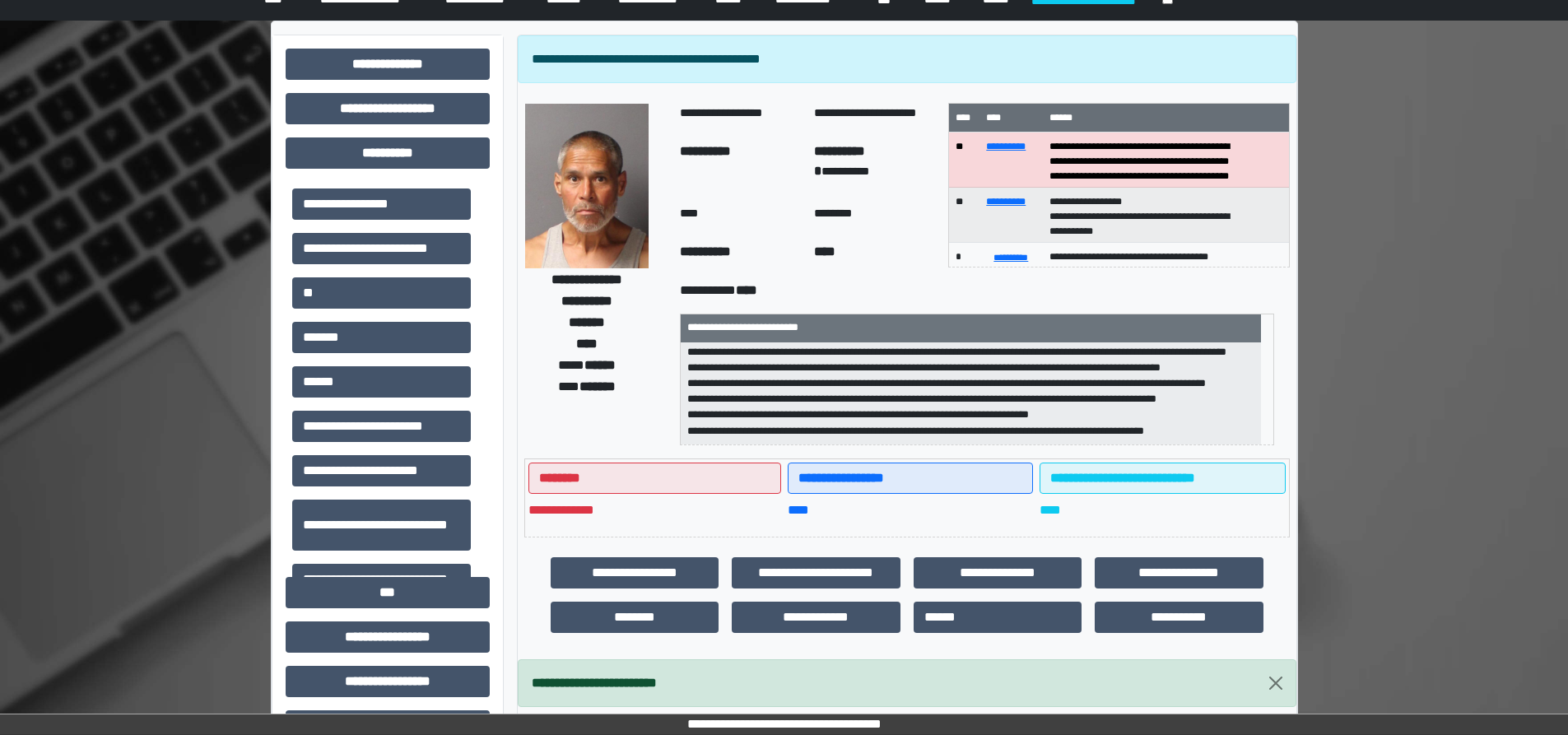 scroll, scrollTop: 0, scrollLeft: 0, axis: both 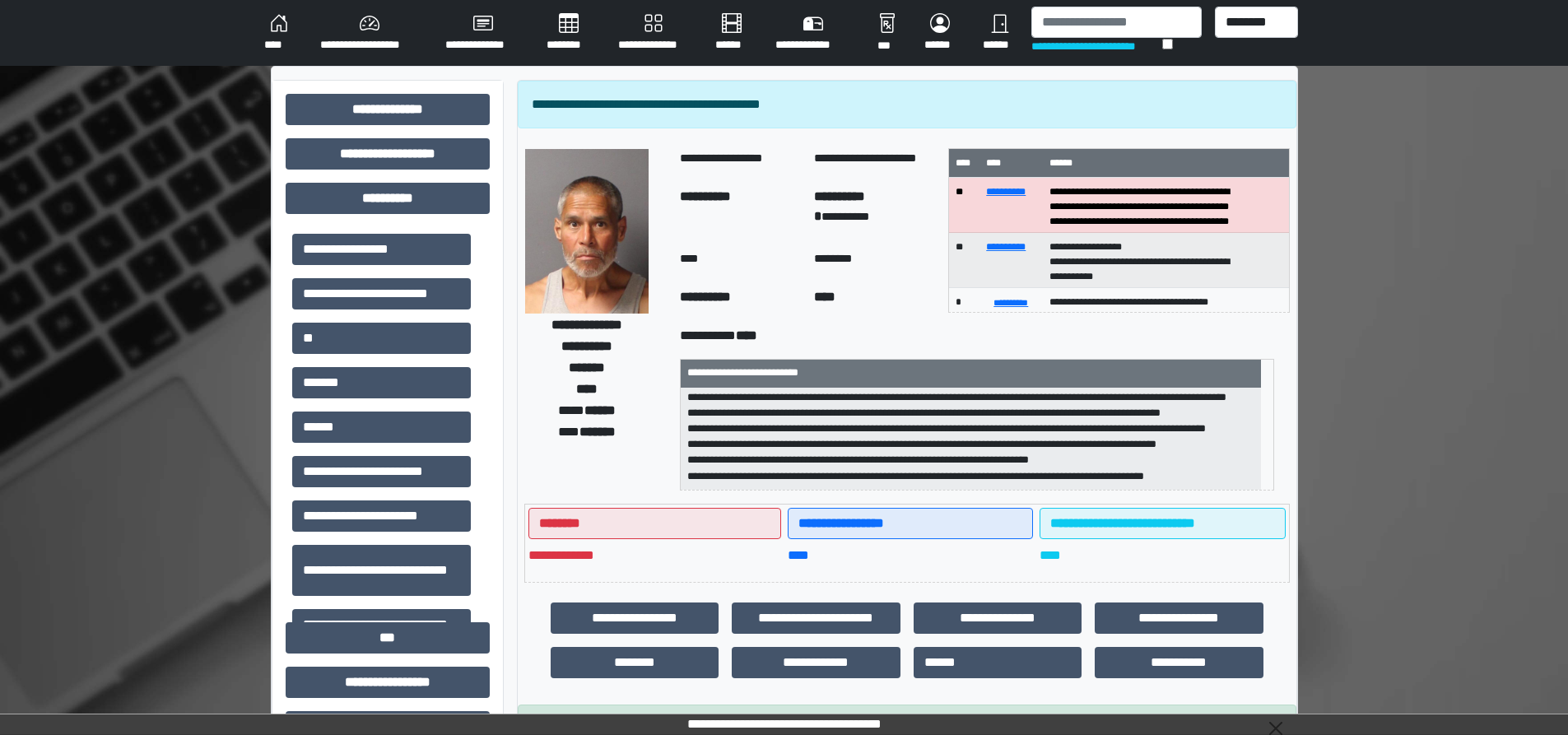 click on "******" at bounding box center (732, 33) 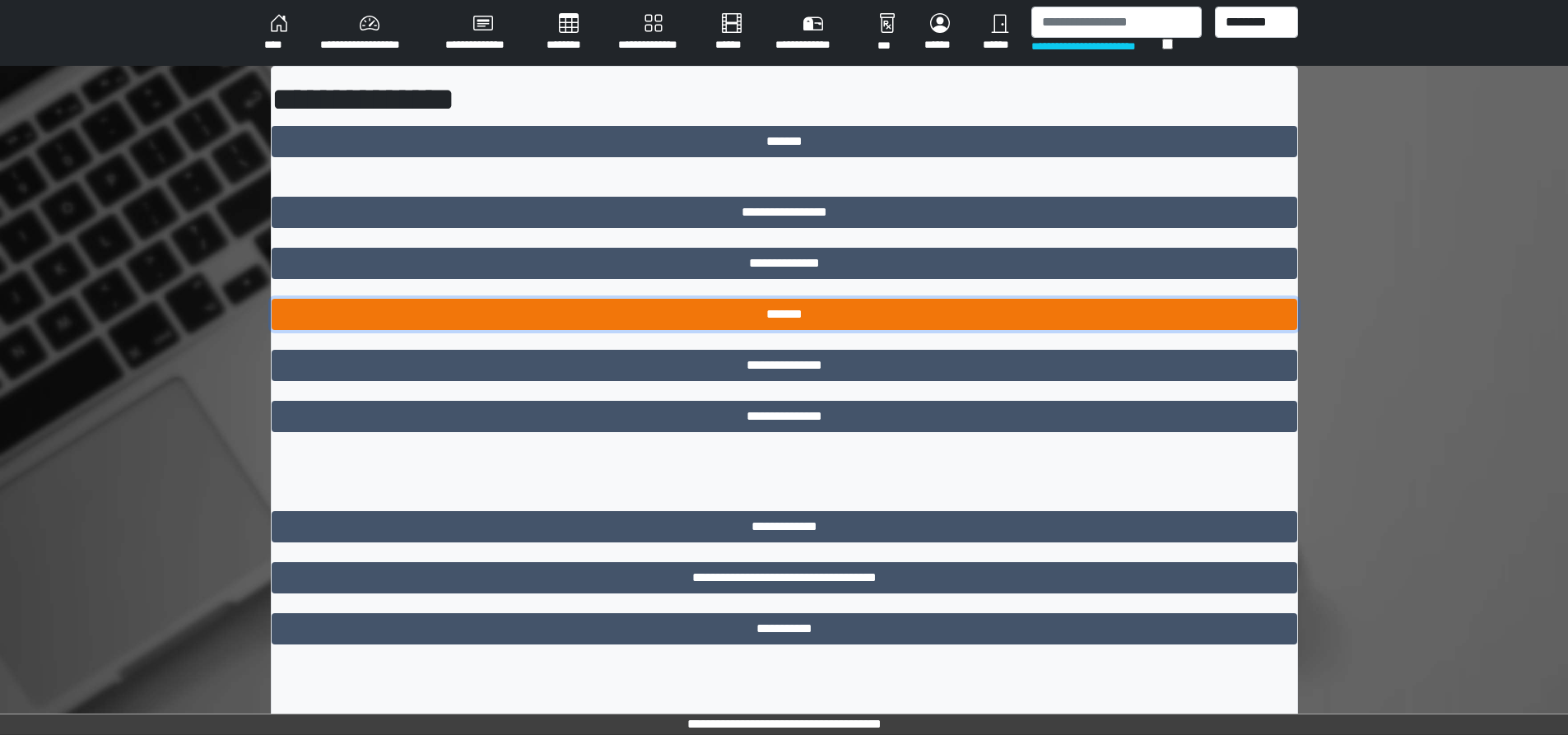 click on "*******" at bounding box center [784, 314] 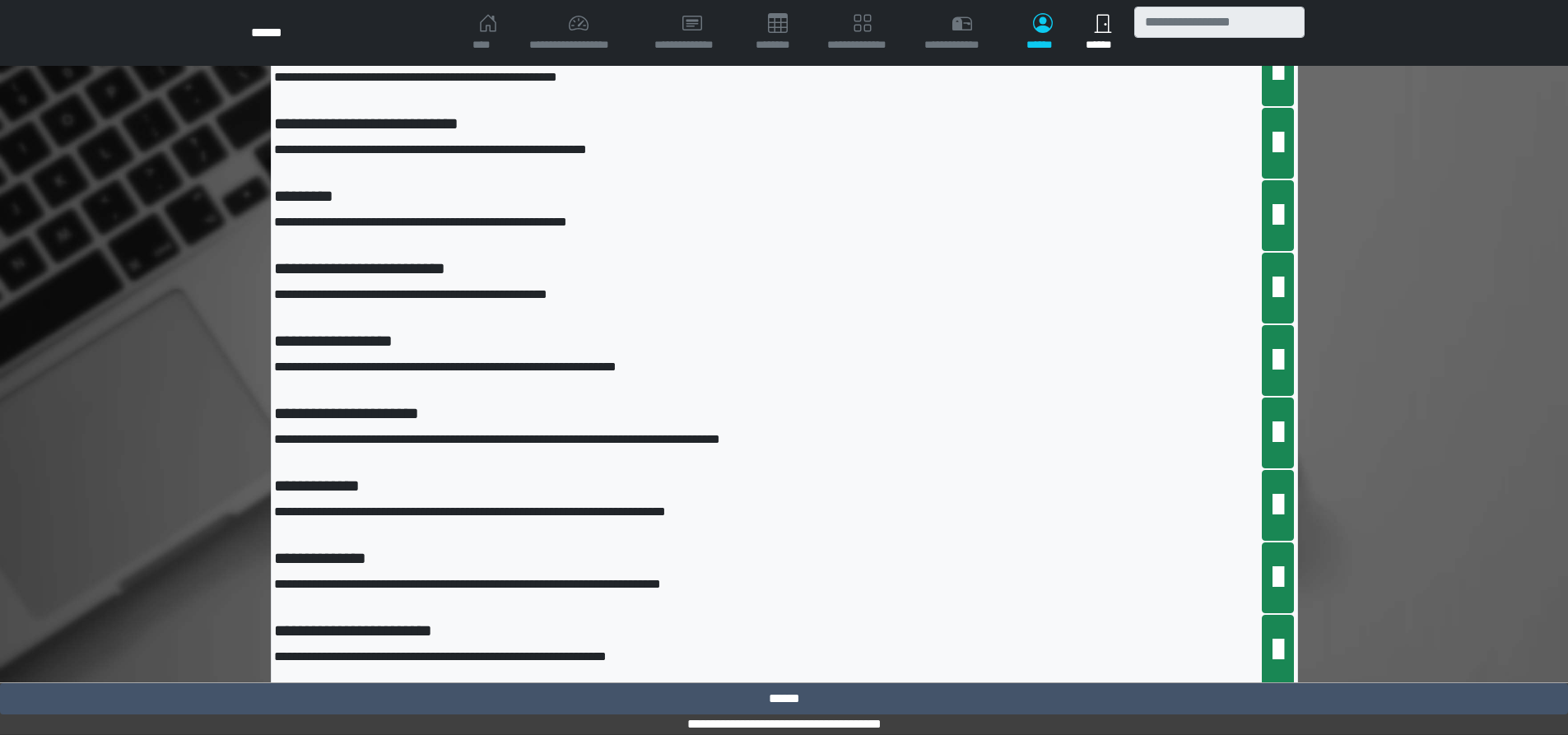 scroll, scrollTop: 412, scrollLeft: 0, axis: vertical 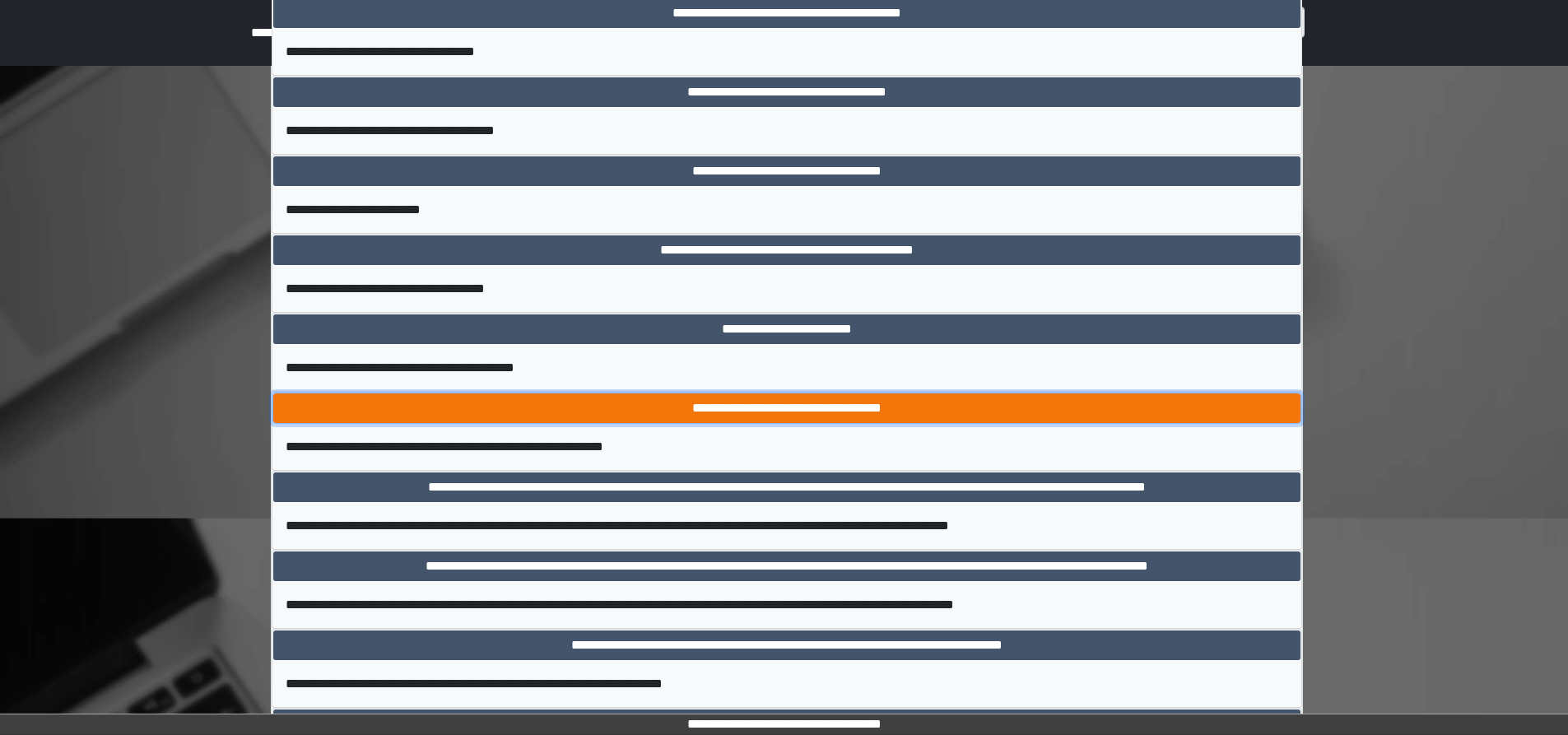click on "**********" at bounding box center (787, 408) 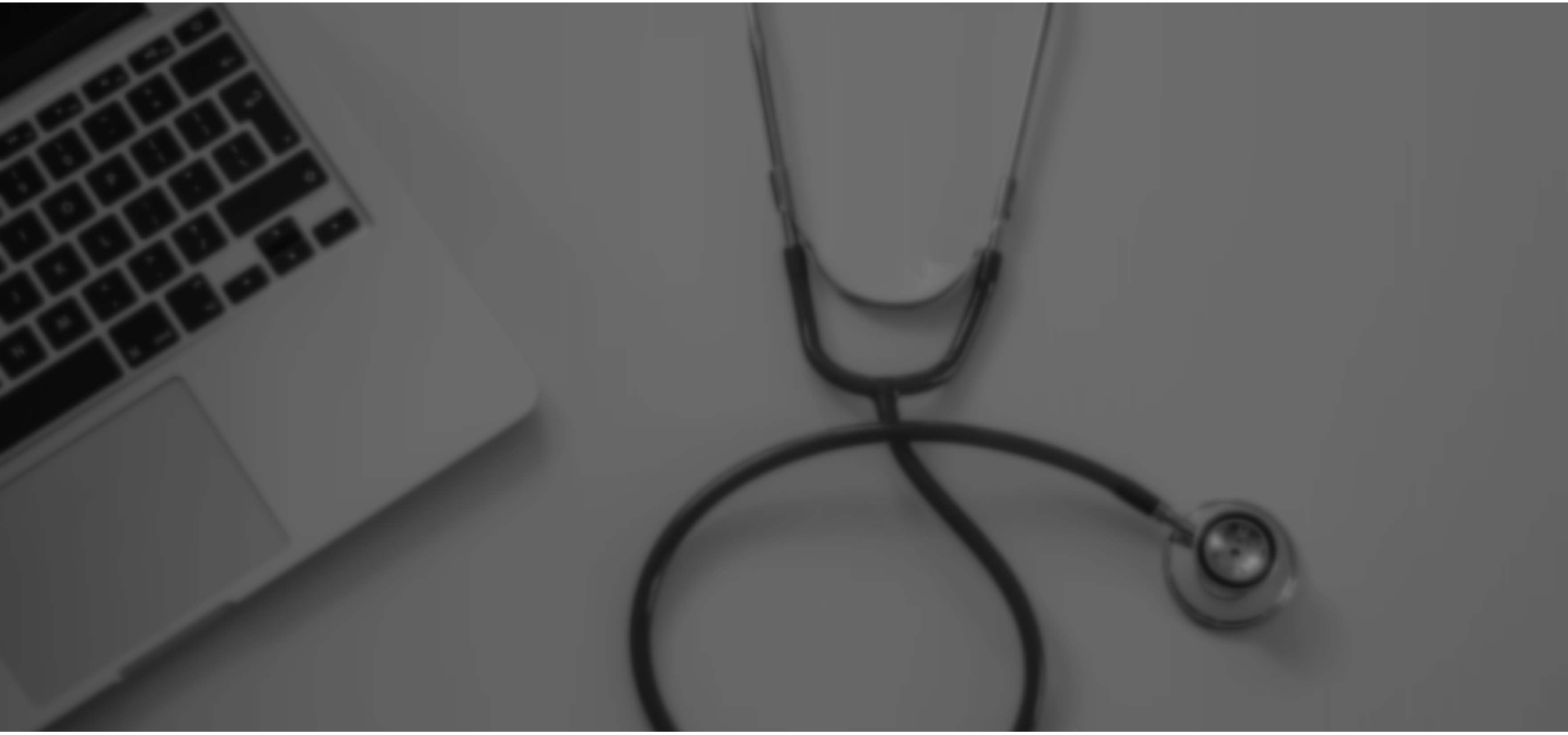 scroll, scrollTop: 0, scrollLeft: 0, axis: both 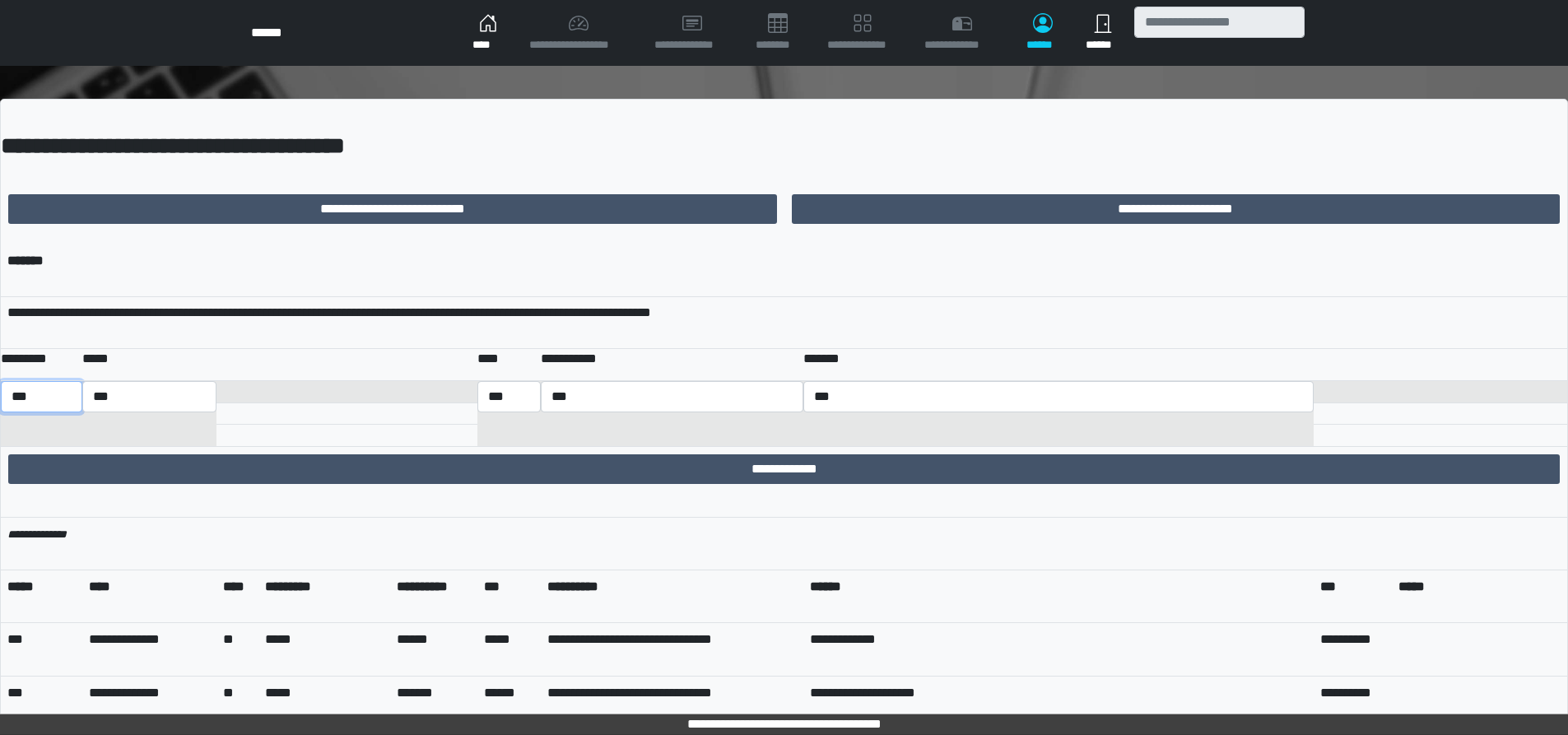 click on "*** *** ******** *** ******** ***** ***" at bounding box center [41, 397] 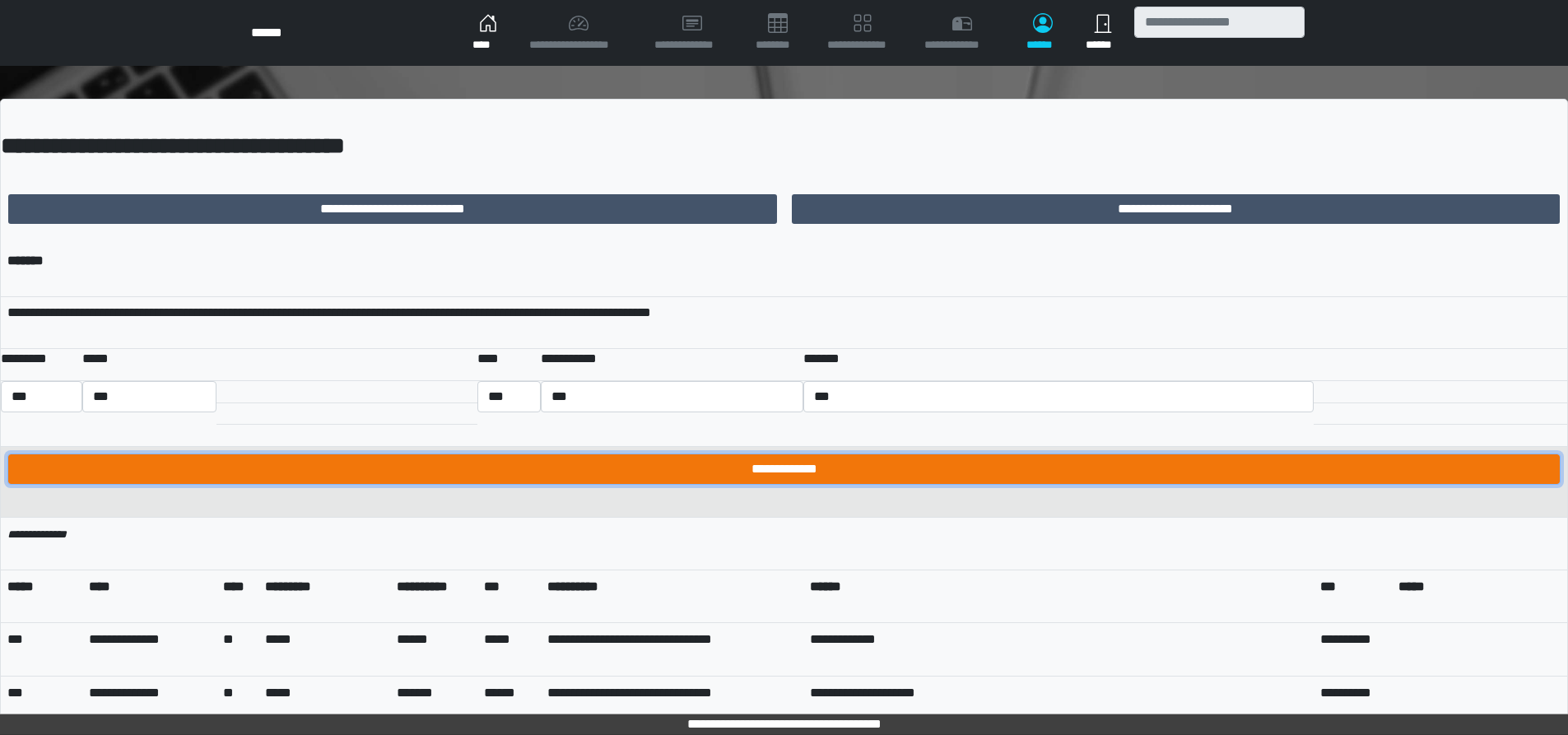 click on "**********" at bounding box center (784, 469) 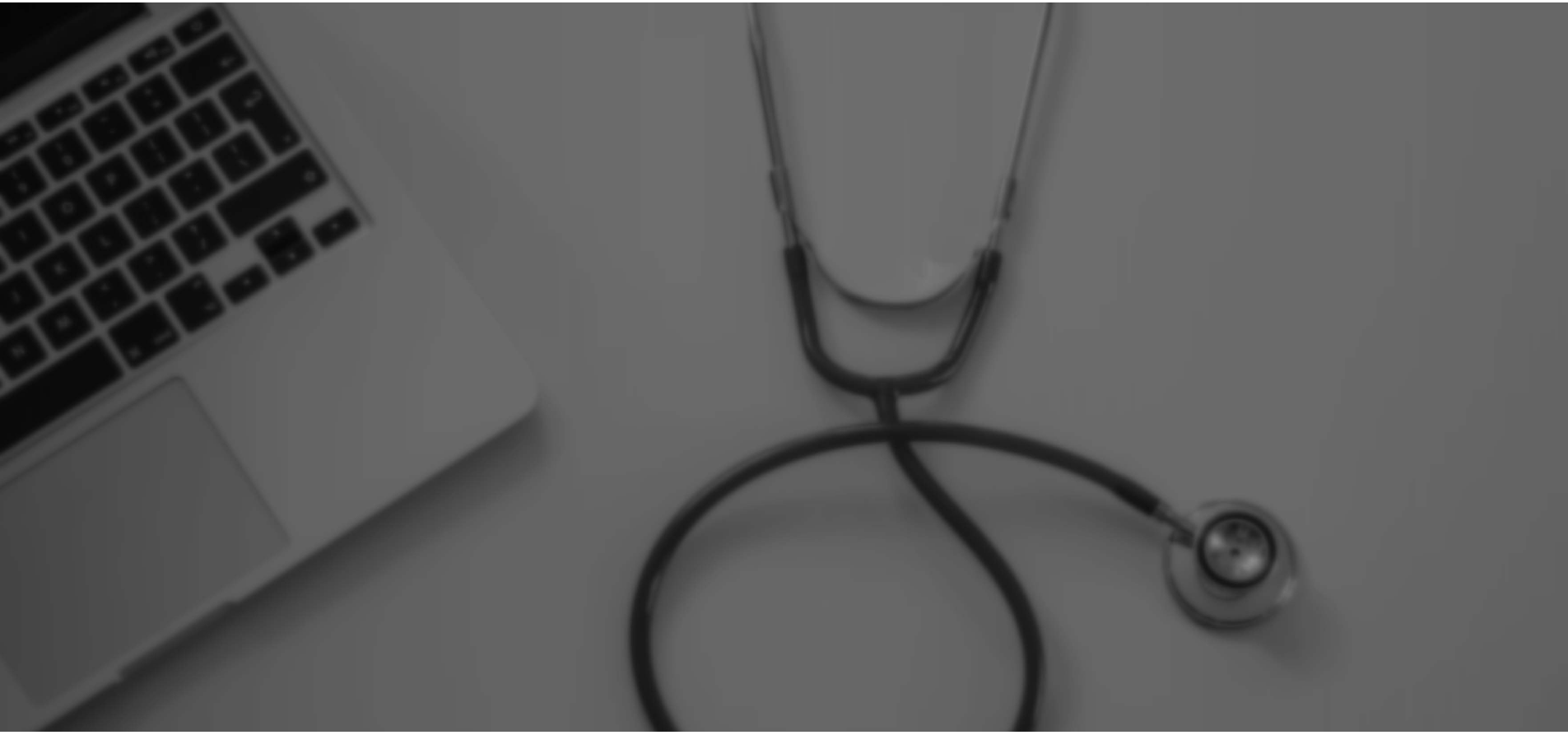 scroll, scrollTop: 0, scrollLeft: 0, axis: both 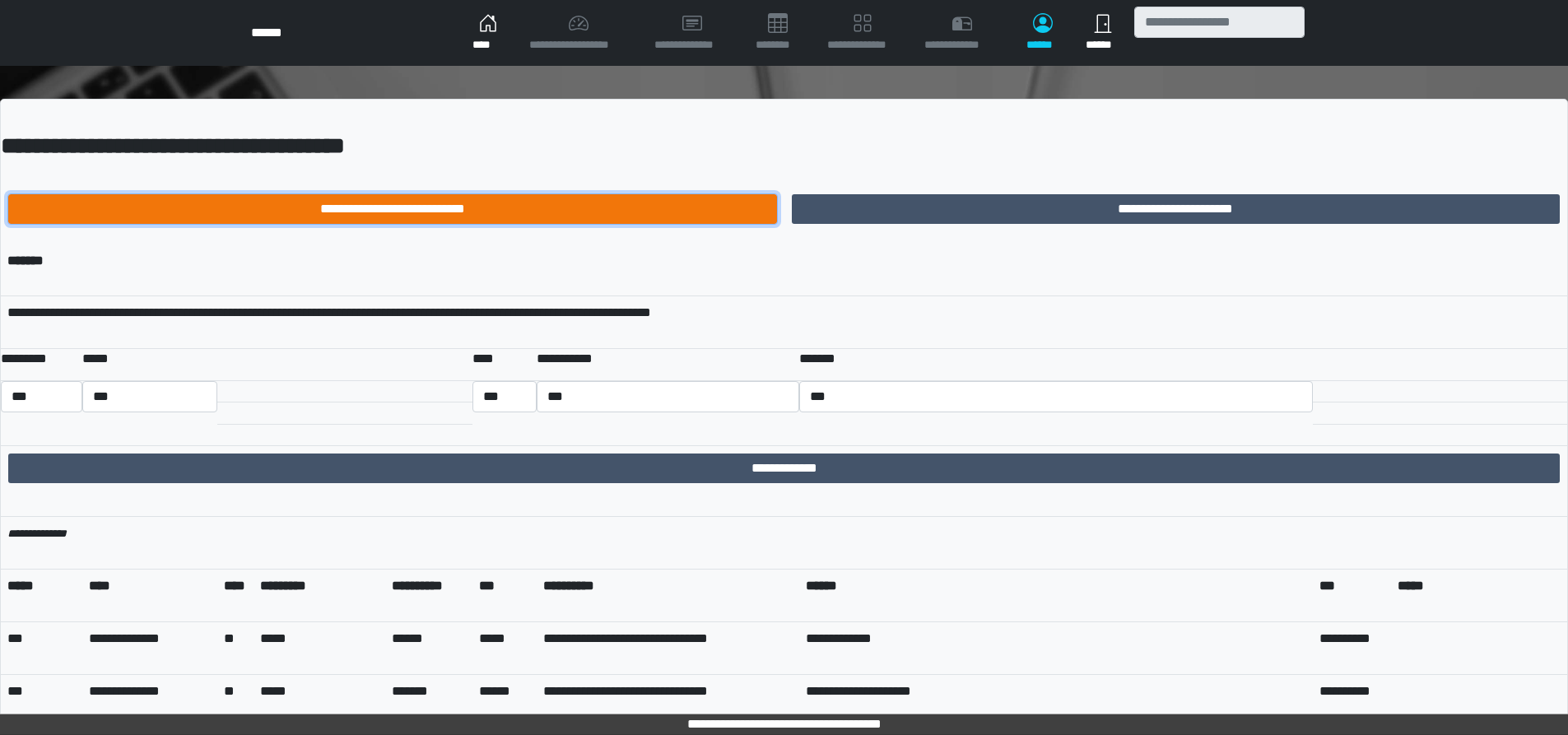 click on "**********" at bounding box center [393, 209] 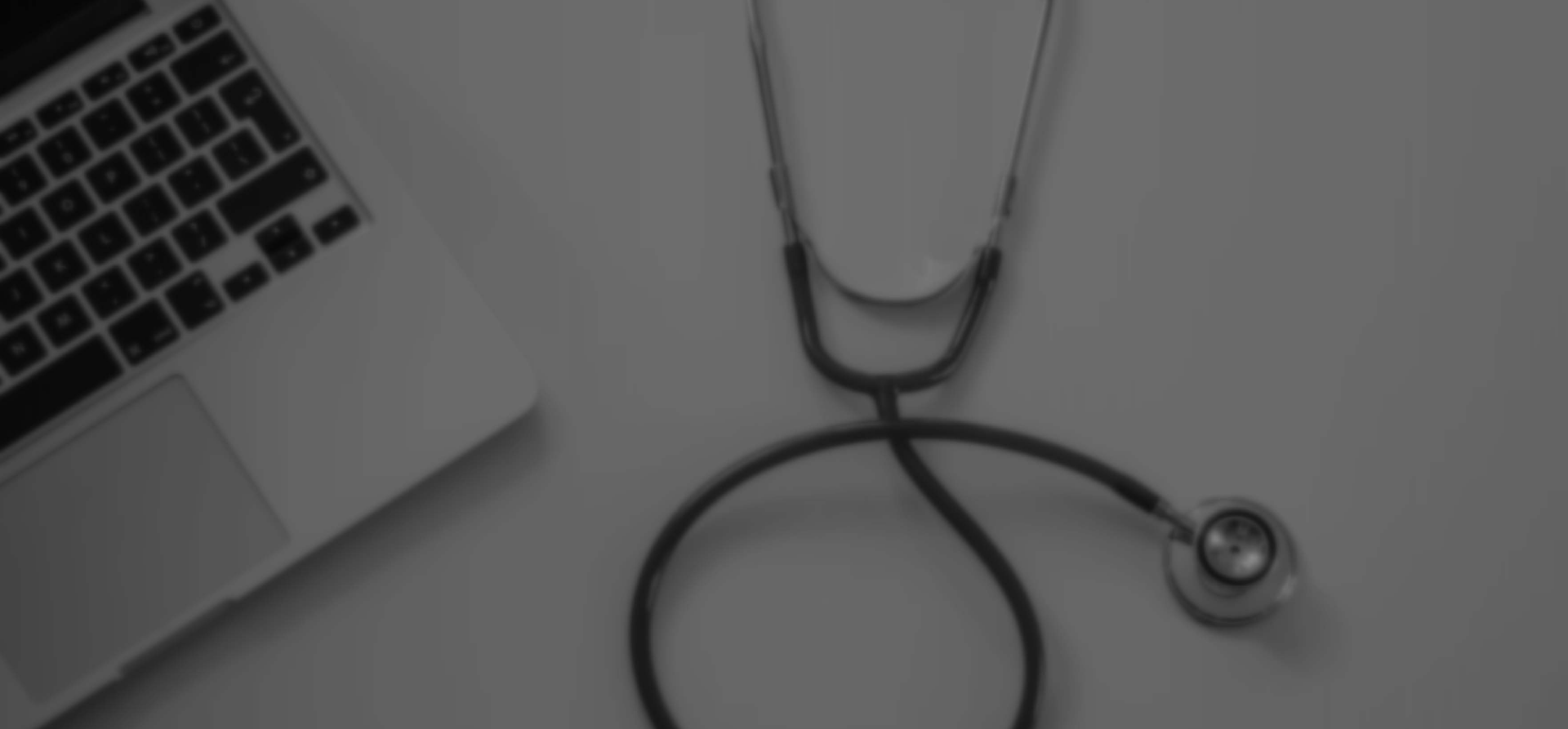 scroll, scrollTop: 0, scrollLeft: 0, axis: both 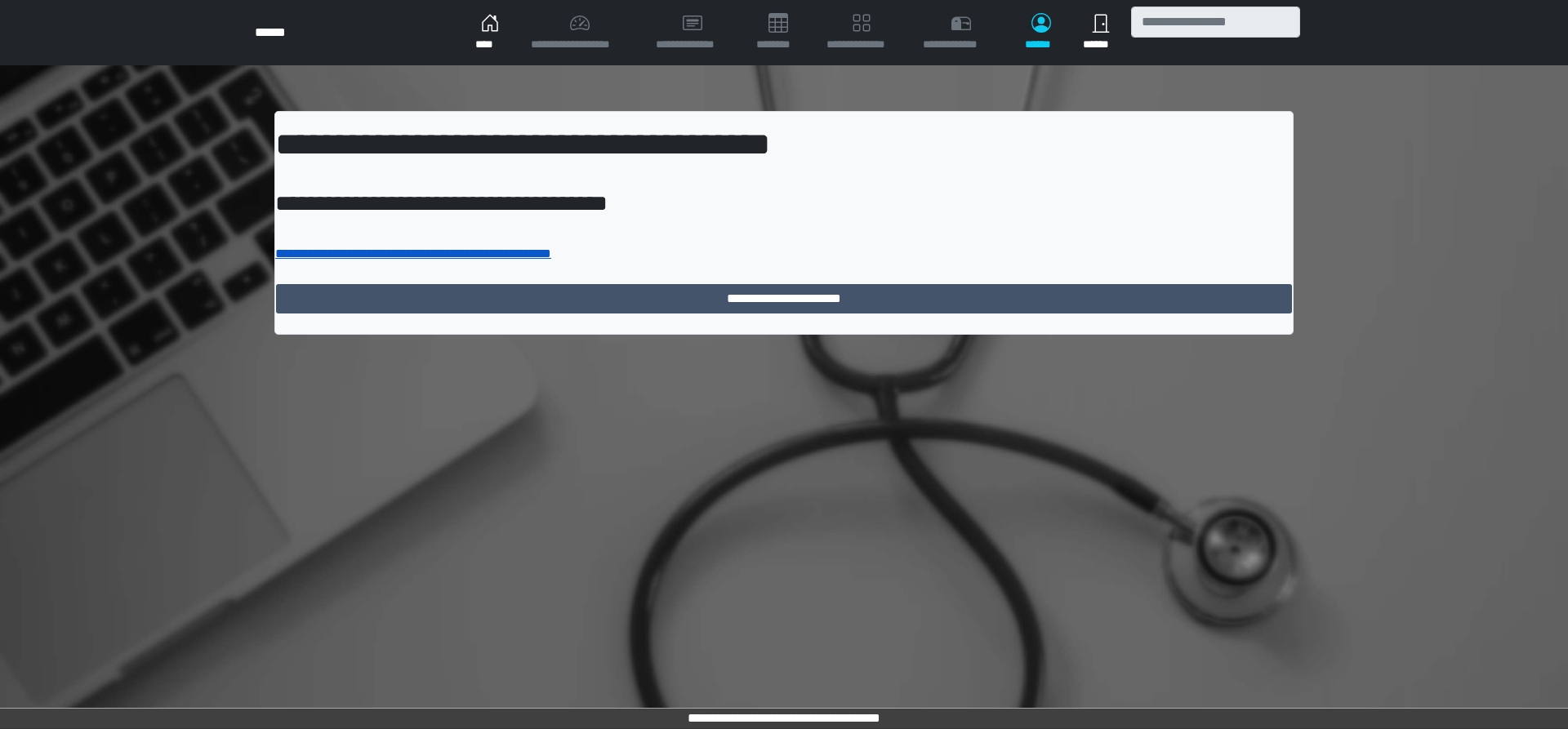 click on "**********" at bounding box center [413, 253] 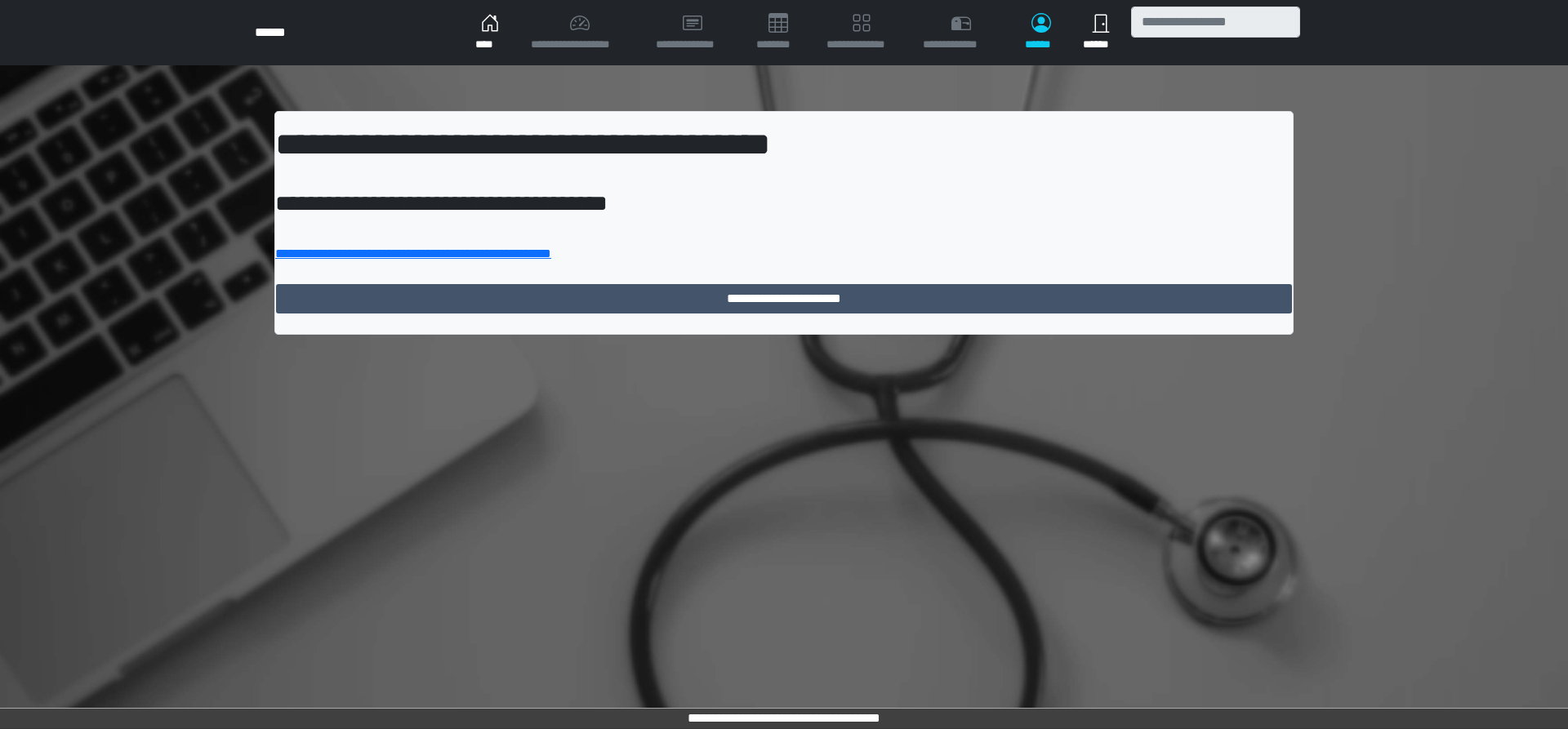 click on "****" at bounding box center [490, 33] 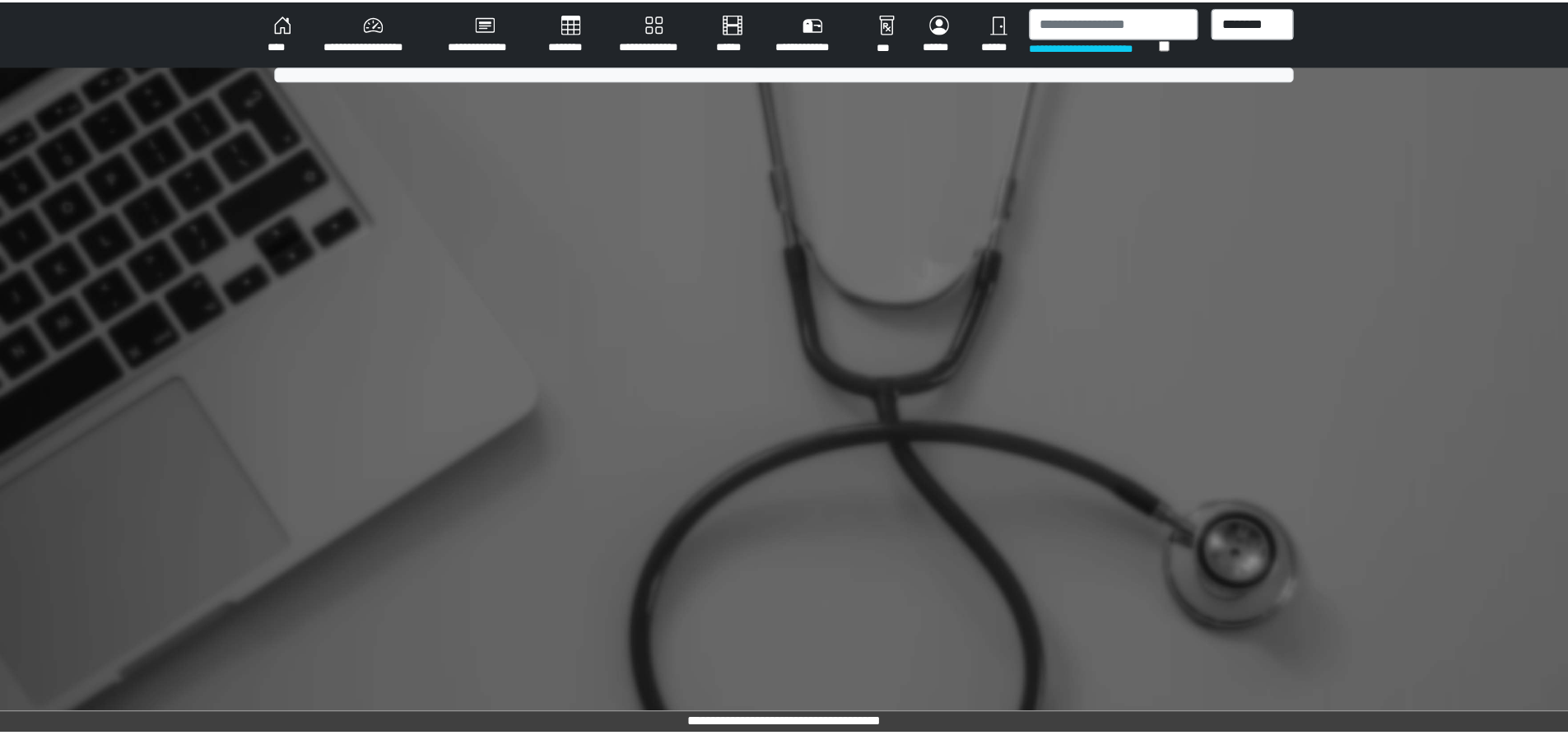 scroll, scrollTop: 0, scrollLeft: 0, axis: both 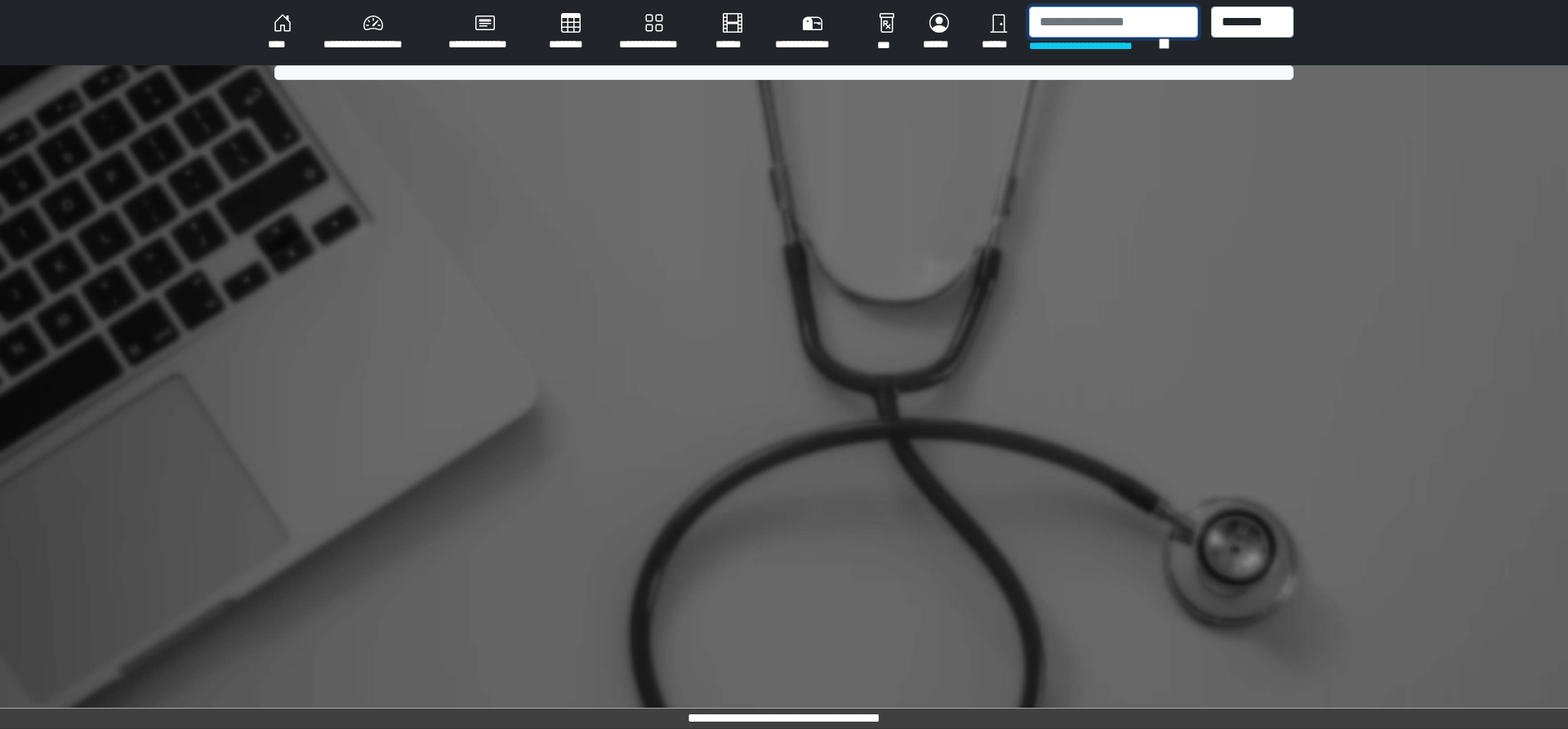 click at bounding box center (1113, 22) 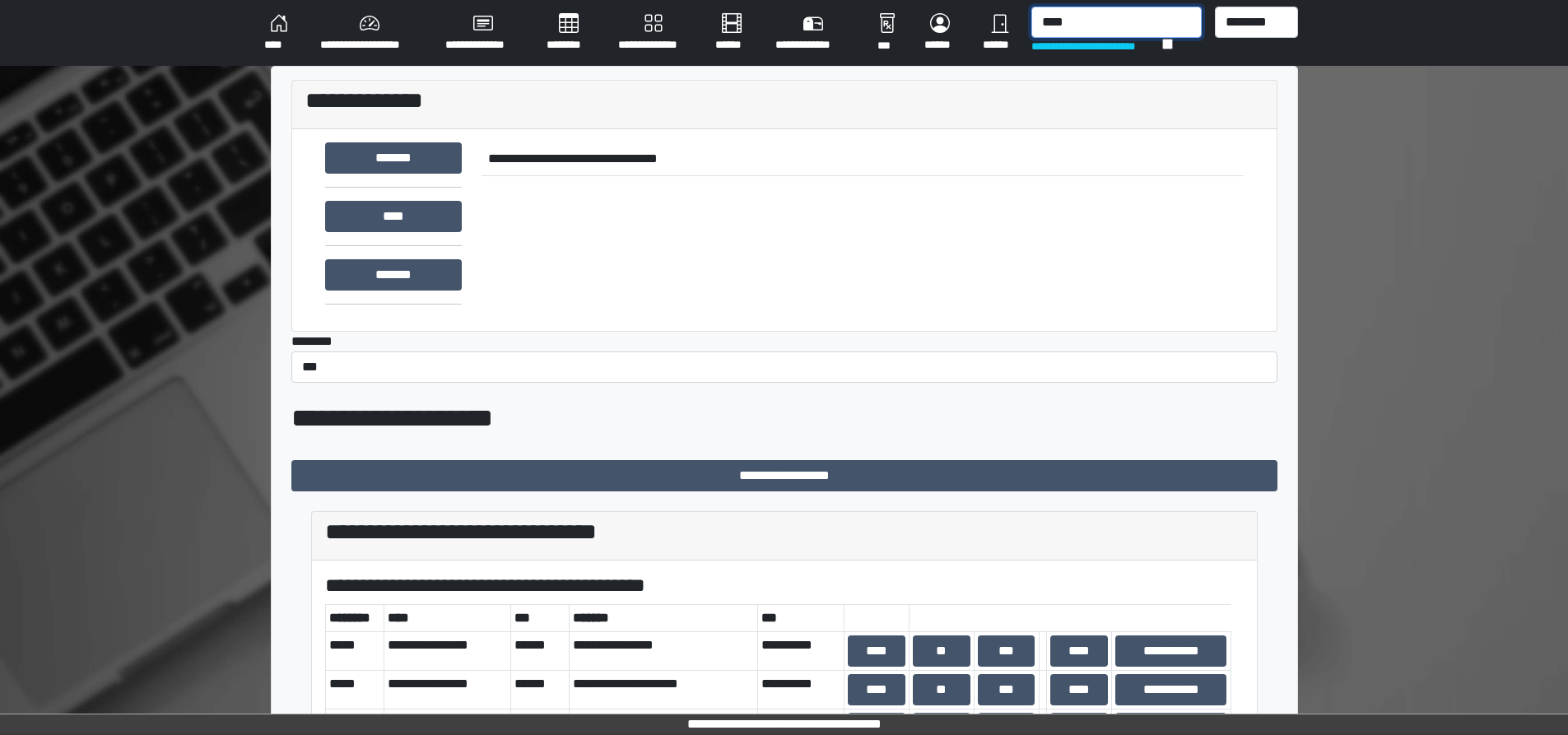 type on "****" 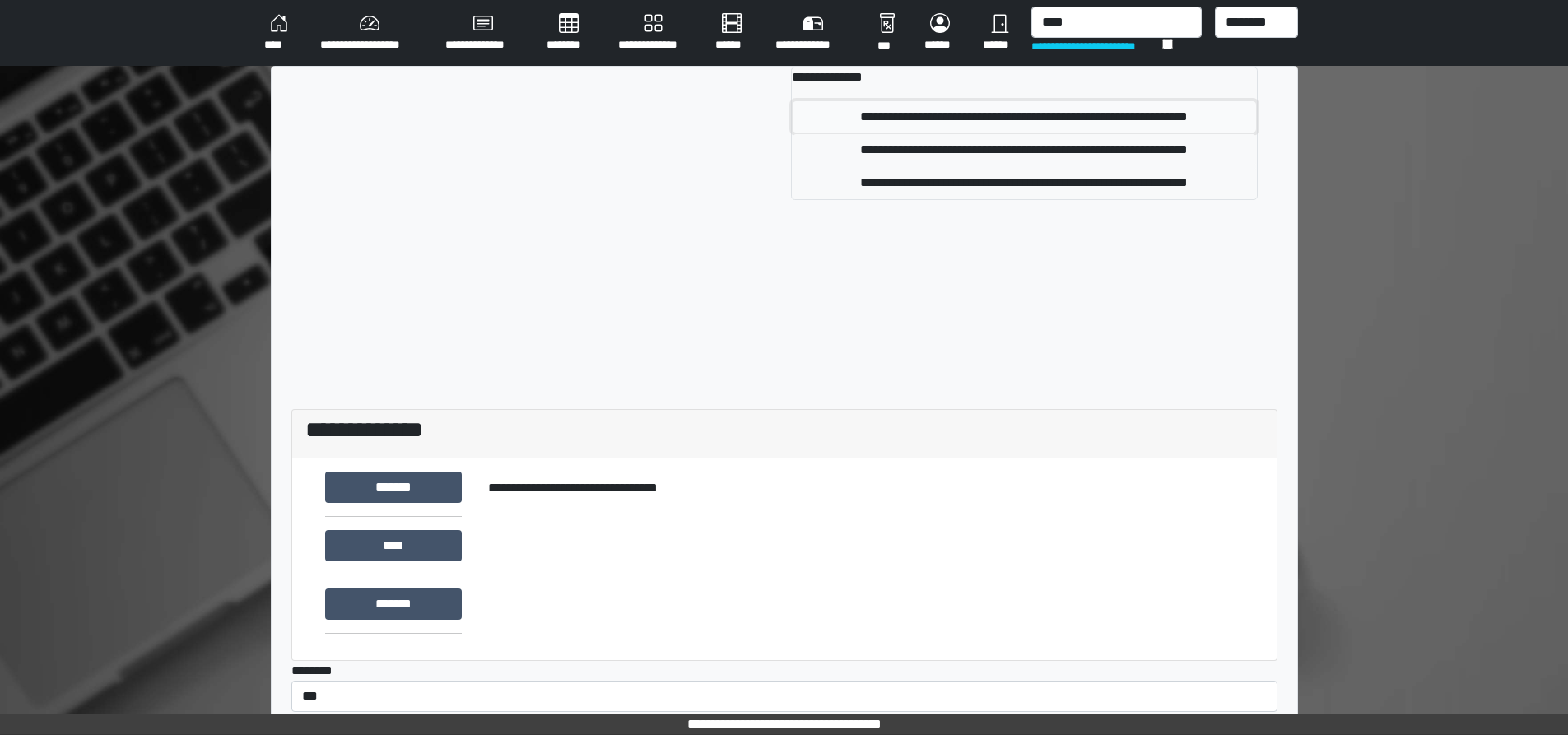 click on "**********" at bounding box center [1024, 117] 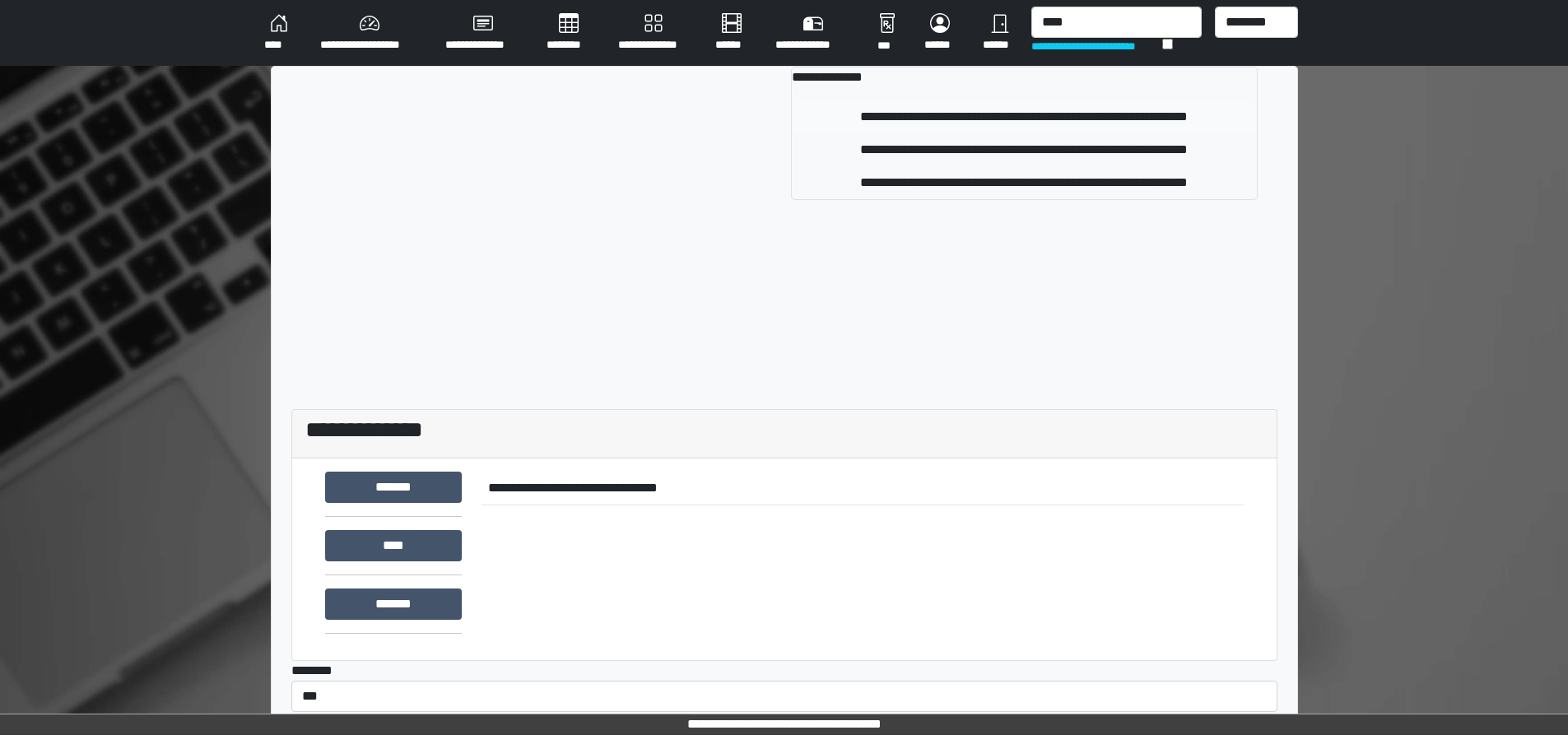 type 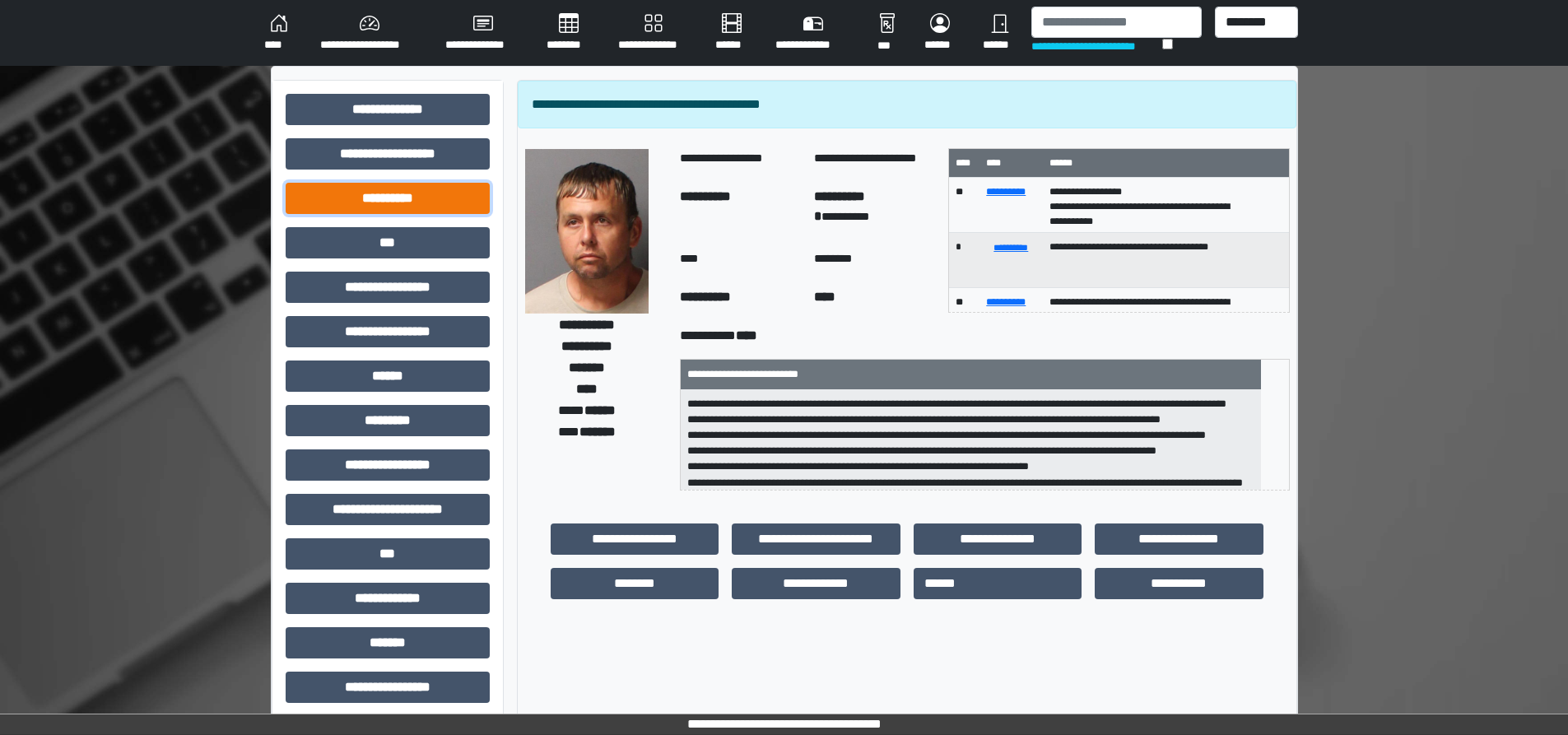 click on "**********" at bounding box center (388, 198) 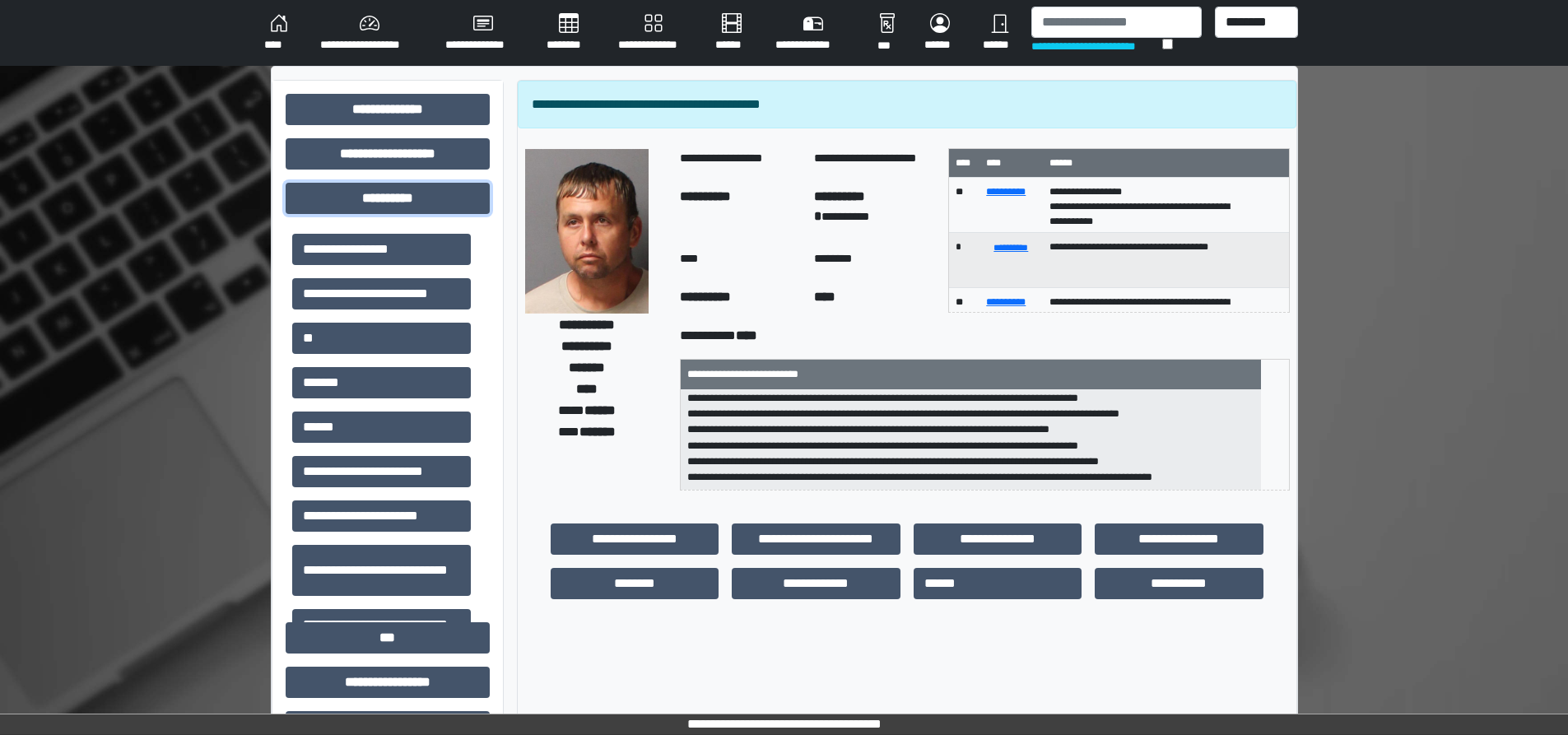 scroll, scrollTop: 210, scrollLeft: 0, axis: vertical 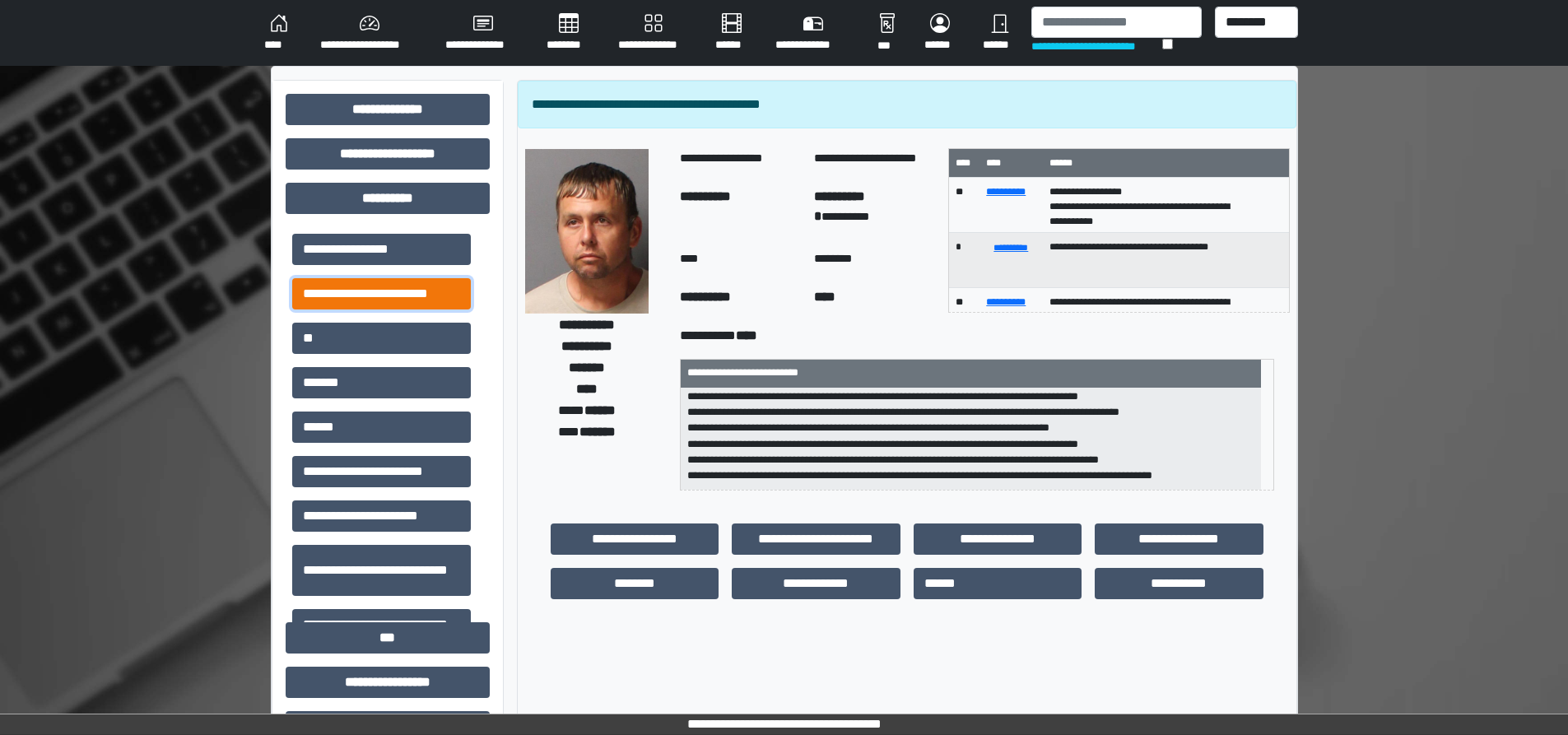 click on "**********" at bounding box center [381, 294] 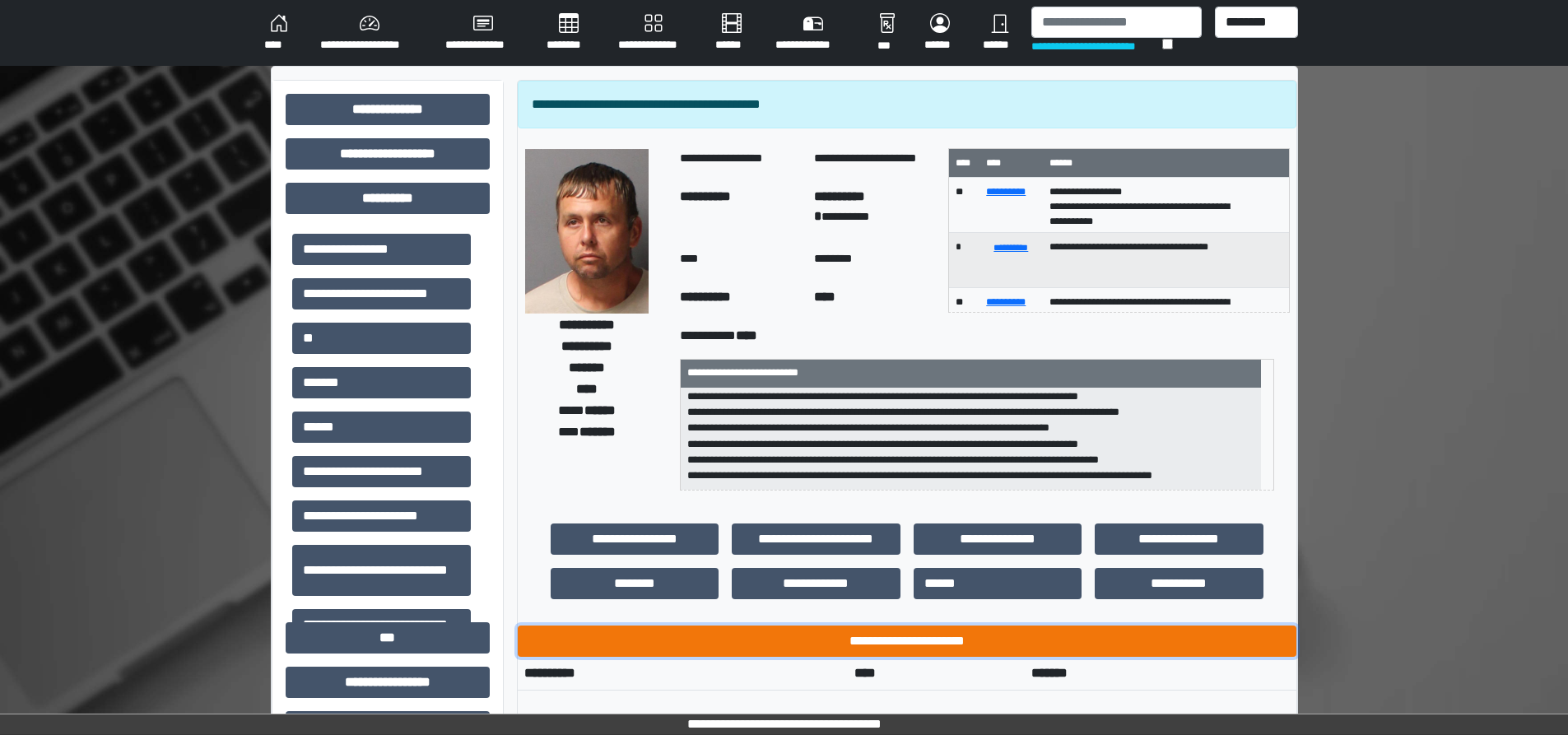 click on "**********" at bounding box center (907, 641) 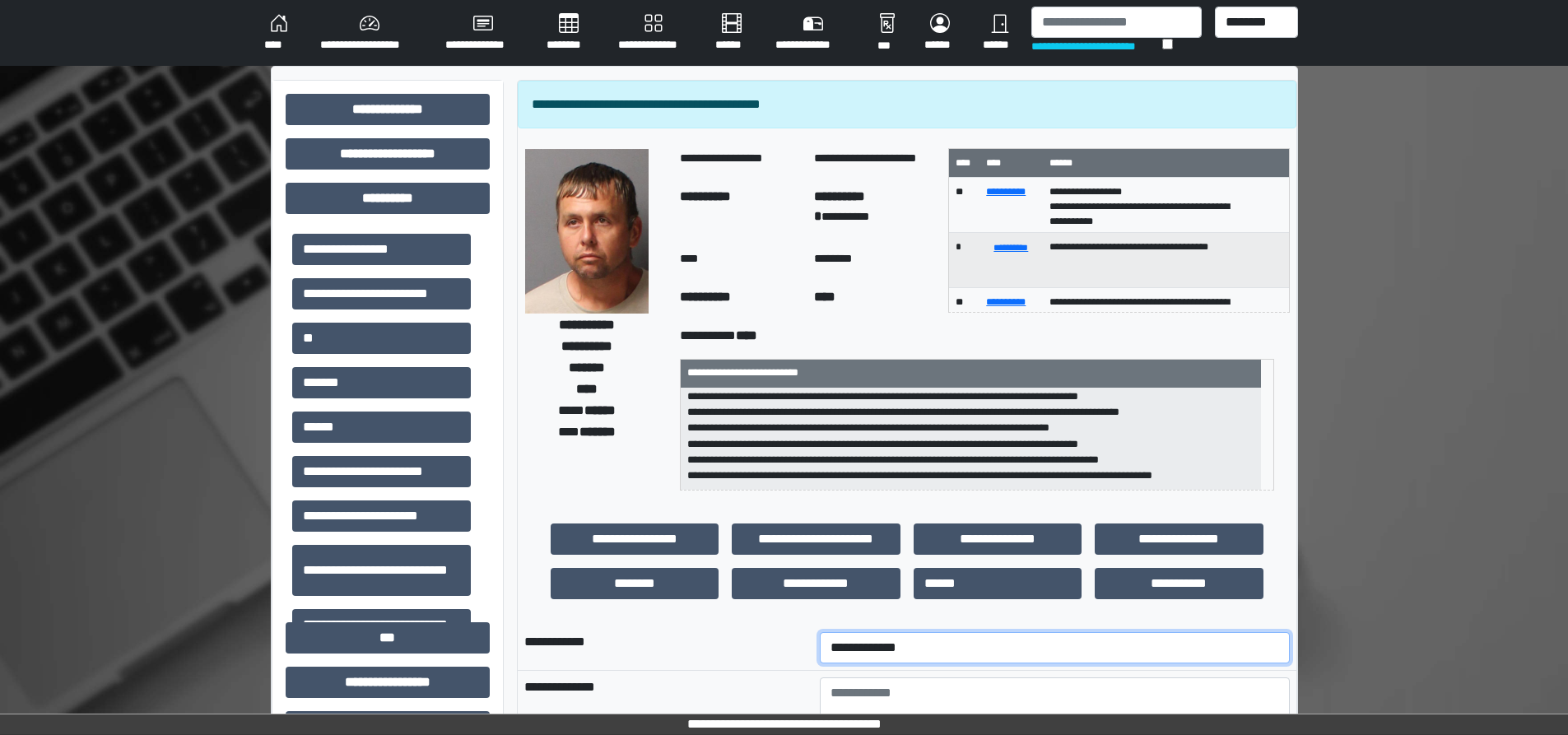 click on "**********" at bounding box center [1054, 648] 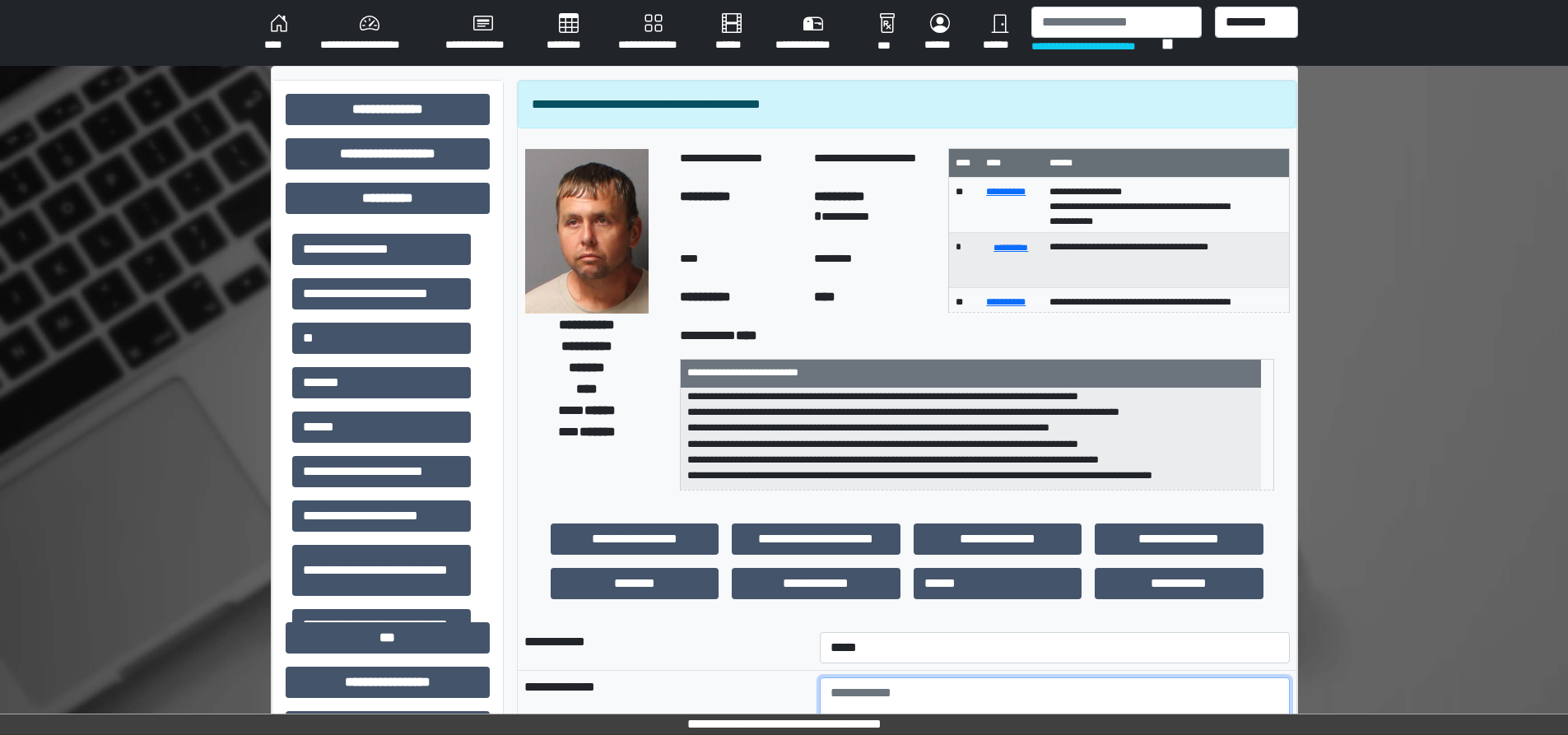 click at bounding box center [1054, 723] 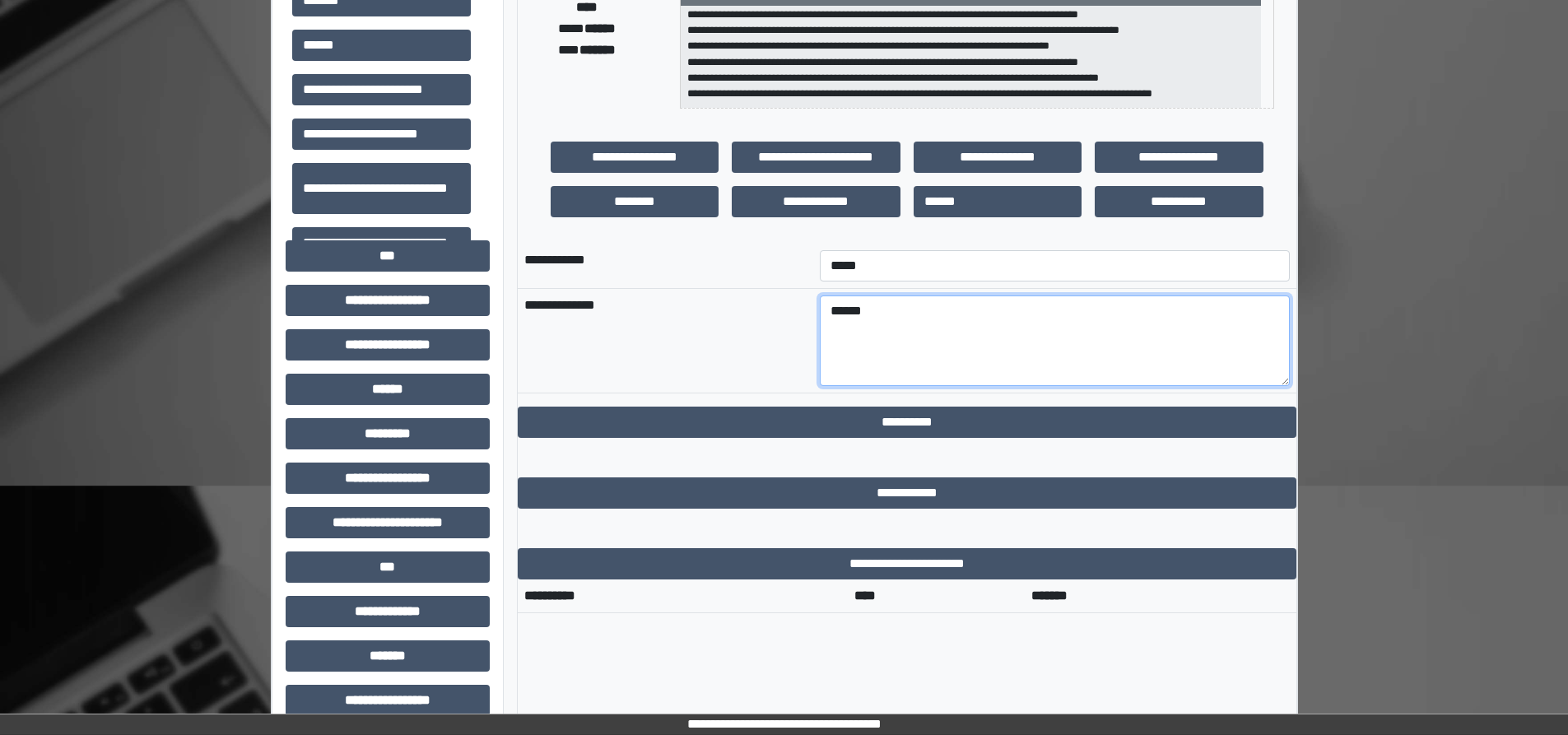 scroll, scrollTop: 412, scrollLeft: 0, axis: vertical 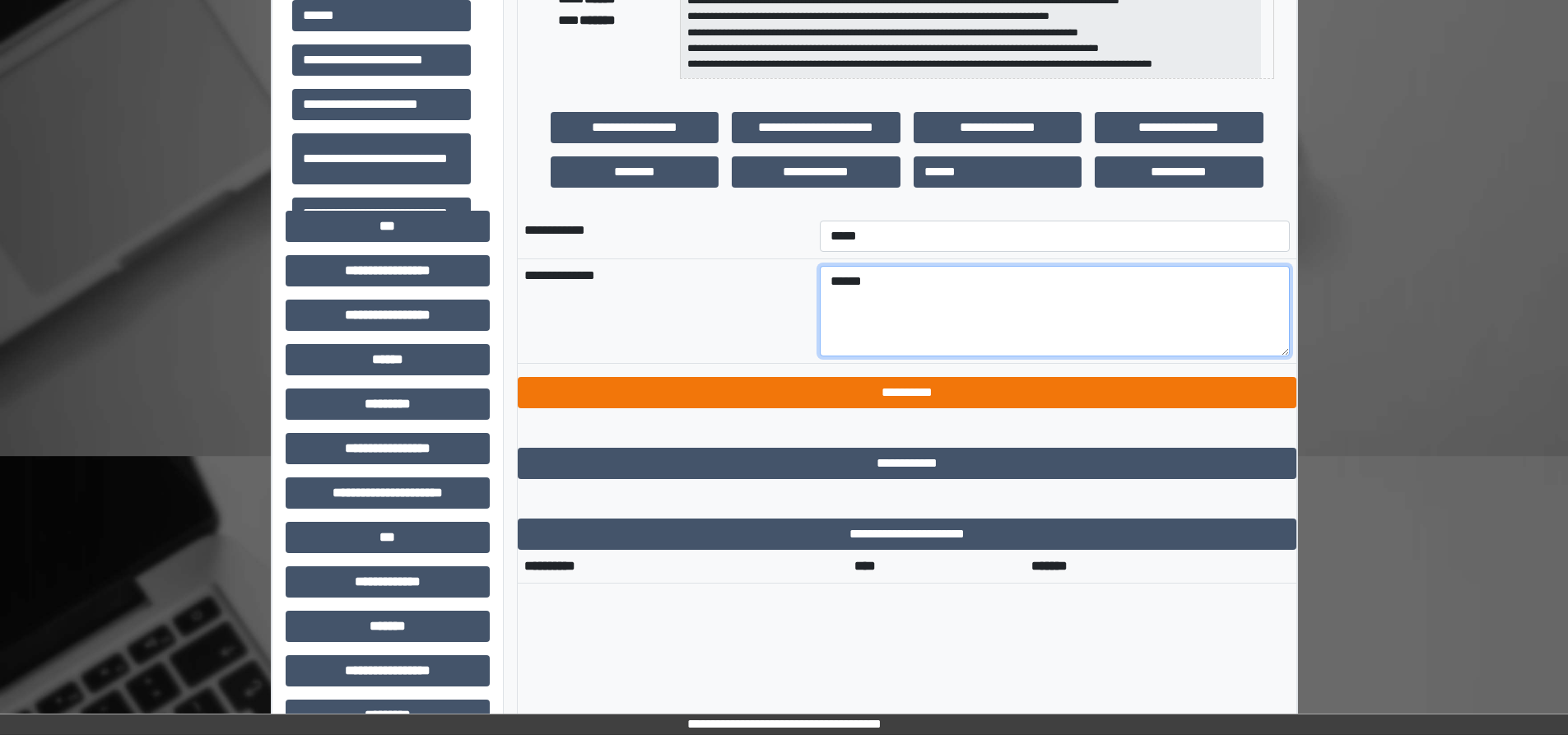 type on "******" 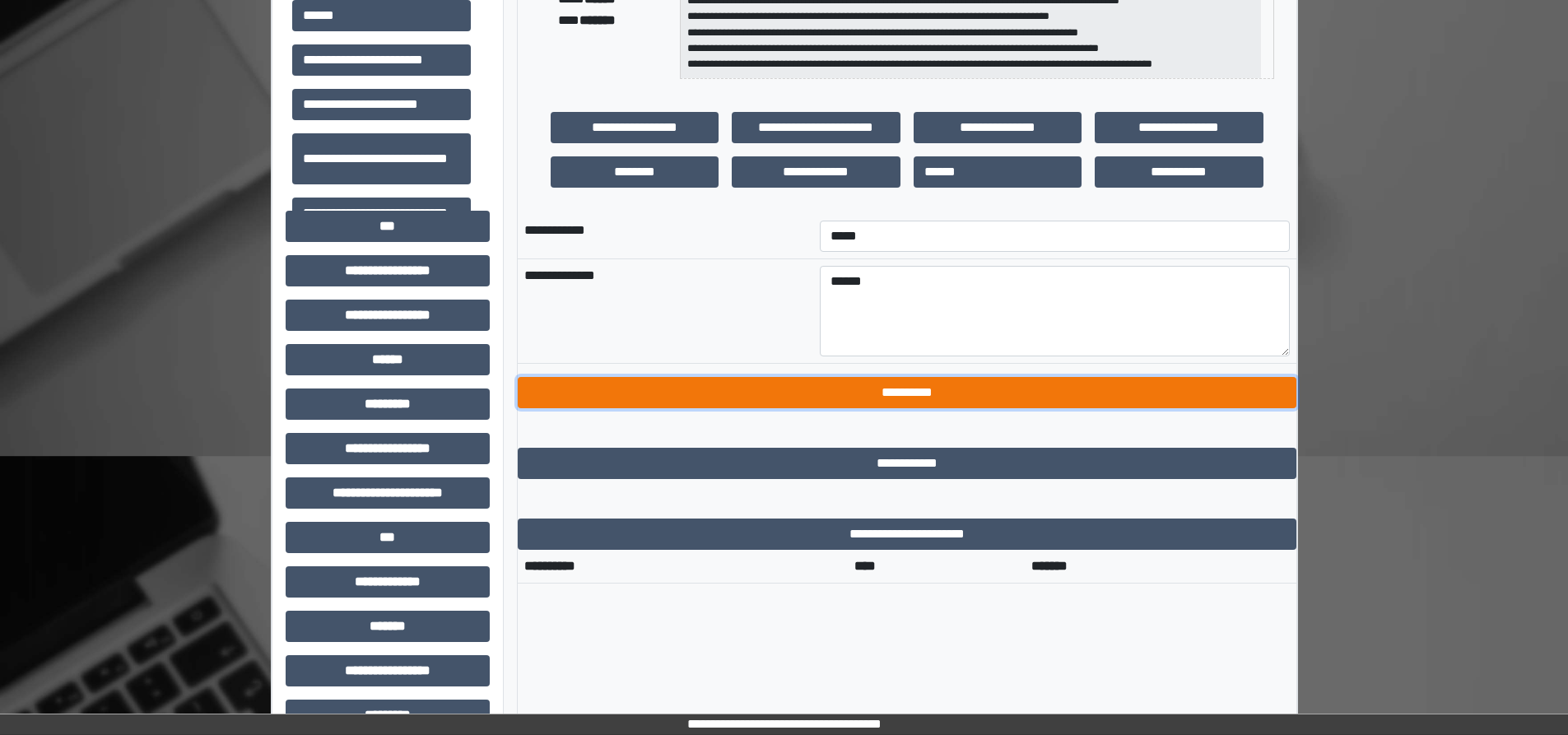 click on "**********" at bounding box center (907, 393) 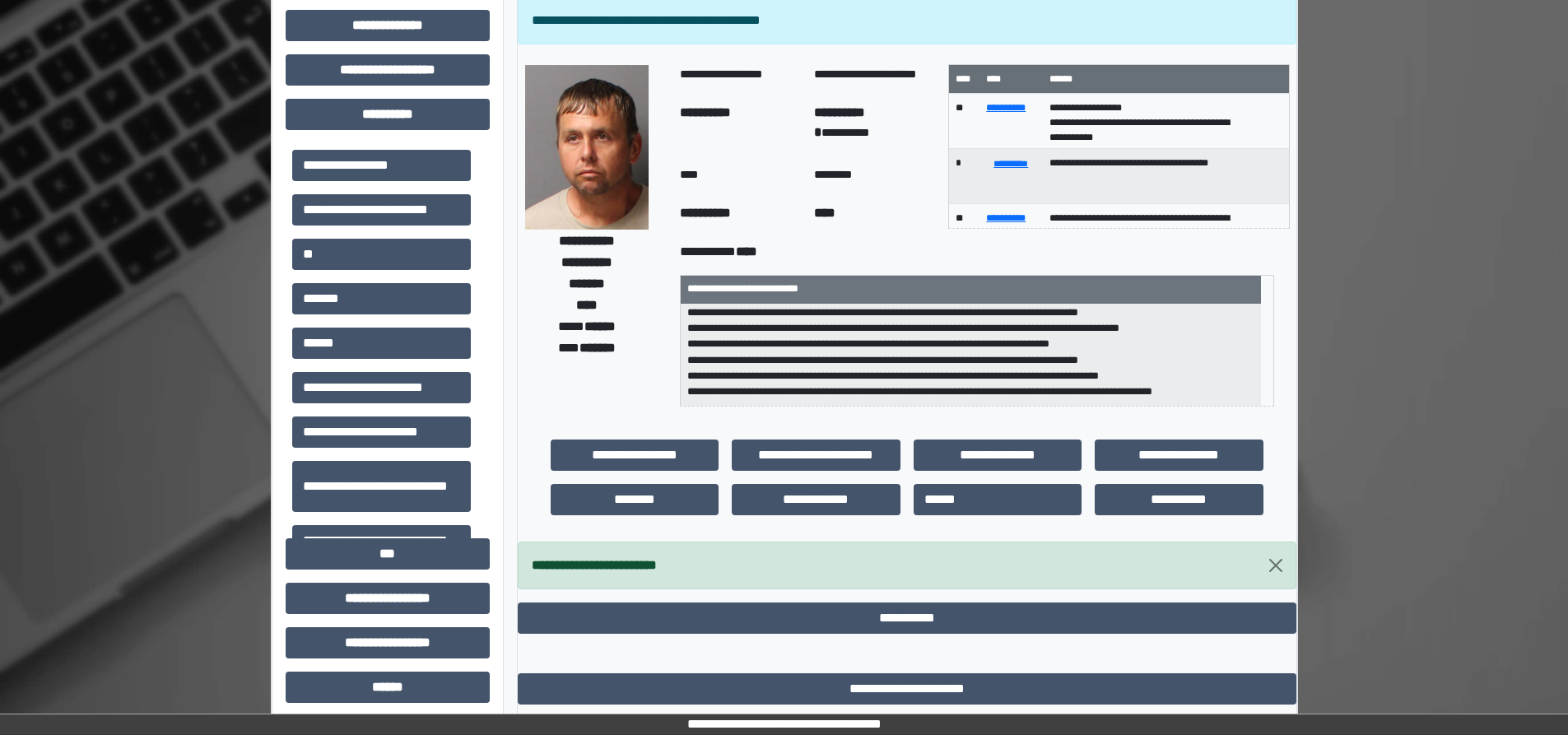scroll, scrollTop: 82, scrollLeft: 0, axis: vertical 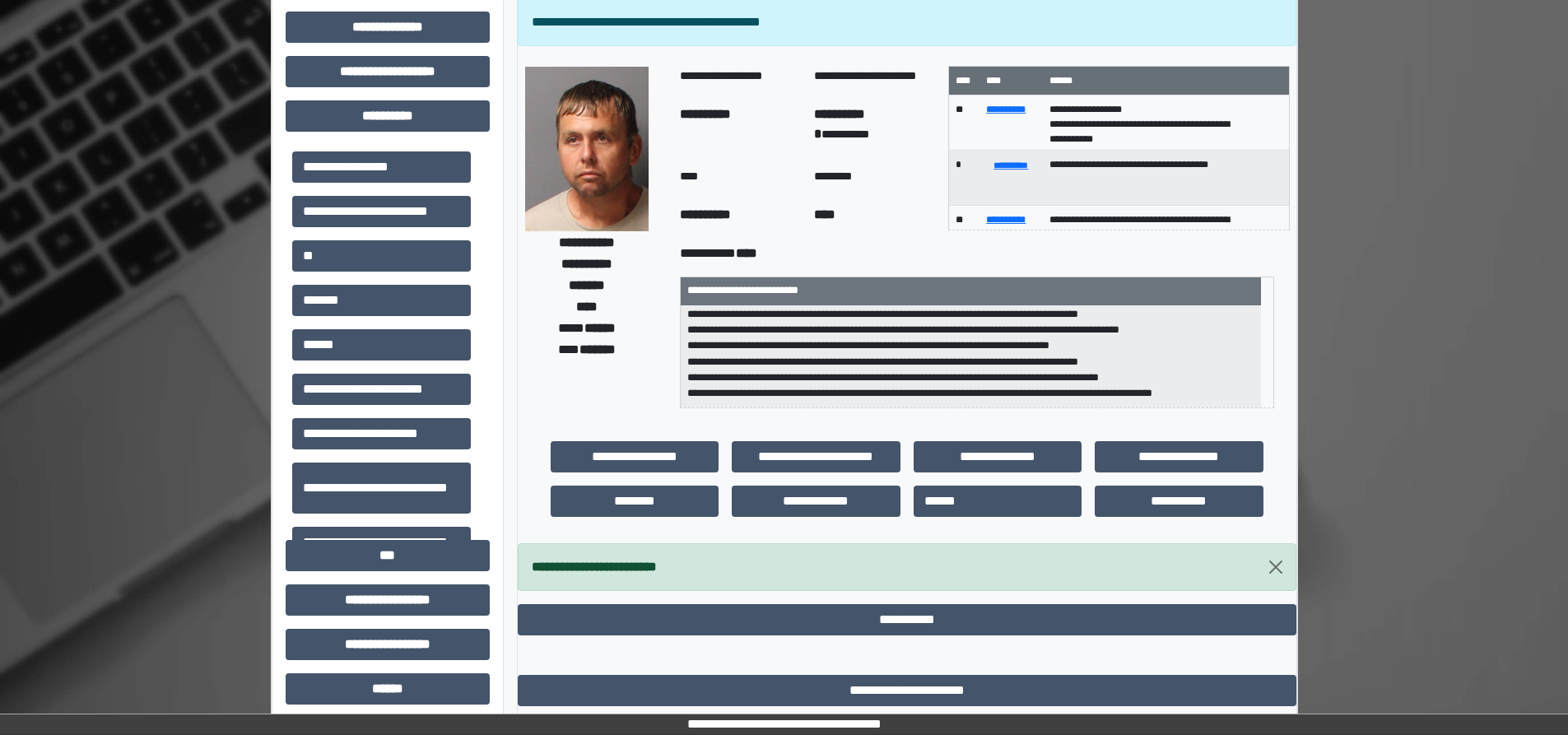 click on "**********" at bounding box center [784, 631] 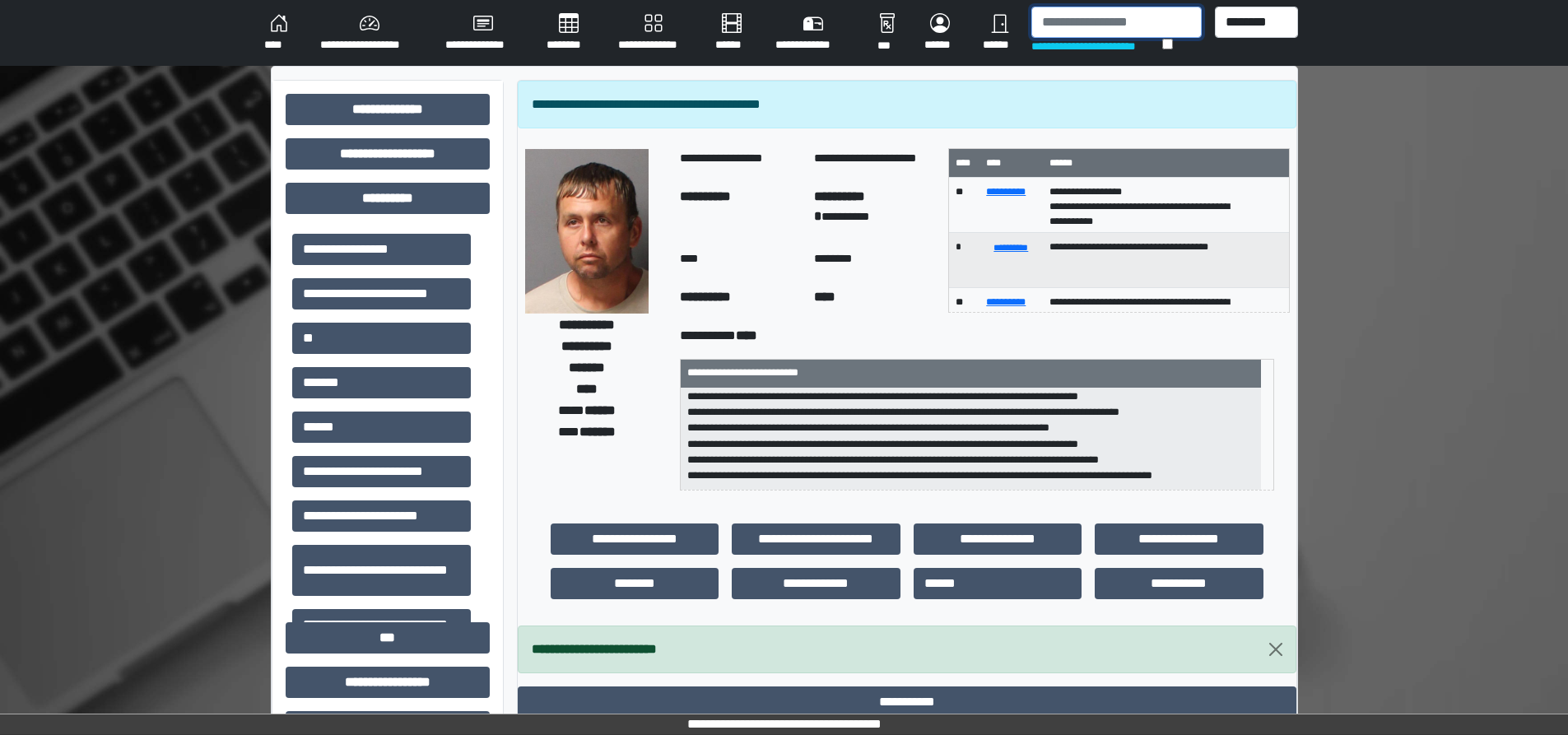 click at bounding box center [1116, 22] 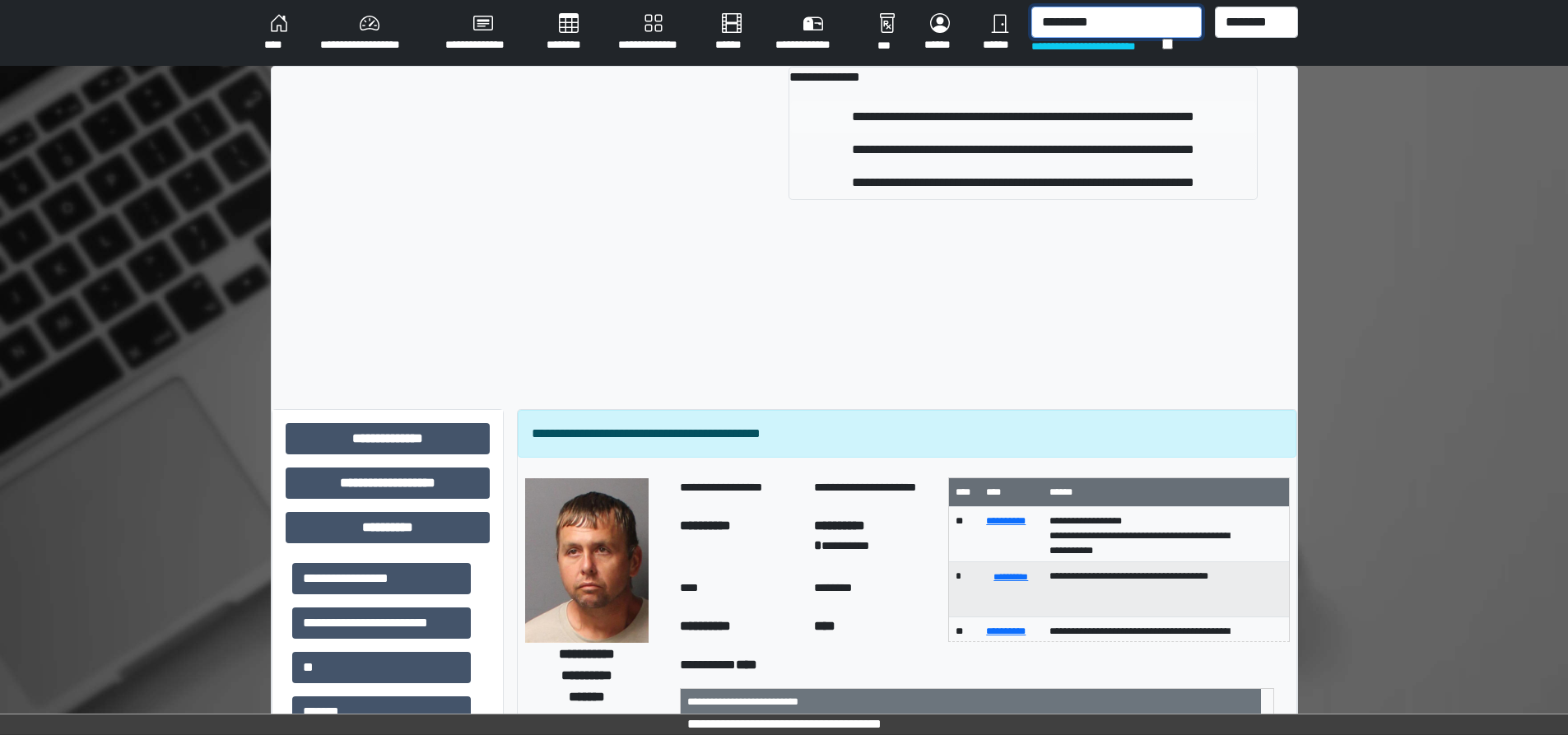 type on "*********" 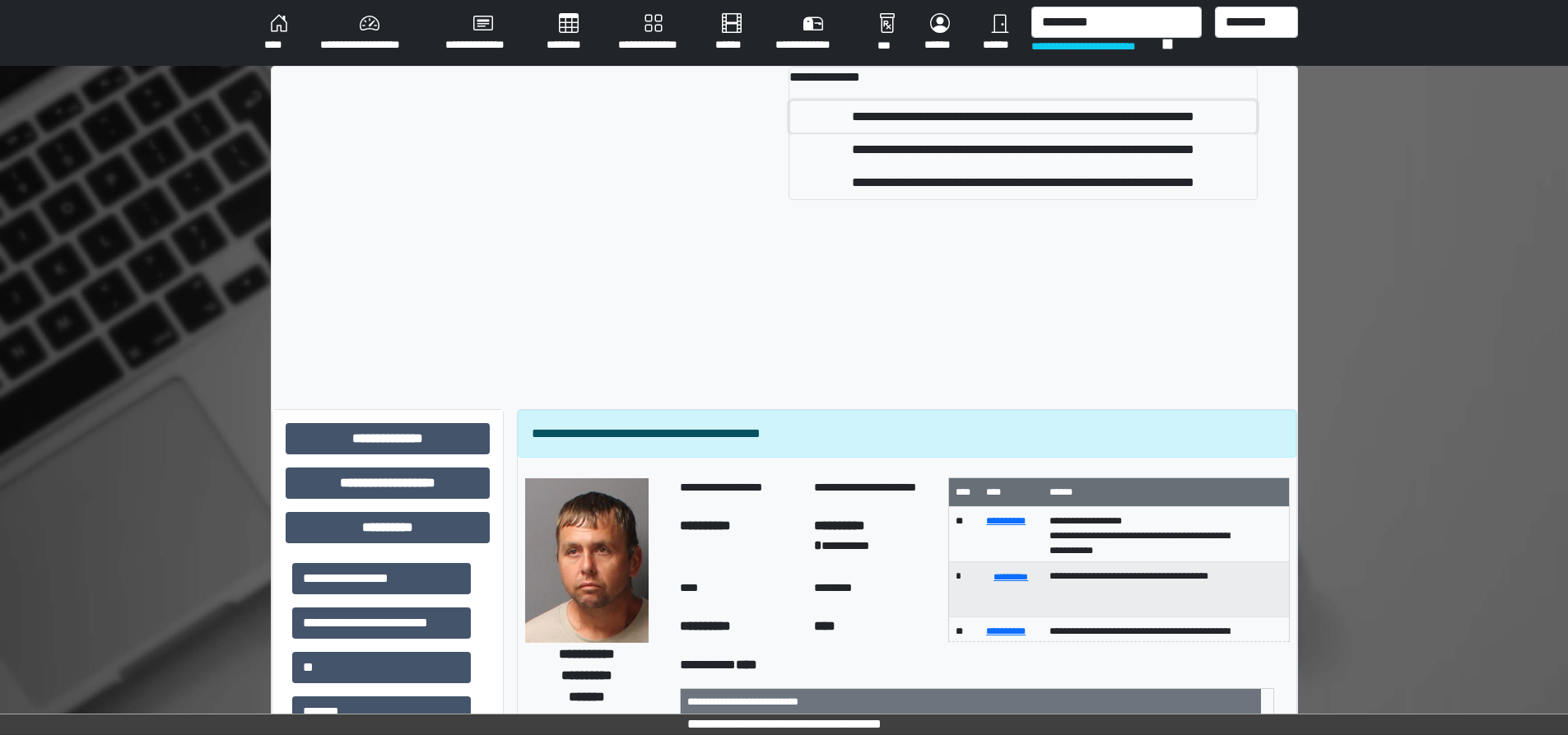 click on "**********" at bounding box center [1022, 117] 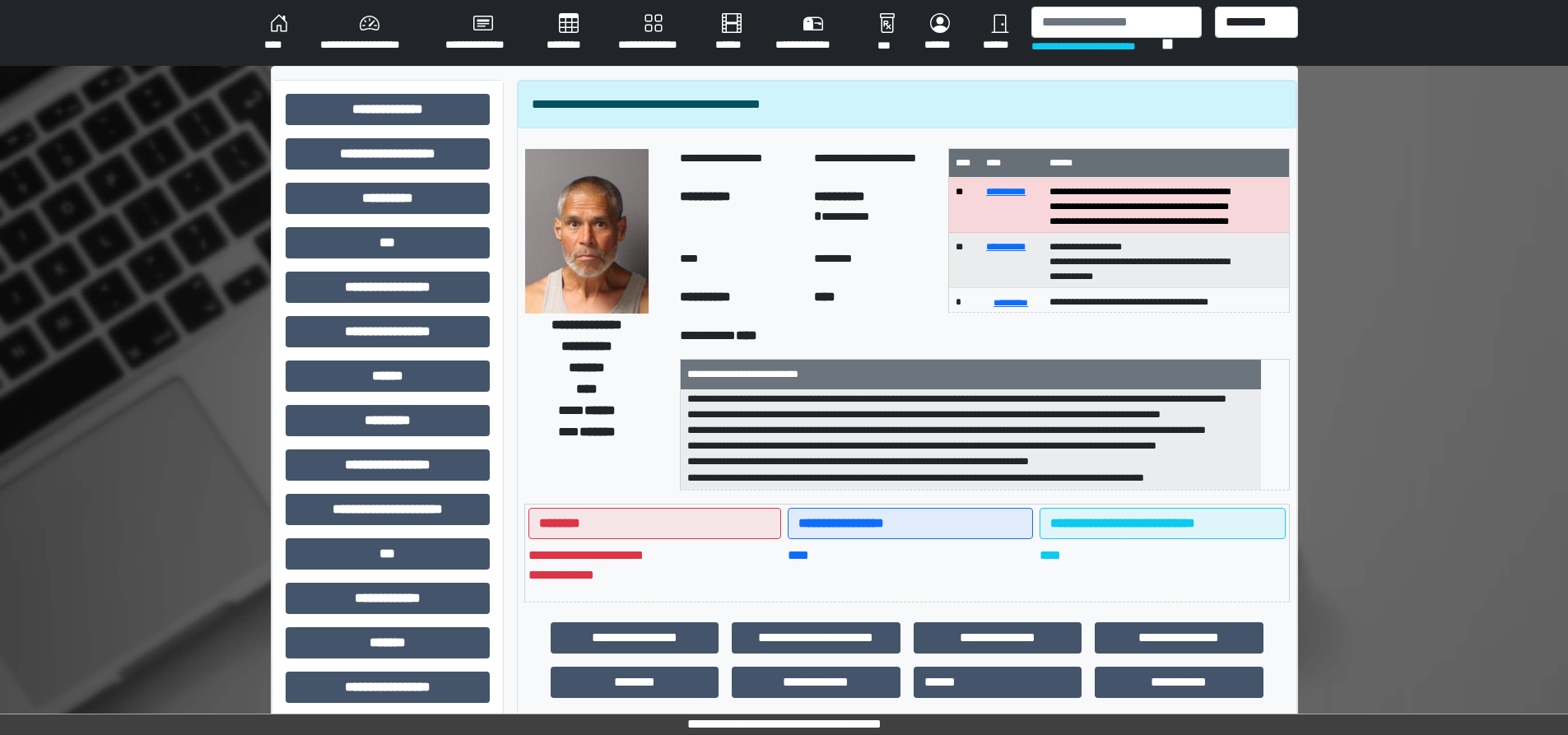 scroll, scrollTop: 67, scrollLeft: 0, axis: vertical 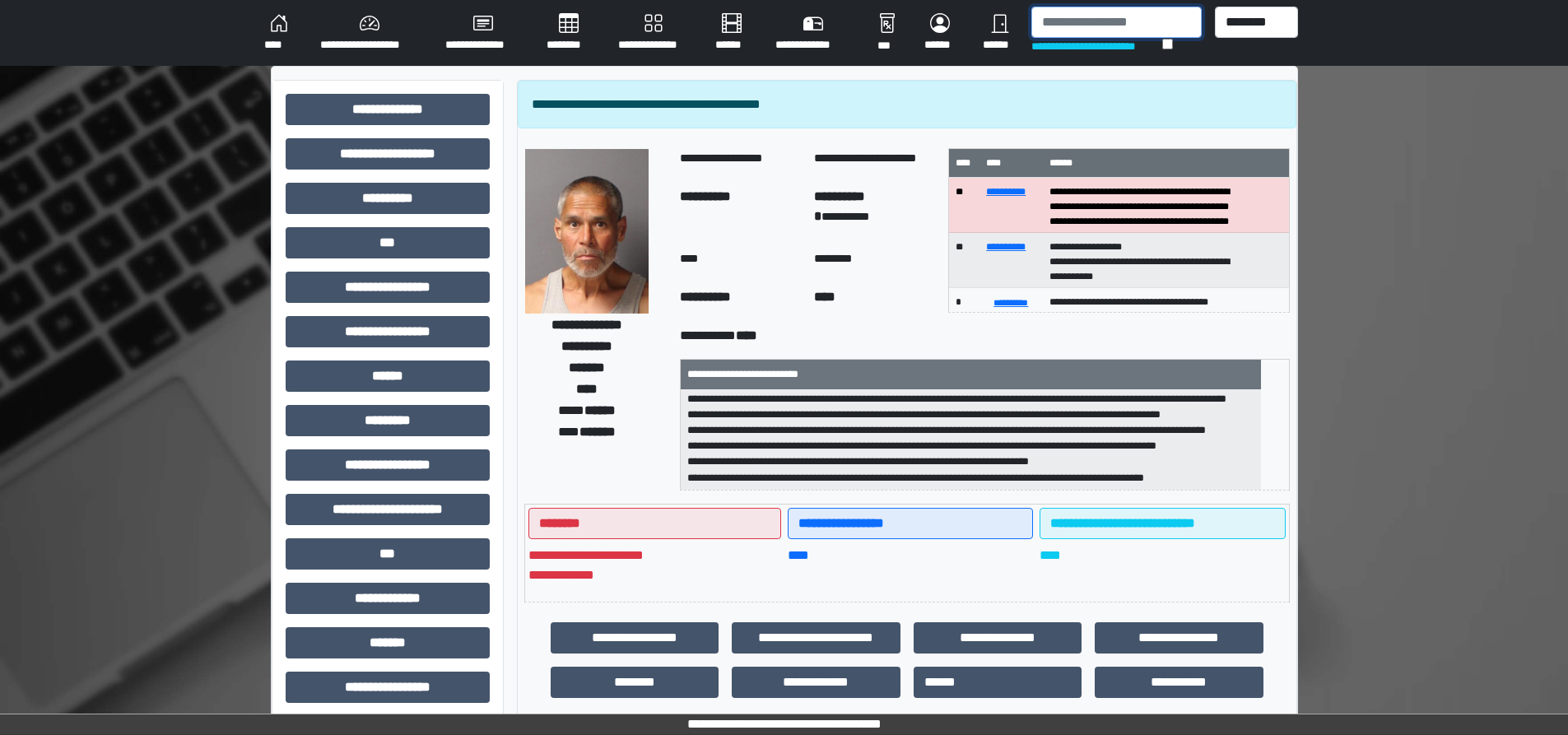click at bounding box center [1116, 22] 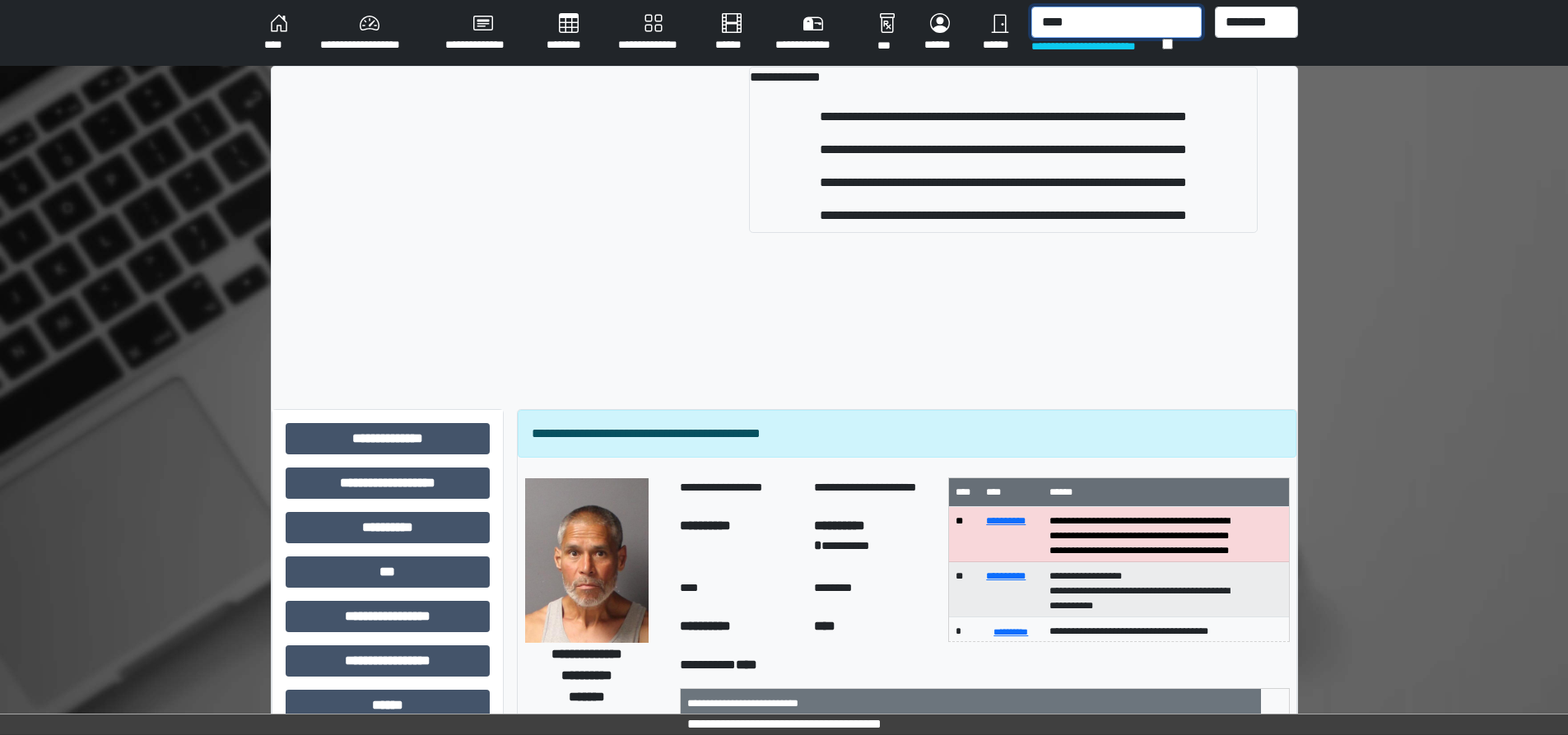 click on "****" at bounding box center [1116, 22] 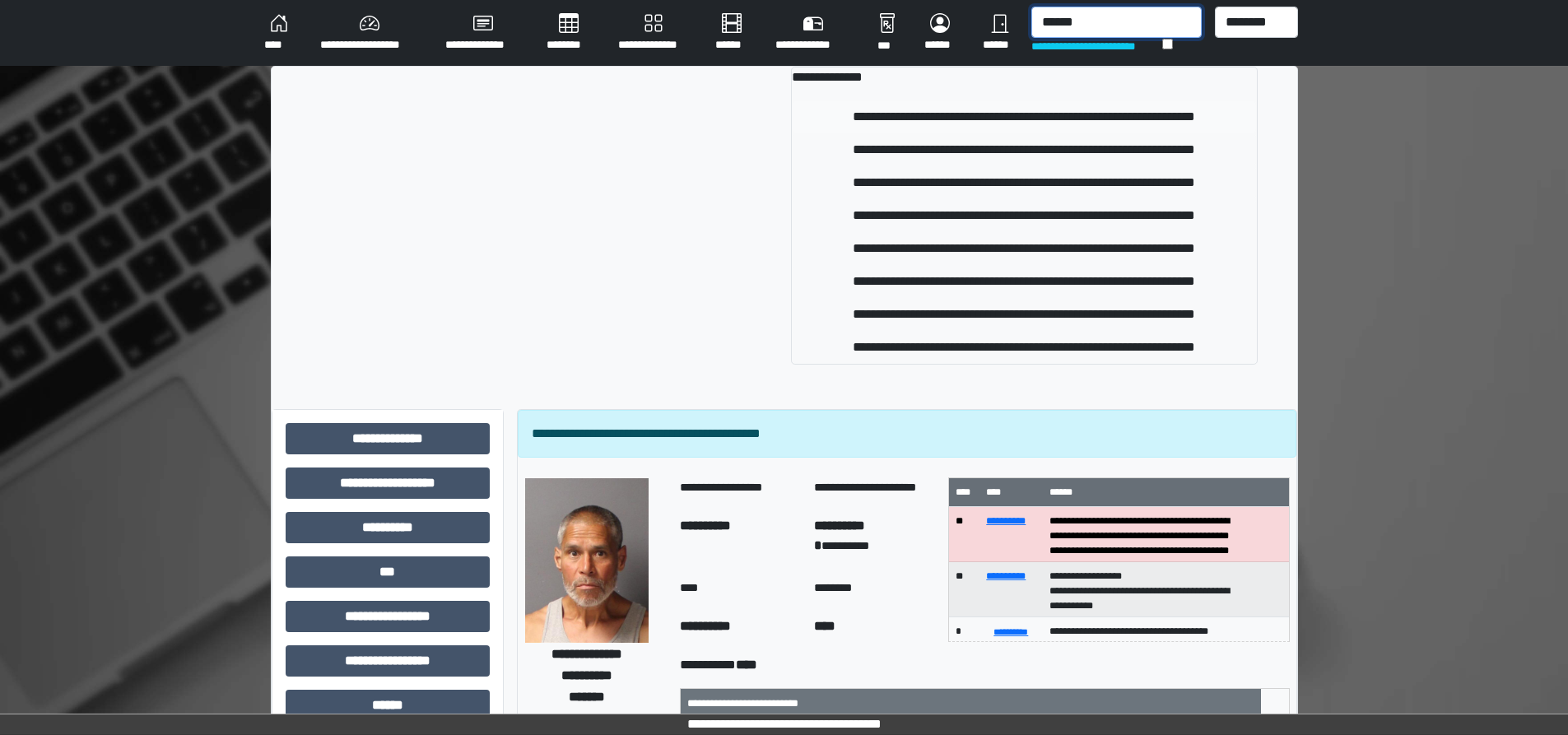 type on "******" 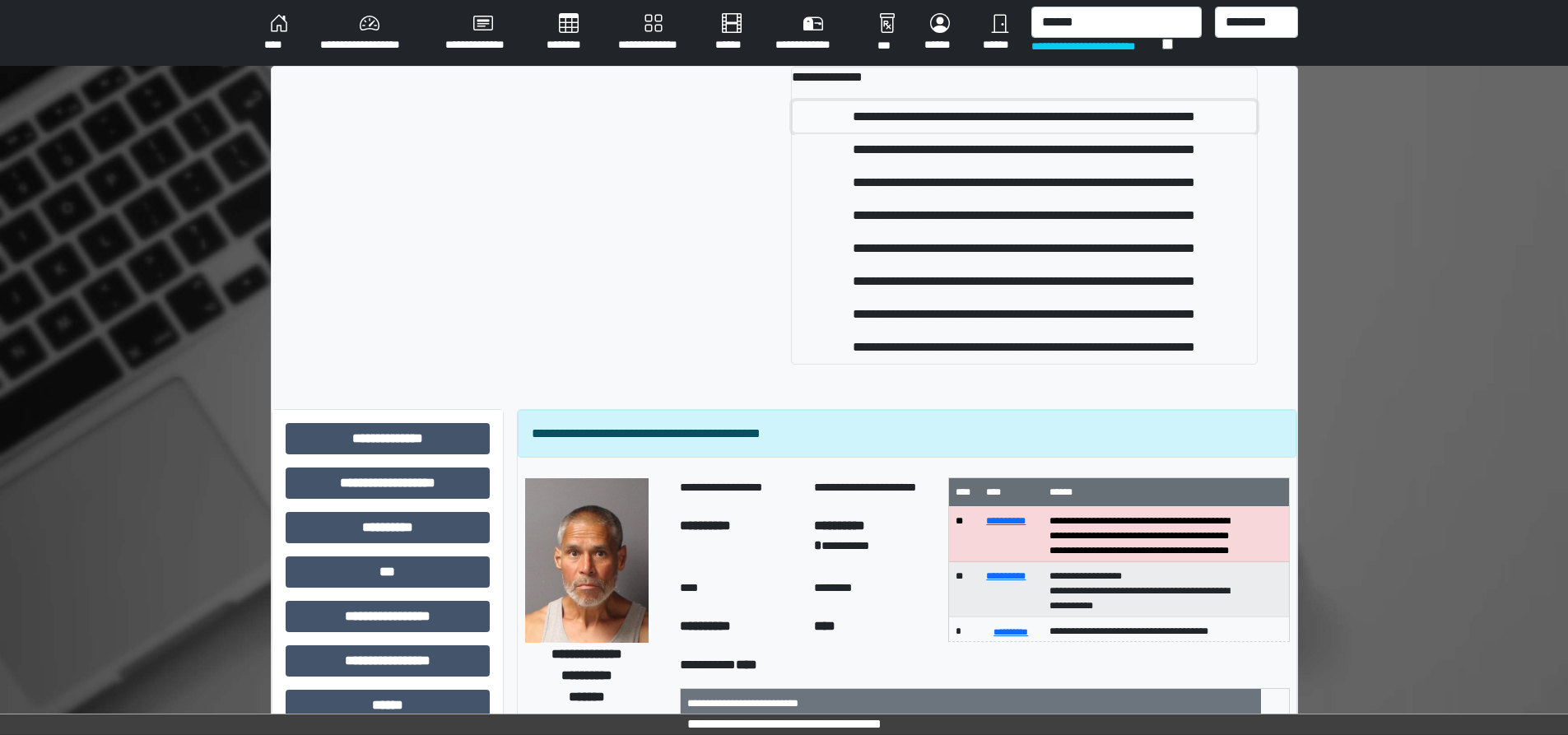 click on "**********" at bounding box center [1024, 117] 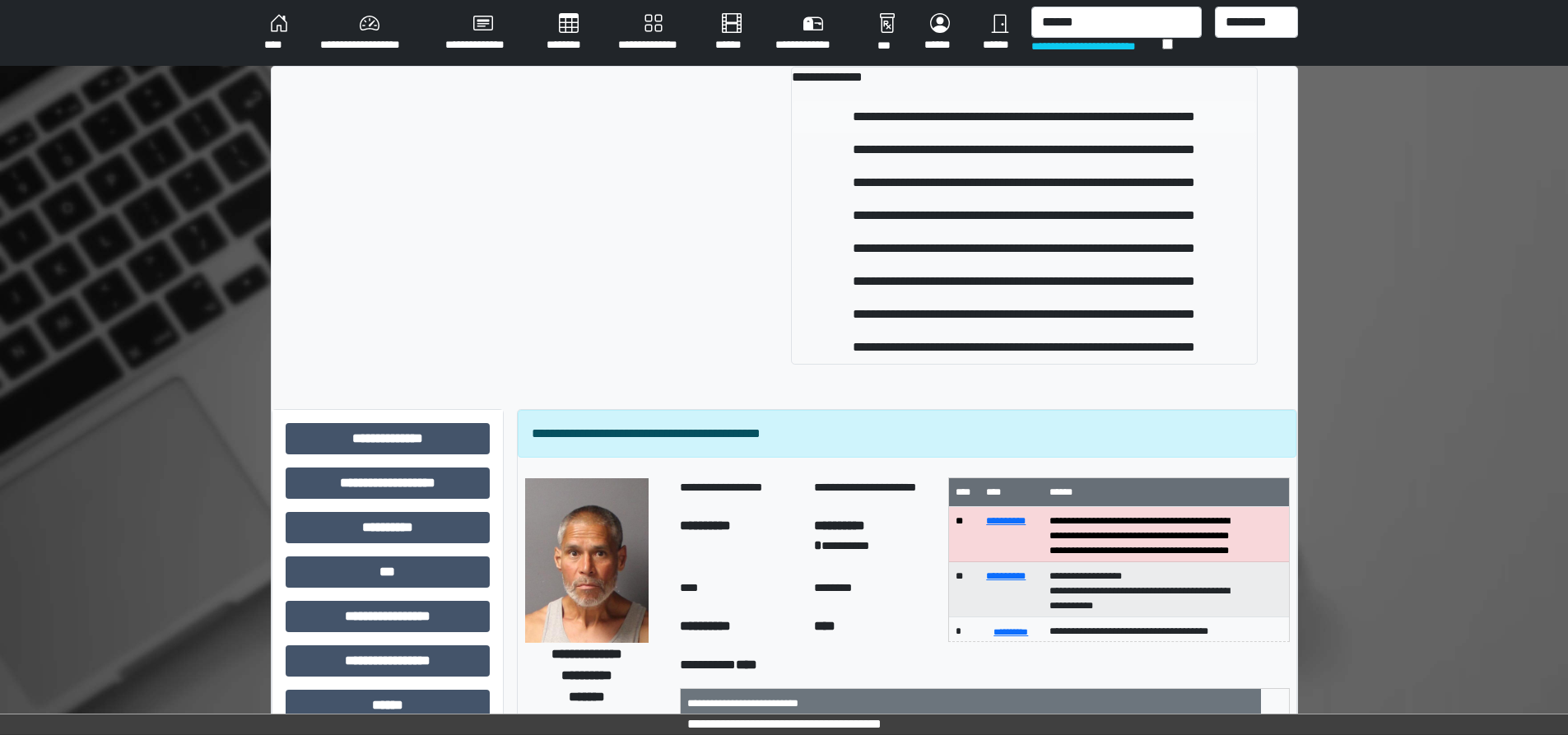 type 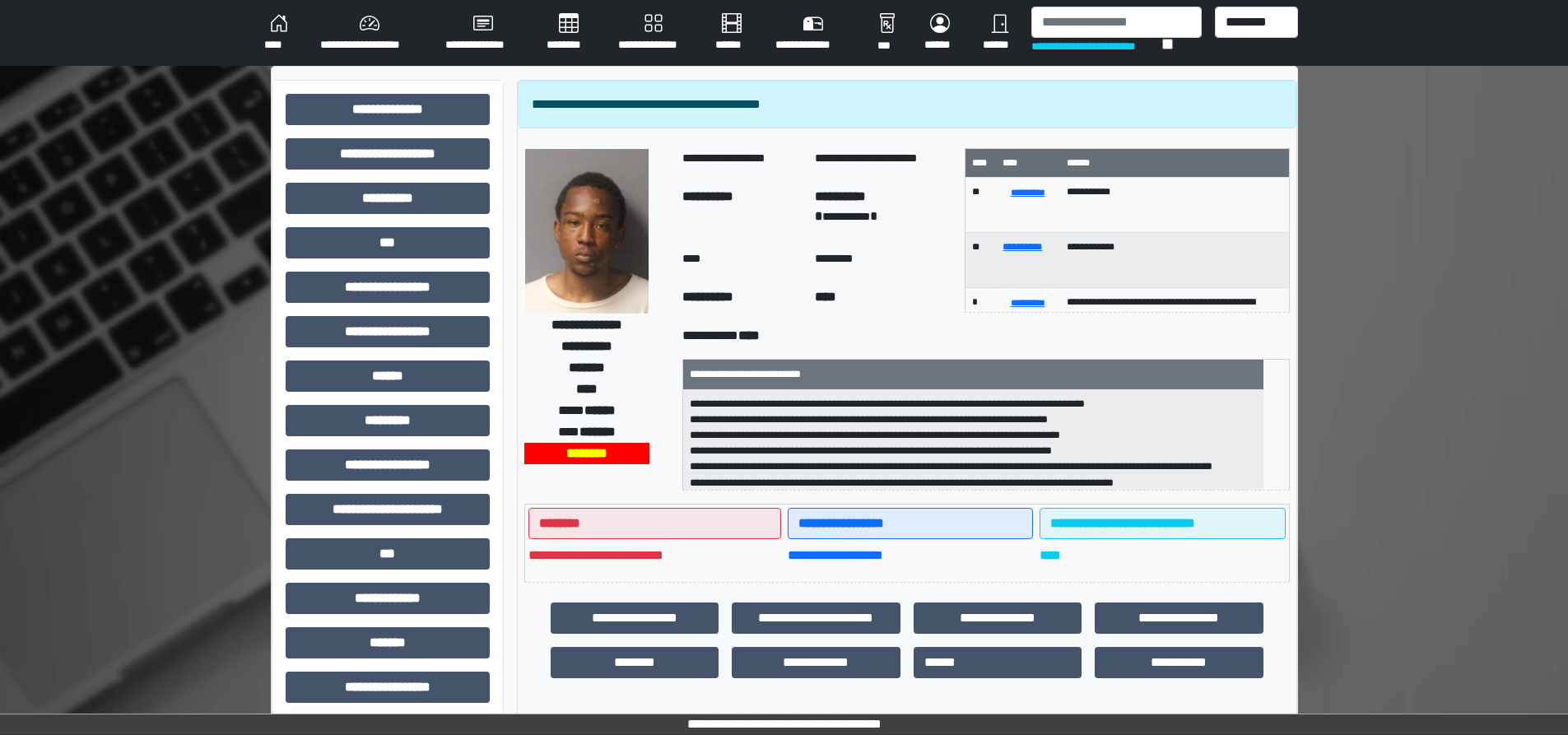 scroll, scrollTop: 82, scrollLeft: 0, axis: vertical 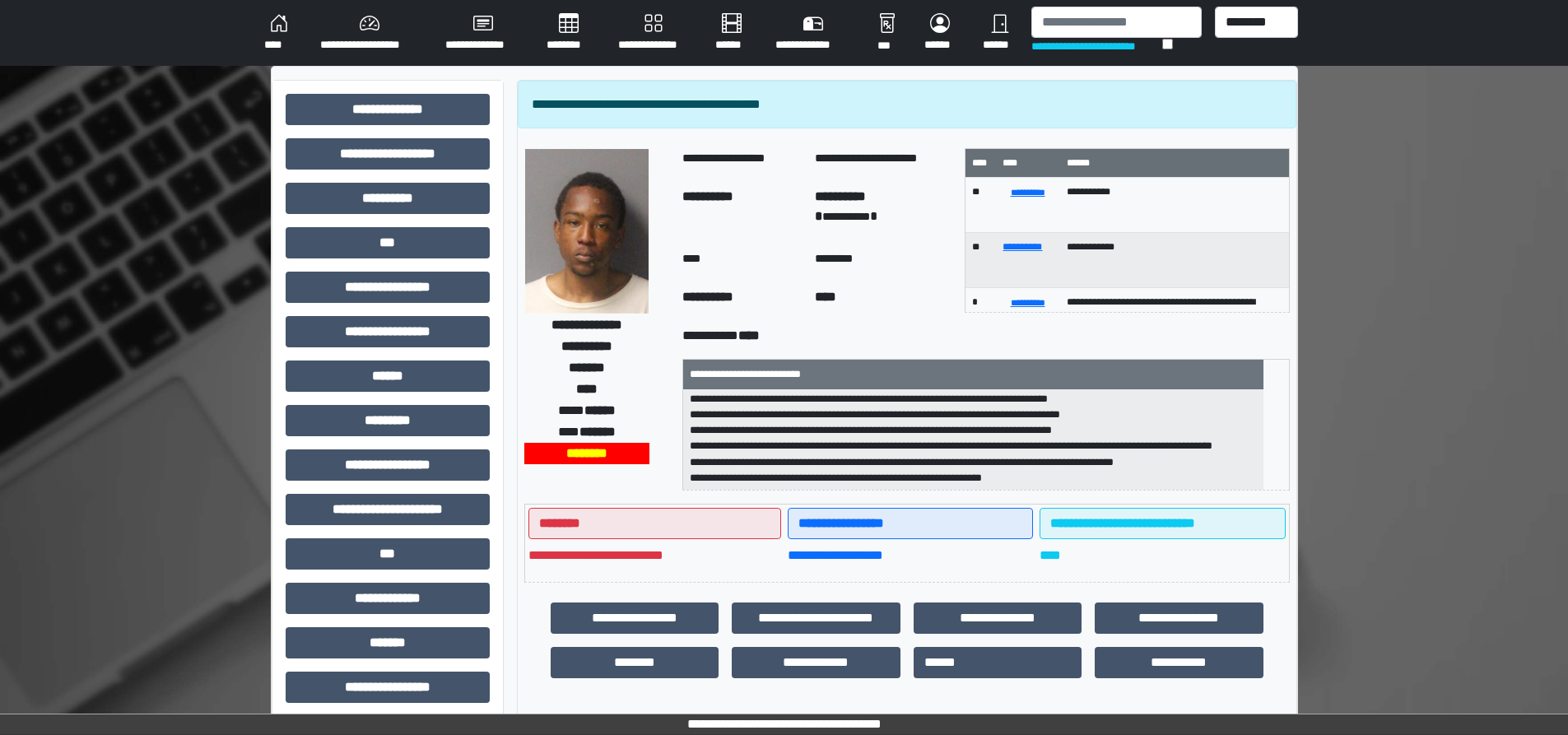 click on "****" at bounding box center (883, 300) 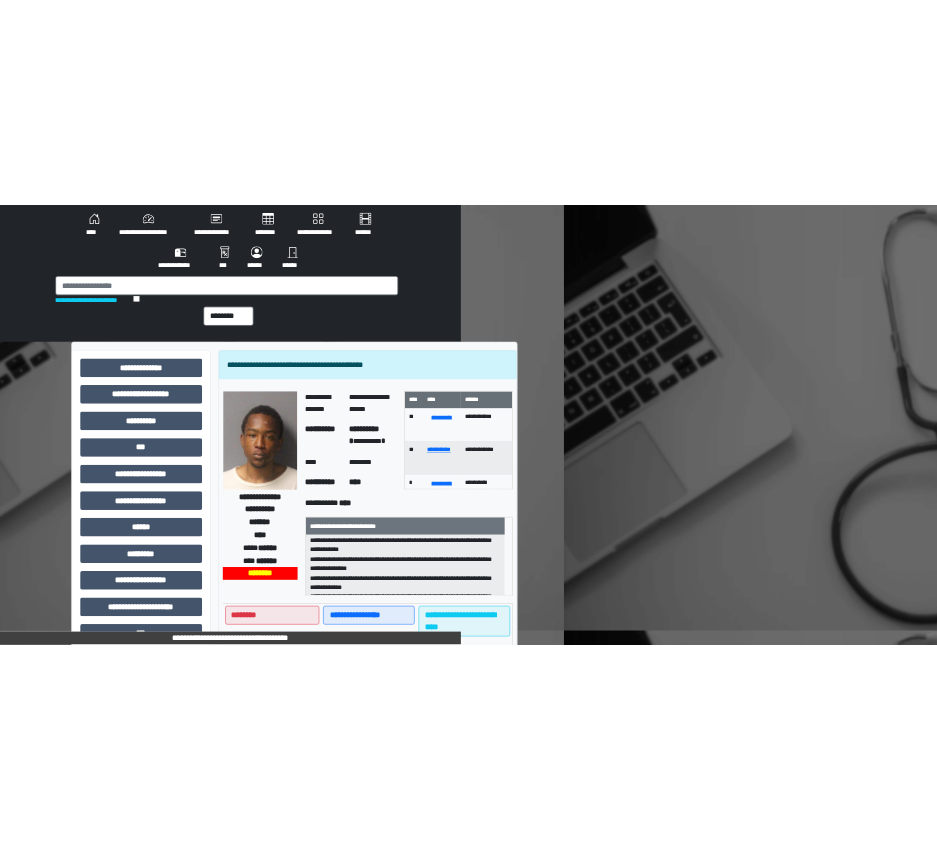 scroll, scrollTop: 63, scrollLeft: 0, axis: vertical 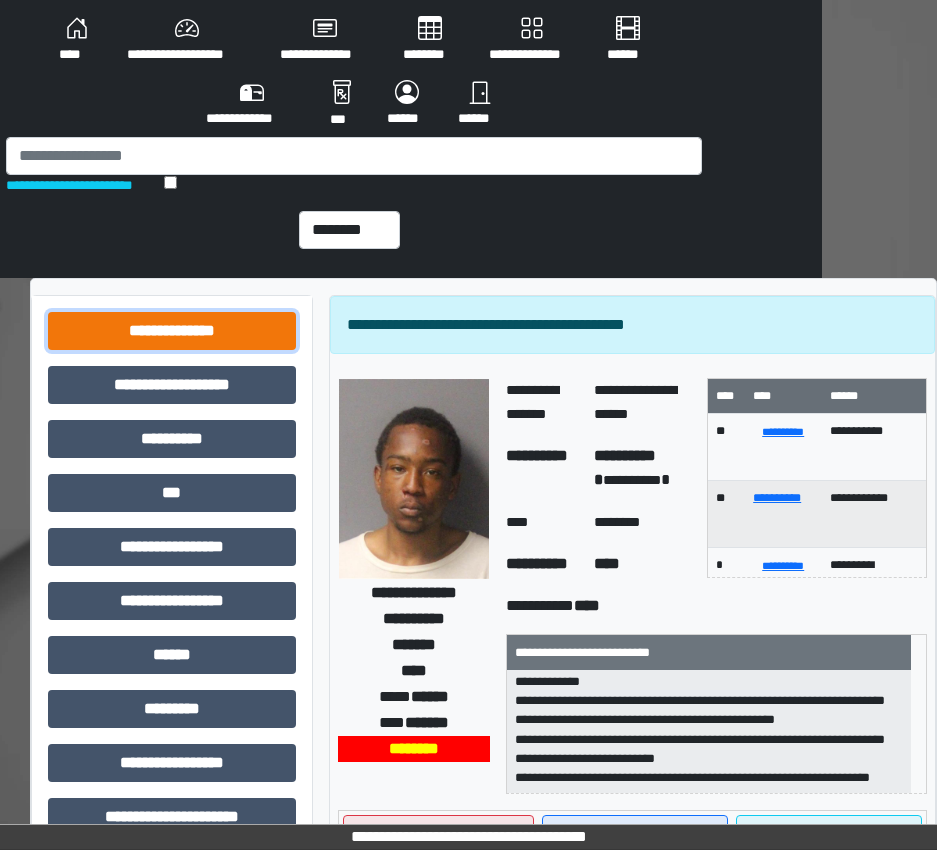 click on "**********" at bounding box center (172, 331) 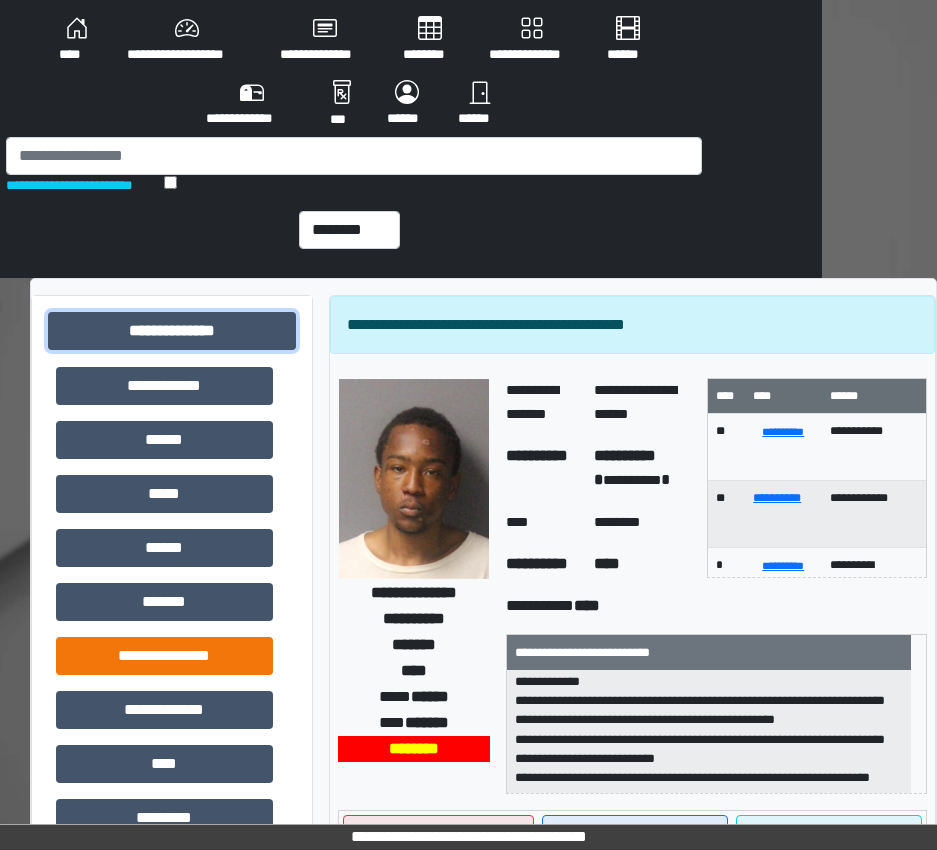 scroll, scrollTop: 400, scrollLeft: 0, axis: vertical 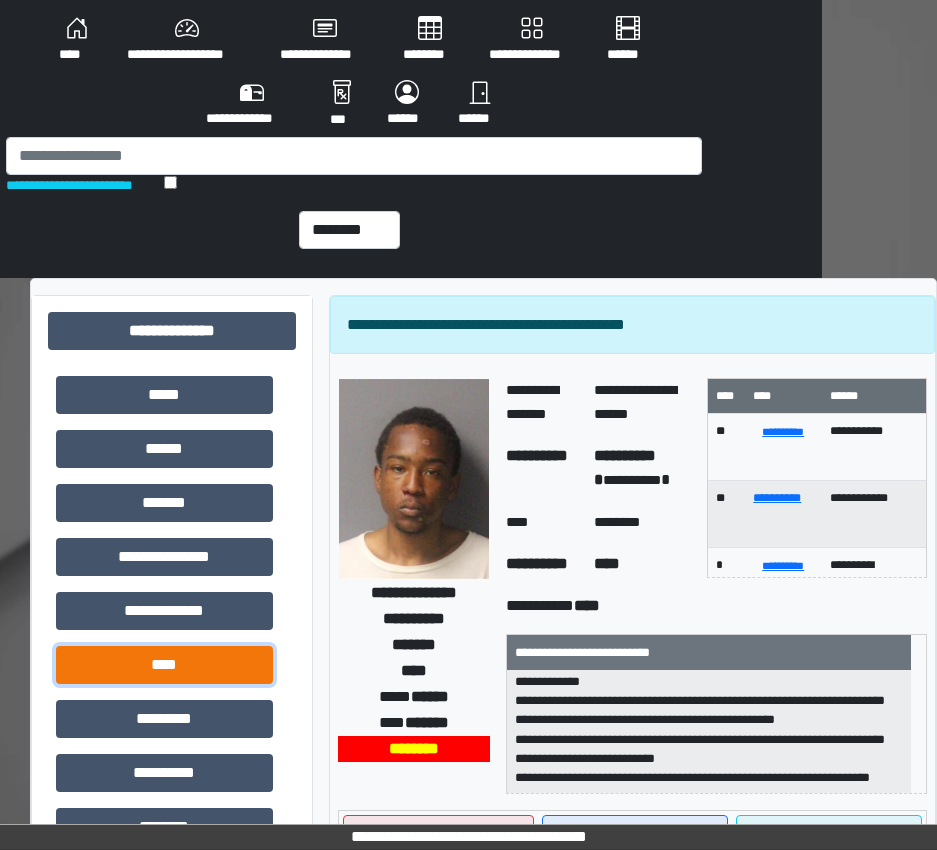 click on "****" at bounding box center [164, 665] 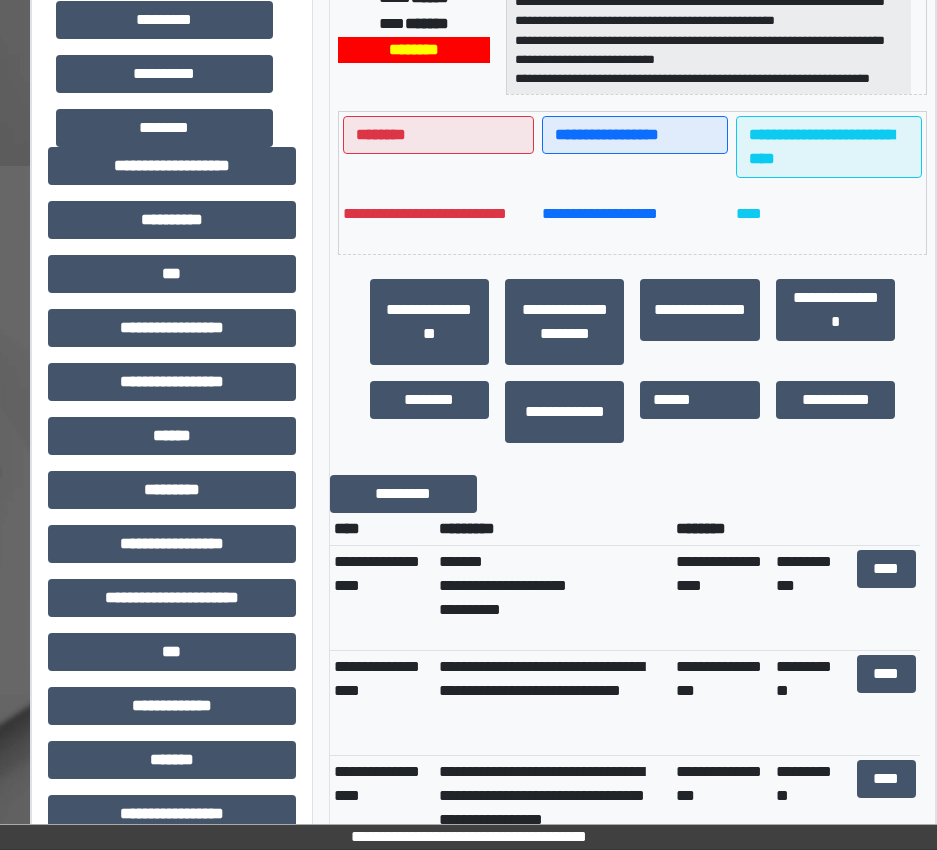 scroll, scrollTop: 700, scrollLeft: 115, axis: both 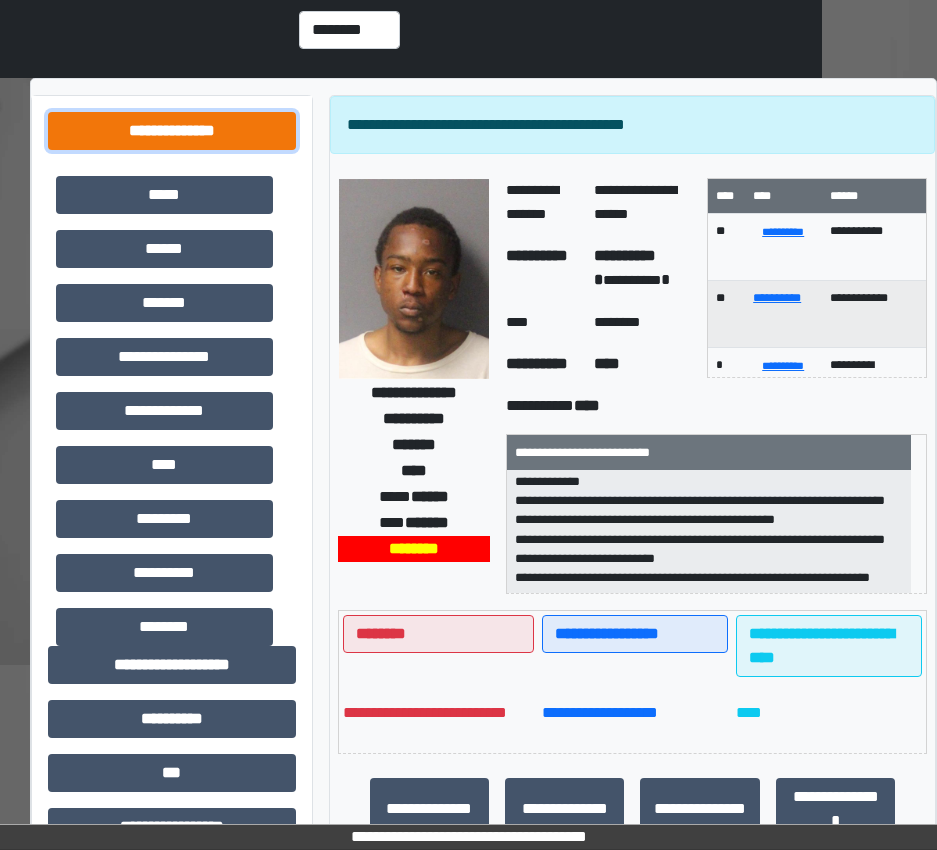 click on "**********" at bounding box center [172, 131] 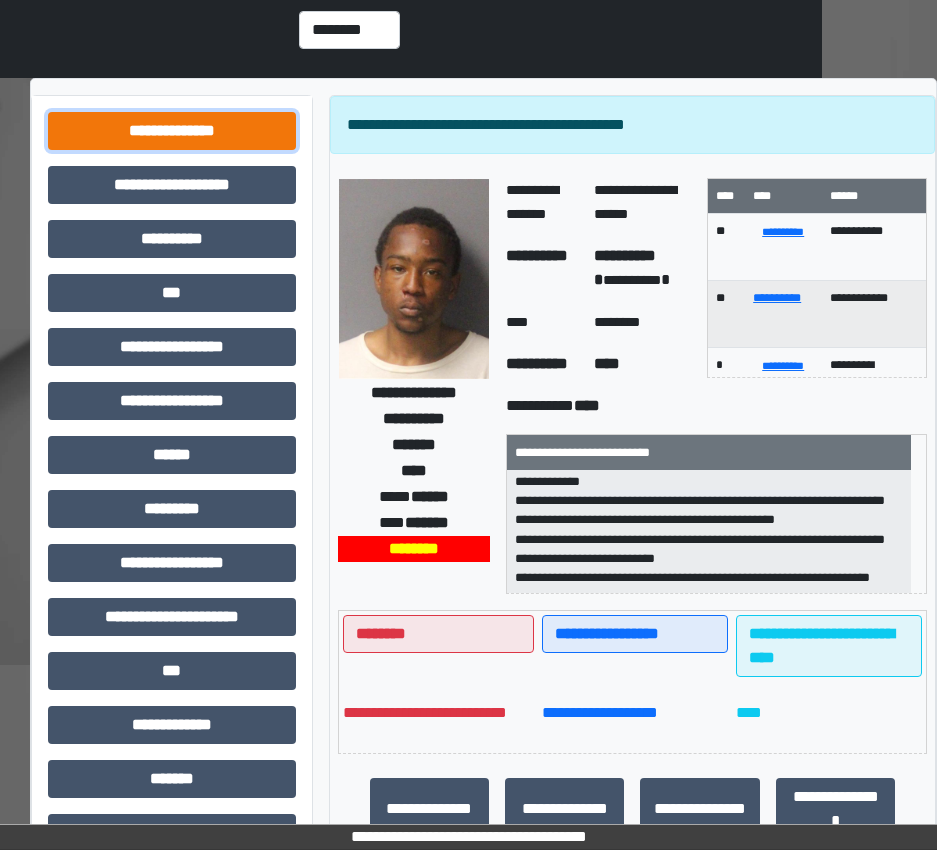 click on "**********" at bounding box center [172, 131] 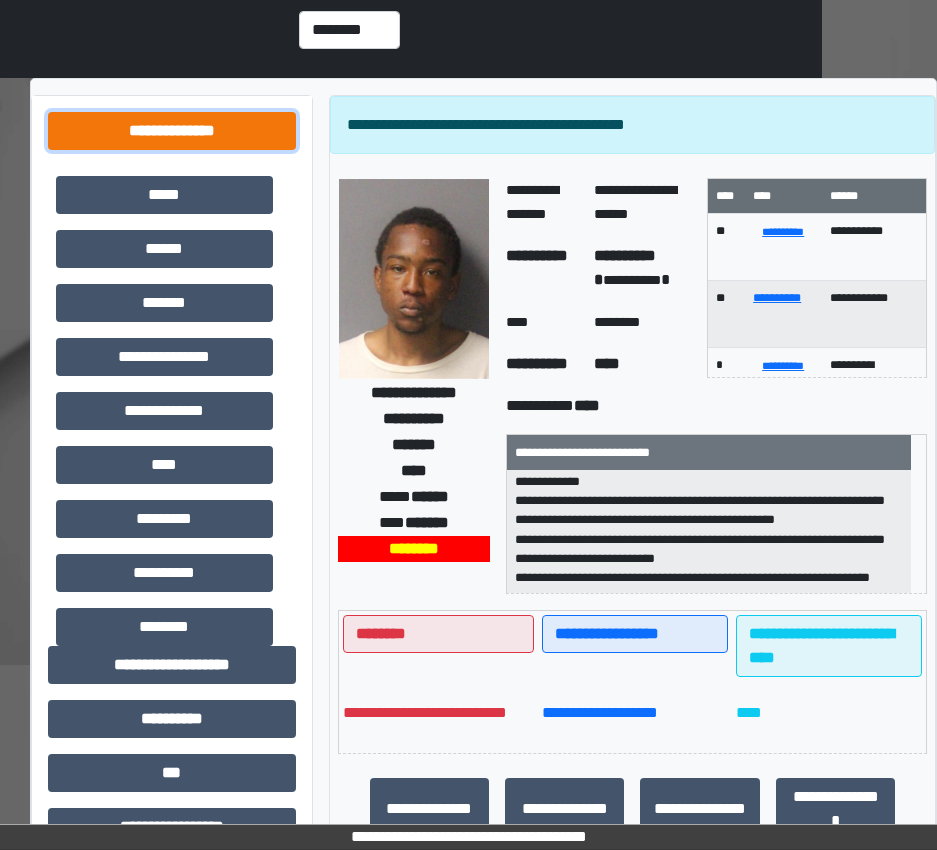click on "**********" at bounding box center (172, 131) 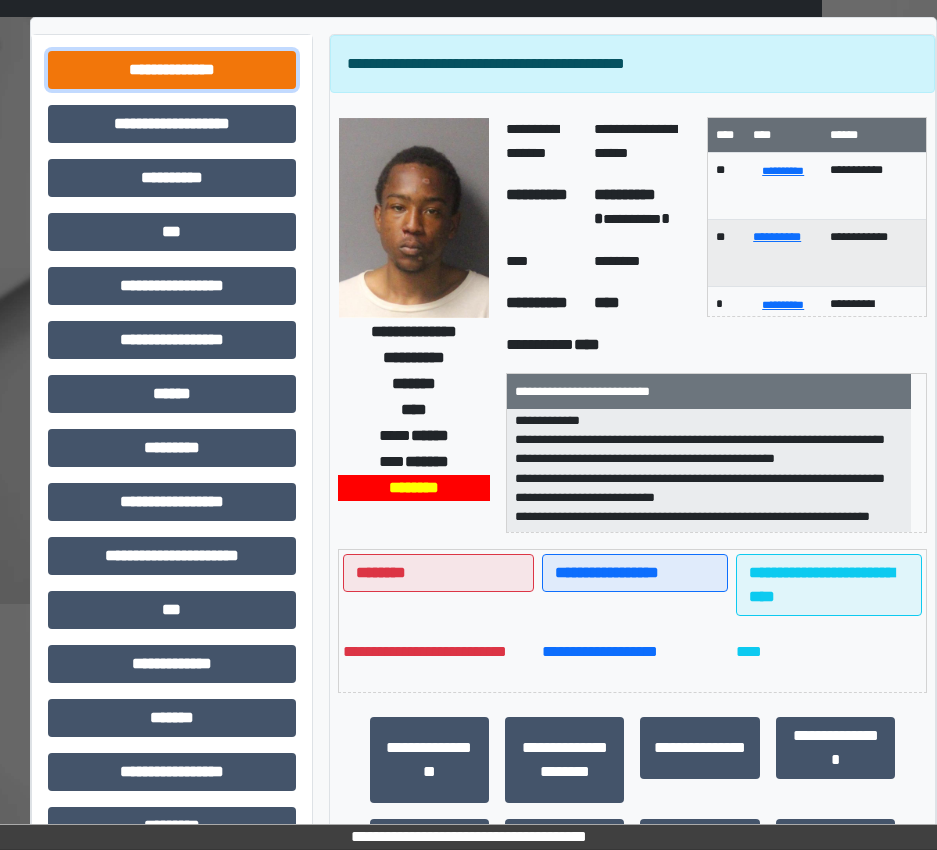 scroll, scrollTop: 300, scrollLeft: 115, axis: both 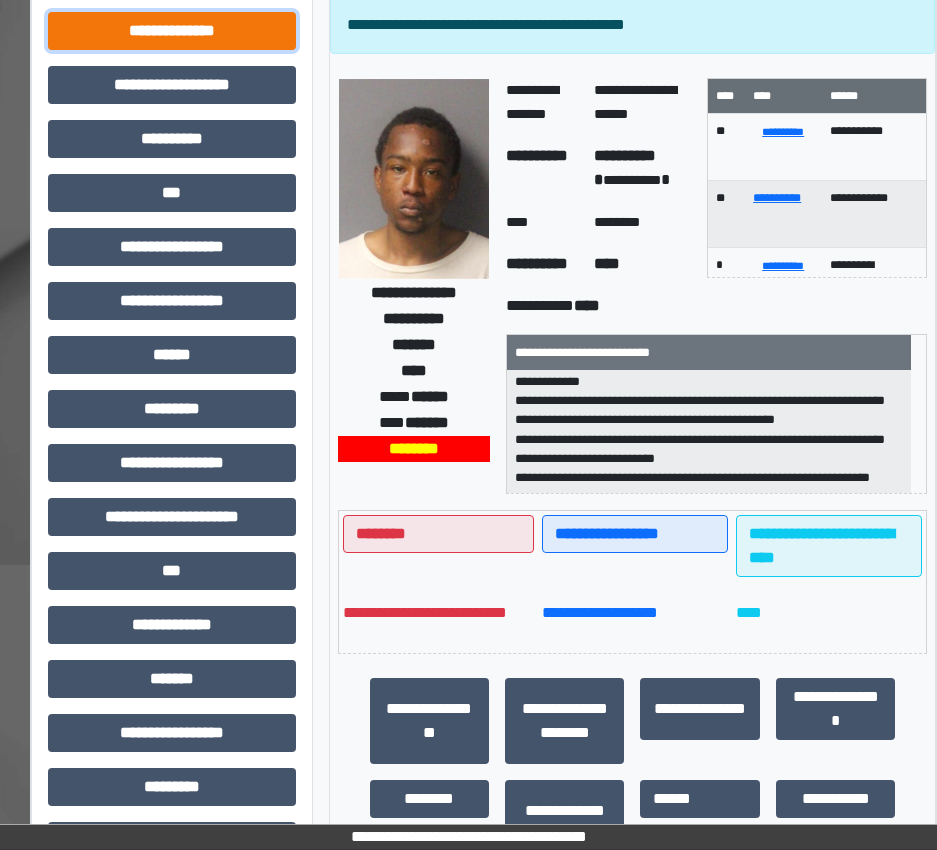 click on "**********" at bounding box center [172, 31] 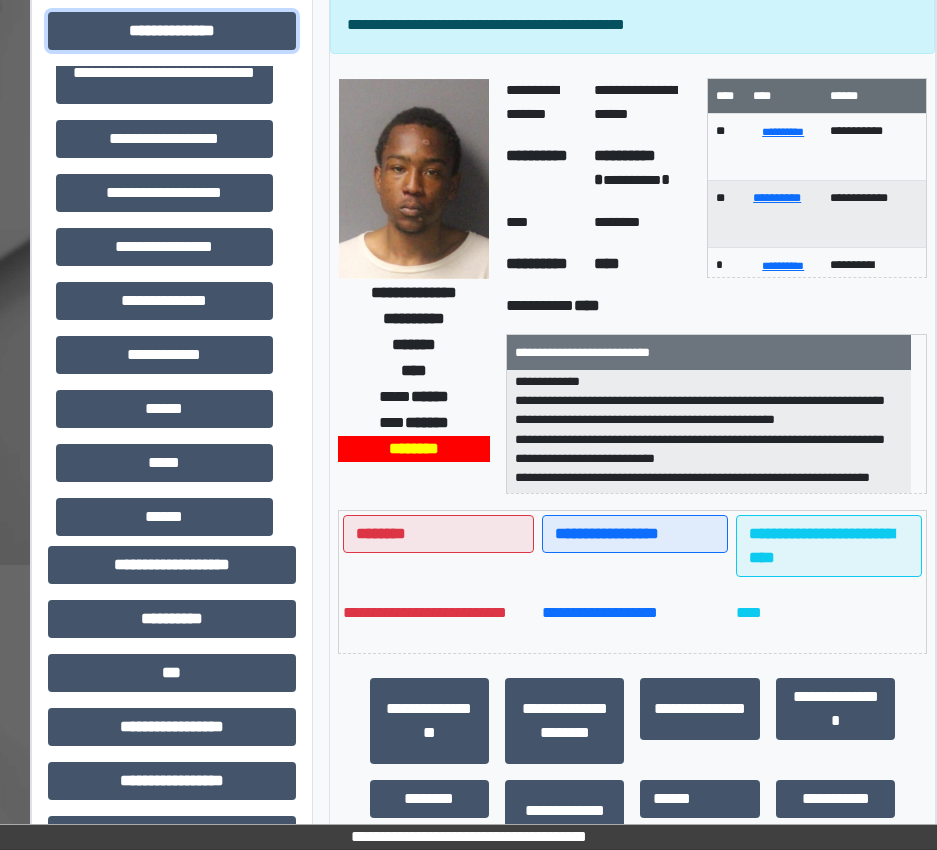 scroll, scrollTop: 0, scrollLeft: 0, axis: both 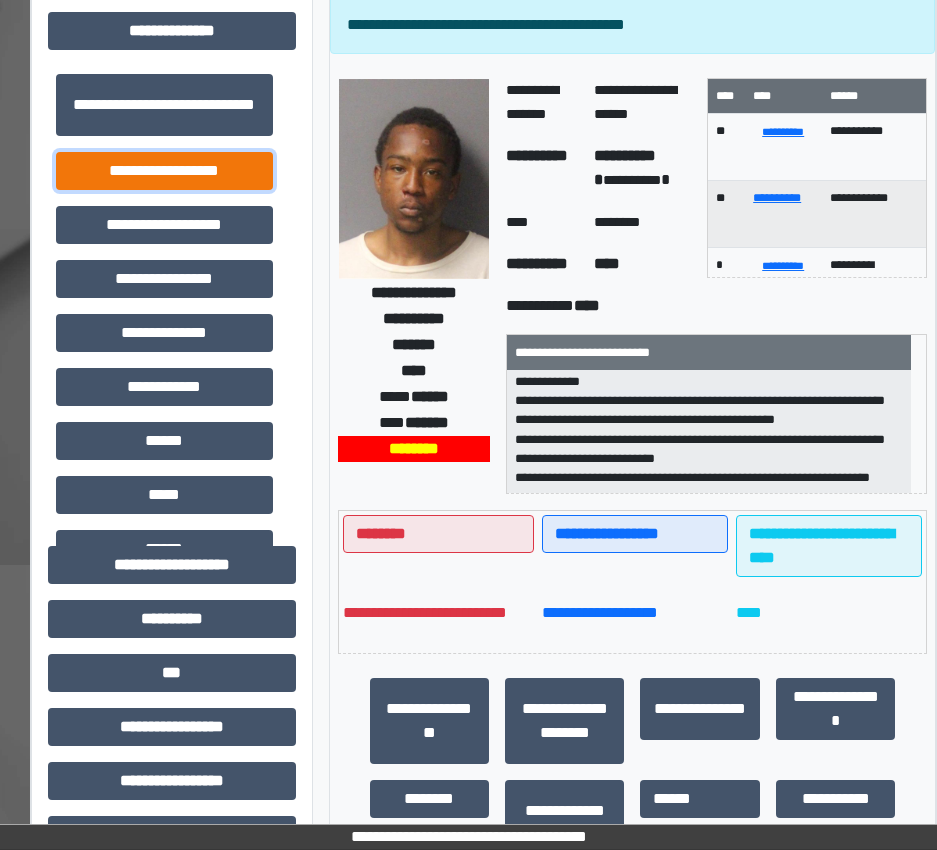 click on "**********" at bounding box center (164, 171) 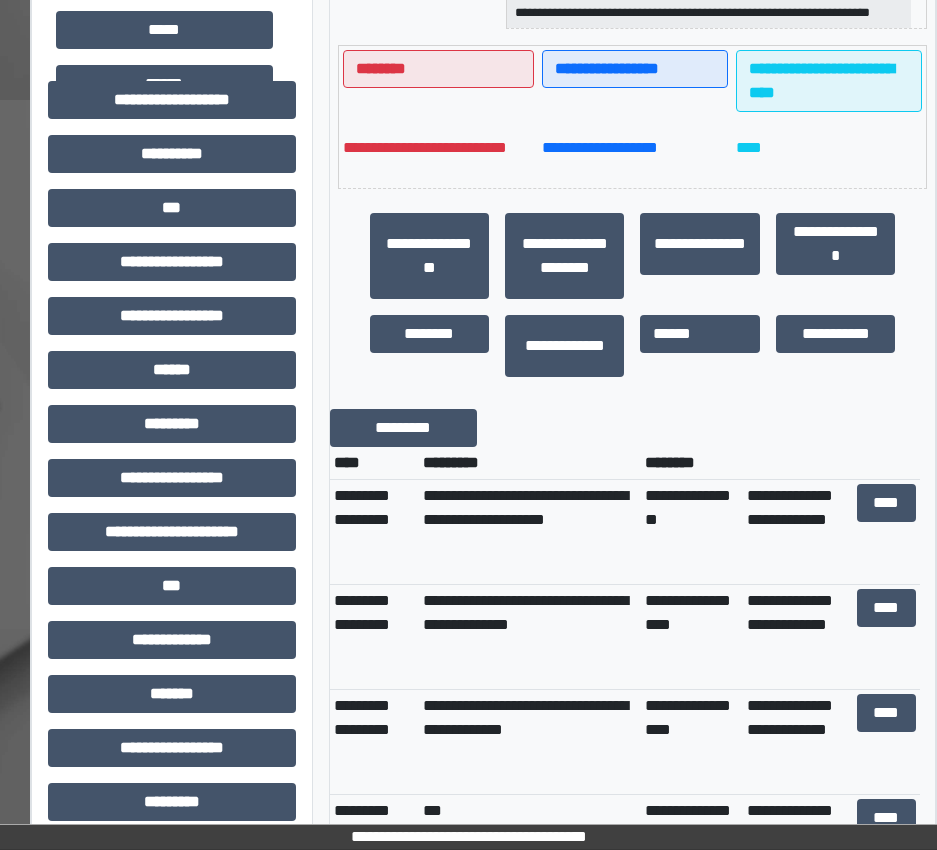 scroll, scrollTop: 800, scrollLeft: 115, axis: both 